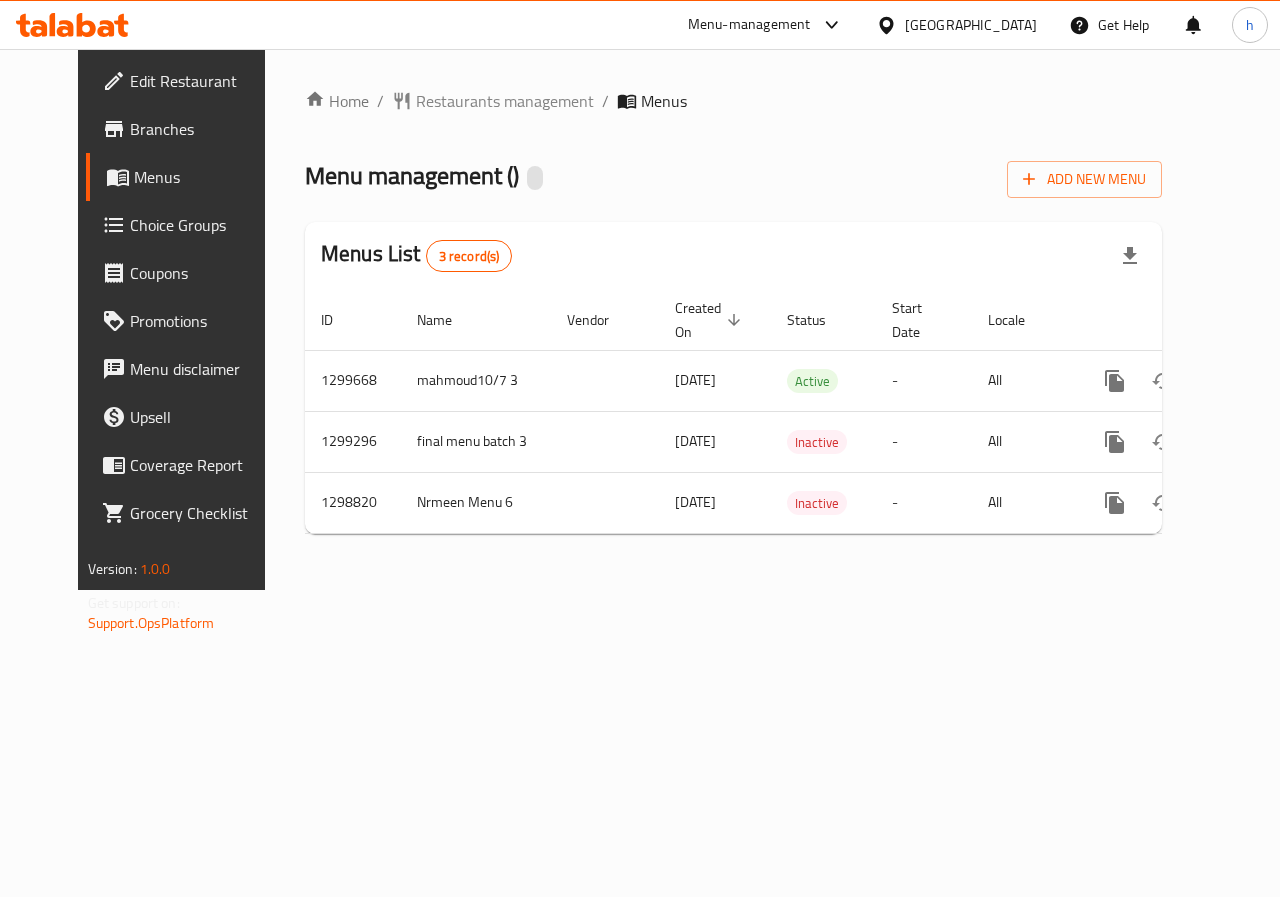 scroll, scrollTop: 0, scrollLeft: 0, axis: both 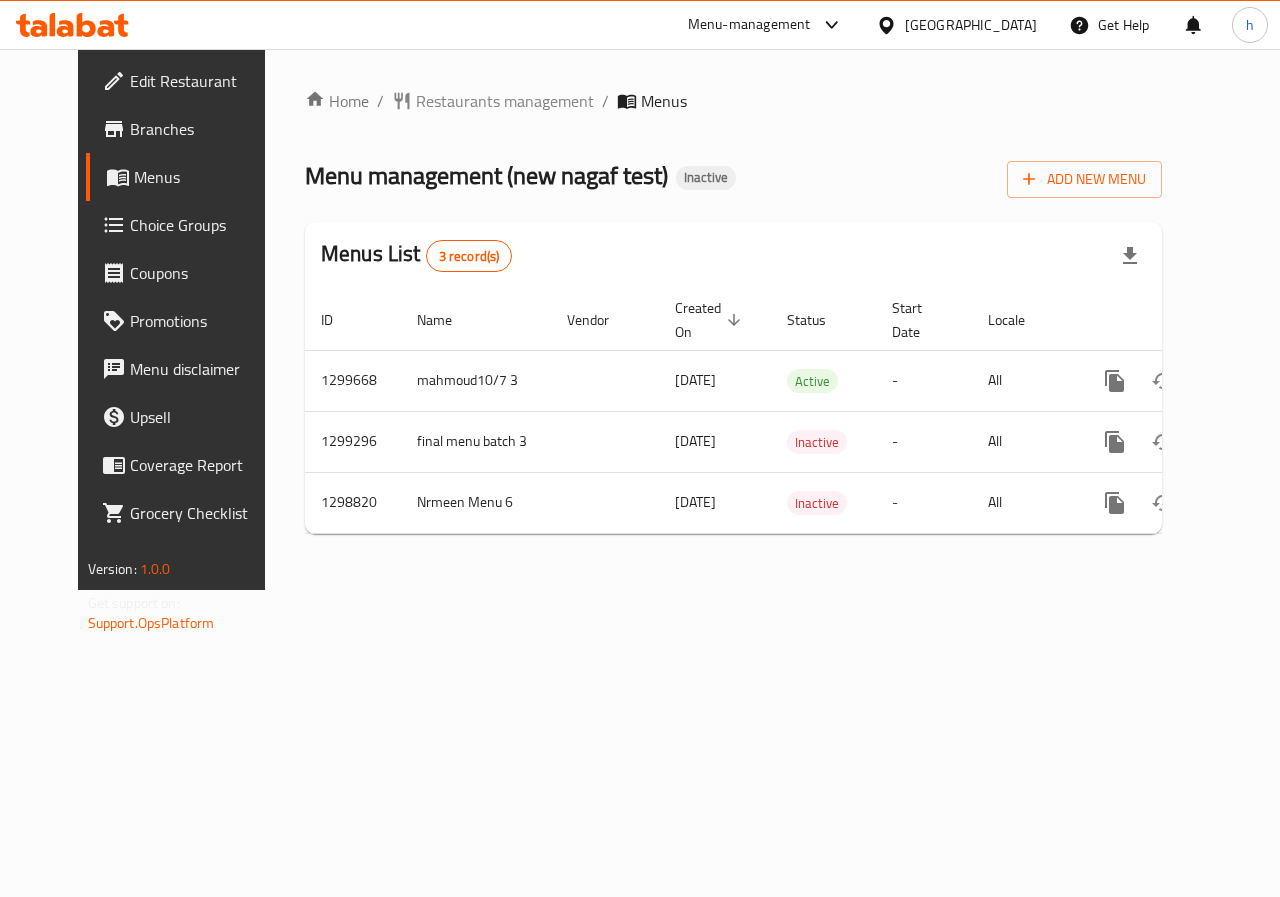 click on "Home / Restaurants management / Menus Menu management ( new nagaf test )  Inactive Add New Menu Menus List   3 record(s) ID Name Vendor Created On sorted descending Status Start Date Locale Actions 1299668 mahmoud10/7 3 10/07/2025 Active - All 1299296 final menu batch 3 08/07/2025 Inactive - All 1298820 Nrmeen Menu 6 03/07/2025 Inactive - All" at bounding box center (733, 319) 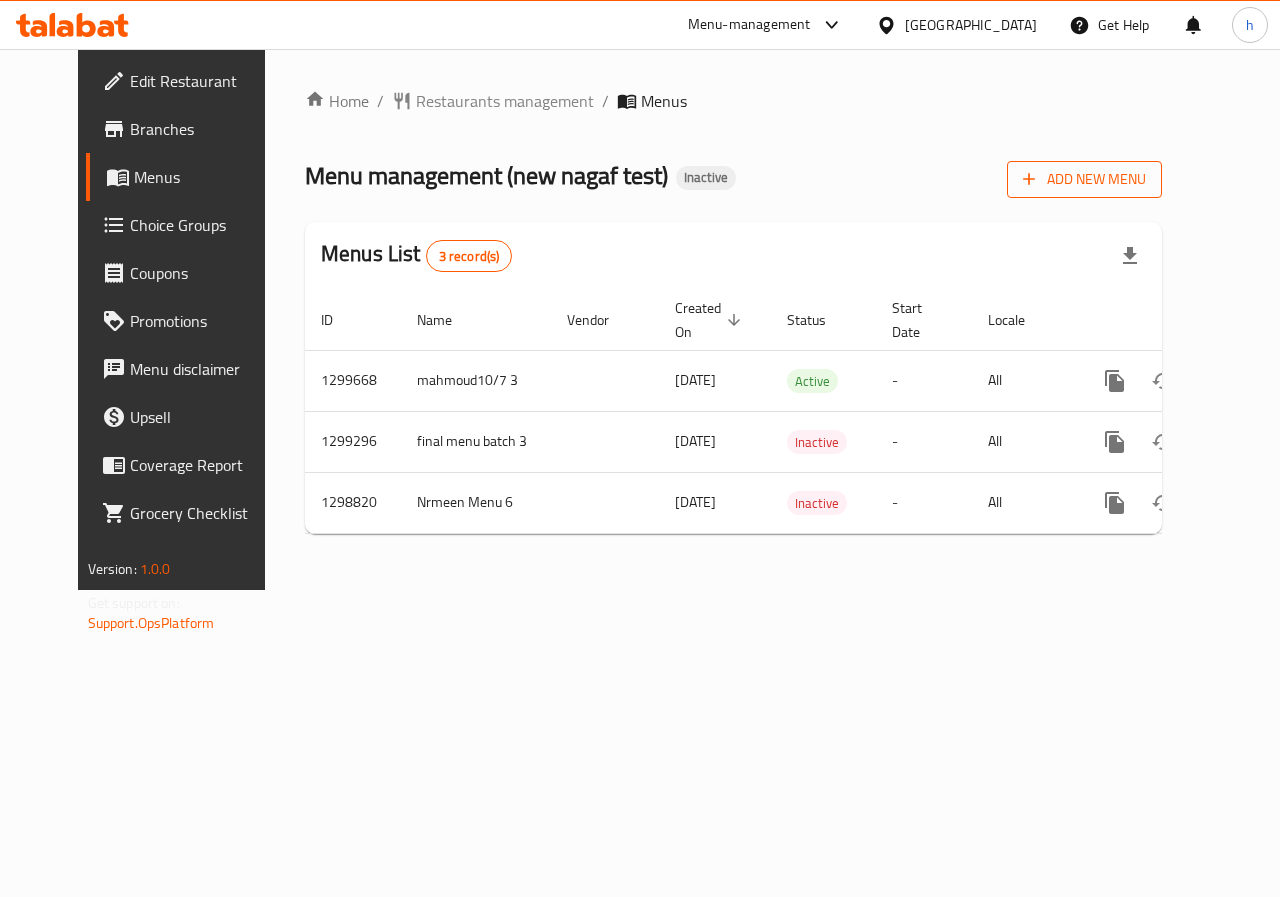 click on "Add New Menu" at bounding box center (1084, 179) 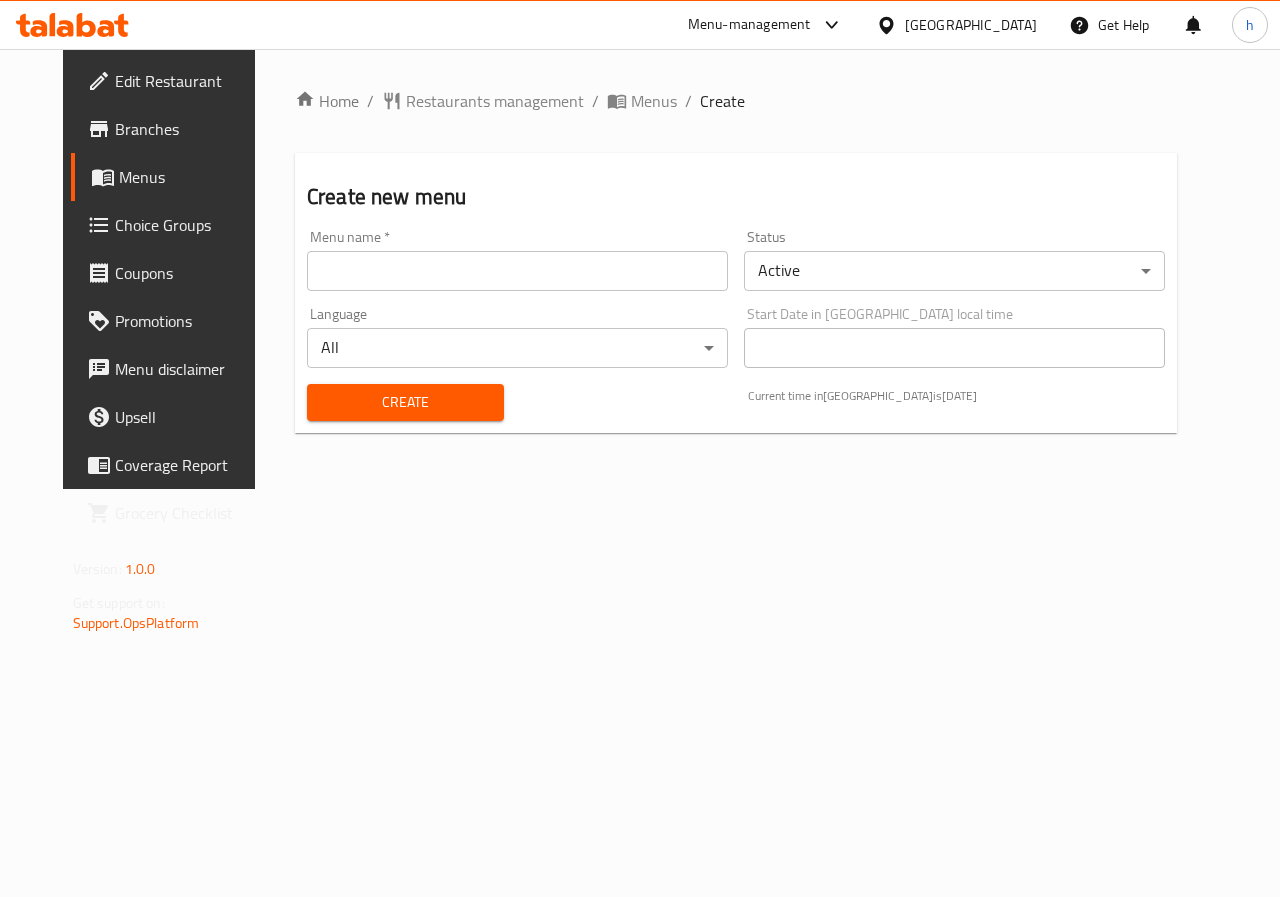click at bounding box center (517, 271) 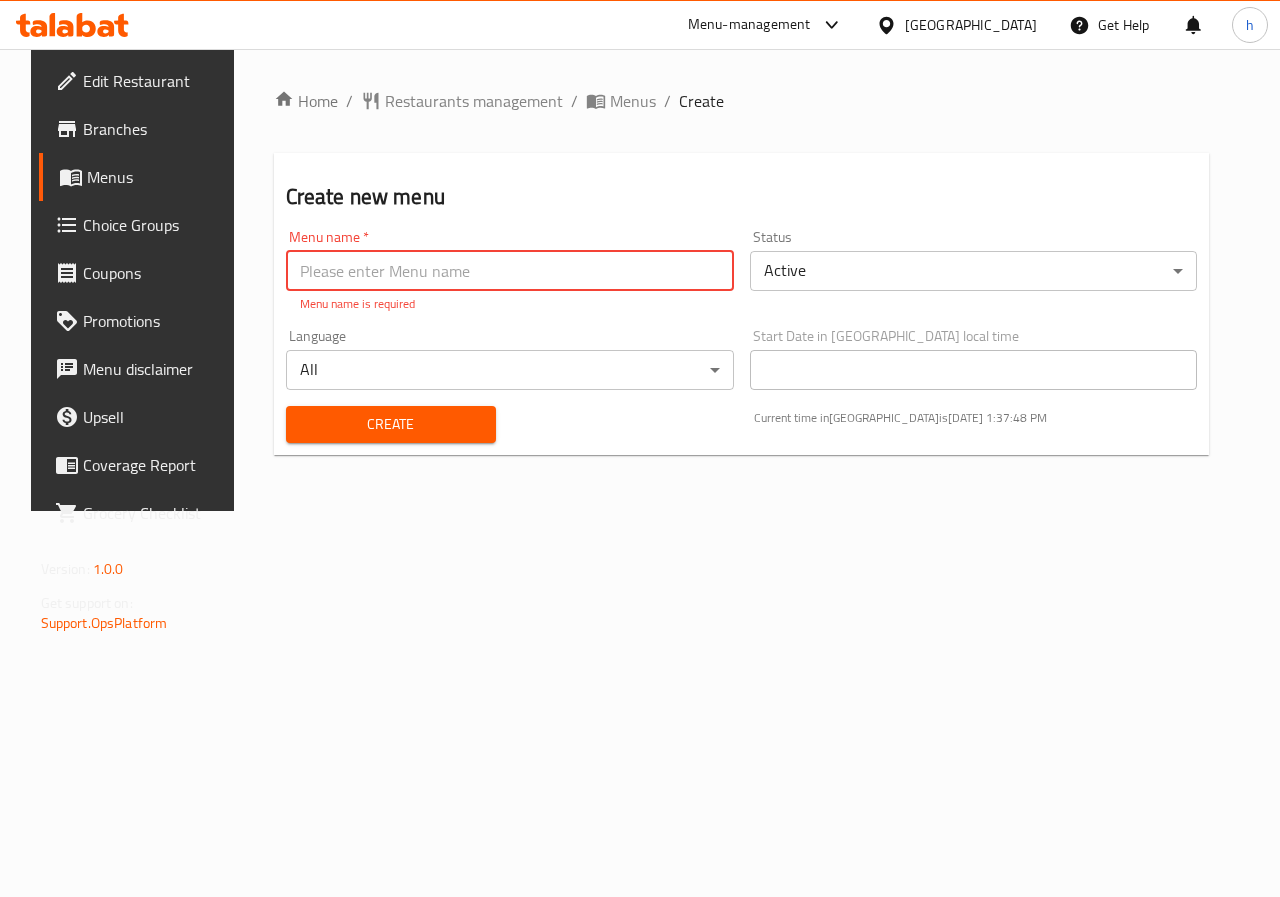 click at bounding box center [510, 271] 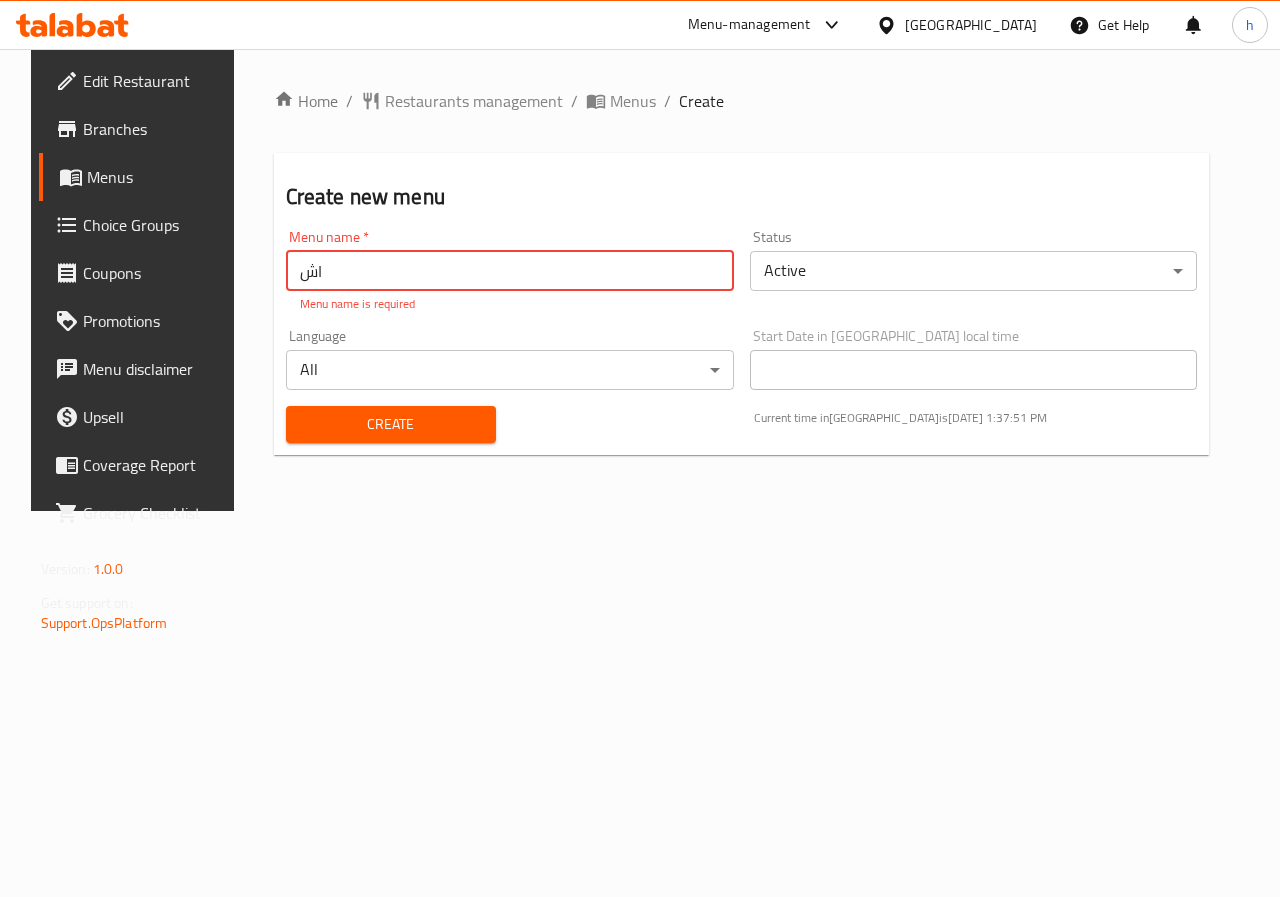 type on "ا" 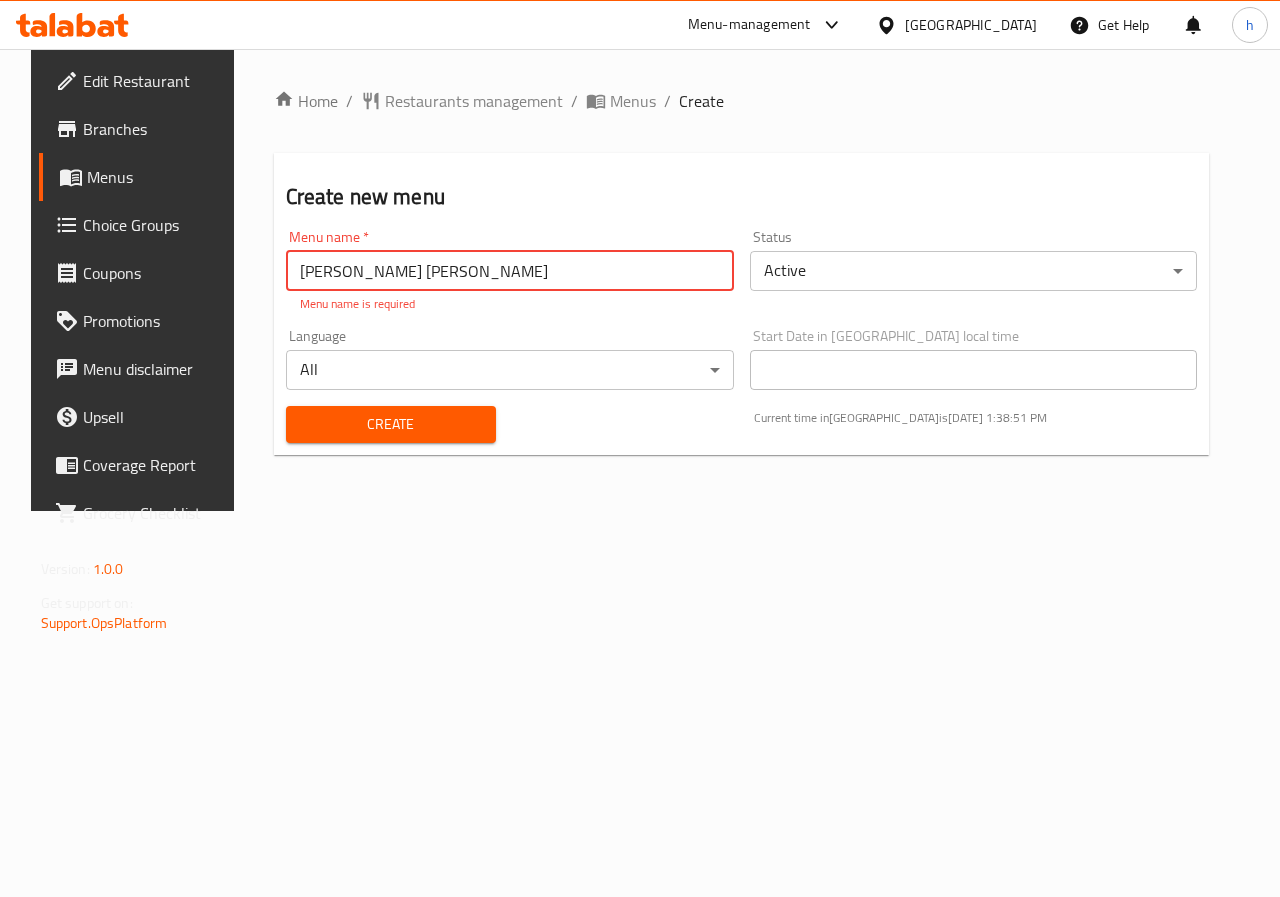 click on "hatem fekry mostafa taha" at bounding box center (510, 271) 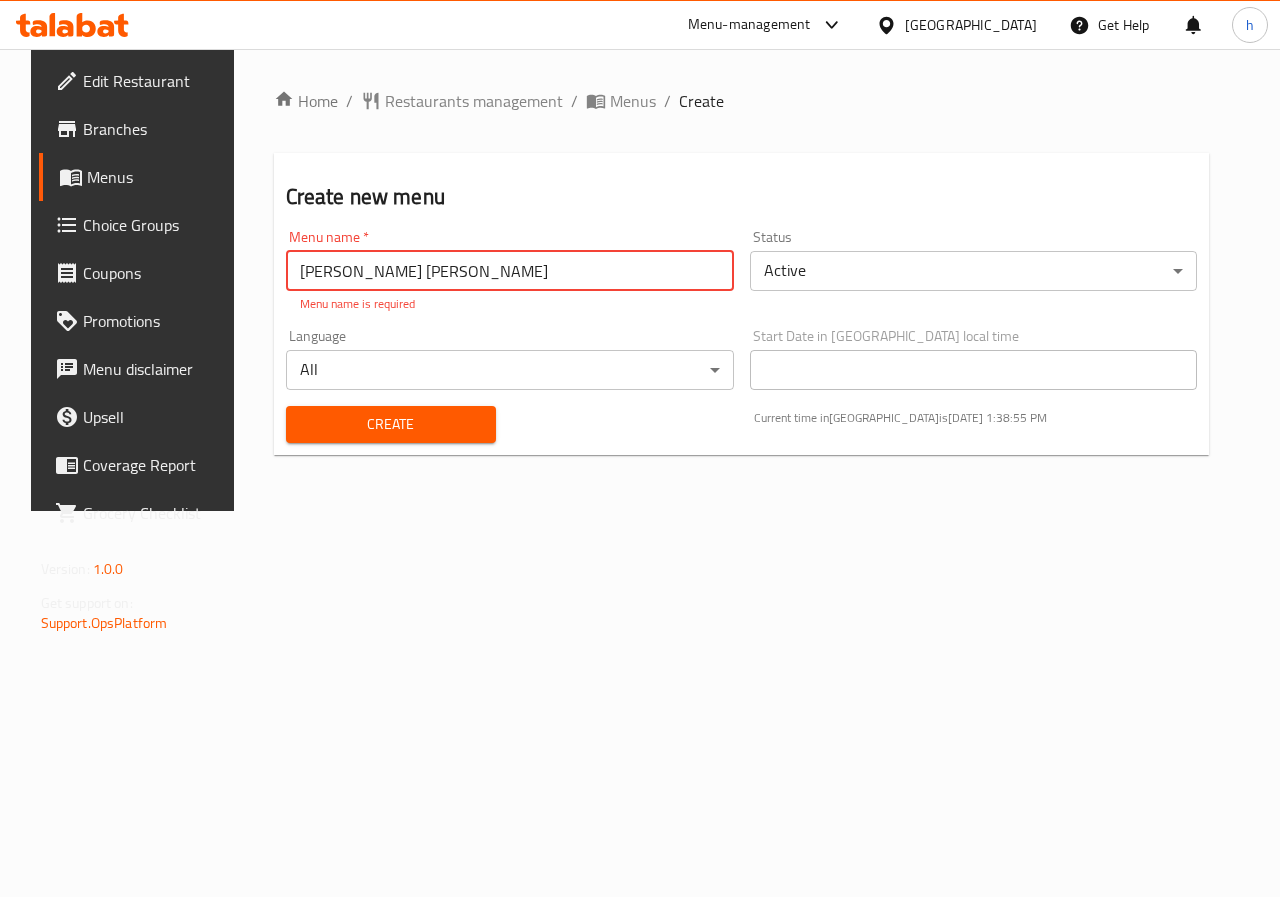 type on "[PERSON_NAME] [PERSON_NAME]" 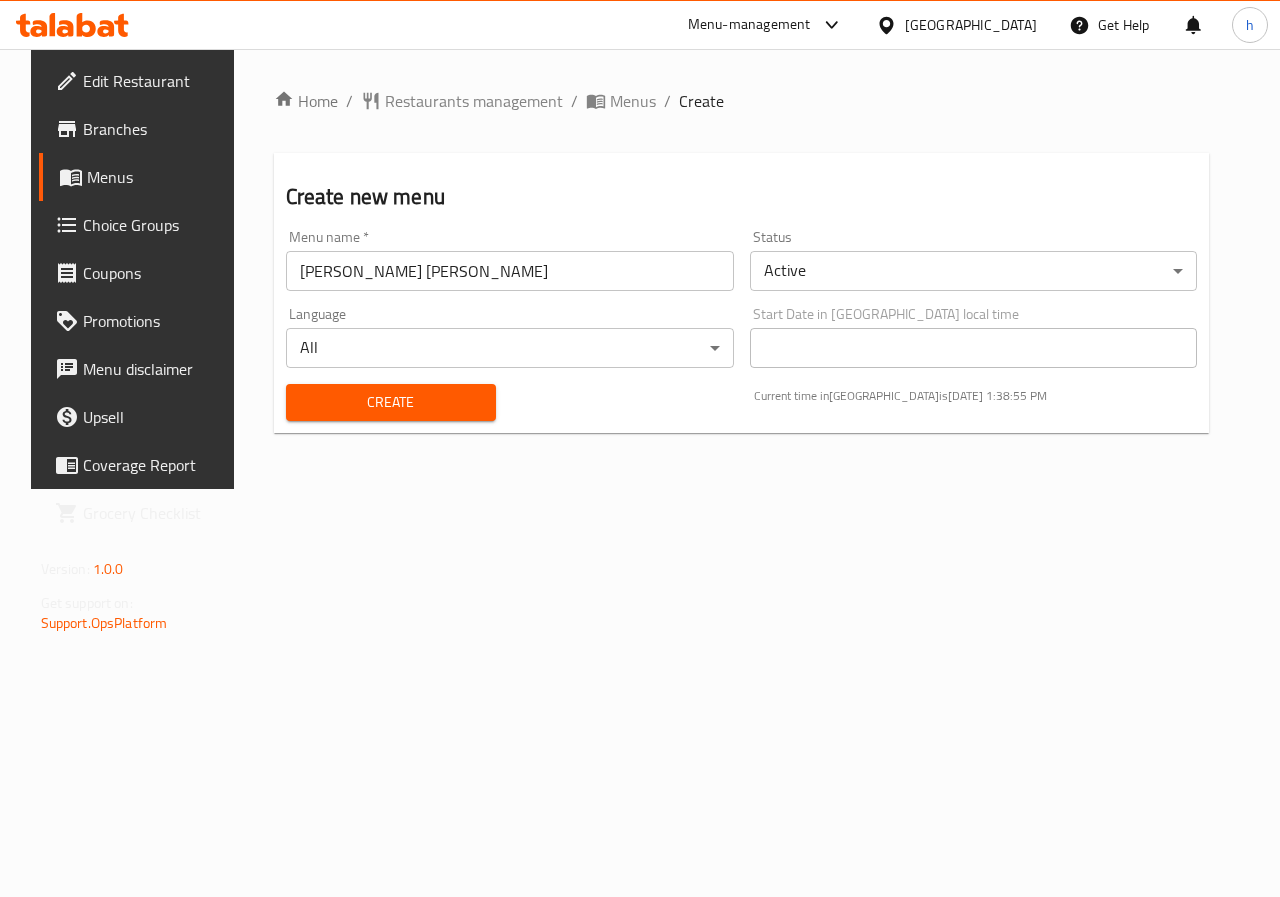 click on "Home / Restaurants management / Menus / Create Create new menu Menu name   * Hatem Fekry Mostafa Taha Menu name  * Status Active ​ Language All ​ Start Date in Egypt local time Start Date in Egypt local time Create Current time in  Egypt  is  15 Jul 2025   1:38:55 PM" at bounding box center (742, 269) 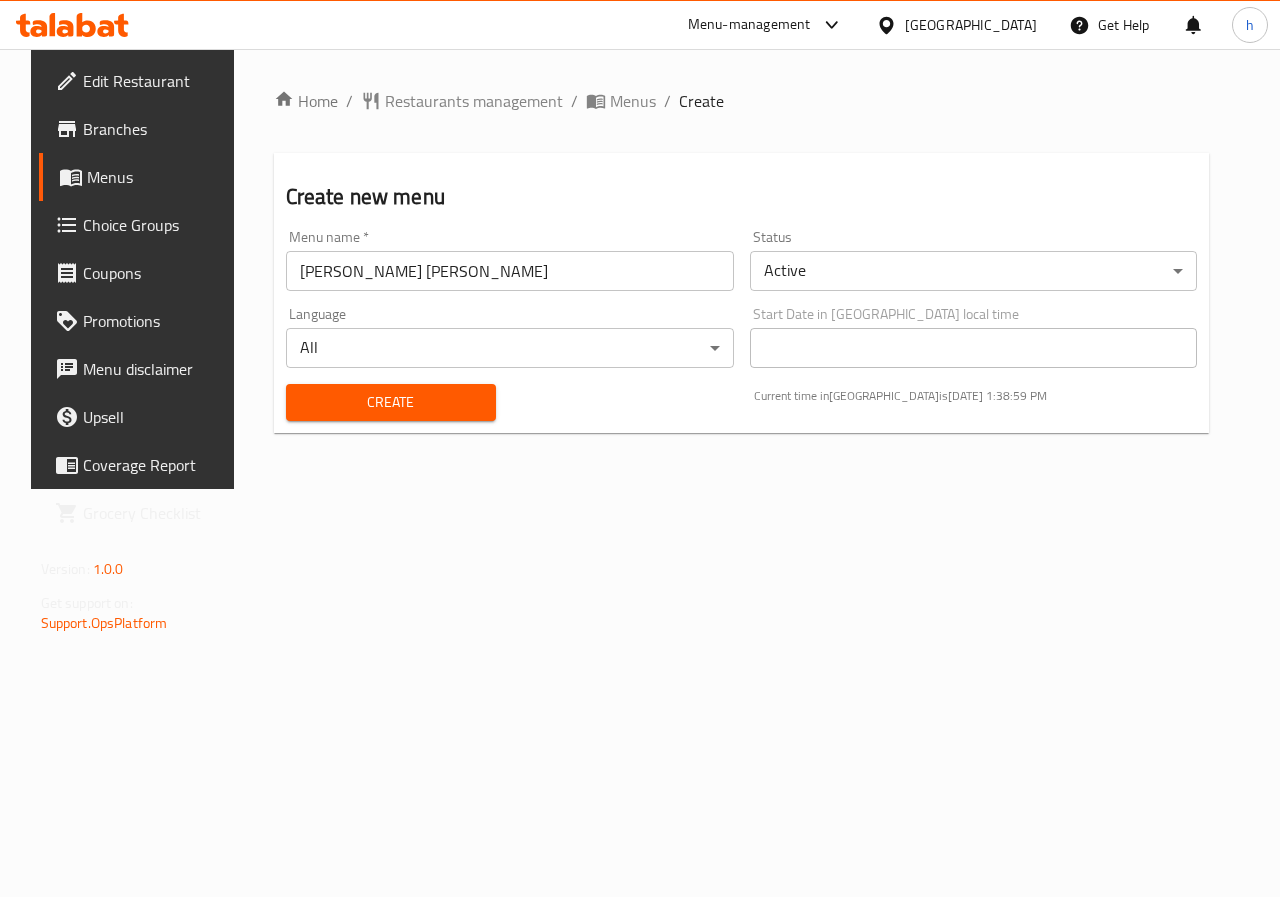 click on "Create" at bounding box center [391, 402] 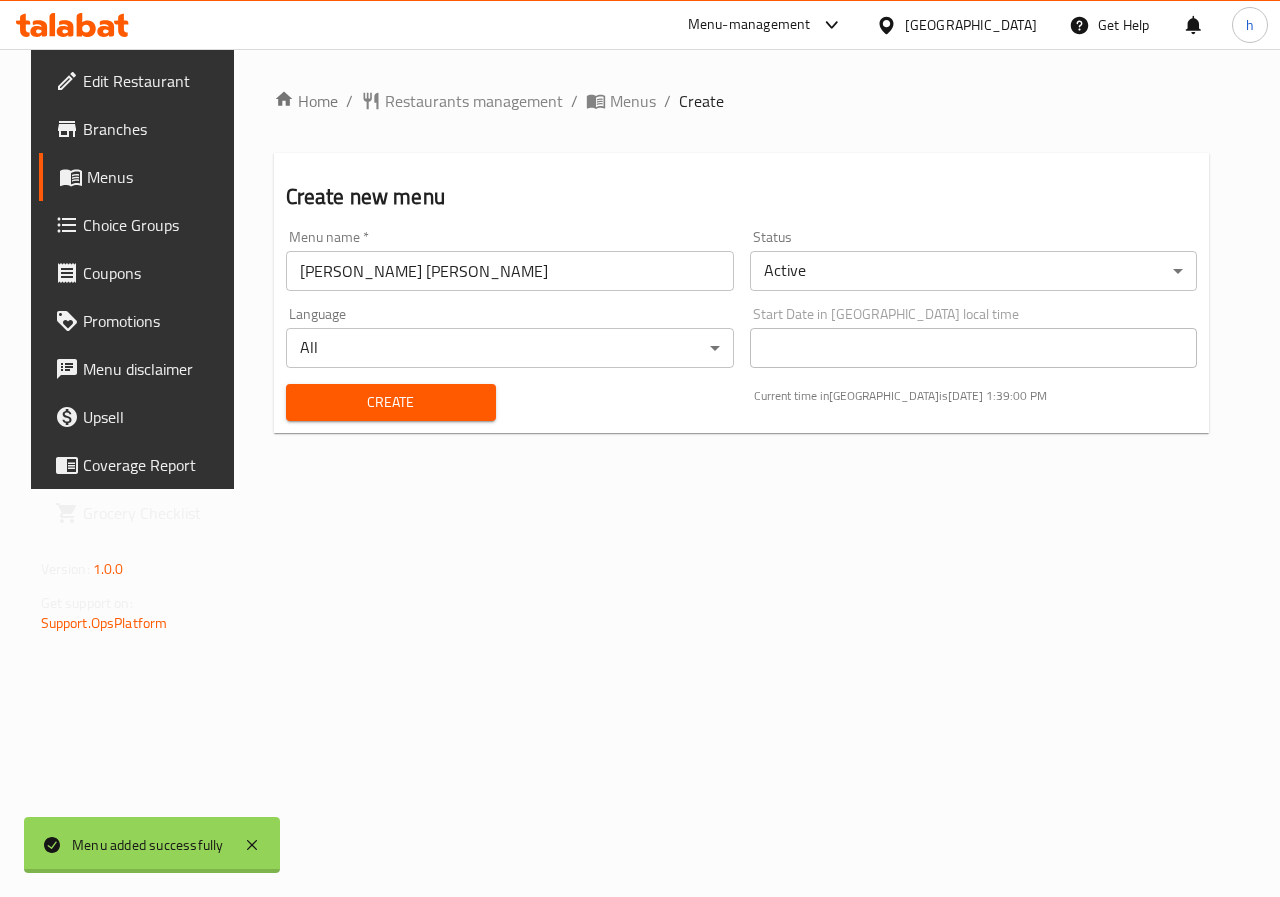 type 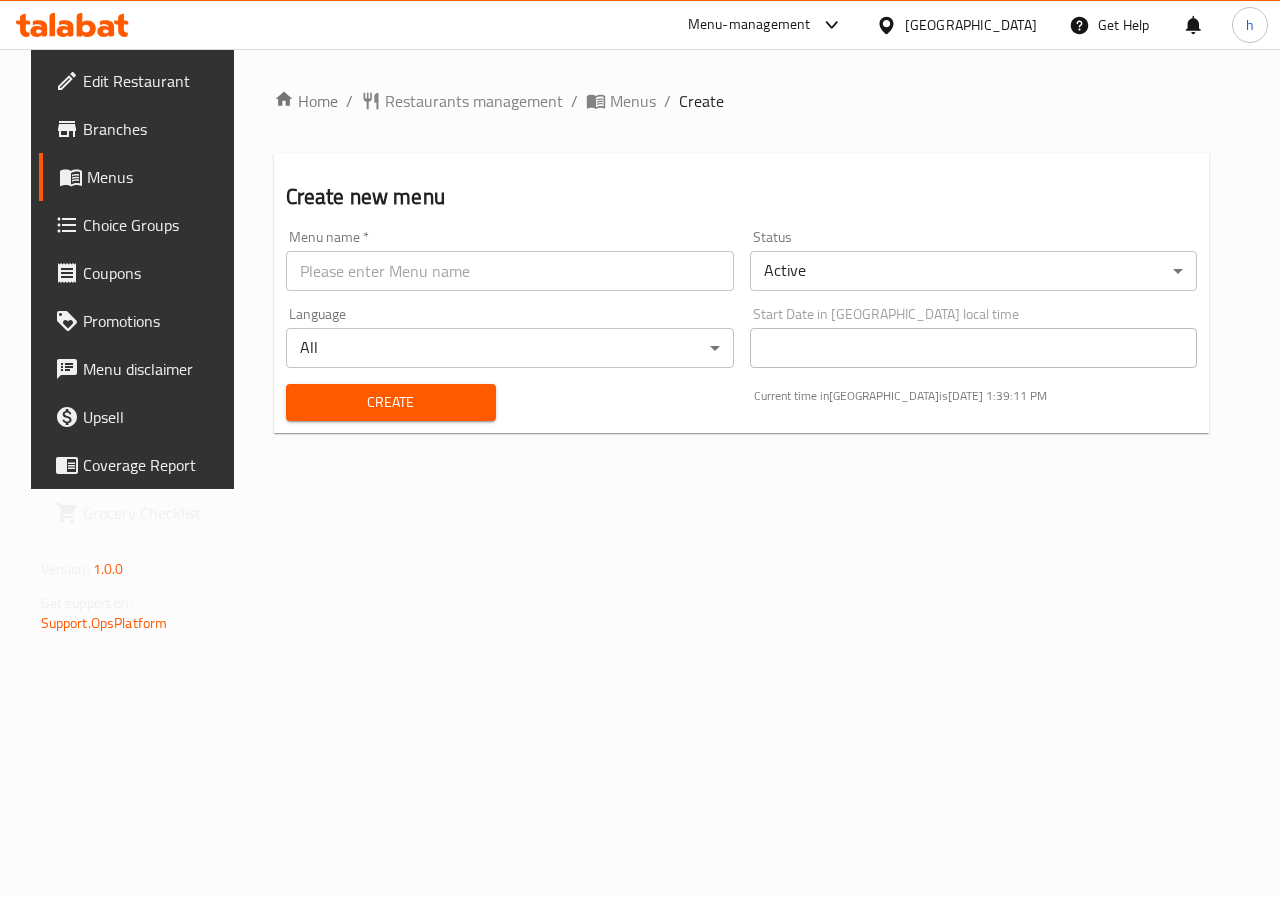 click on "Menus" at bounding box center (158, 177) 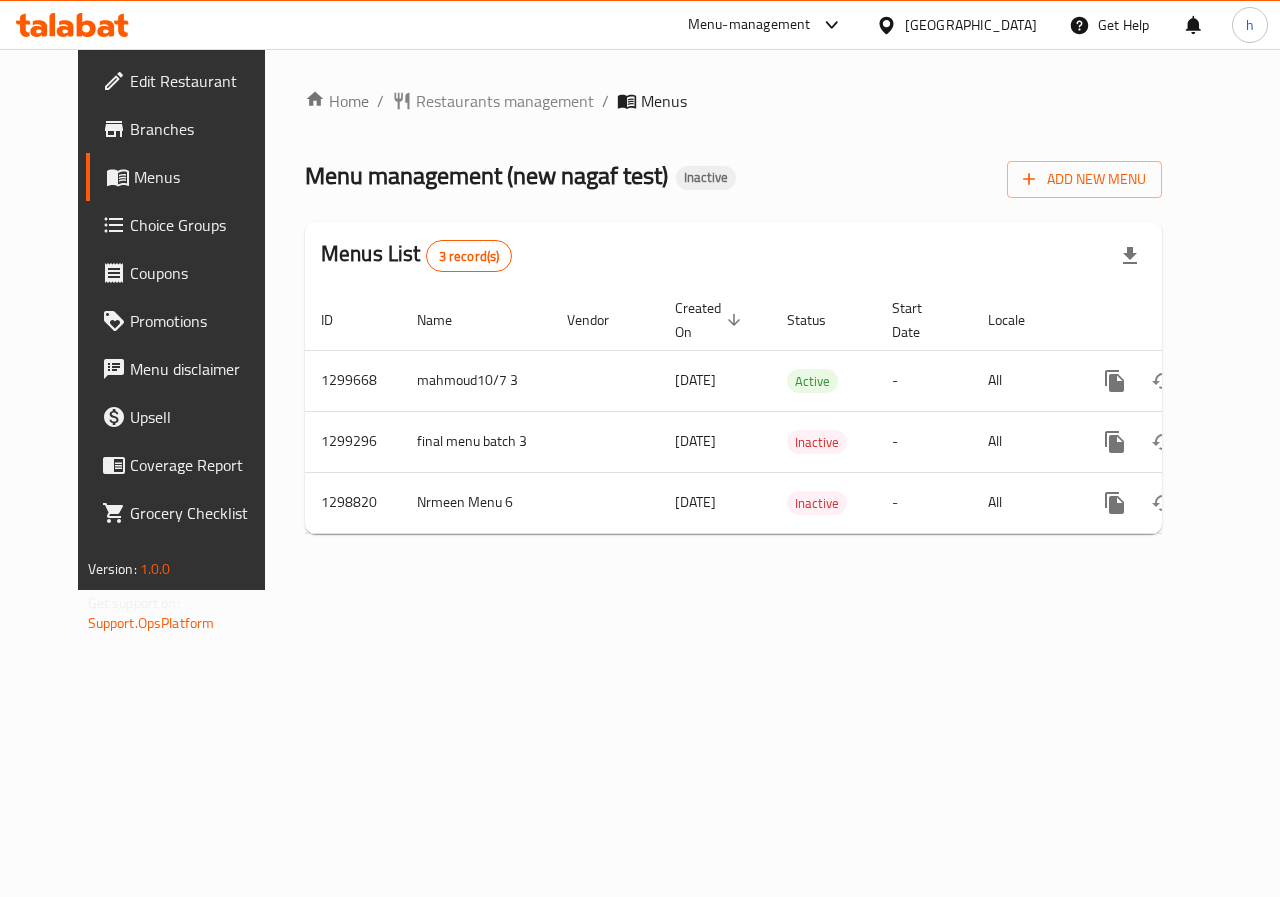type 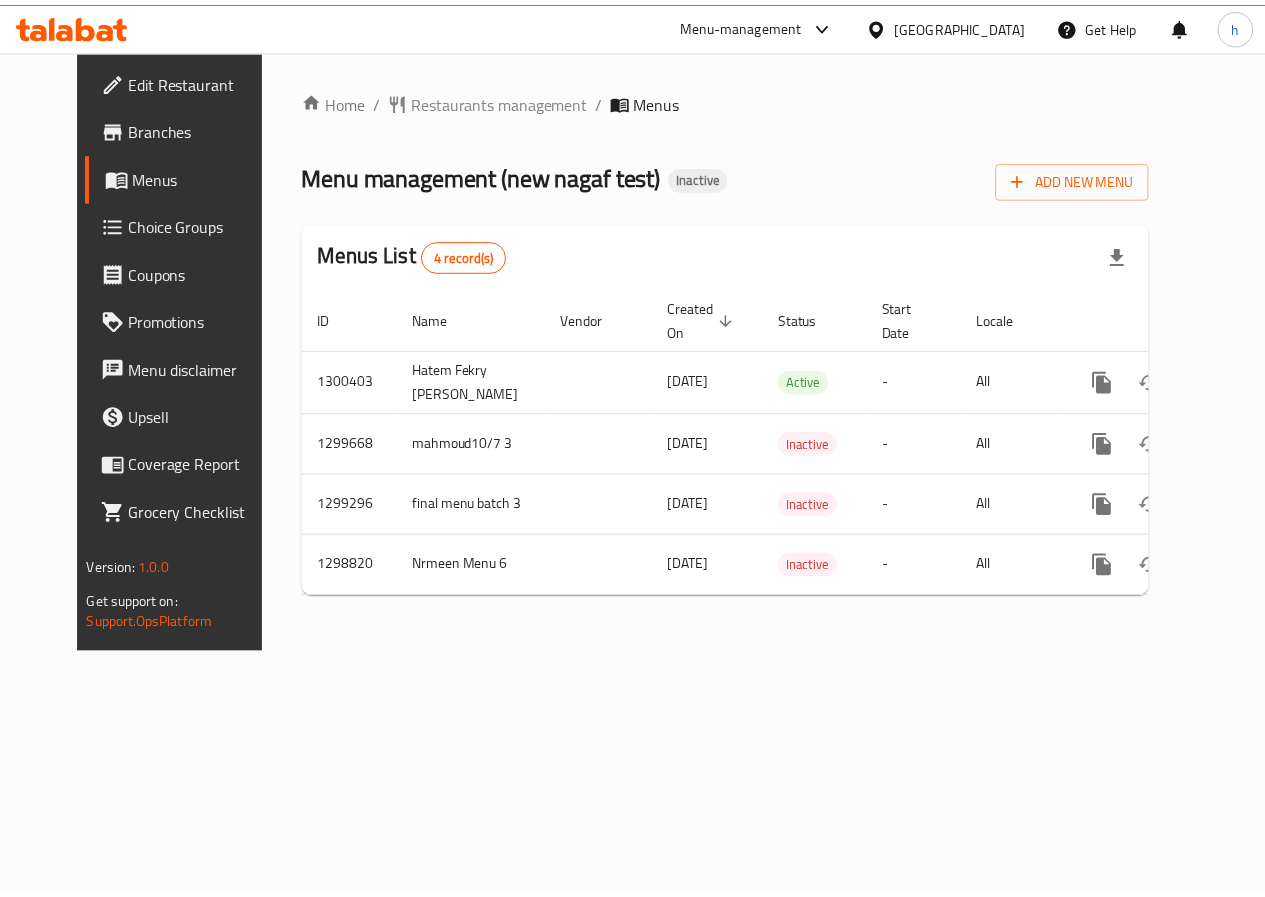 scroll, scrollTop: 0, scrollLeft: 0, axis: both 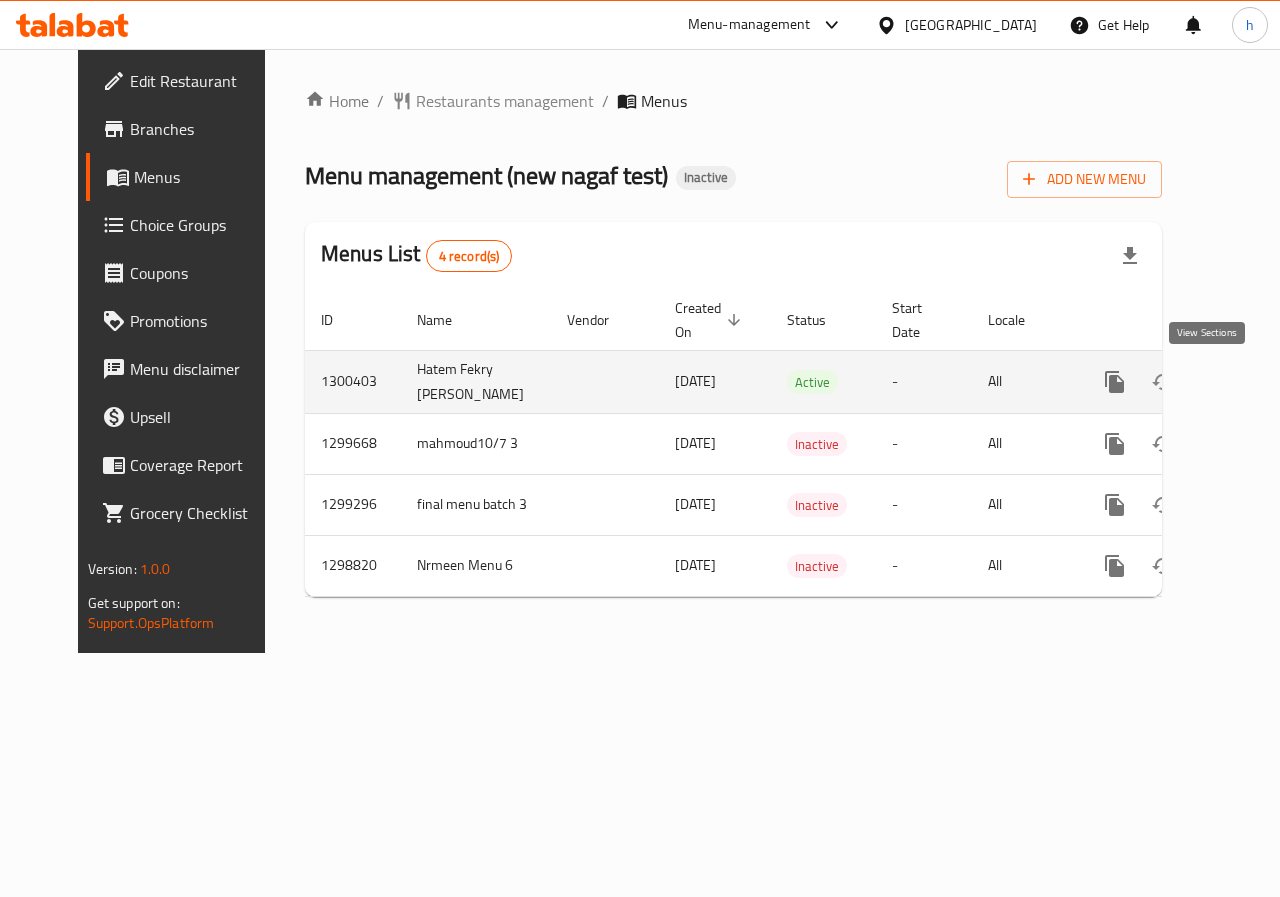 click 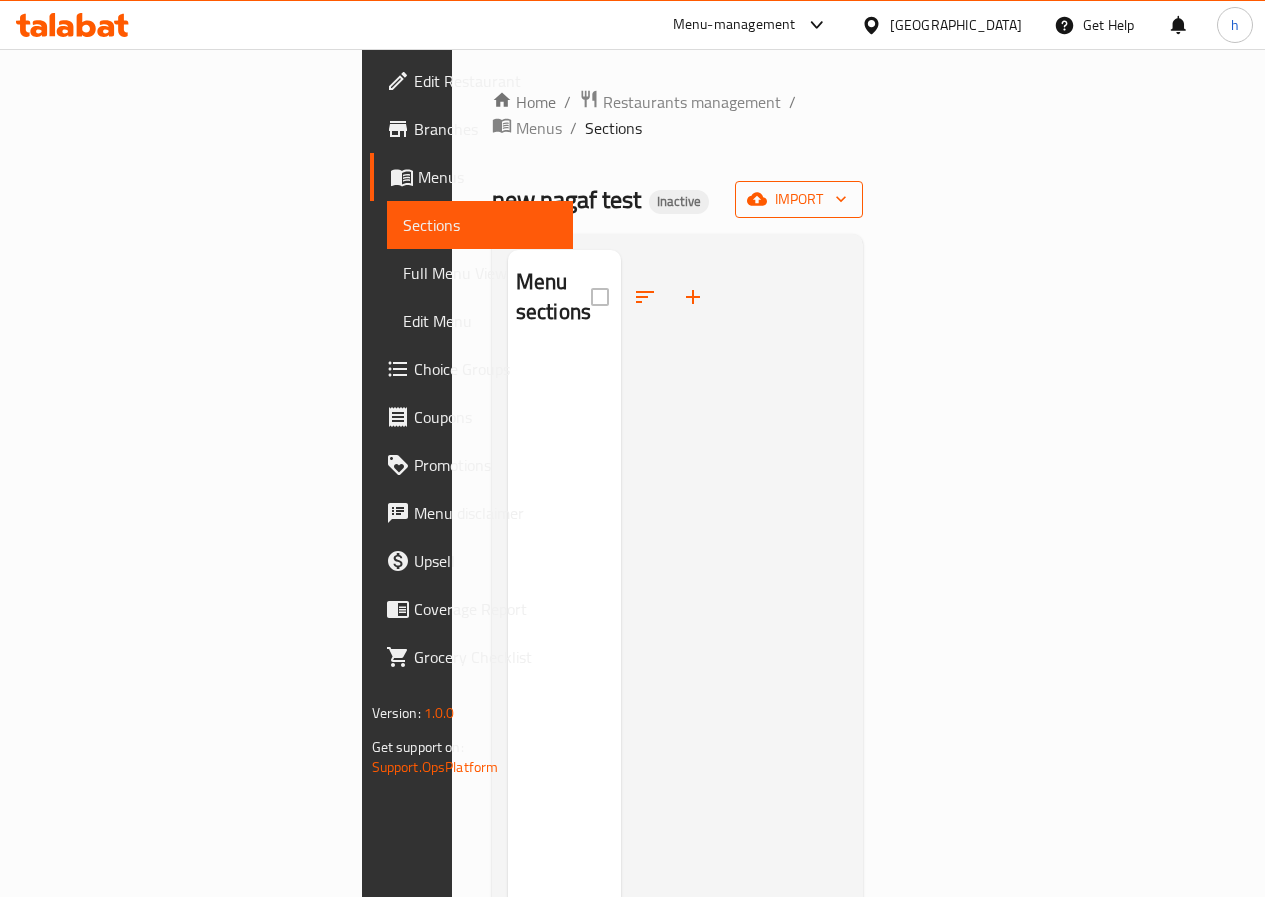 click on "import" at bounding box center [799, 199] 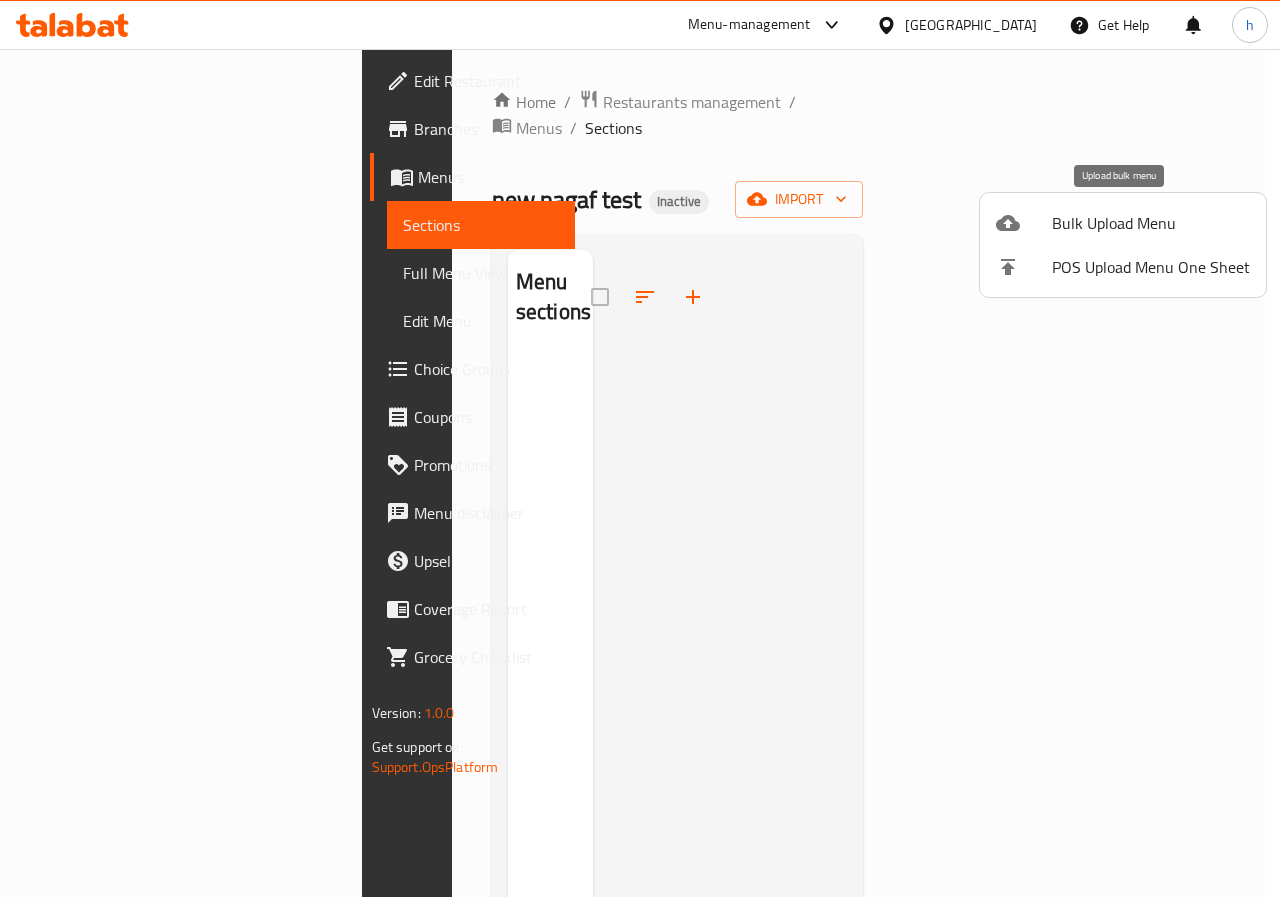 click on "Bulk Upload Menu" at bounding box center (1151, 223) 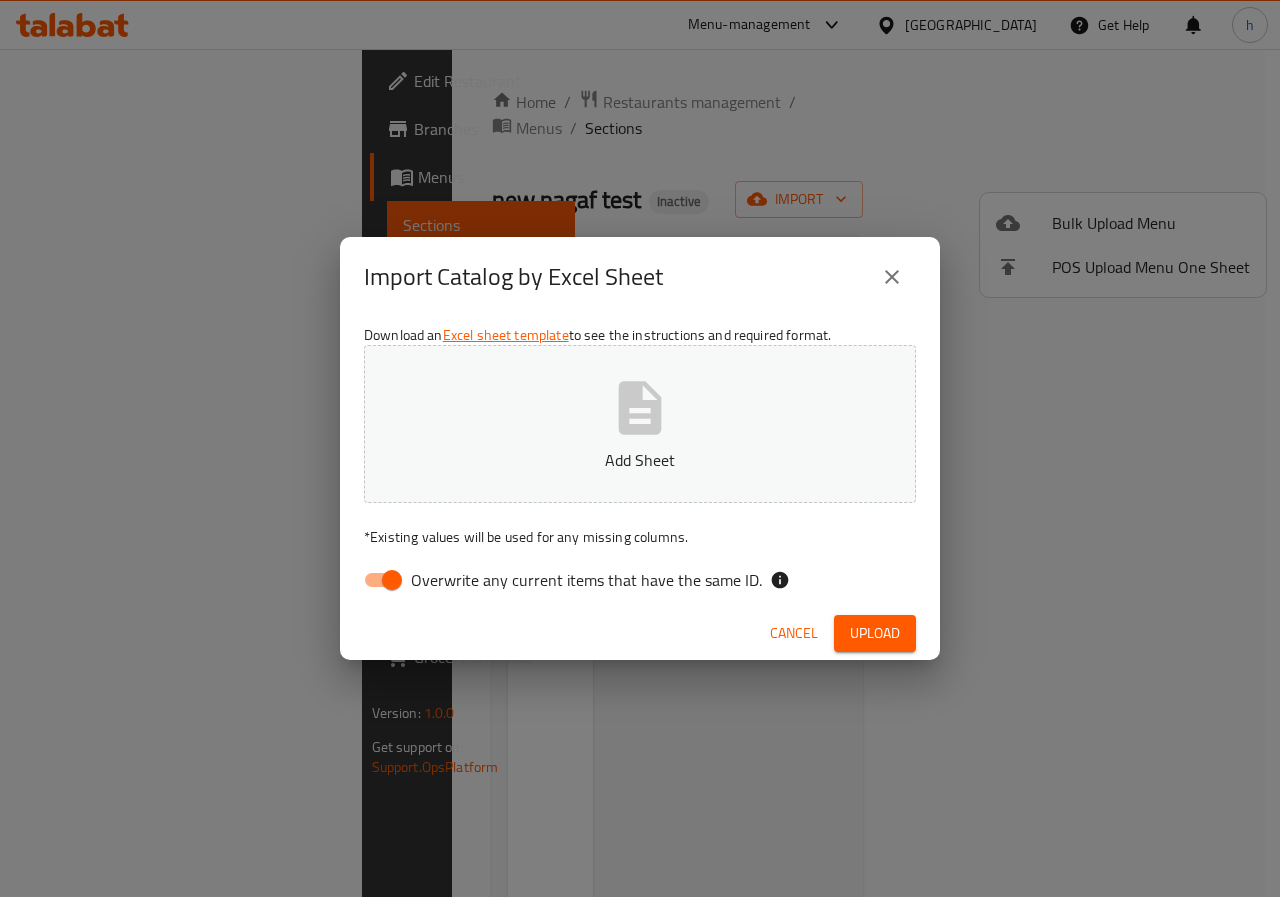 click on "Overwrite any current items that have the same ID." at bounding box center [392, 580] 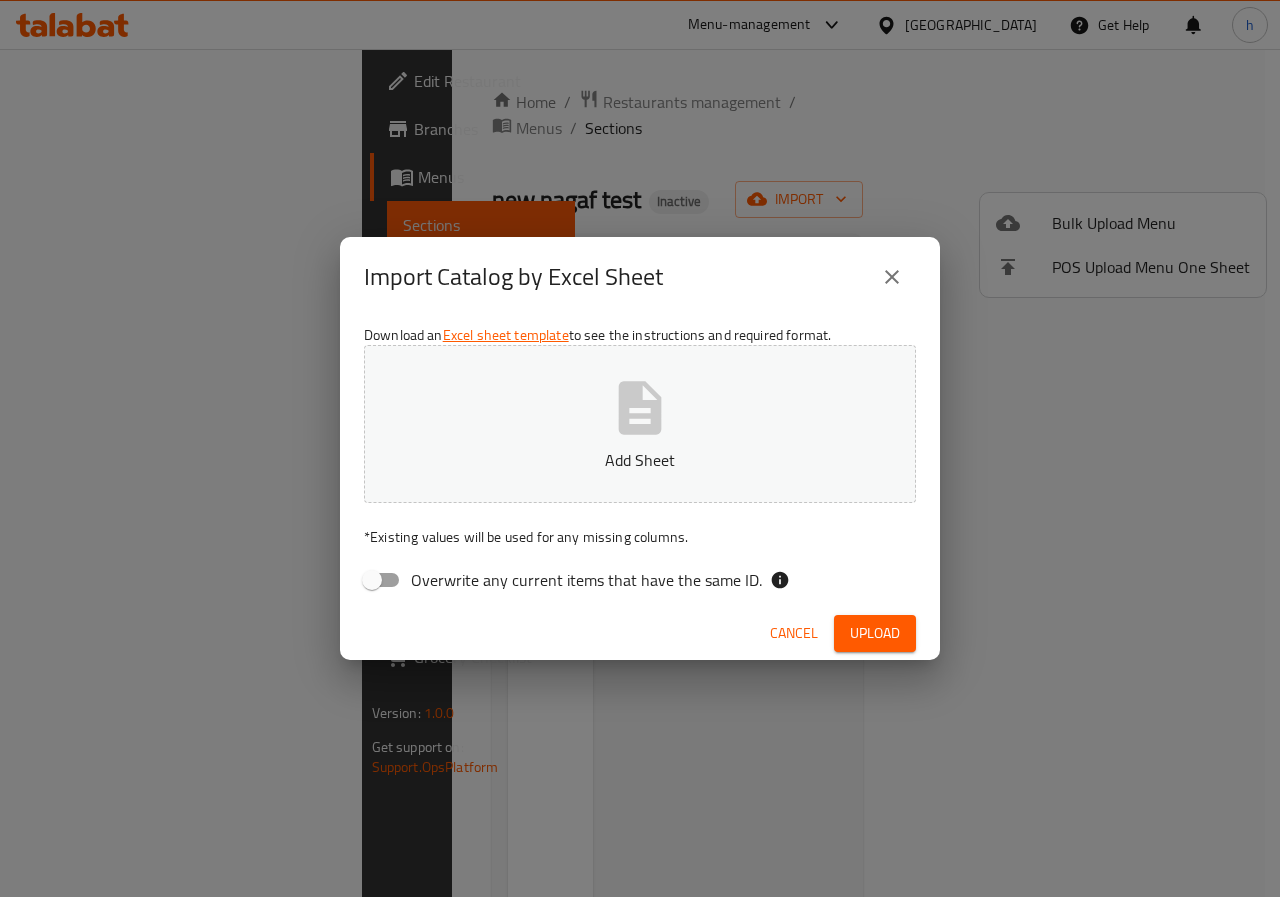 click on "Add Sheet" at bounding box center (640, 424) 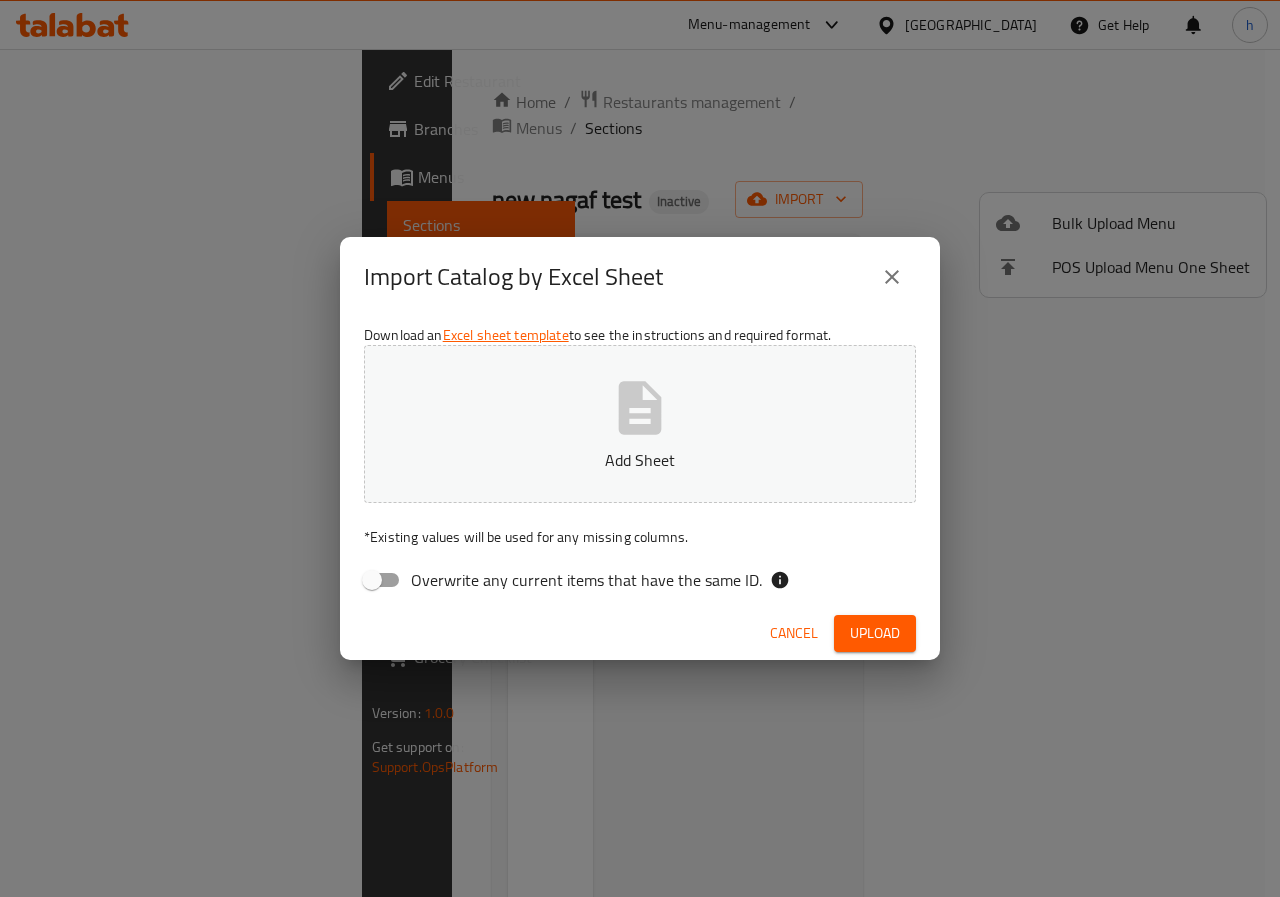 click 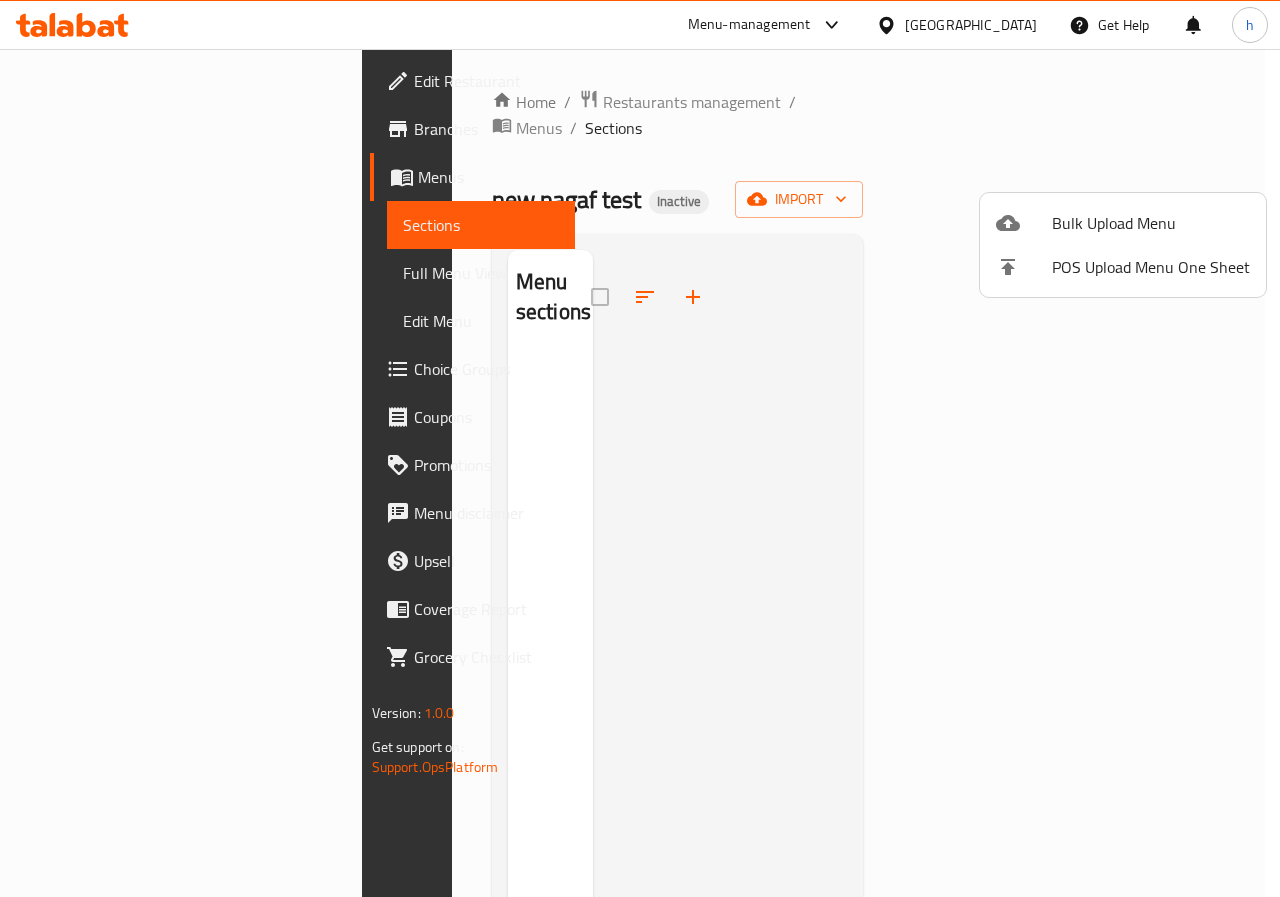 click at bounding box center (640, 448) 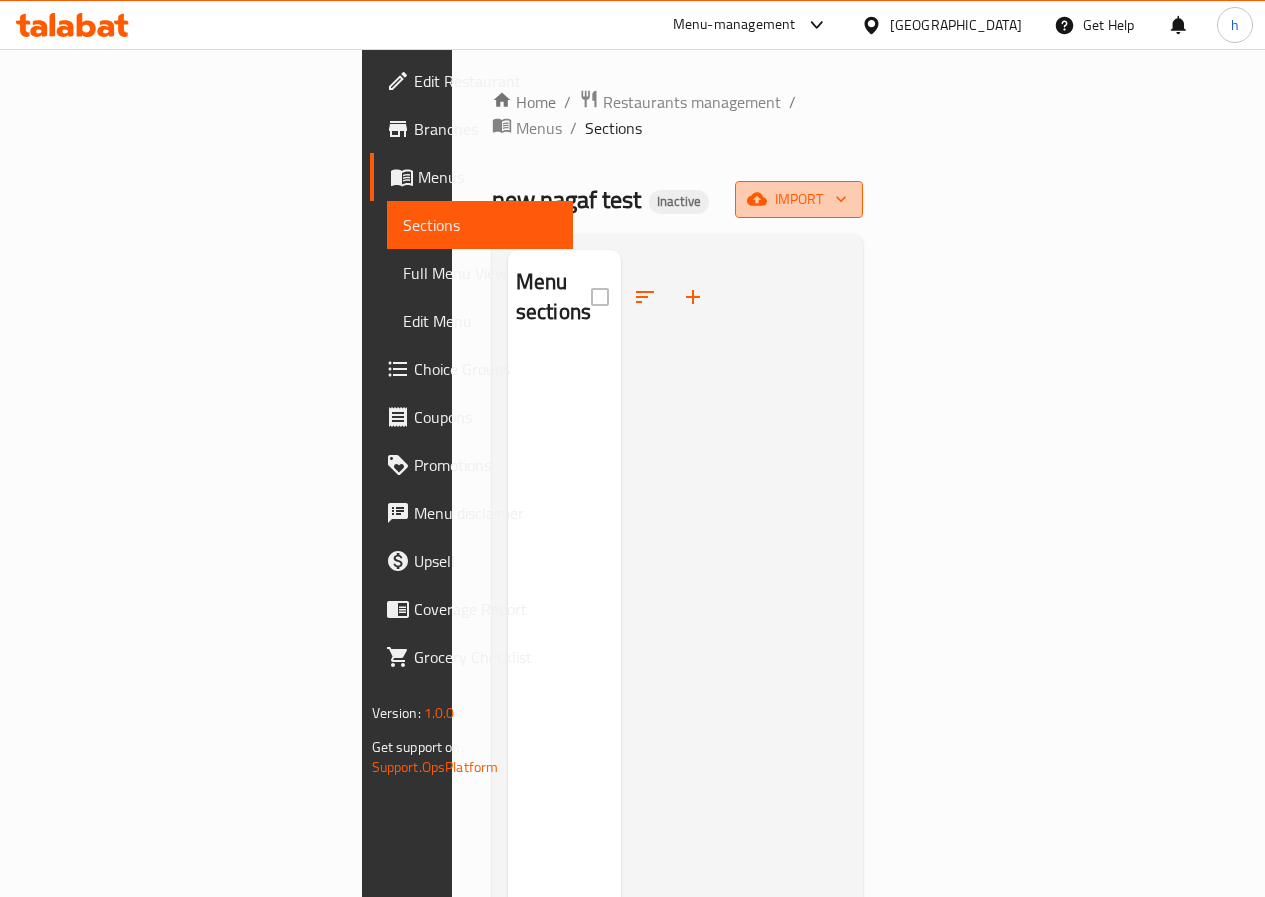 click 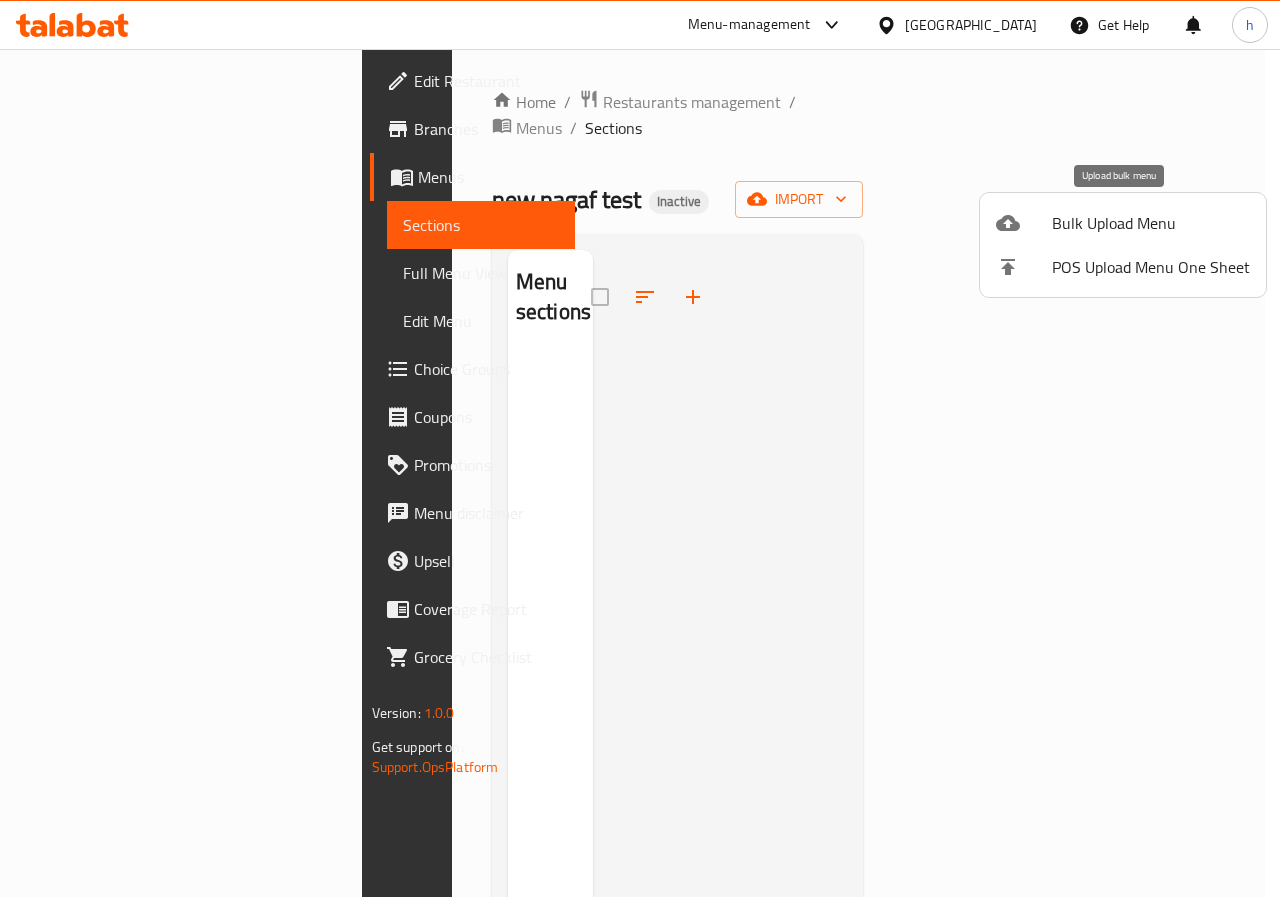 click at bounding box center (1024, 223) 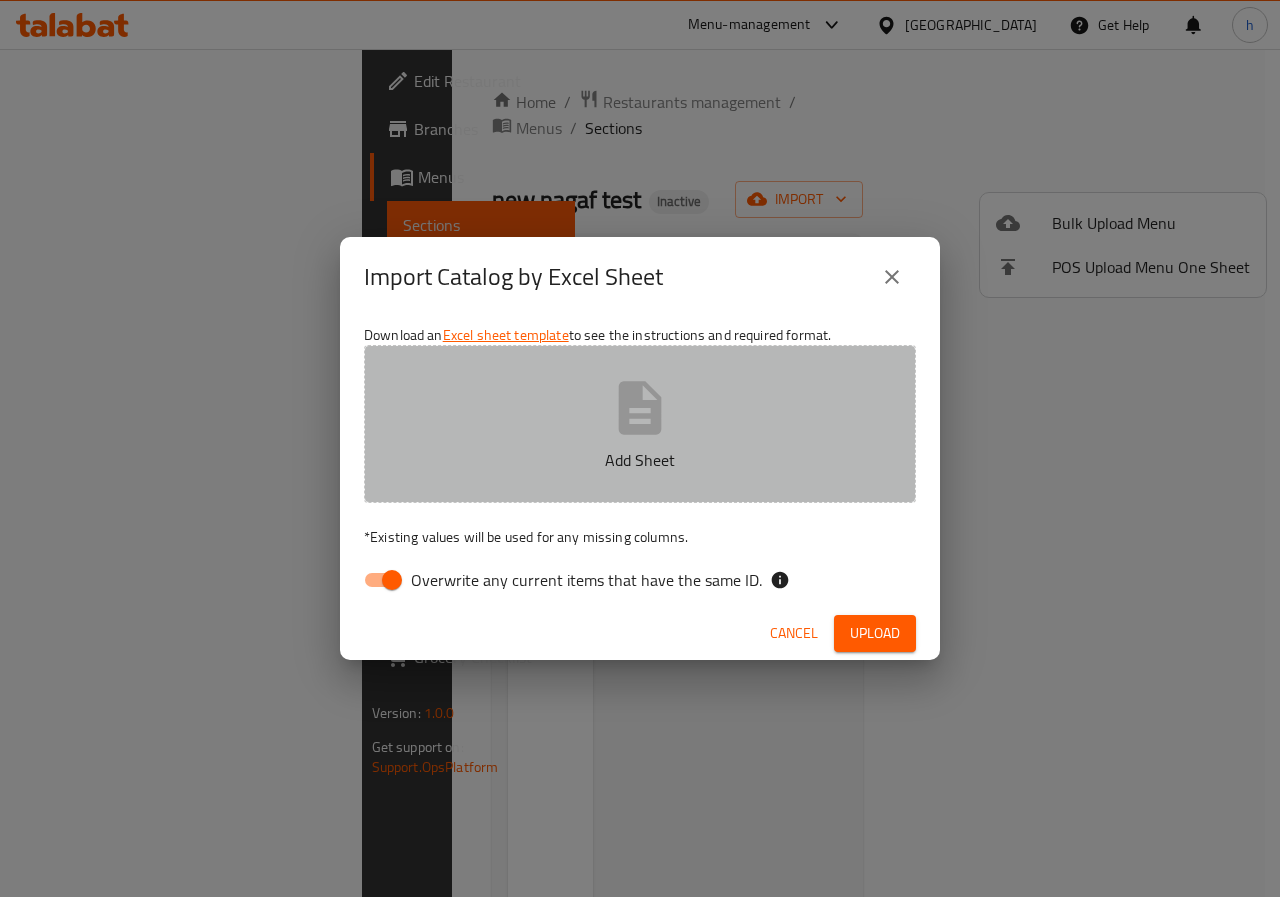 click on "Add Sheet" at bounding box center [640, 424] 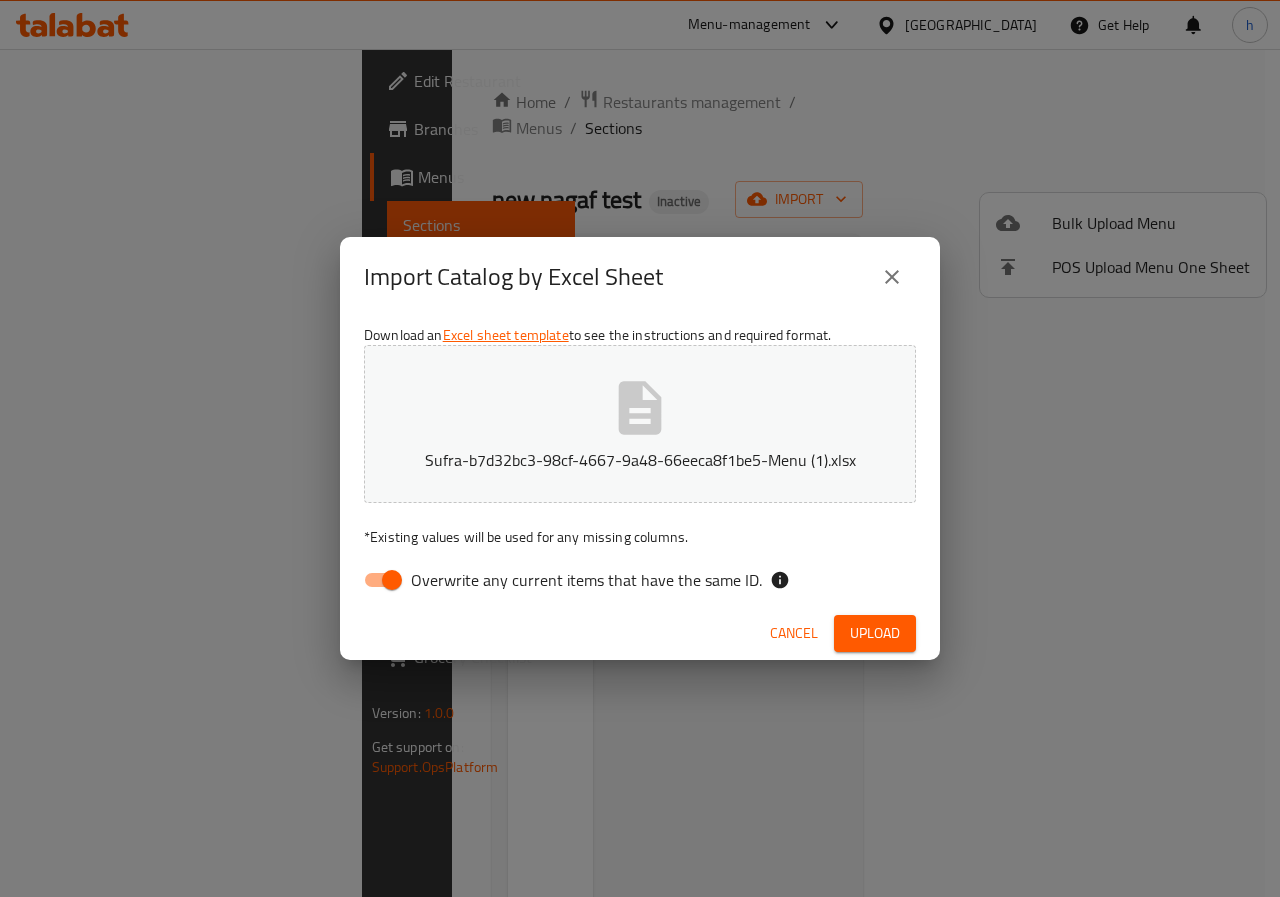 click on "Overwrite any current items that have the same ID." at bounding box center (392, 580) 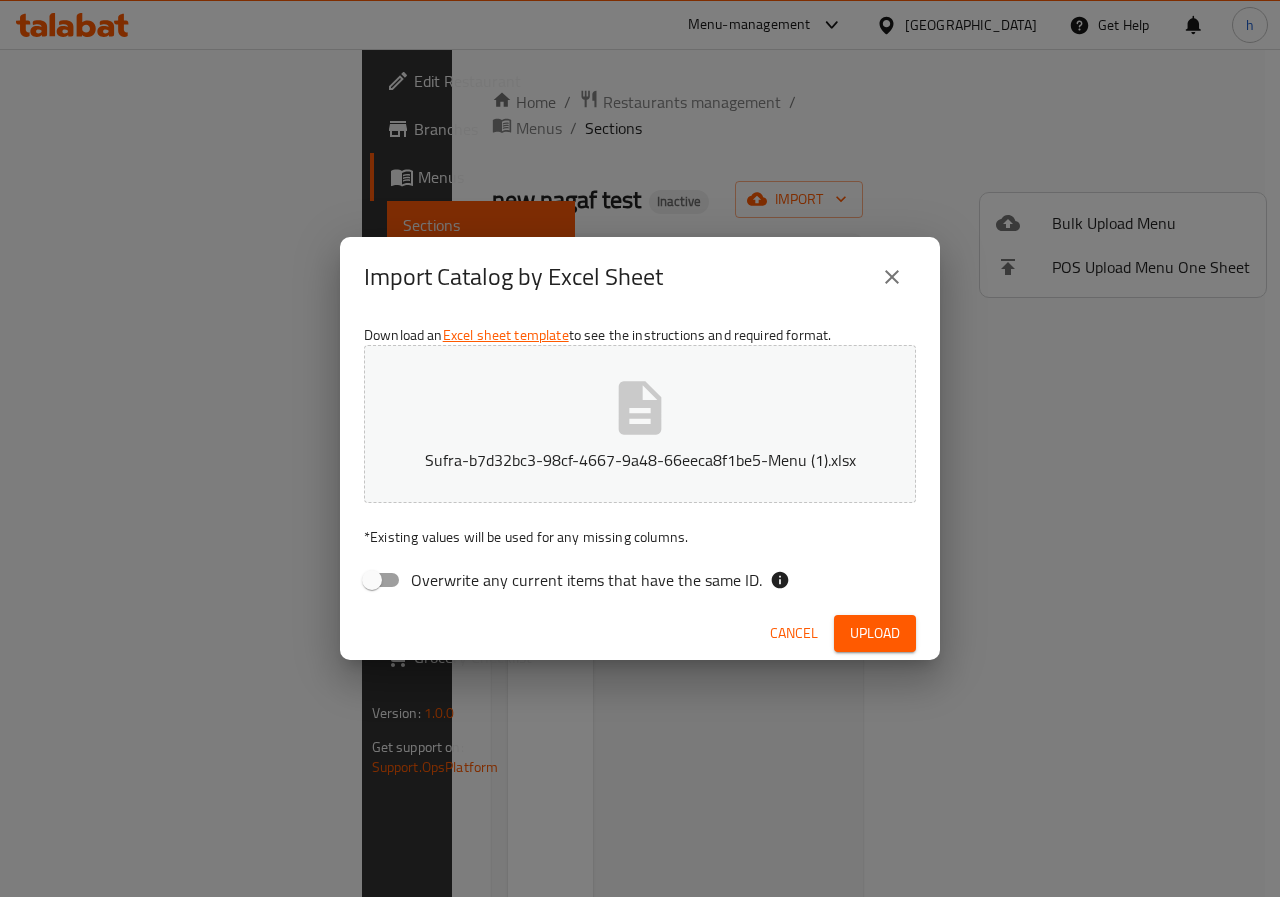 click on "Upload" at bounding box center (875, 633) 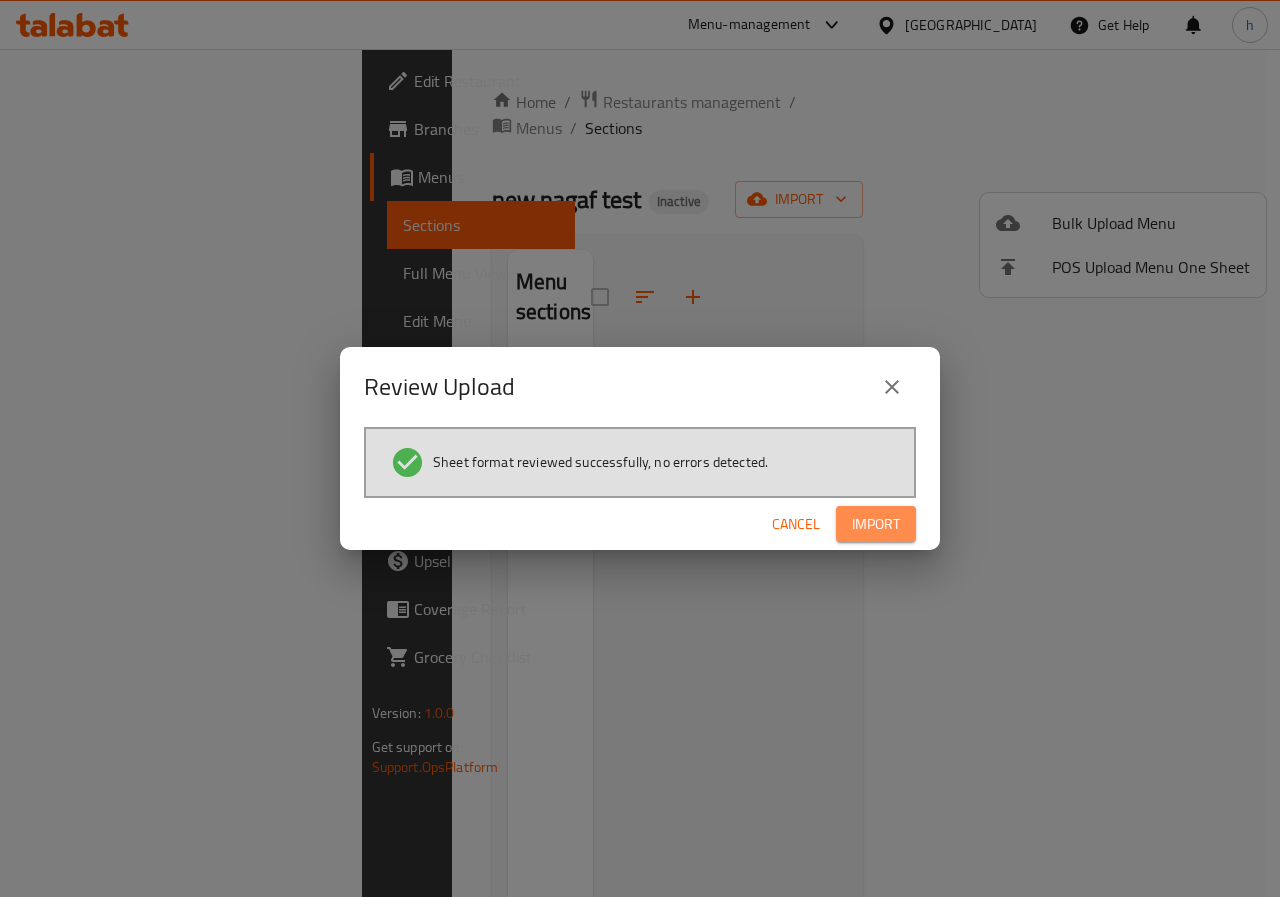 click on "Import" at bounding box center (876, 524) 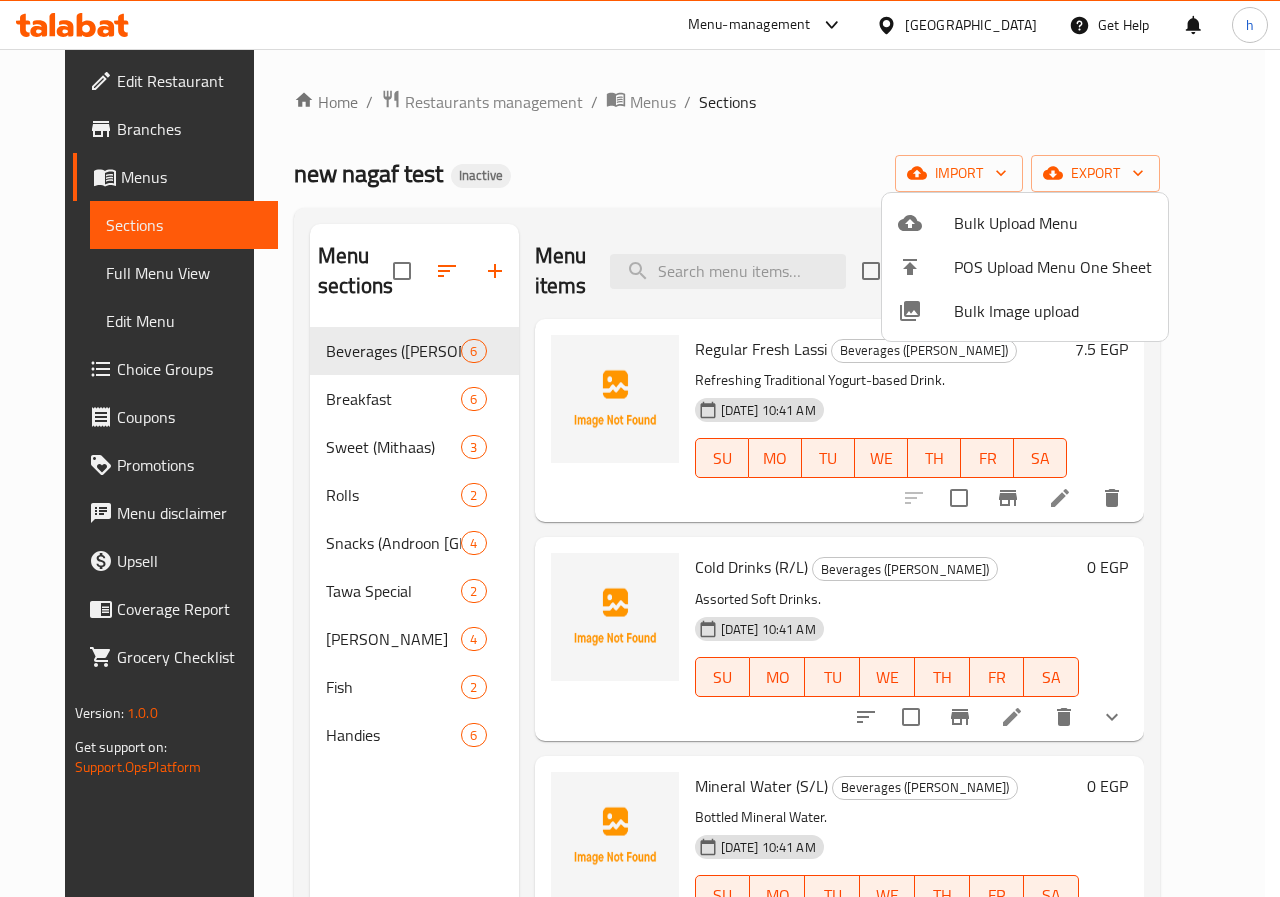 click at bounding box center (640, 448) 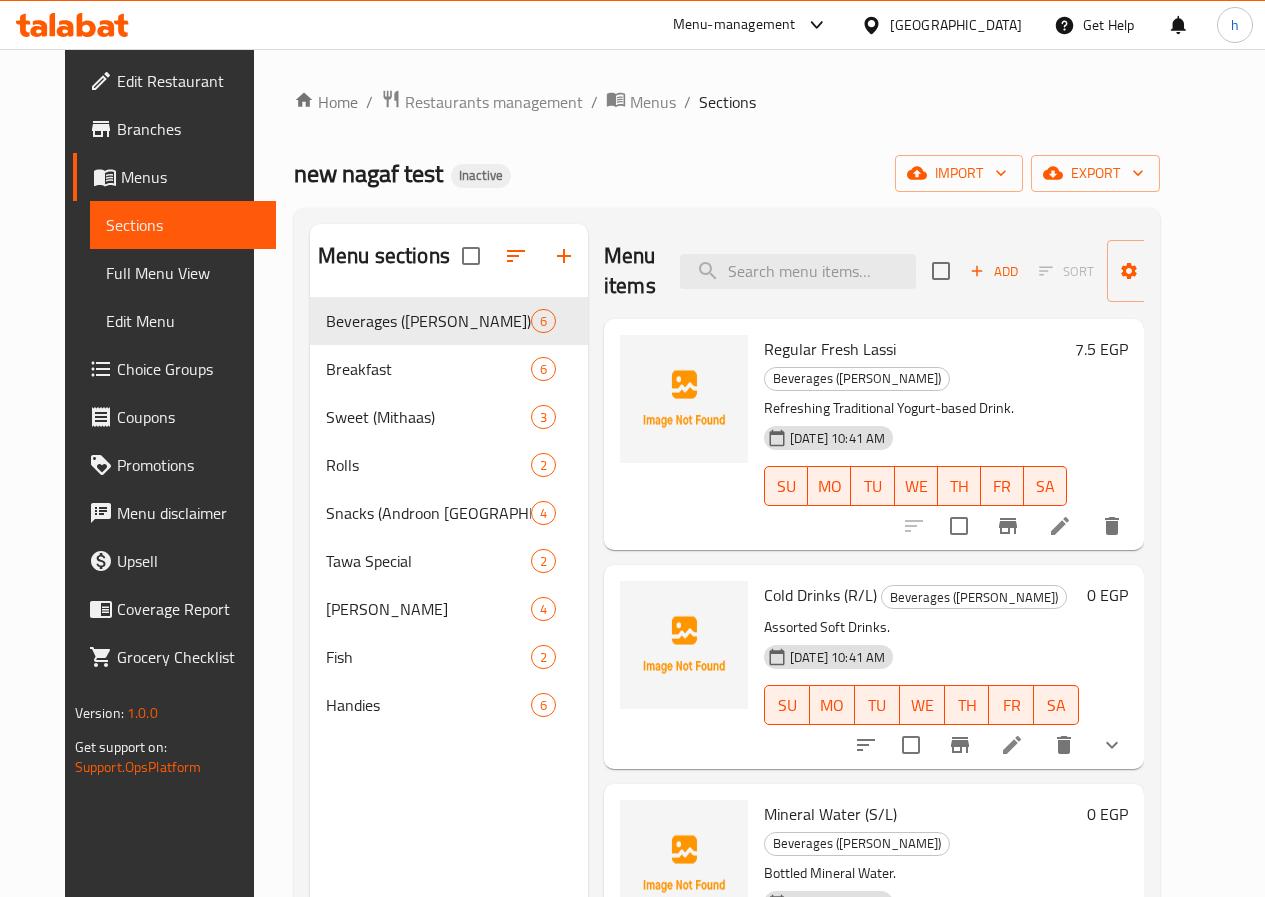 click on "Full Menu View" at bounding box center (183, 273) 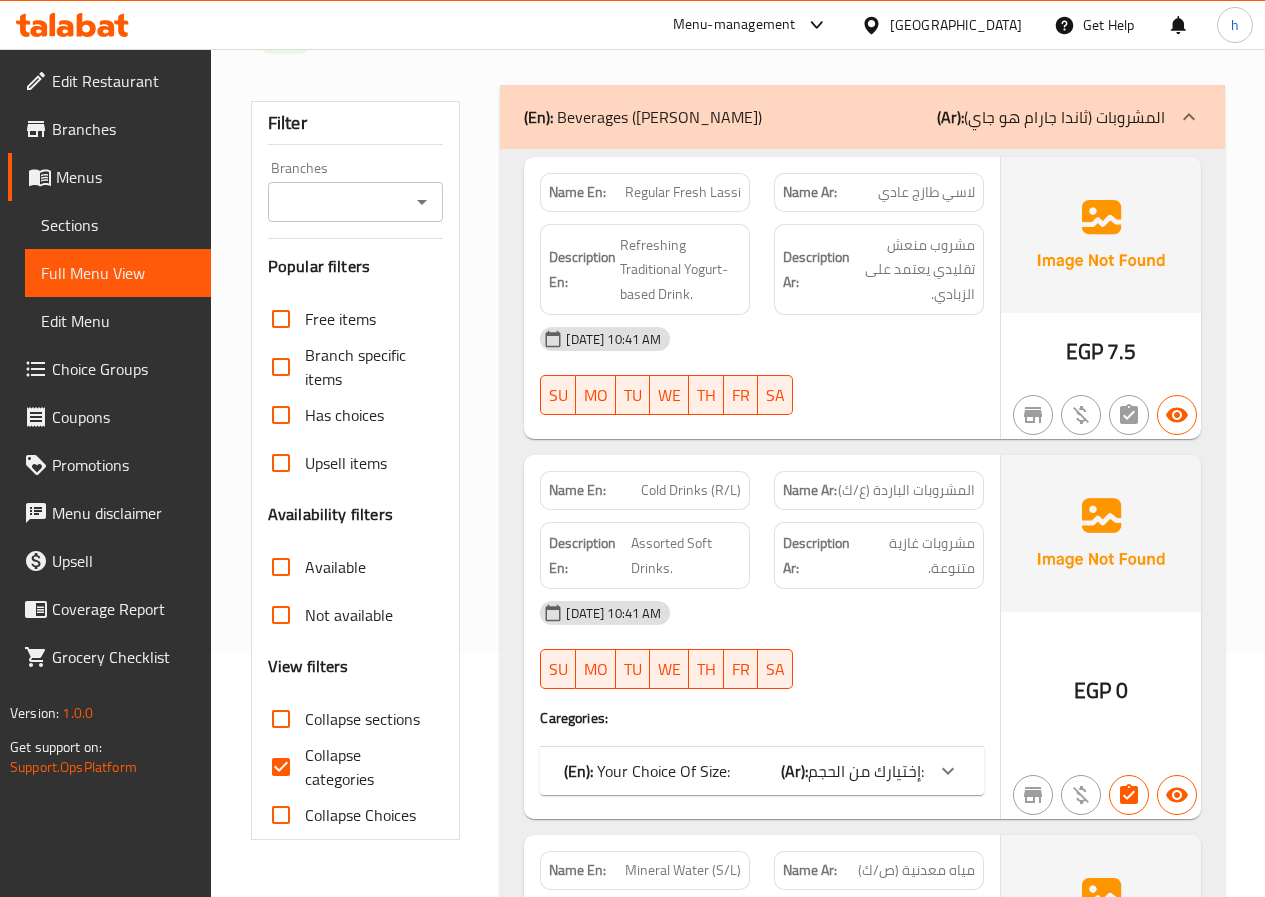 scroll, scrollTop: 300, scrollLeft: 0, axis: vertical 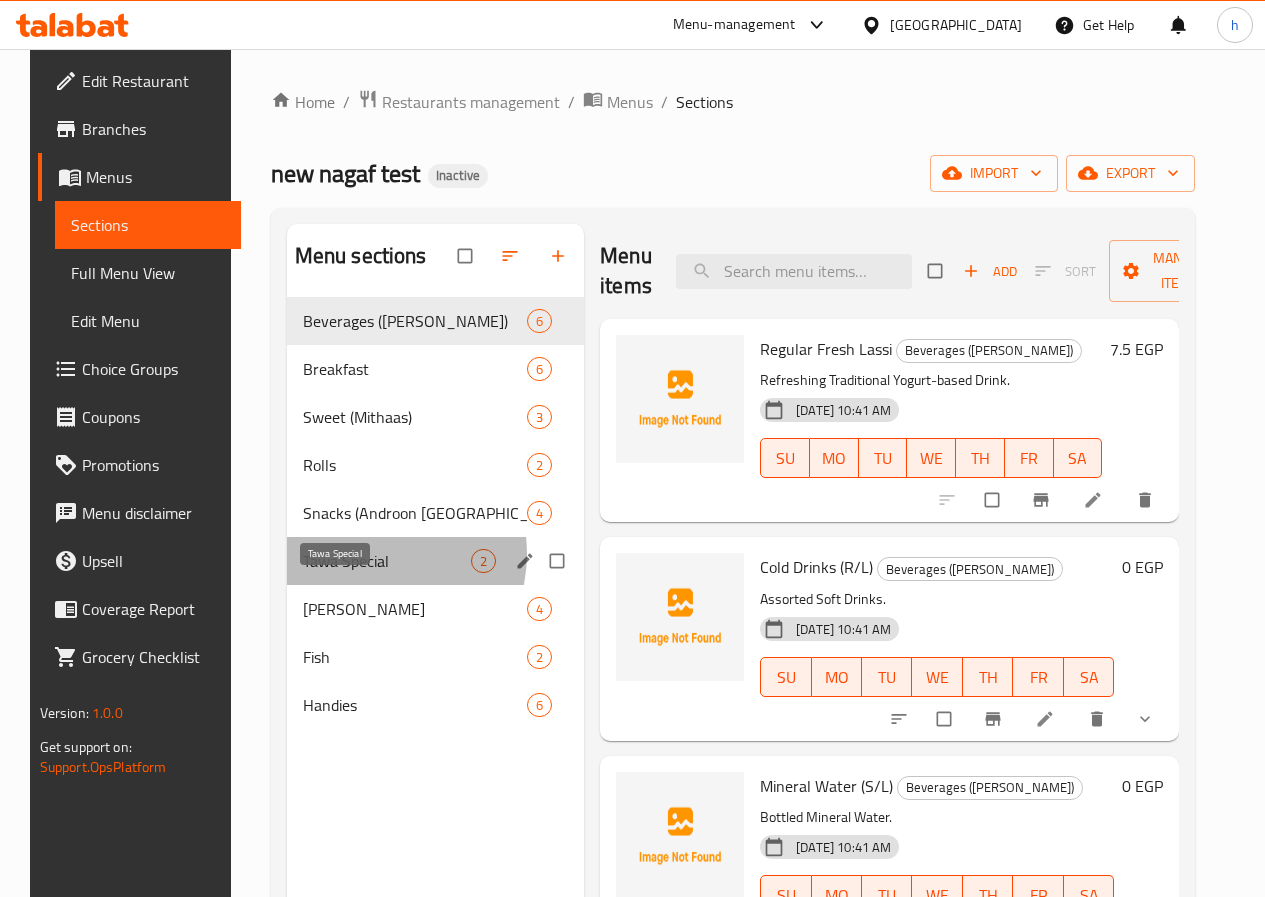 click on "Tawa Special" at bounding box center [387, 561] 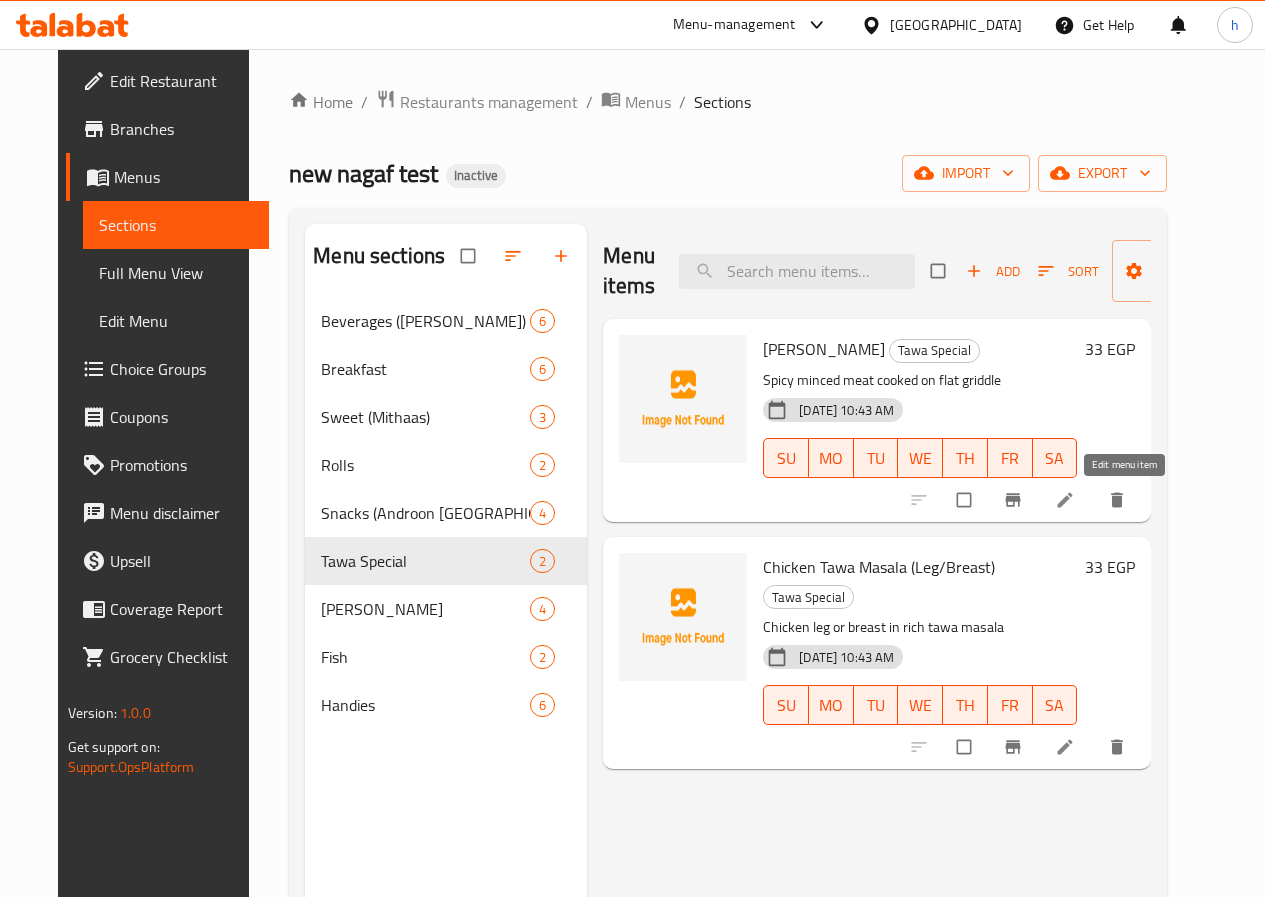 click at bounding box center (1067, 500) 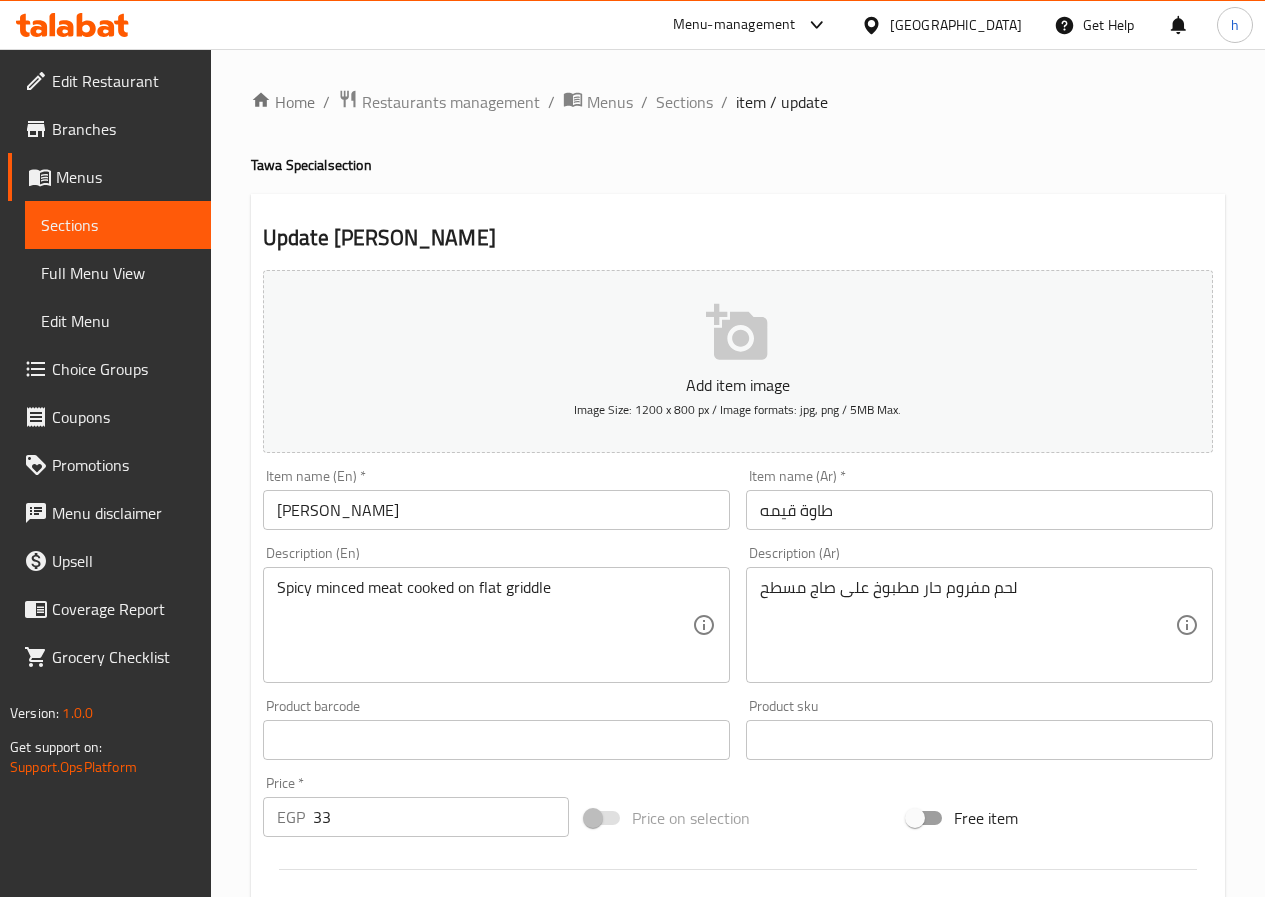 click on "طاوة قیمه" at bounding box center [979, 510] 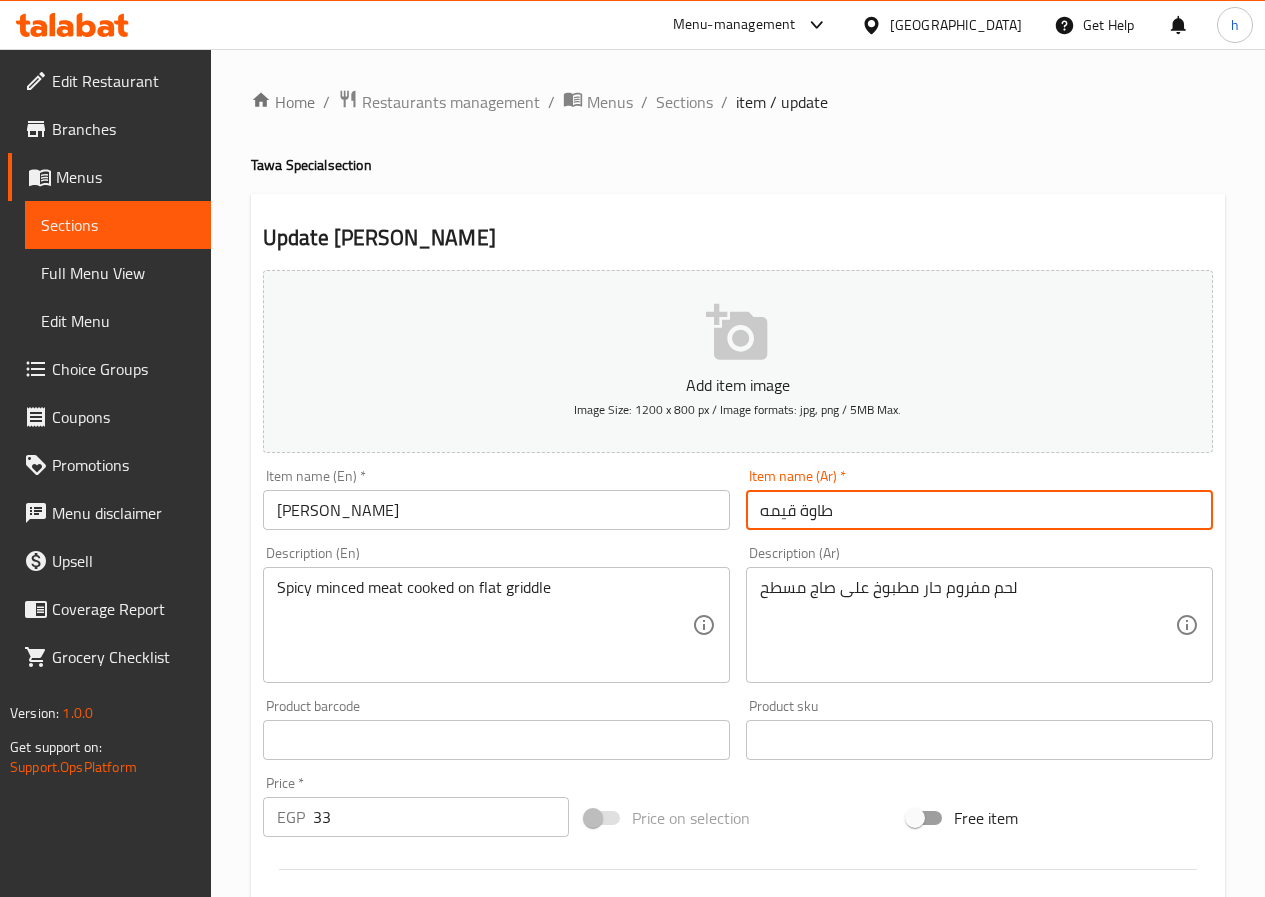 click on "طاوة قیمه" at bounding box center (979, 510) 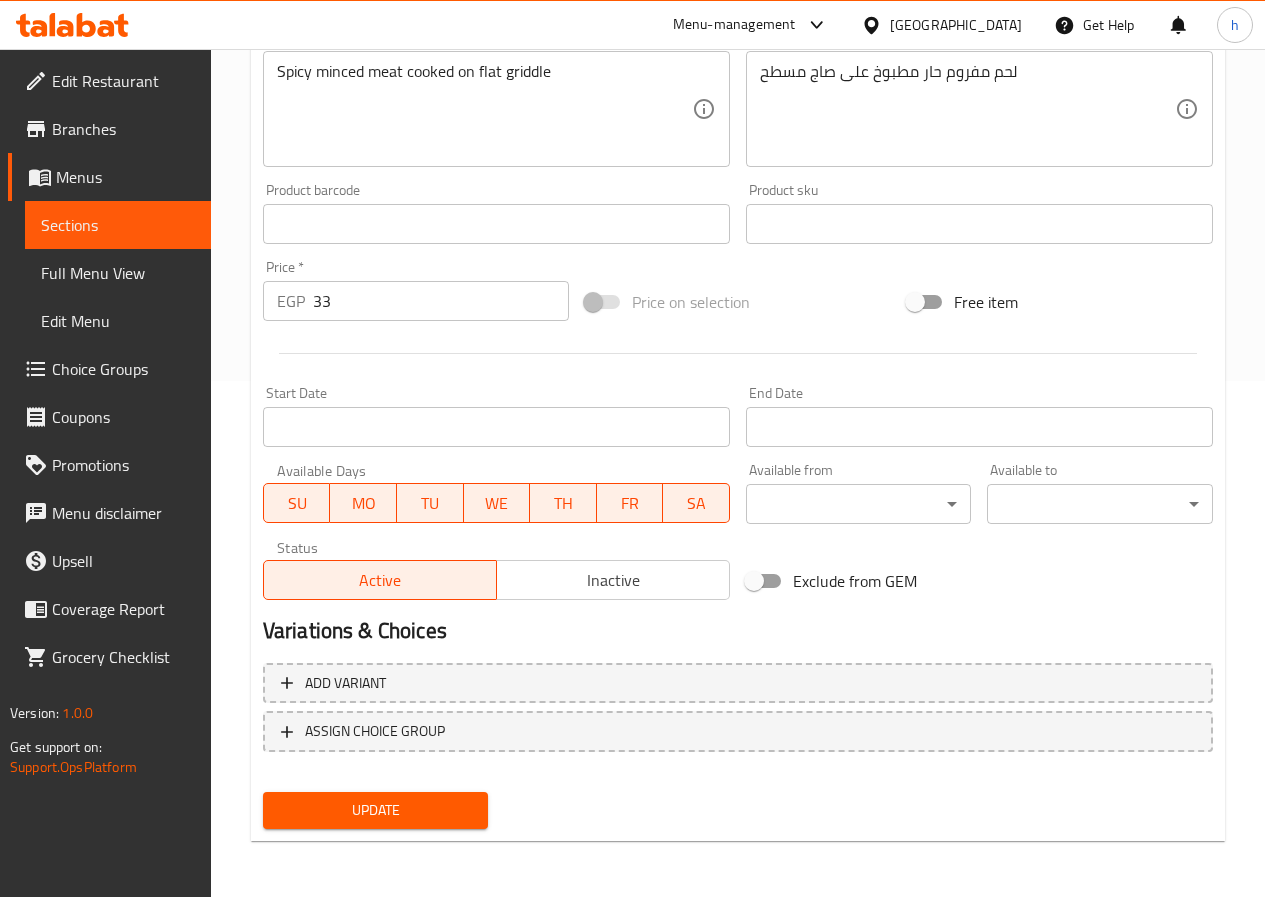 type on "تاوة قیمه" 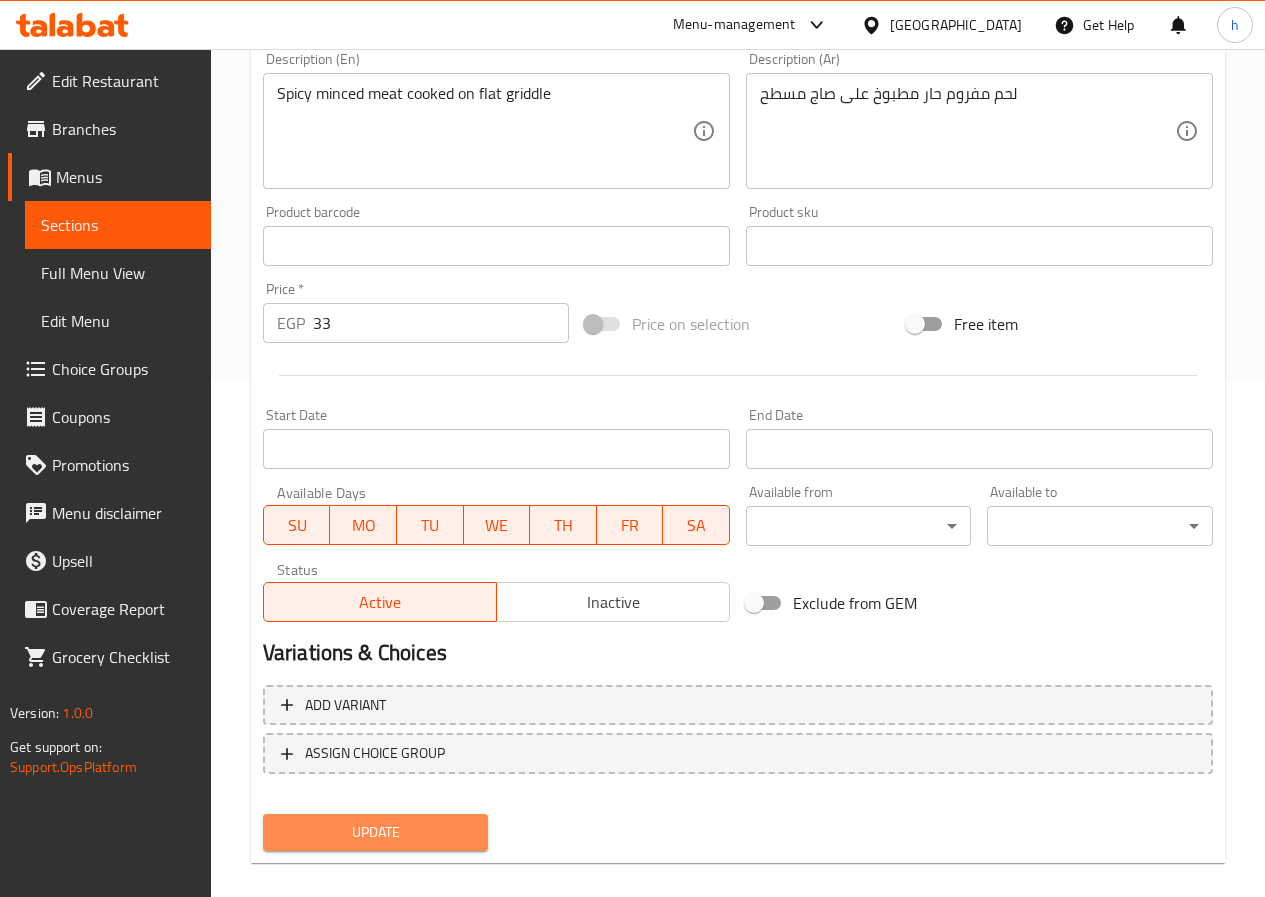 click on "Update" at bounding box center (376, 832) 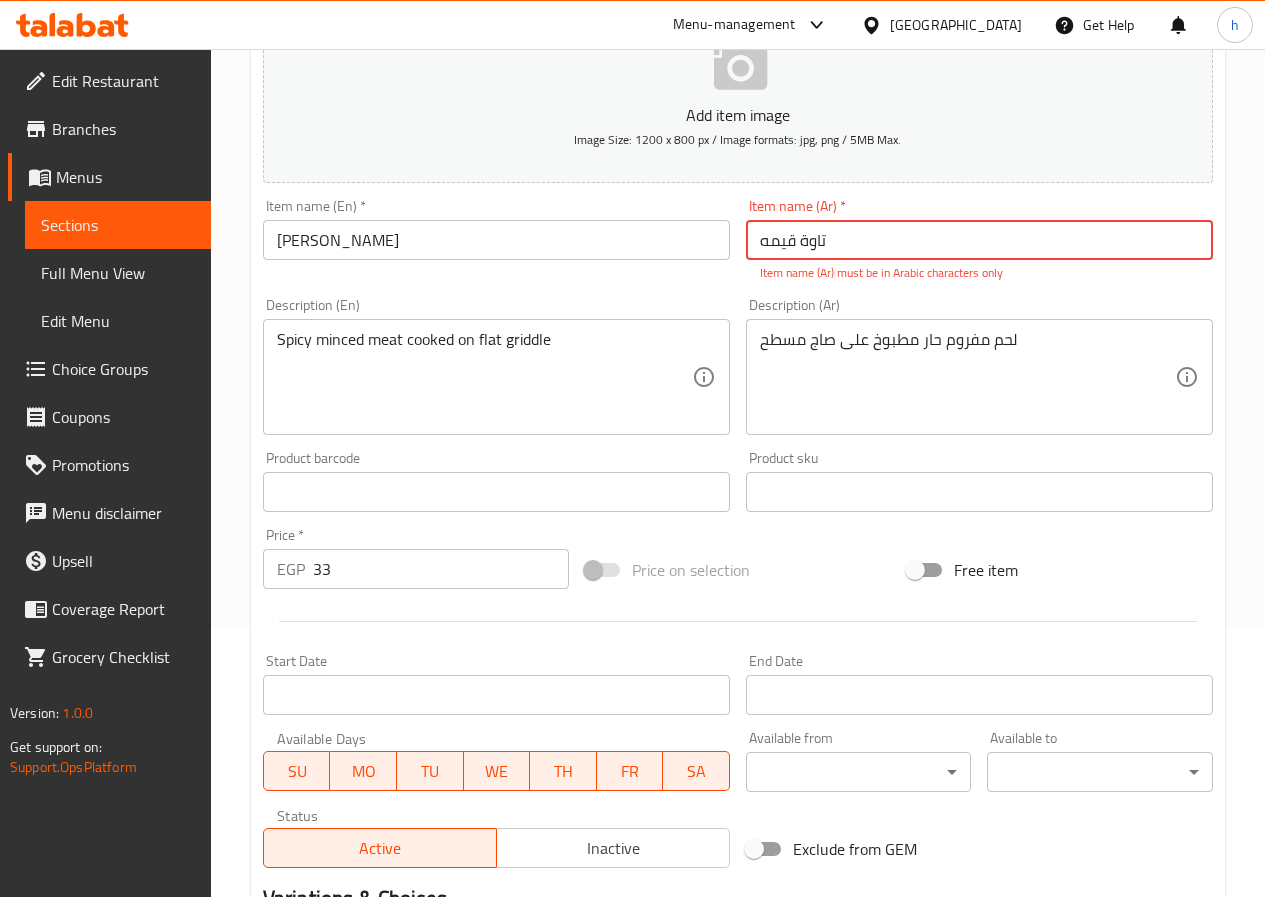 scroll, scrollTop: 300, scrollLeft: 0, axis: vertical 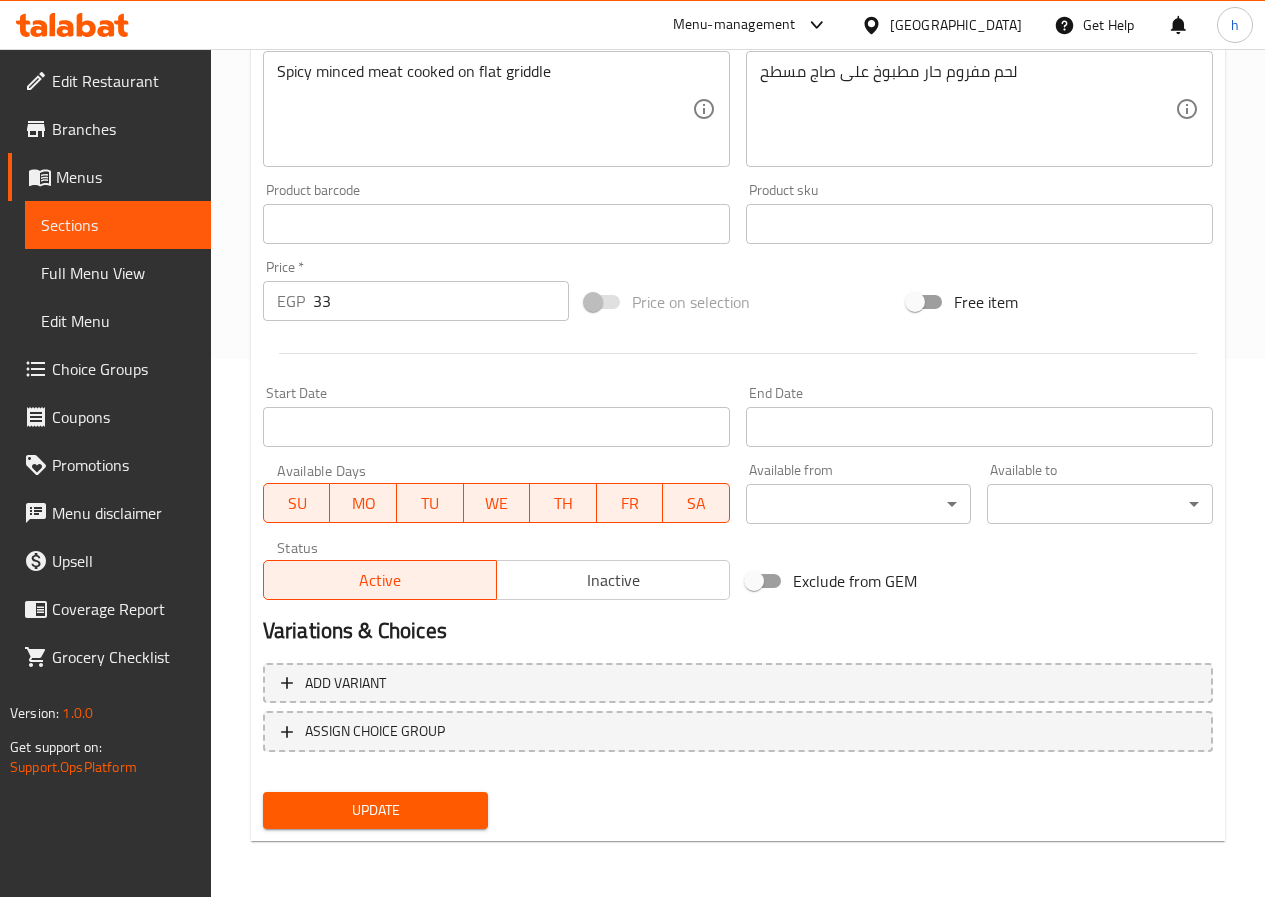 click on "Update" at bounding box center (376, 810) 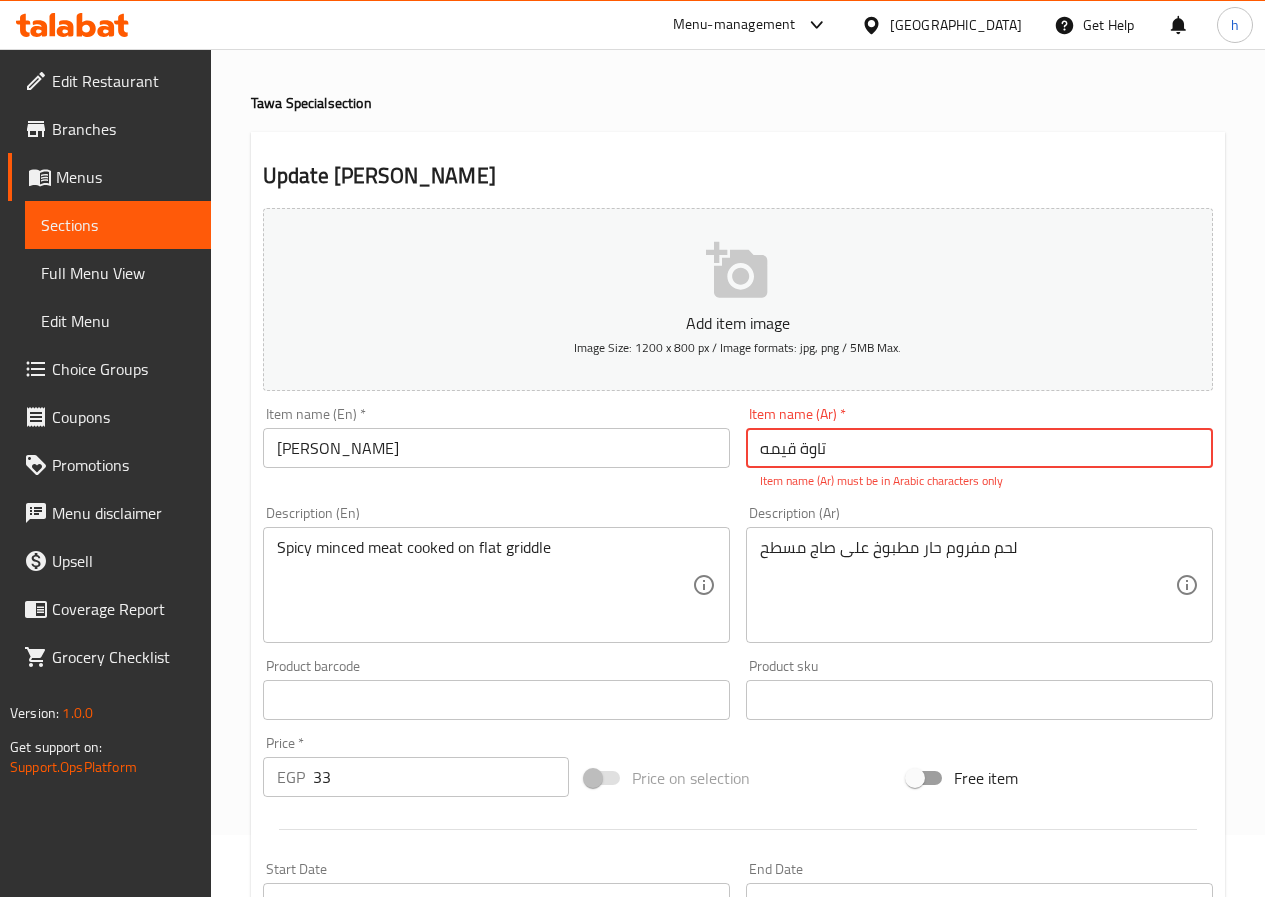 click on "تاوة قیمه" at bounding box center (979, 448) 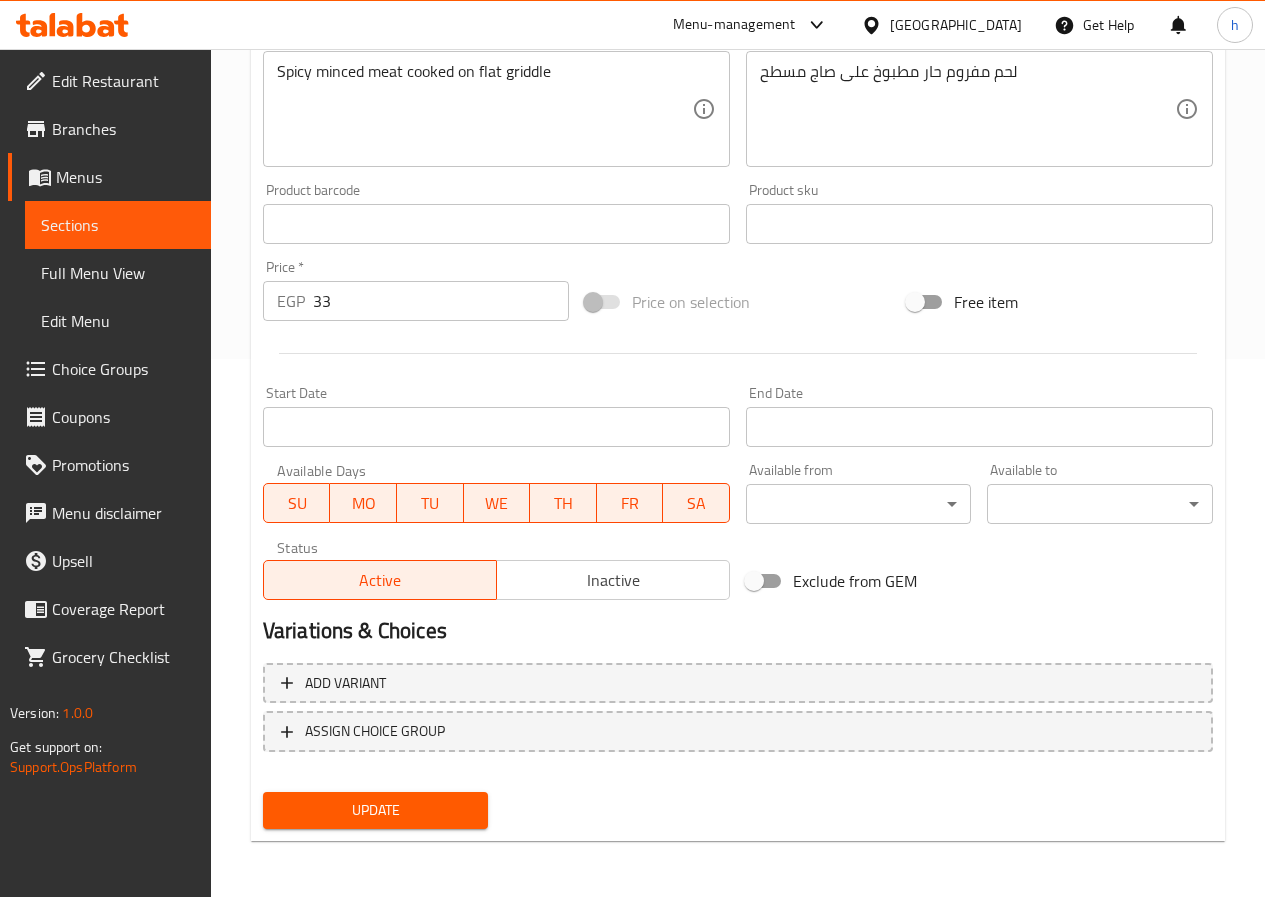 click on "Update" at bounding box center (376, 810) 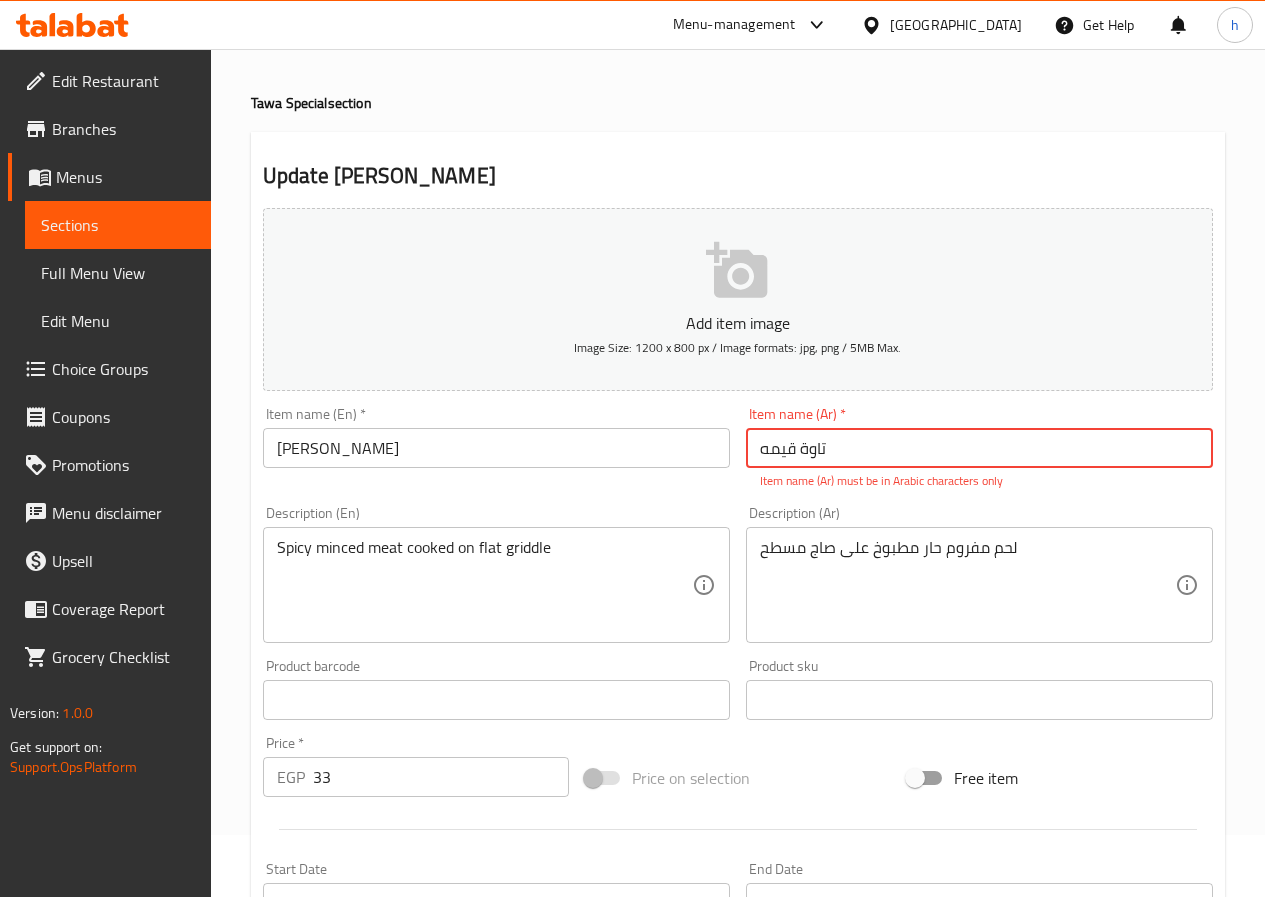 drag, startPoint x: 831, startPoint y: 454, endPoint x: 736, endPoint y: 452, distance: 95.02105 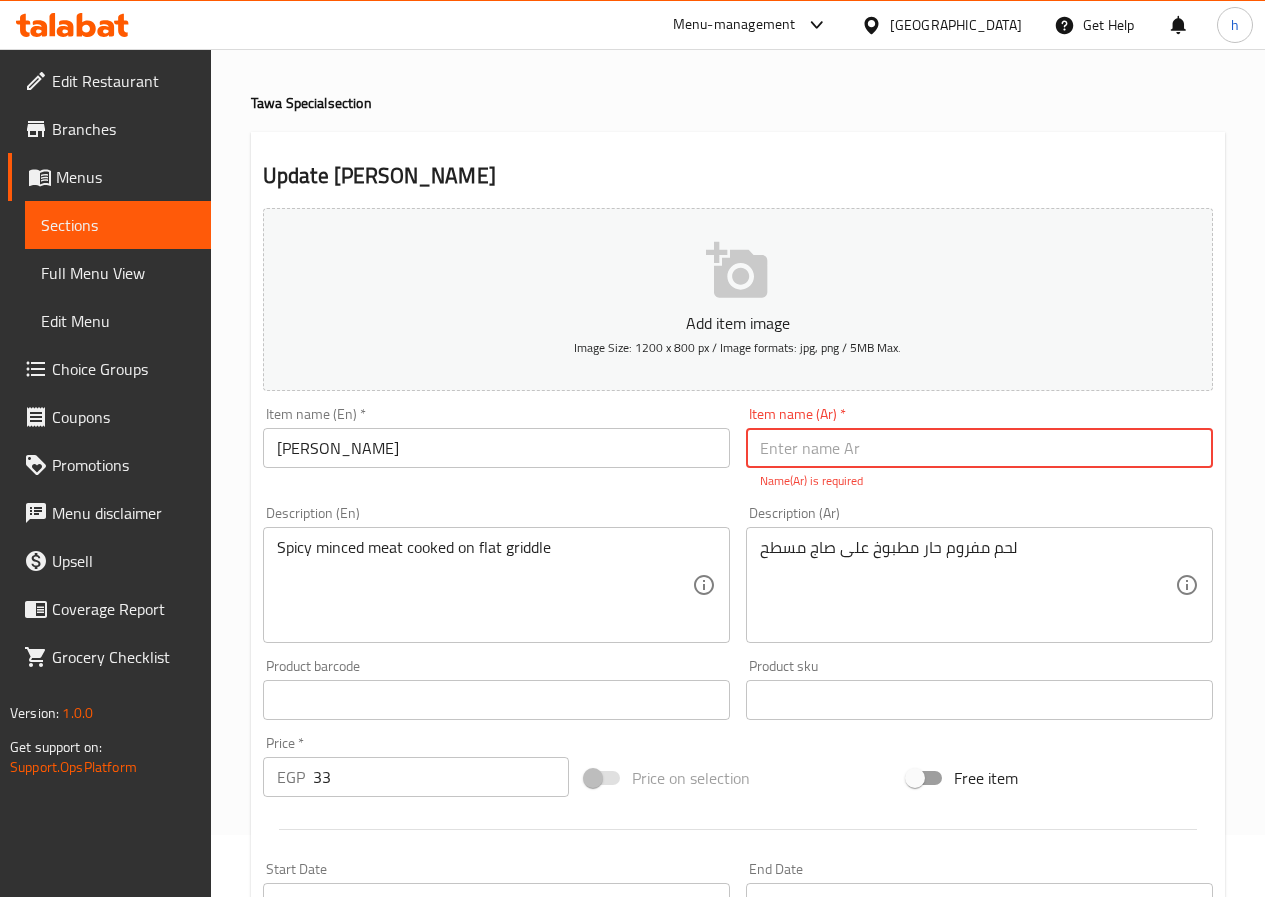 click at bounding box center (979, 448) 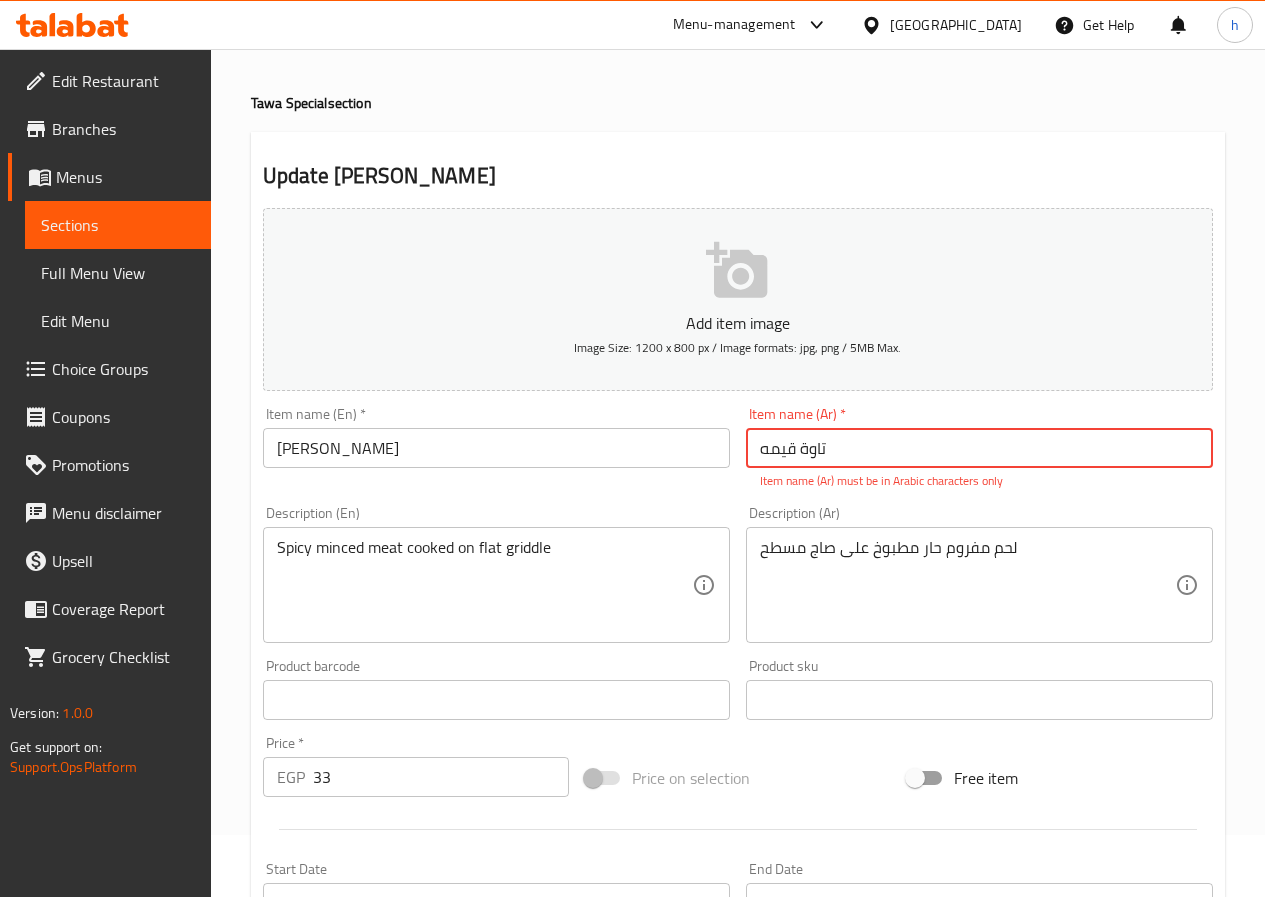 scroll, scrollTop: 538, scrollLeft: 0, axis: vertical 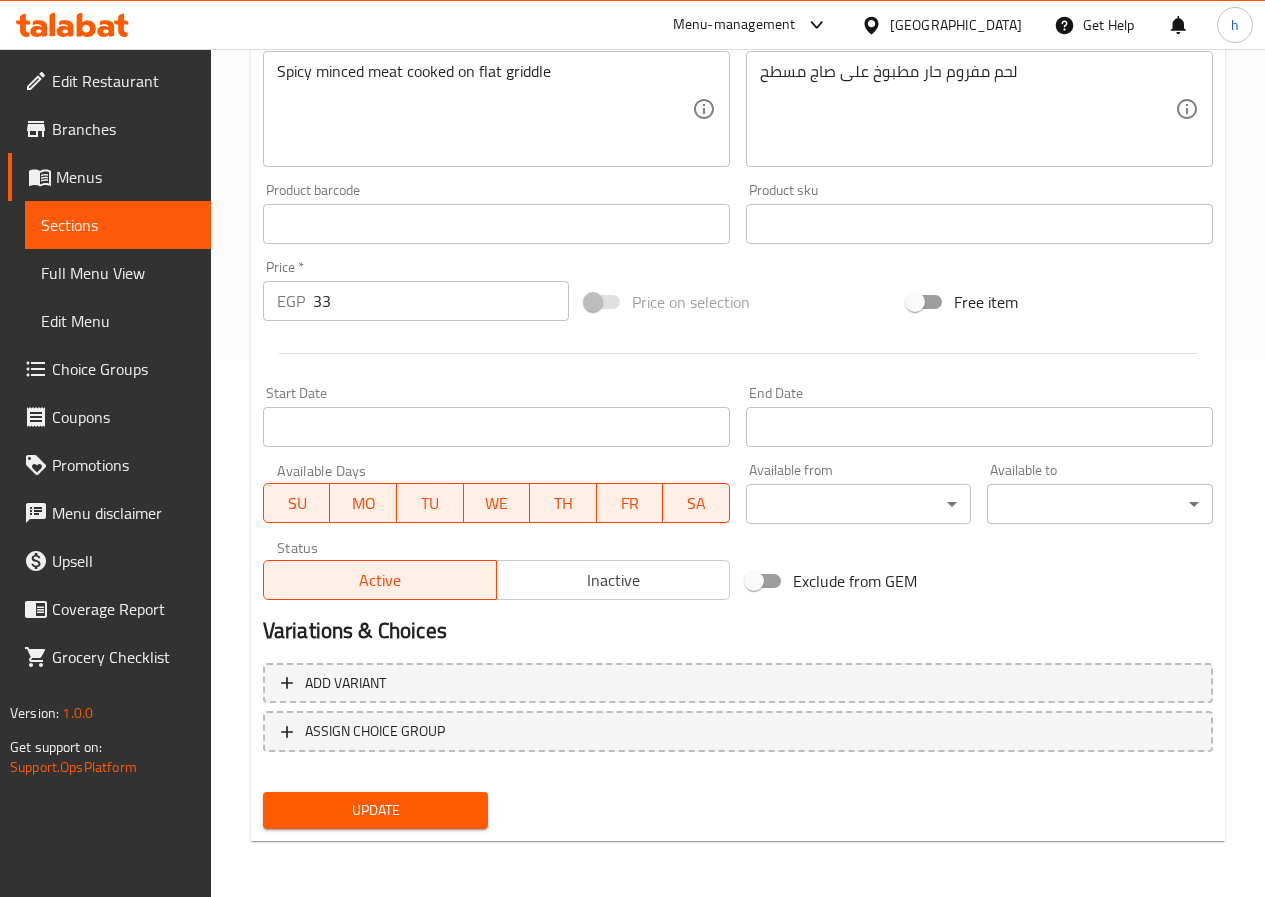 click on "Update" at bounding box center (376, 810) 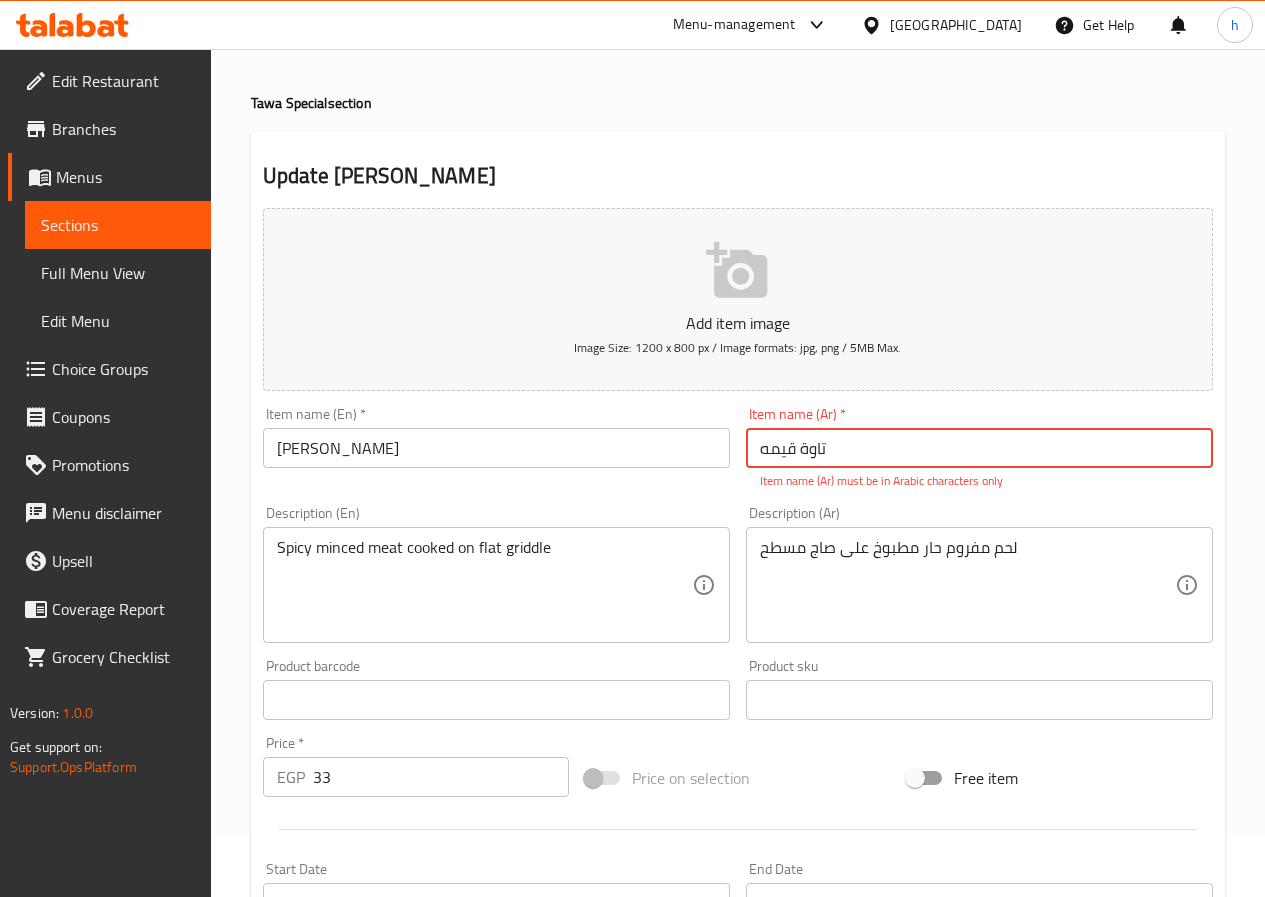 click on "تاوة قیمه" at bounding box center (979, 448) 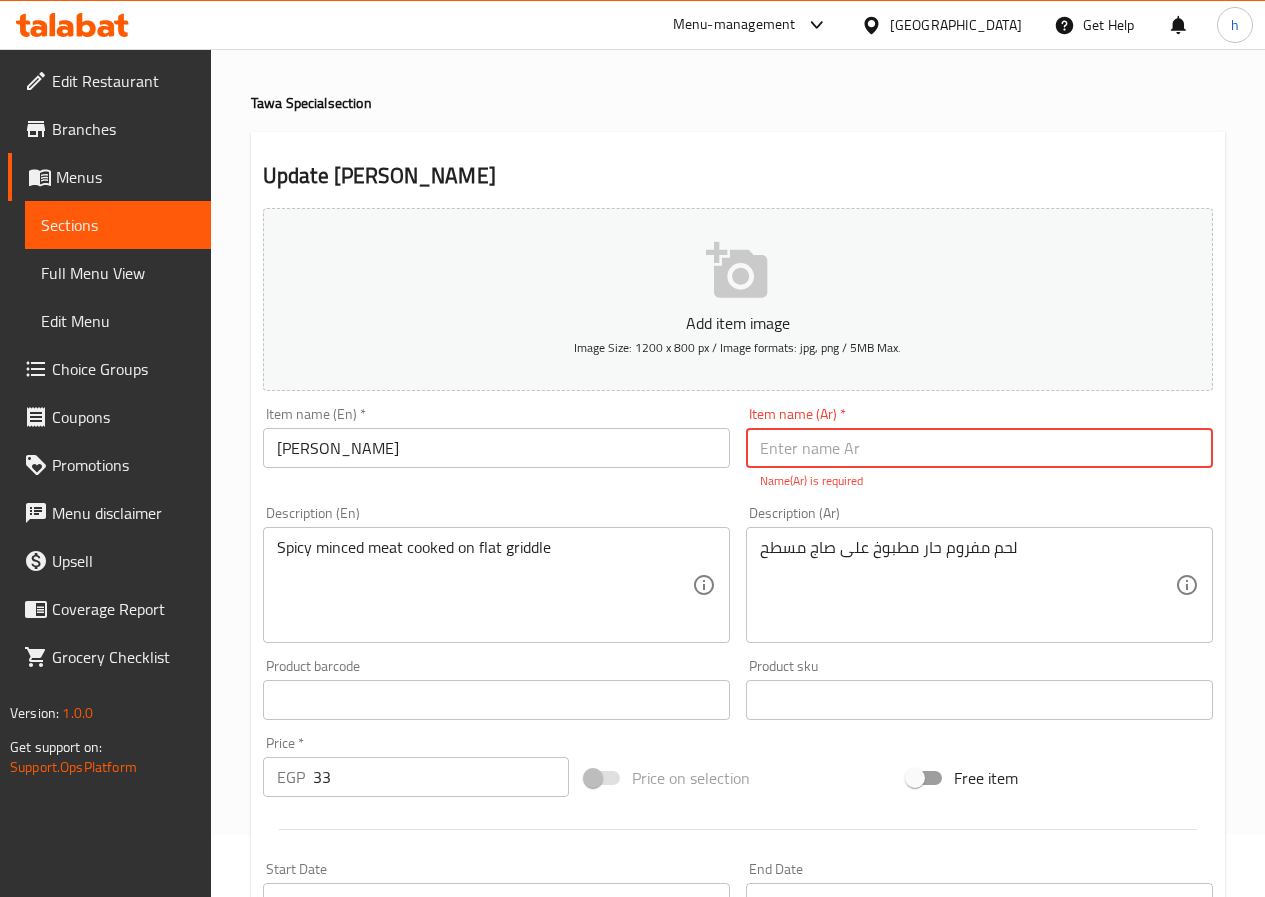 click on "Item name (En)   * Tawa Qeema Item name (En)  *" at bounding box center [496, 448] 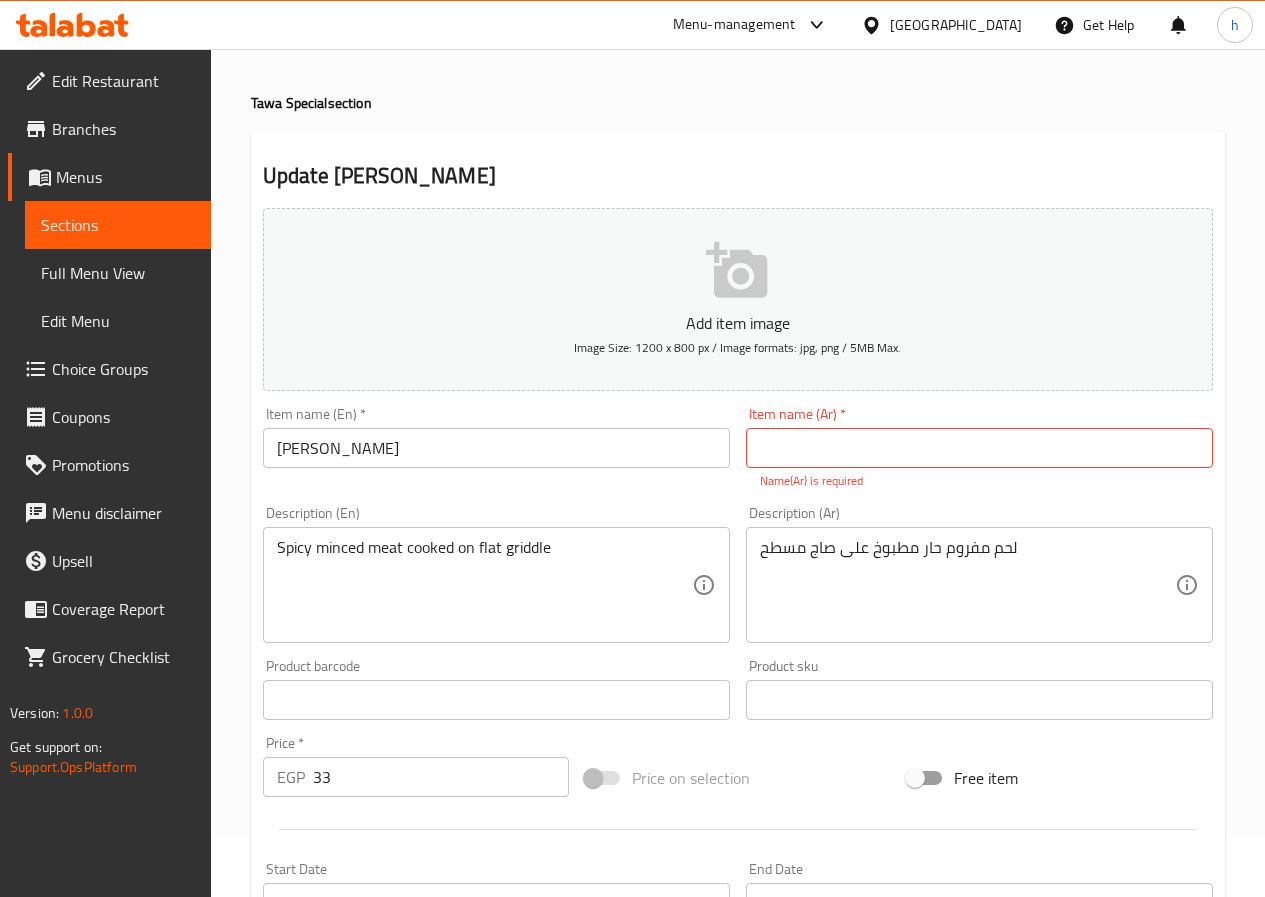 click on "[PERSON_NAME]" at bounding box center [496, 448] 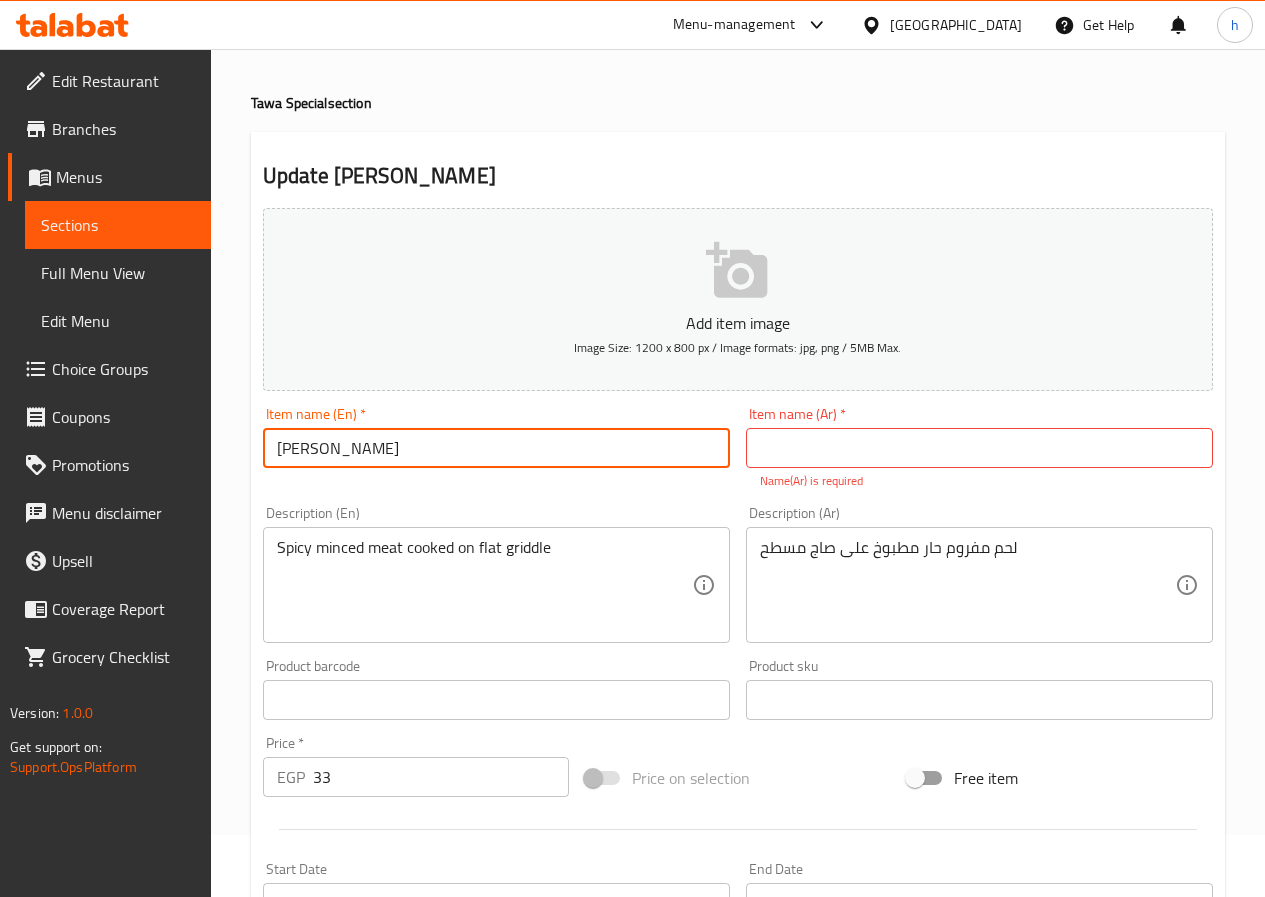 click at bounding box center [979, 448] 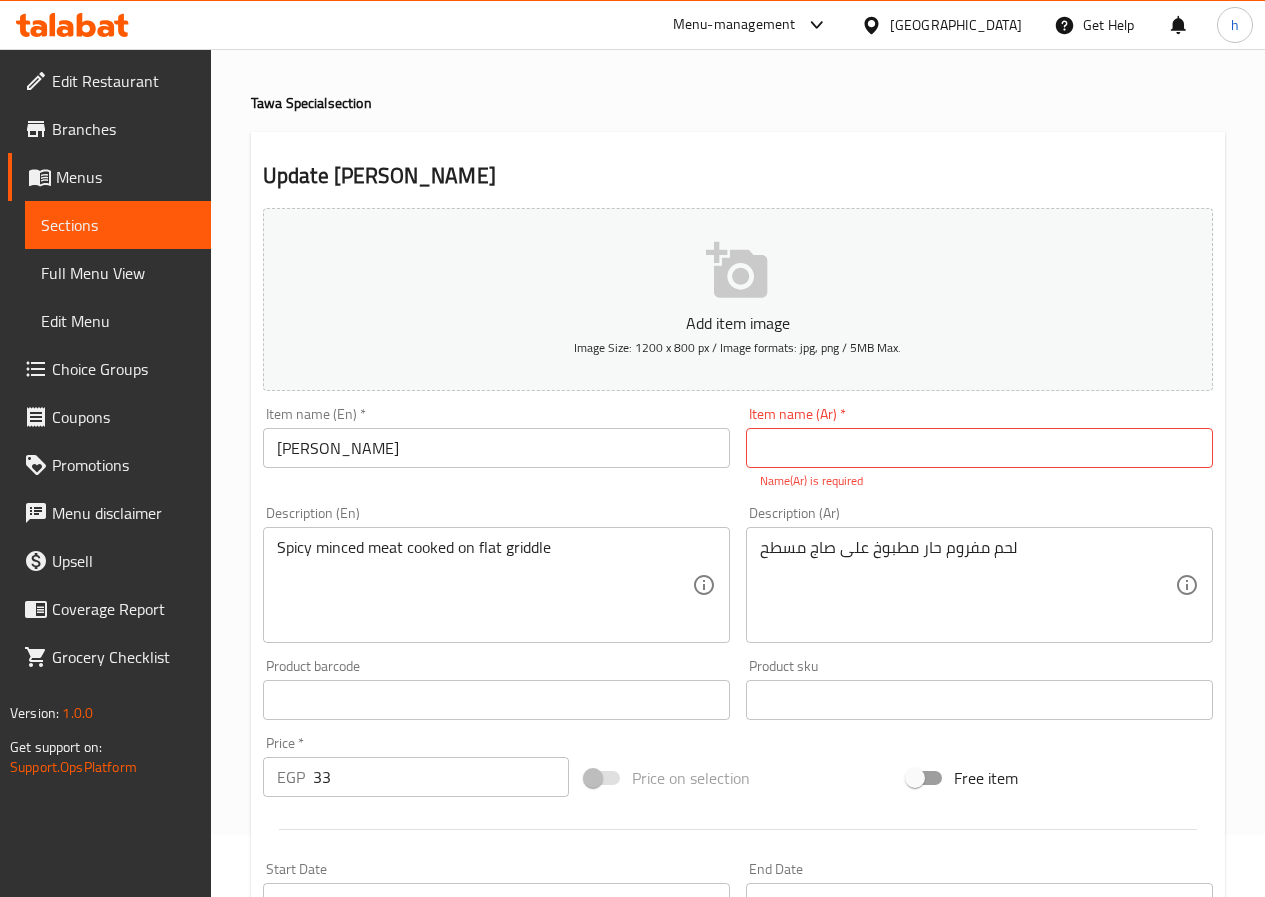 click at bounding box center [979, 448] 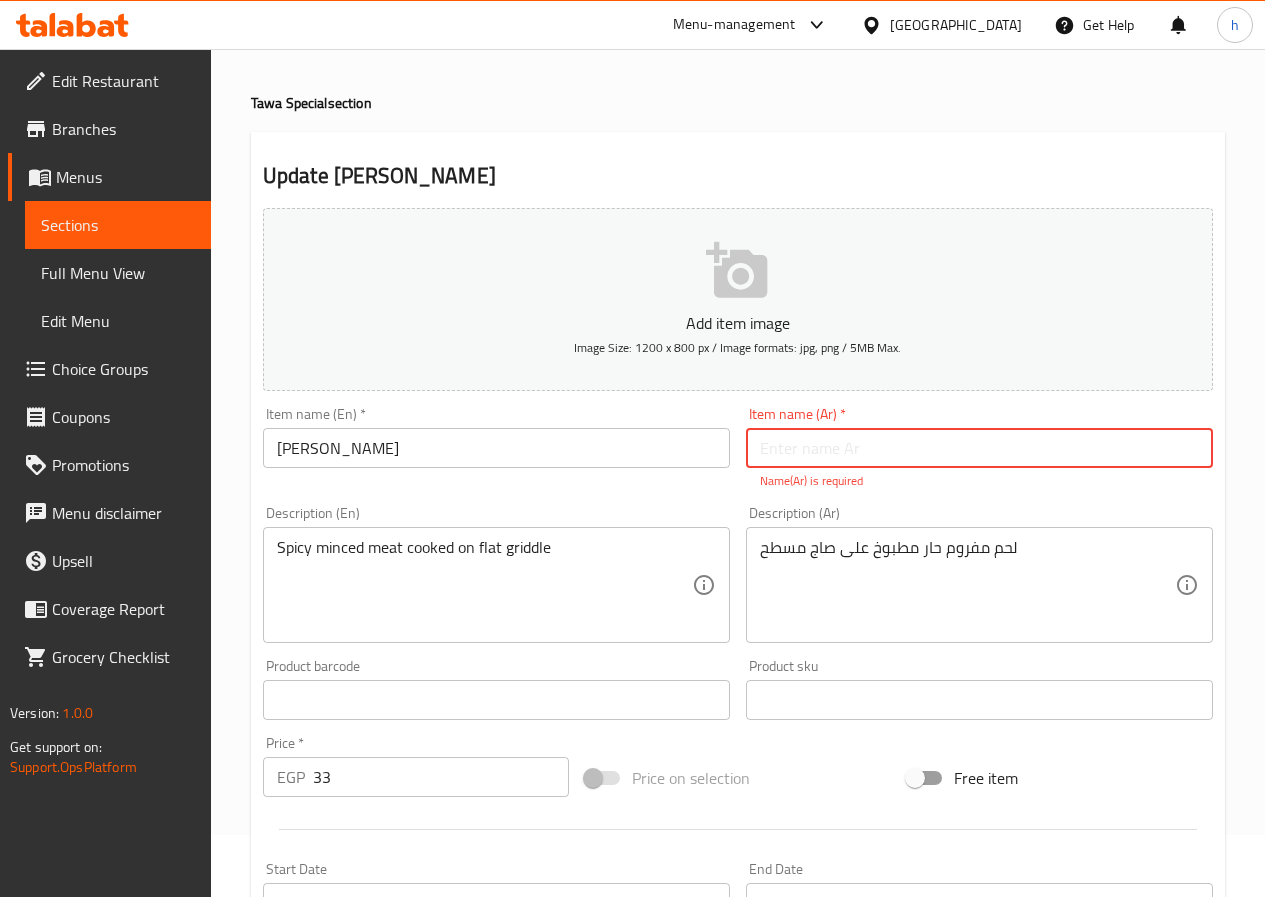 paste on "تاوة قیمه" 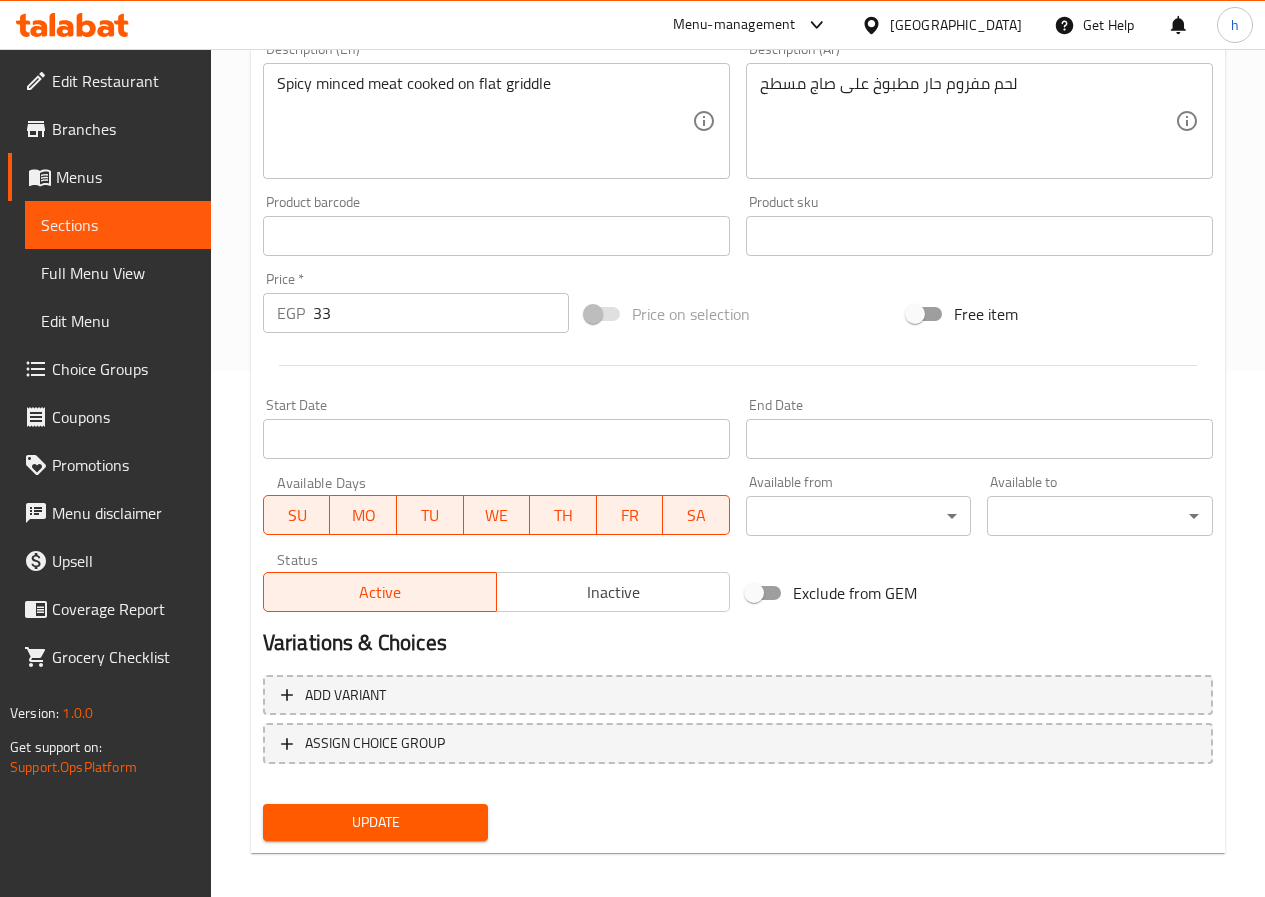 scroll, scrollTop: 538, scrollLeft: 0, axis: vertical 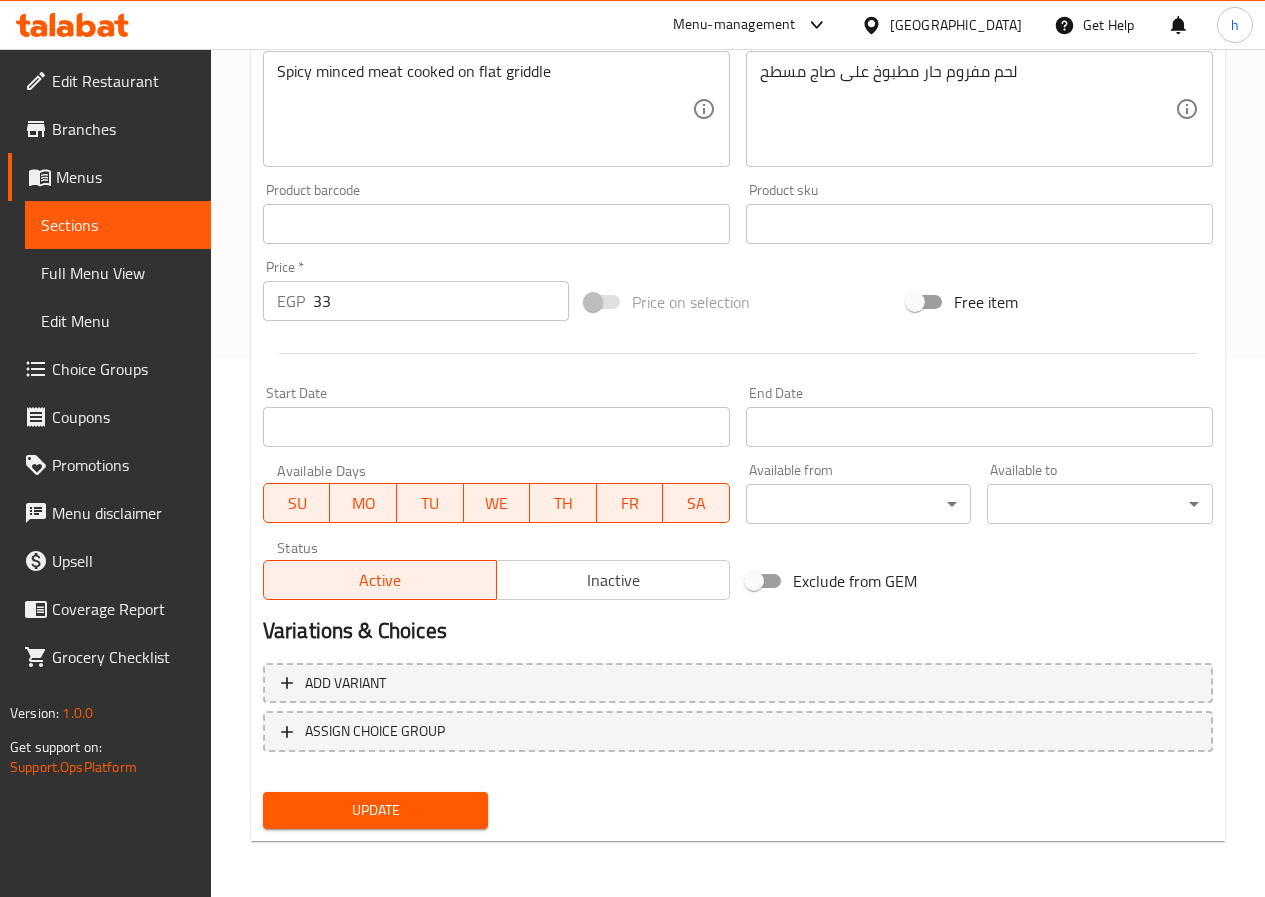 type on "تاوة قیمه" 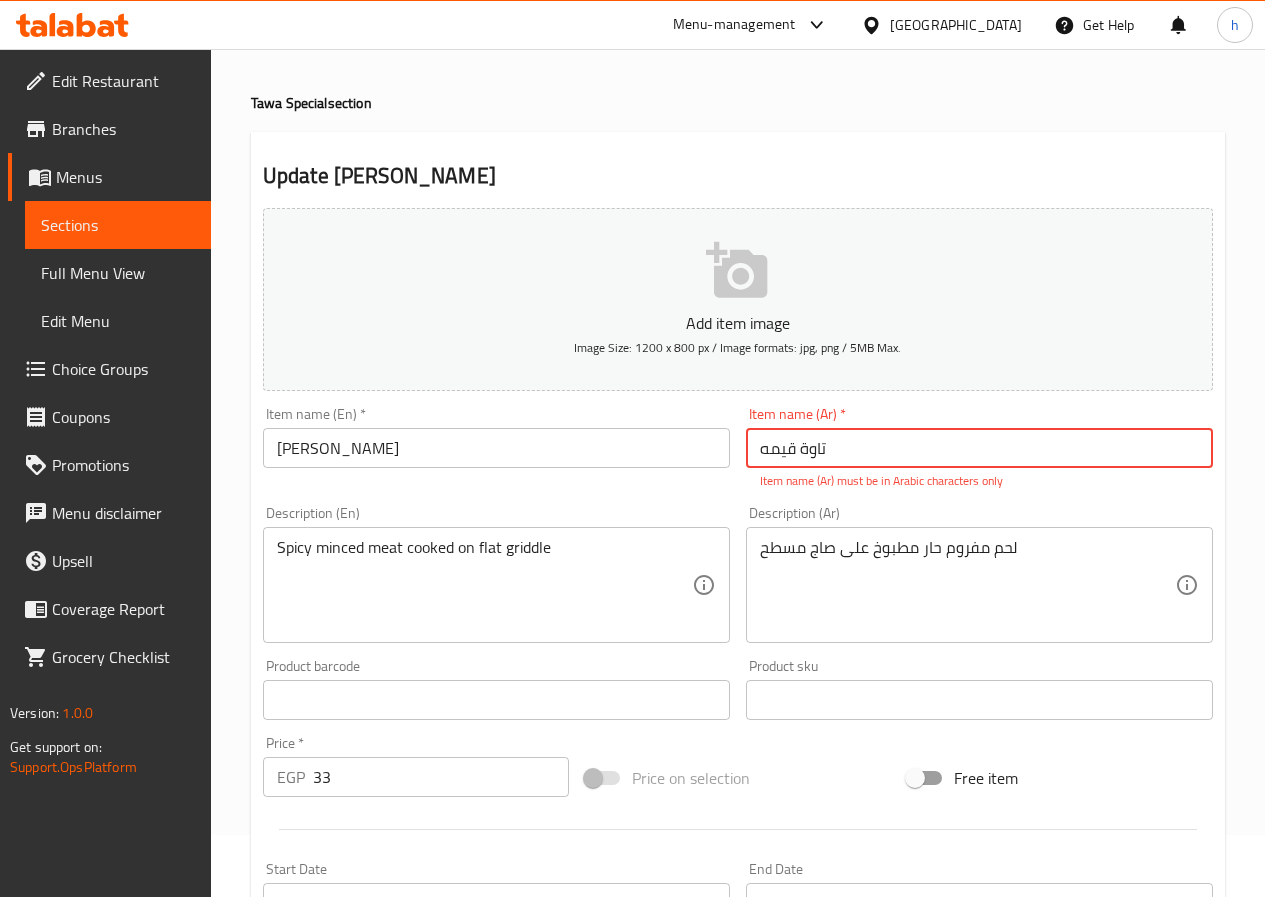 click on "تاوة قیمه" at bounding box center (979, 448) 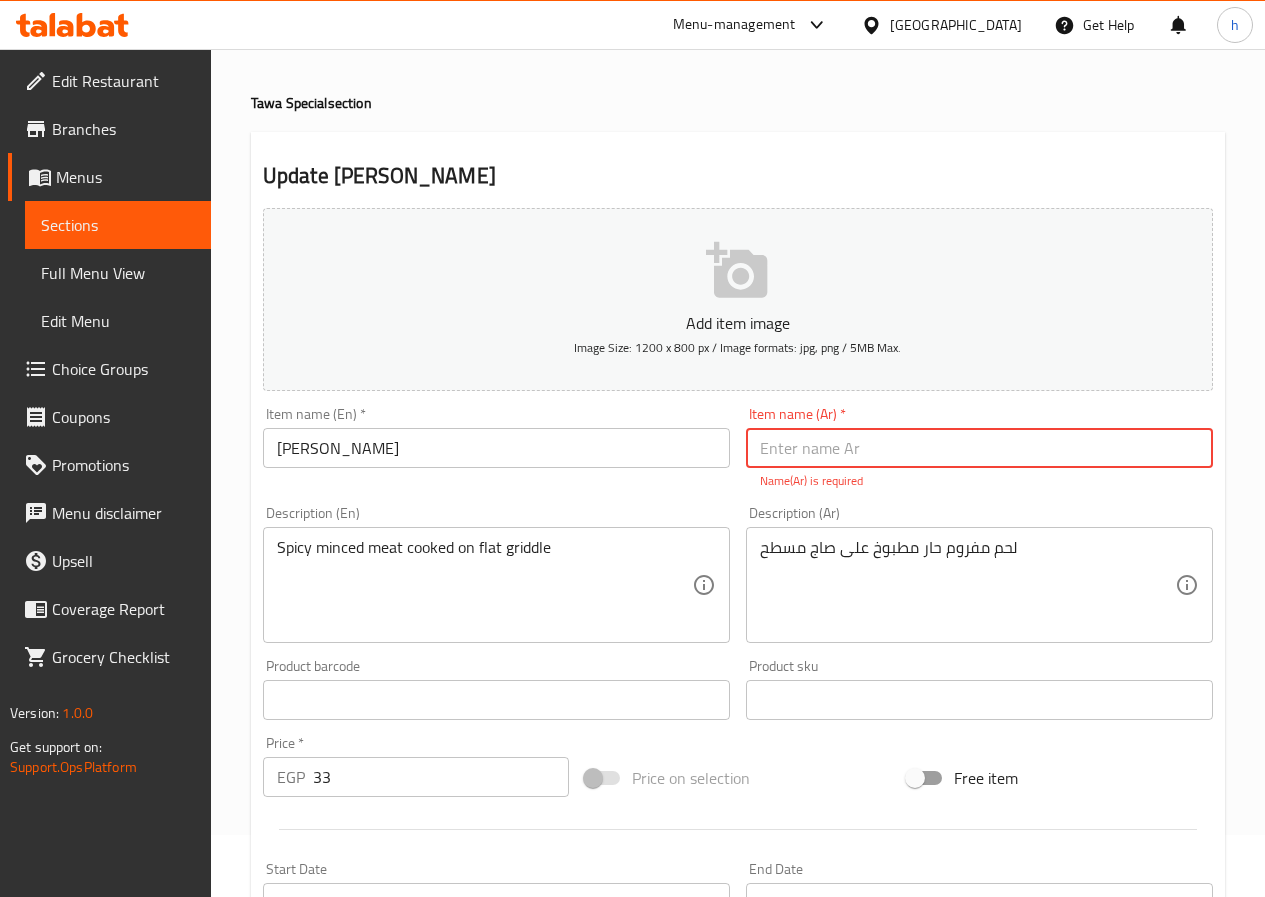 click at bounding box center (979, 448) 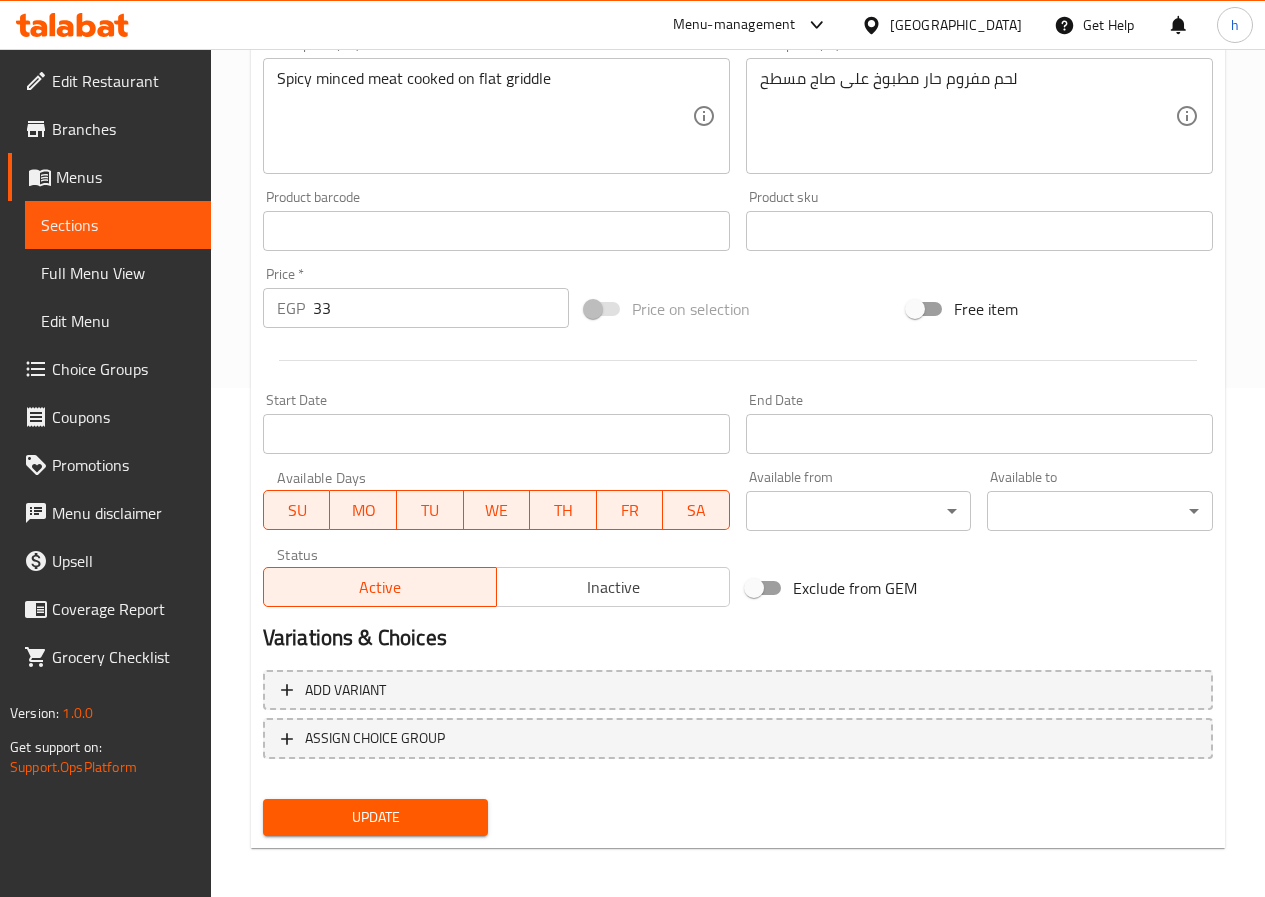 scroll, scrollTop: 516, scrollLeft: 0, axis: vertical 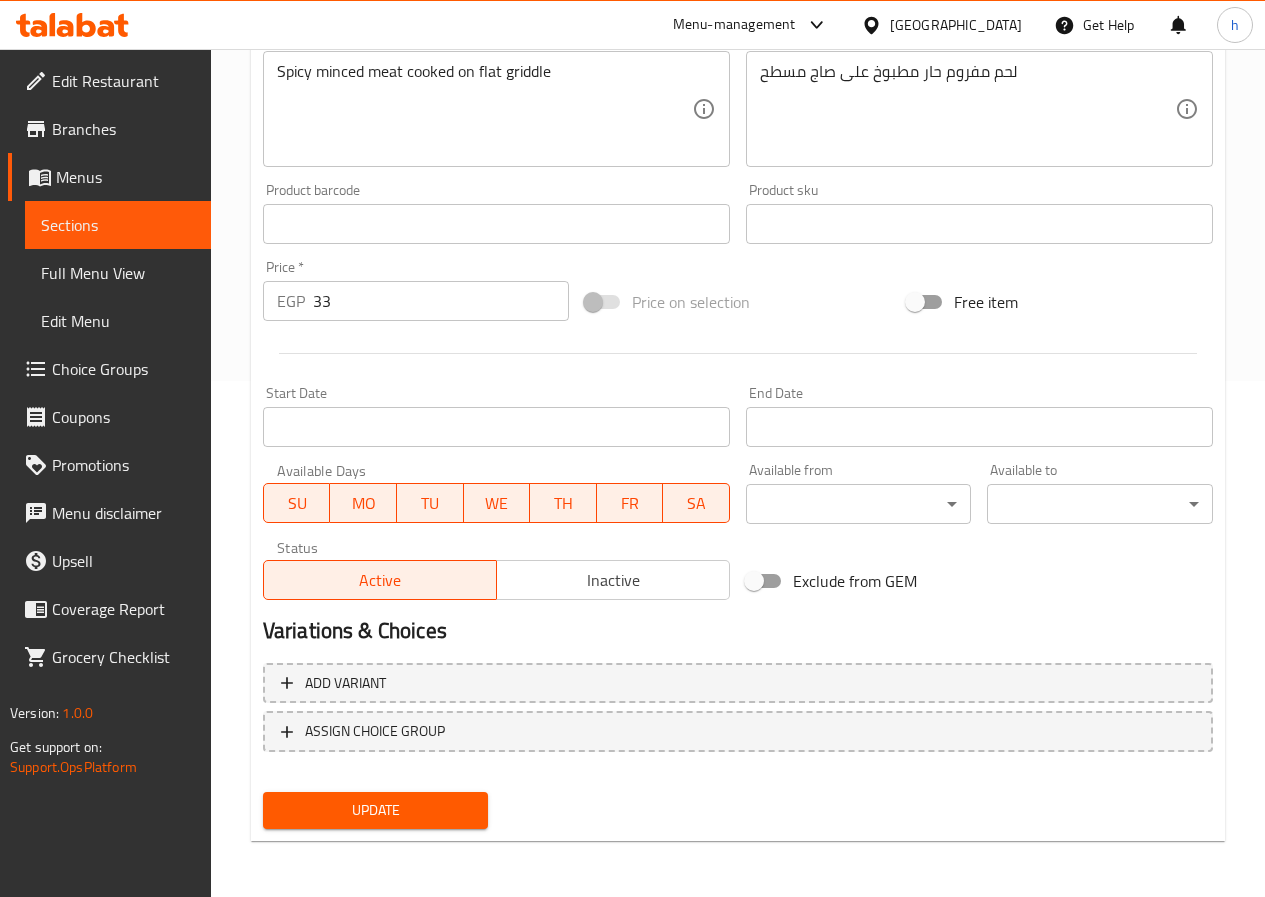 type on "تاوة قيمه" 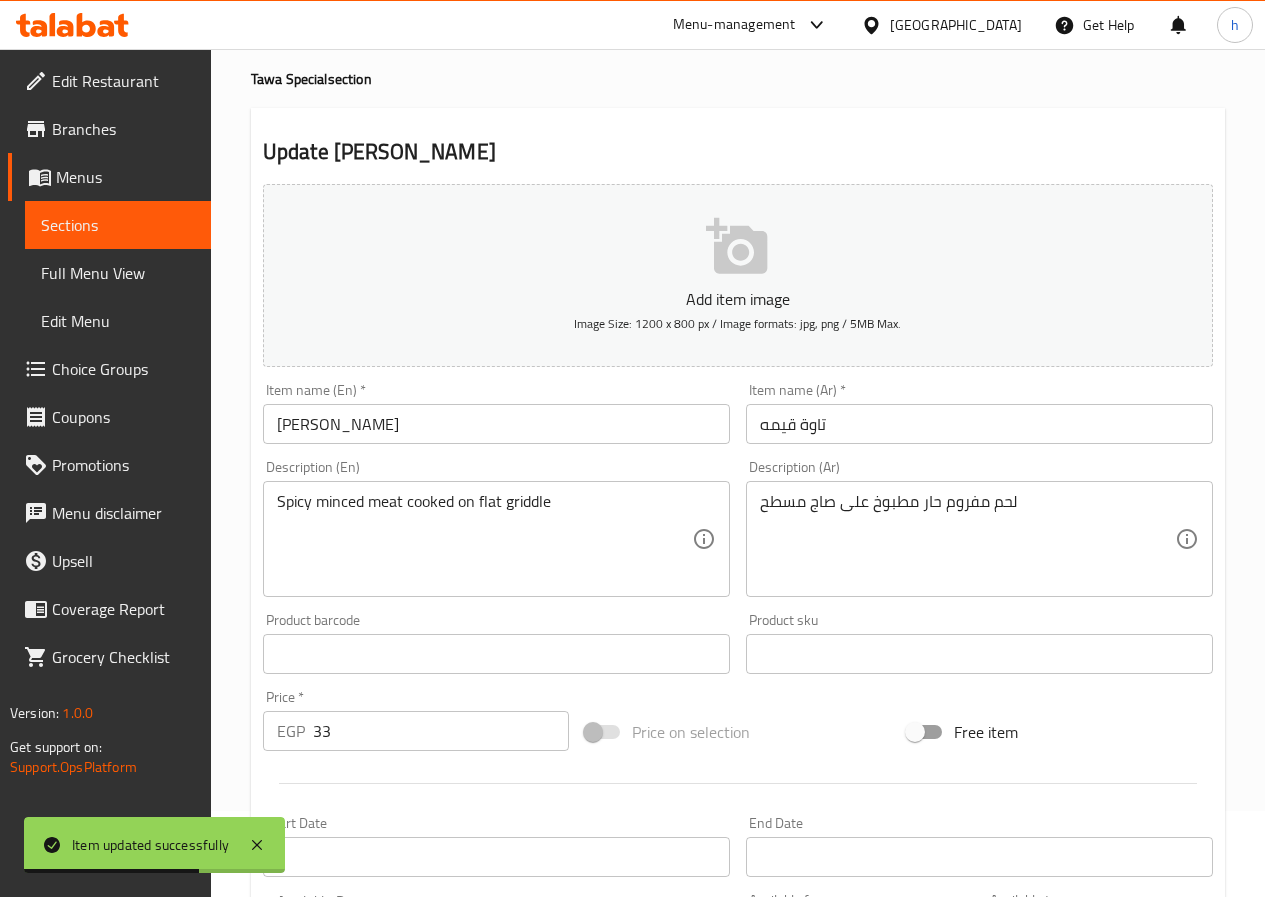 scroll, scrollTop: 0, scrollLeft: 0, axis: both 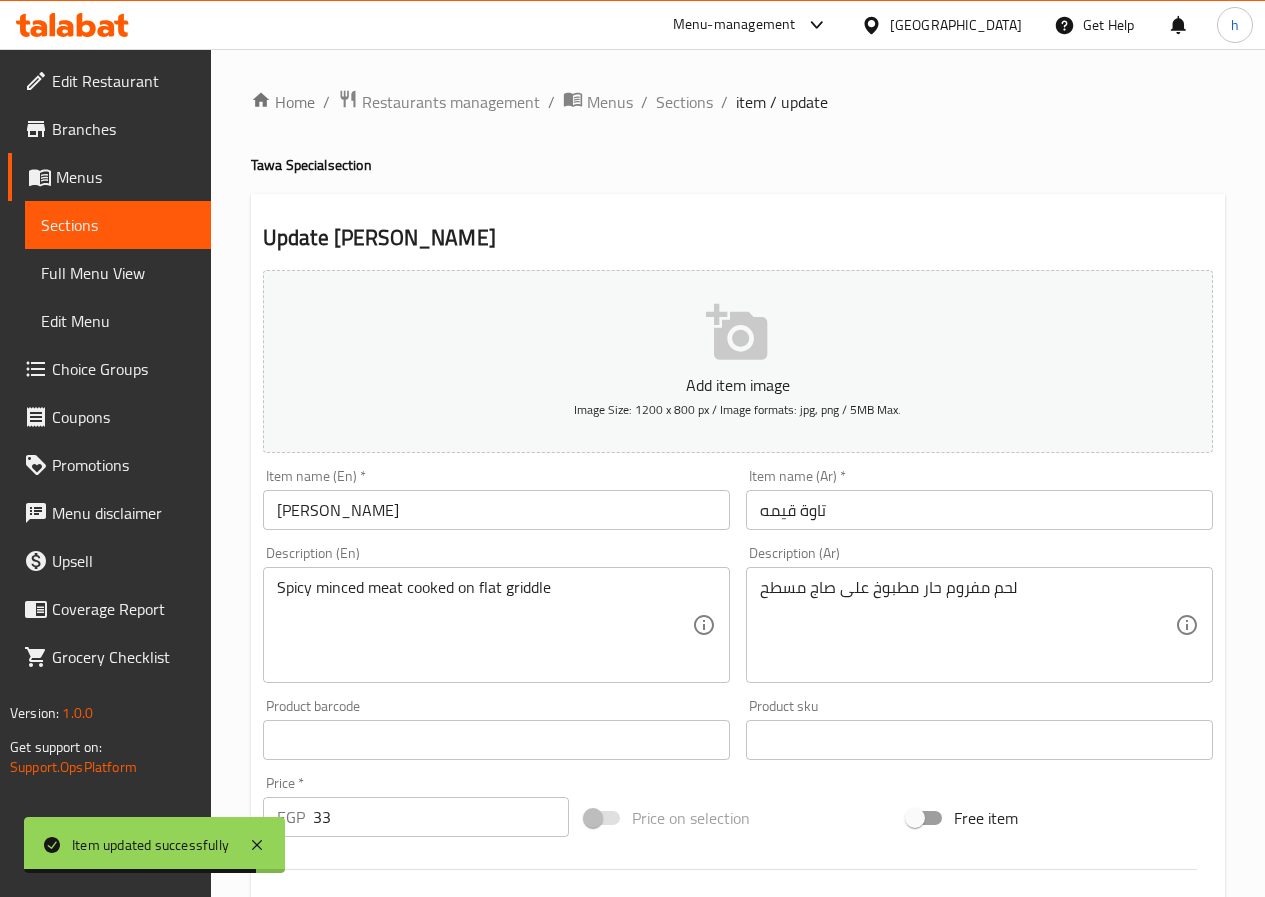 click on "Sections" at bounding box center (118, 225) 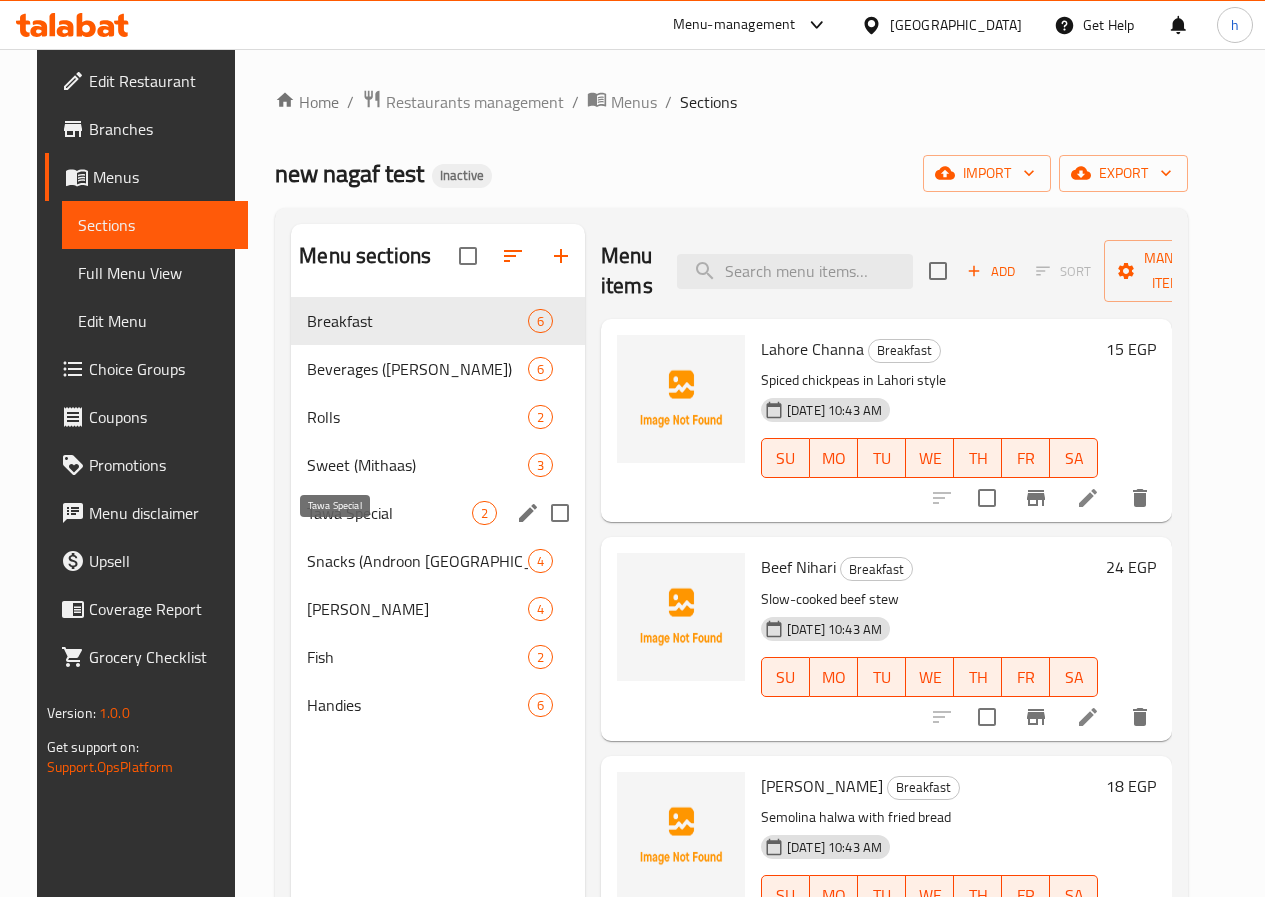 click on "Tawa Special" at bounding box center [389, 513] 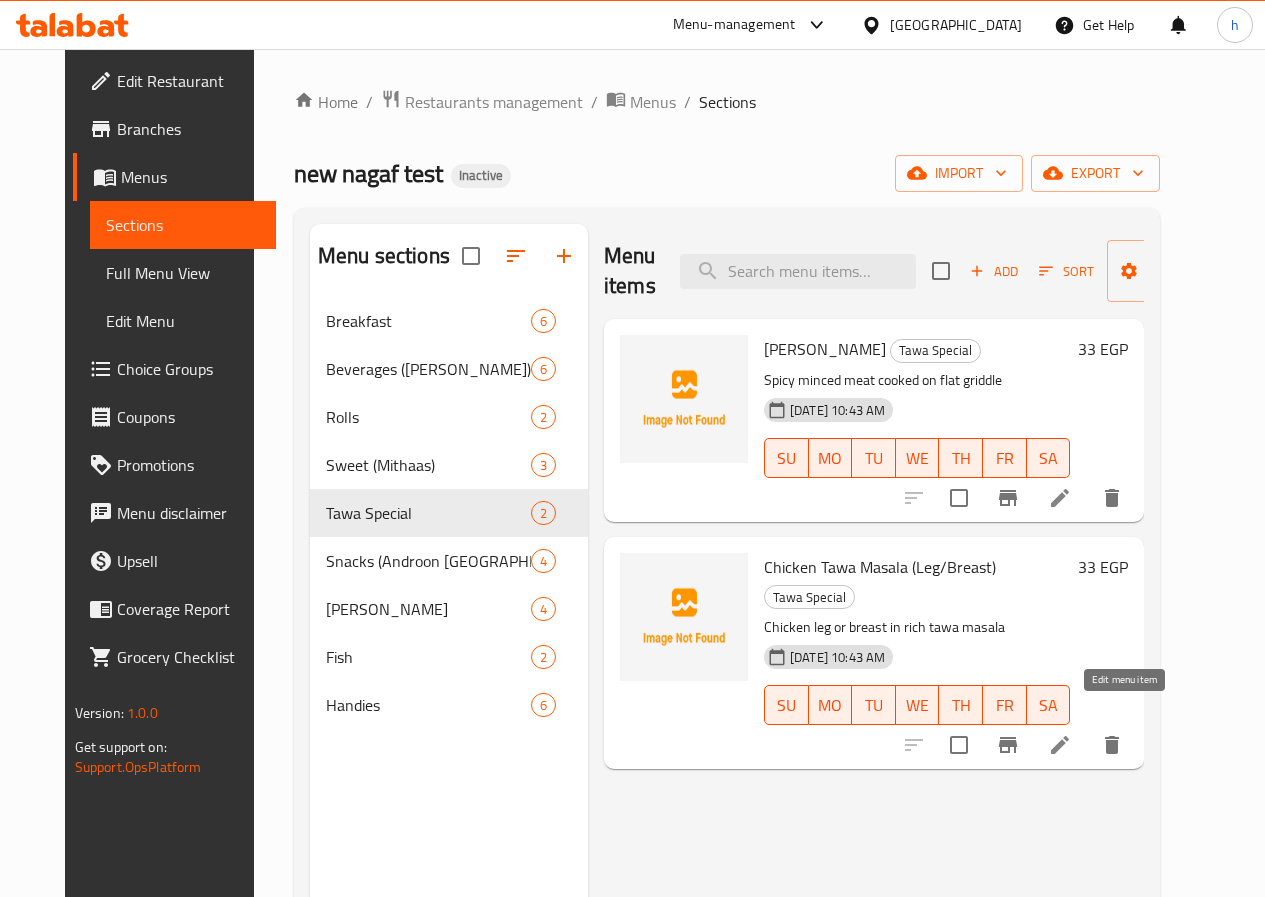 click 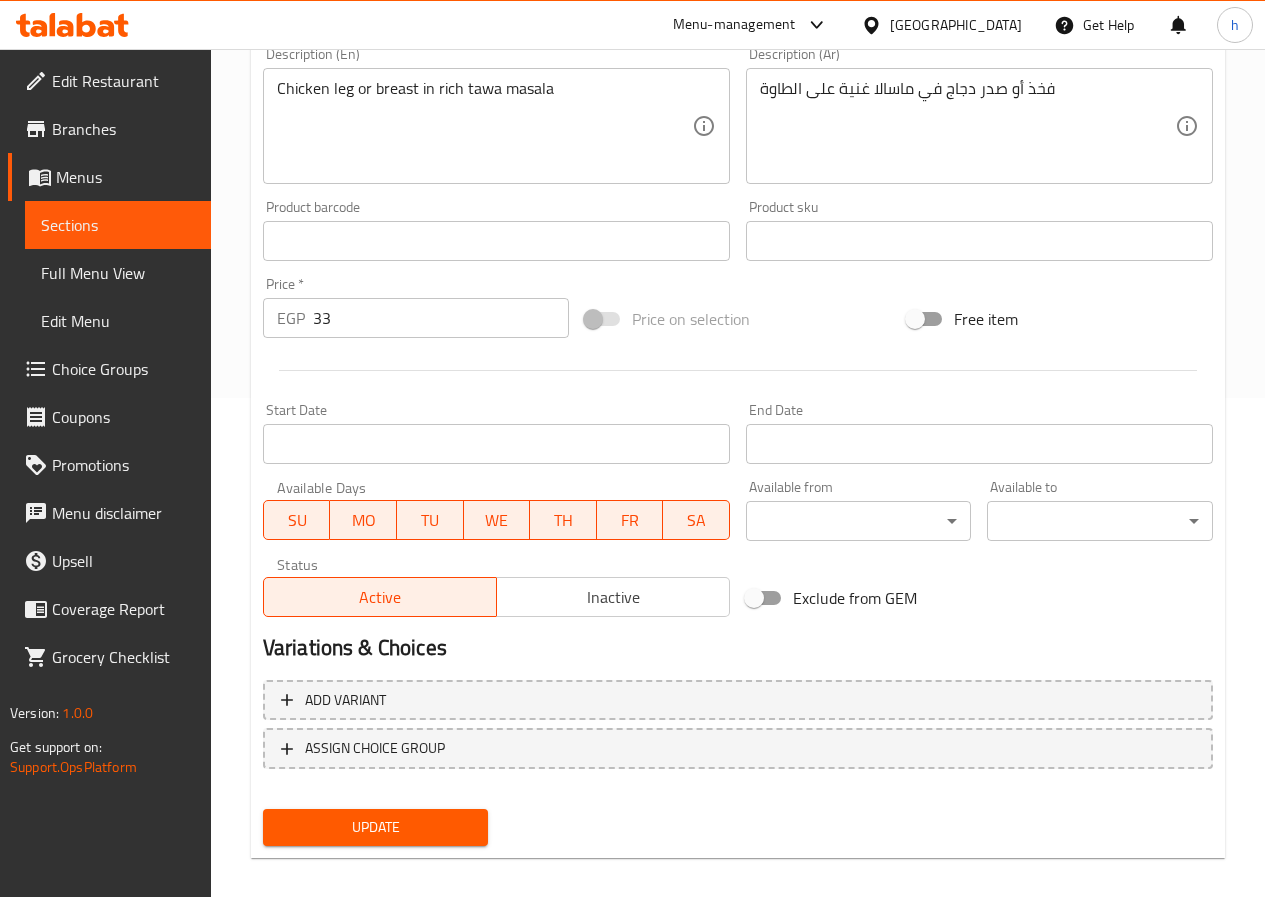 scroll, scrollTop: 516, scrollLeft: 0, axis: vertical 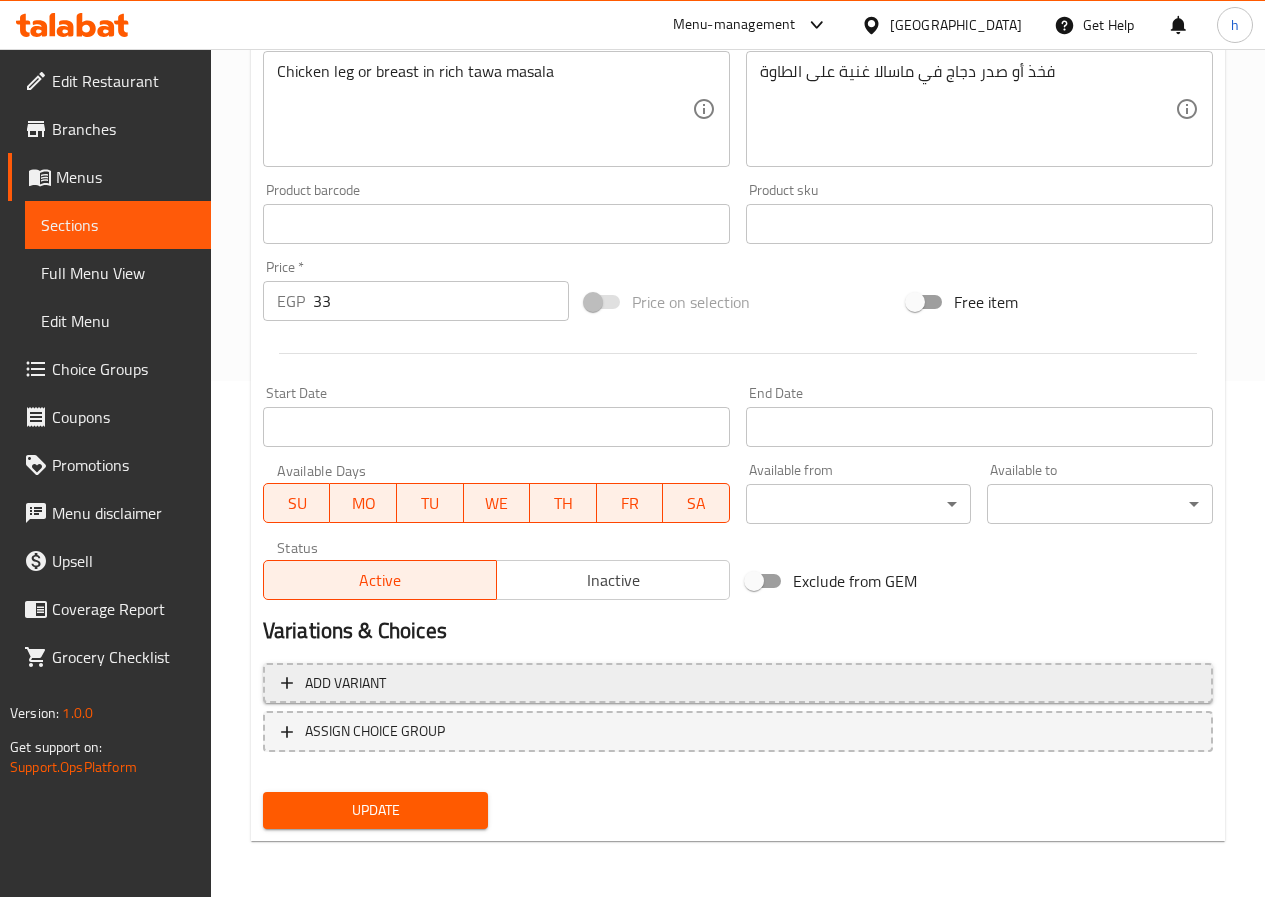 click on "Add variant" at bounding box center [738, 683] 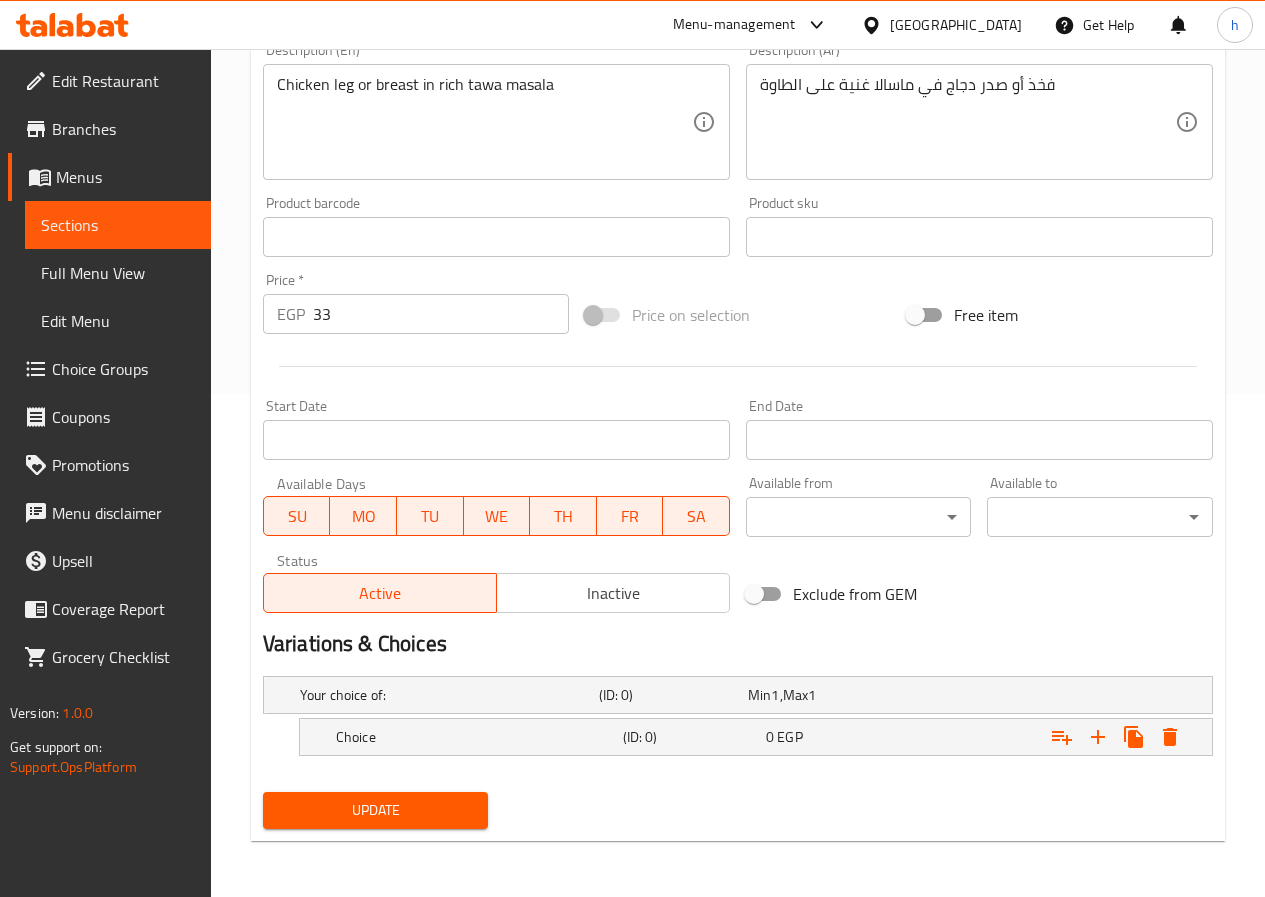 scroll, scrollTop: 503, scrollLeft: 0, axis: vertical 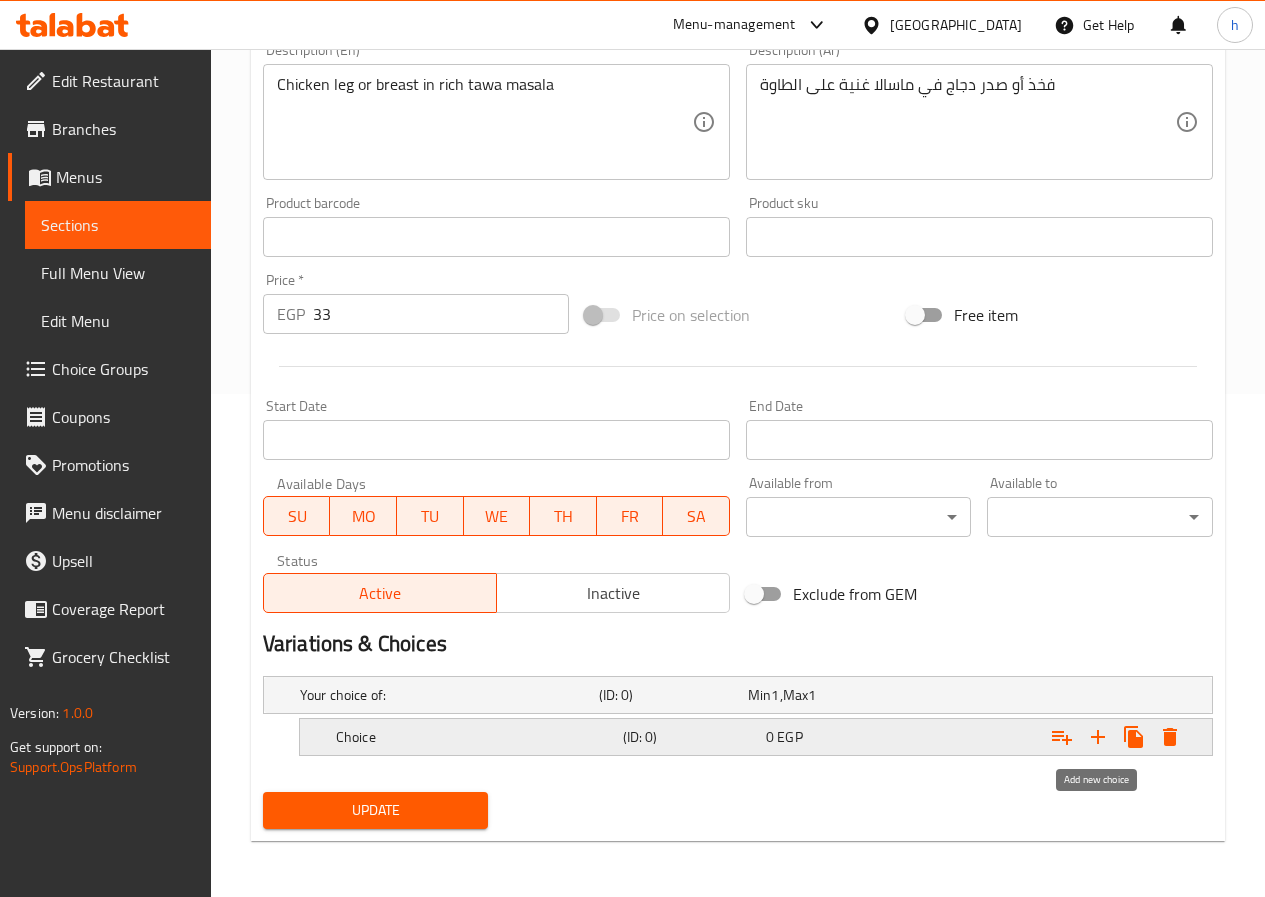 click 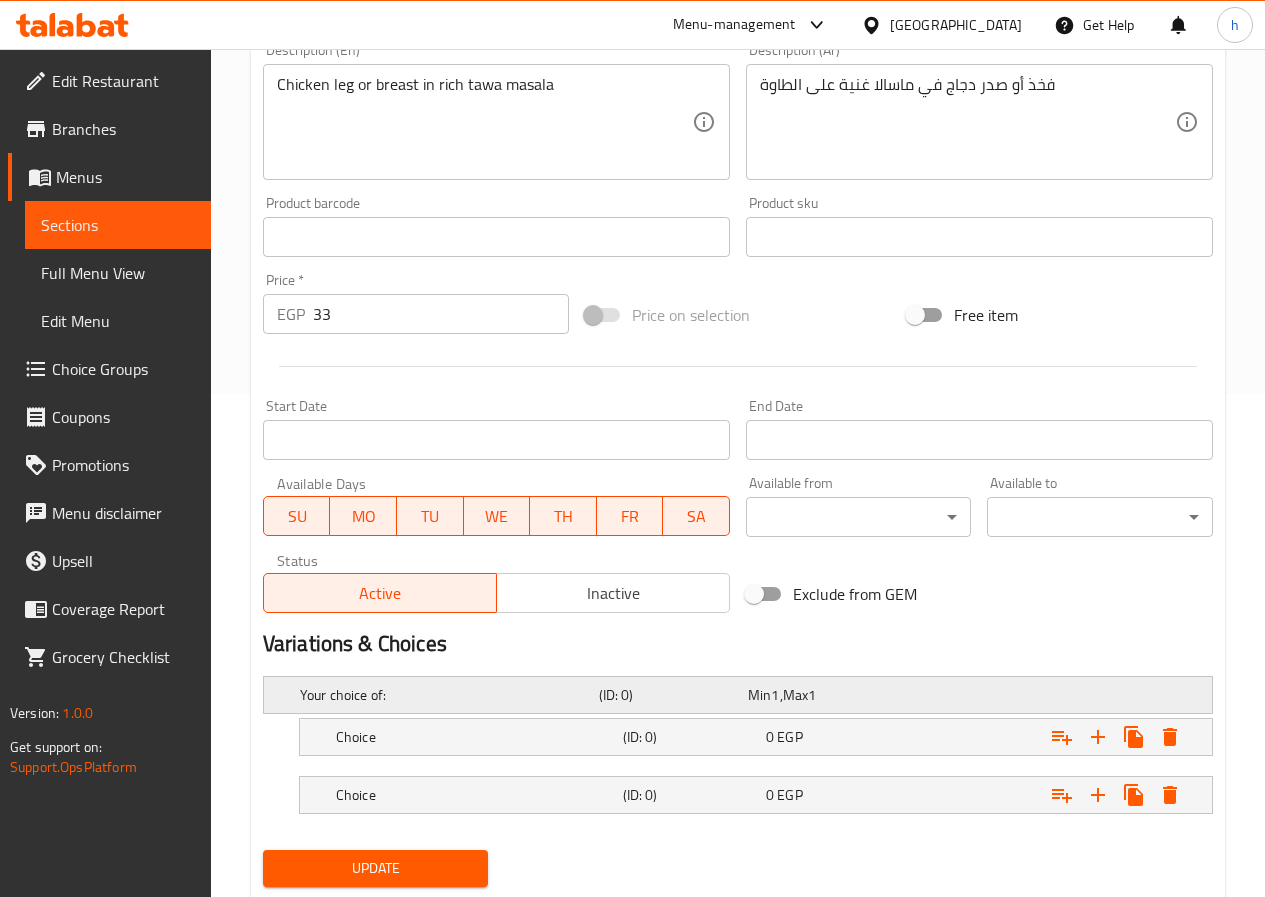 click on "(ID: 0)" at bounding box center (669, 695) 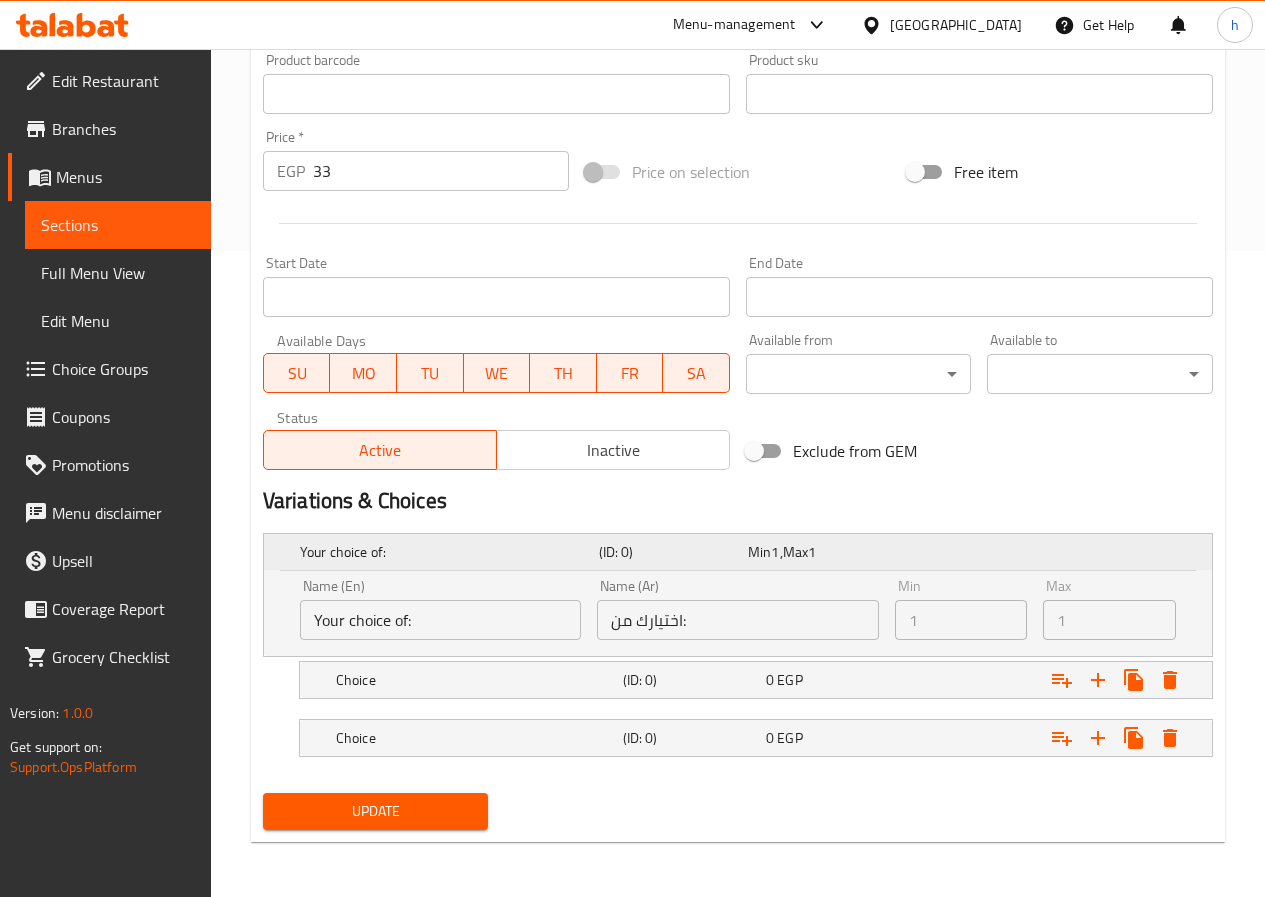scroll, scrollTop: 647, scrollLeft: 0, axis: vertical 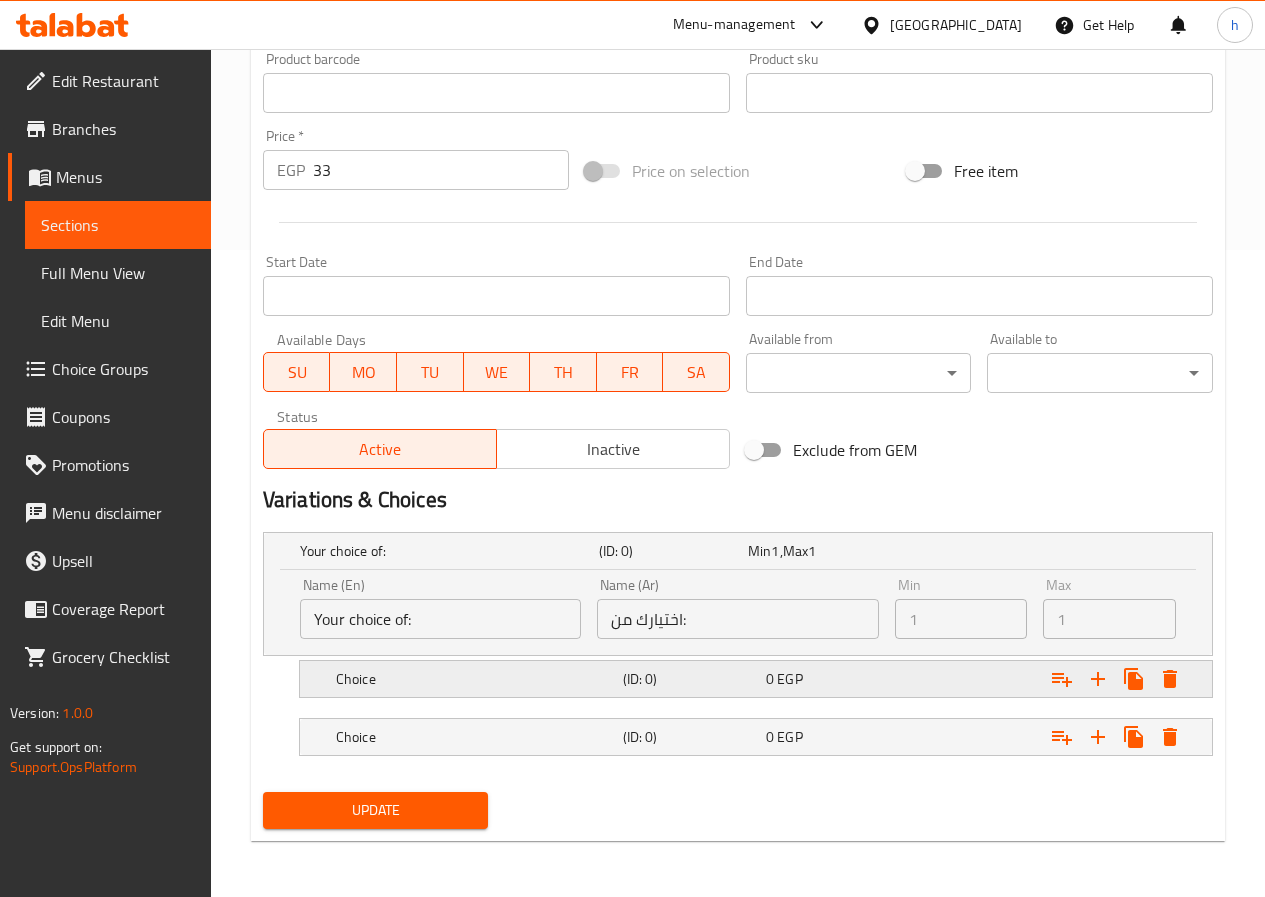 click on "(ID: 0)" at bounding box center [669, 551] 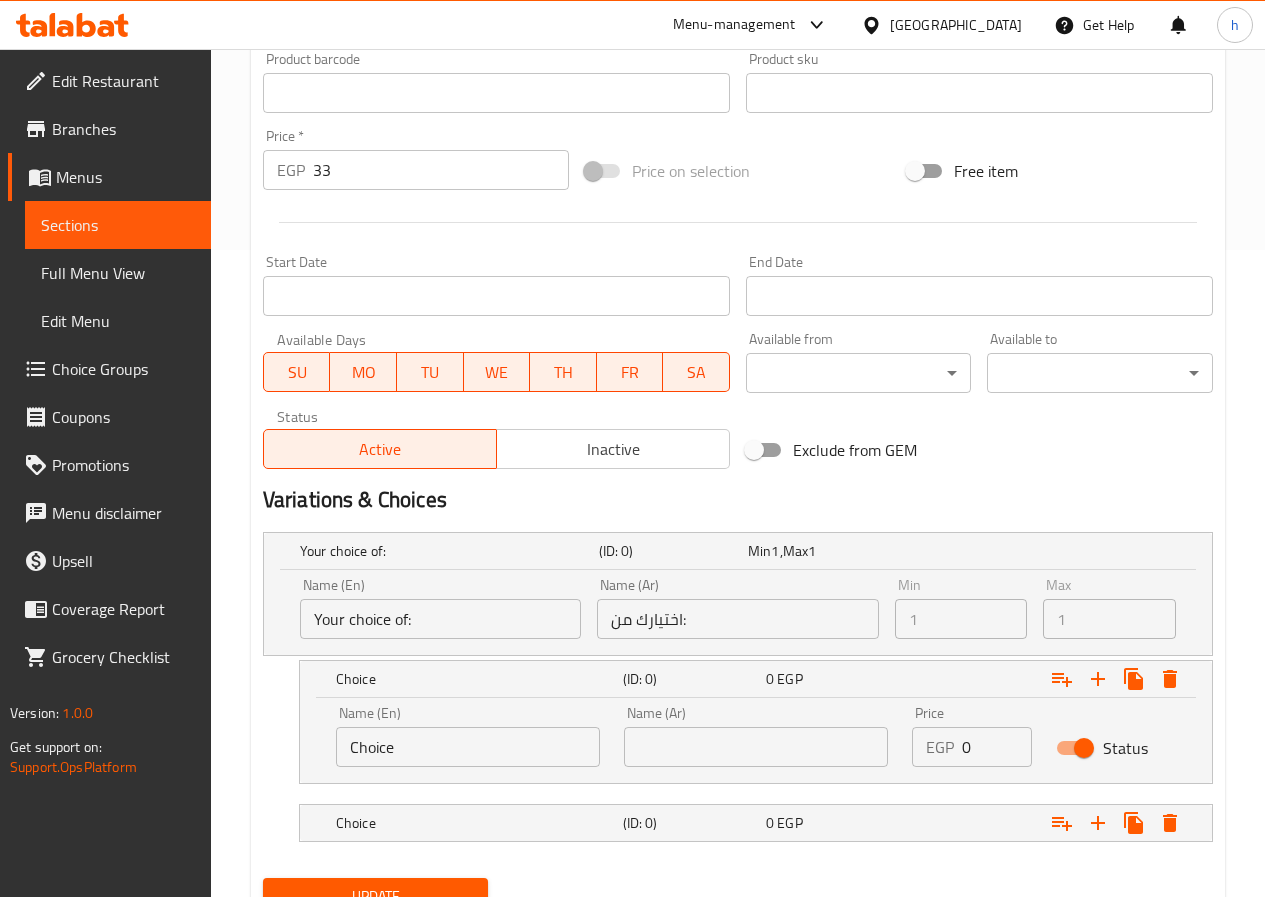 click on "Choice" at bounding box center (468, 747) 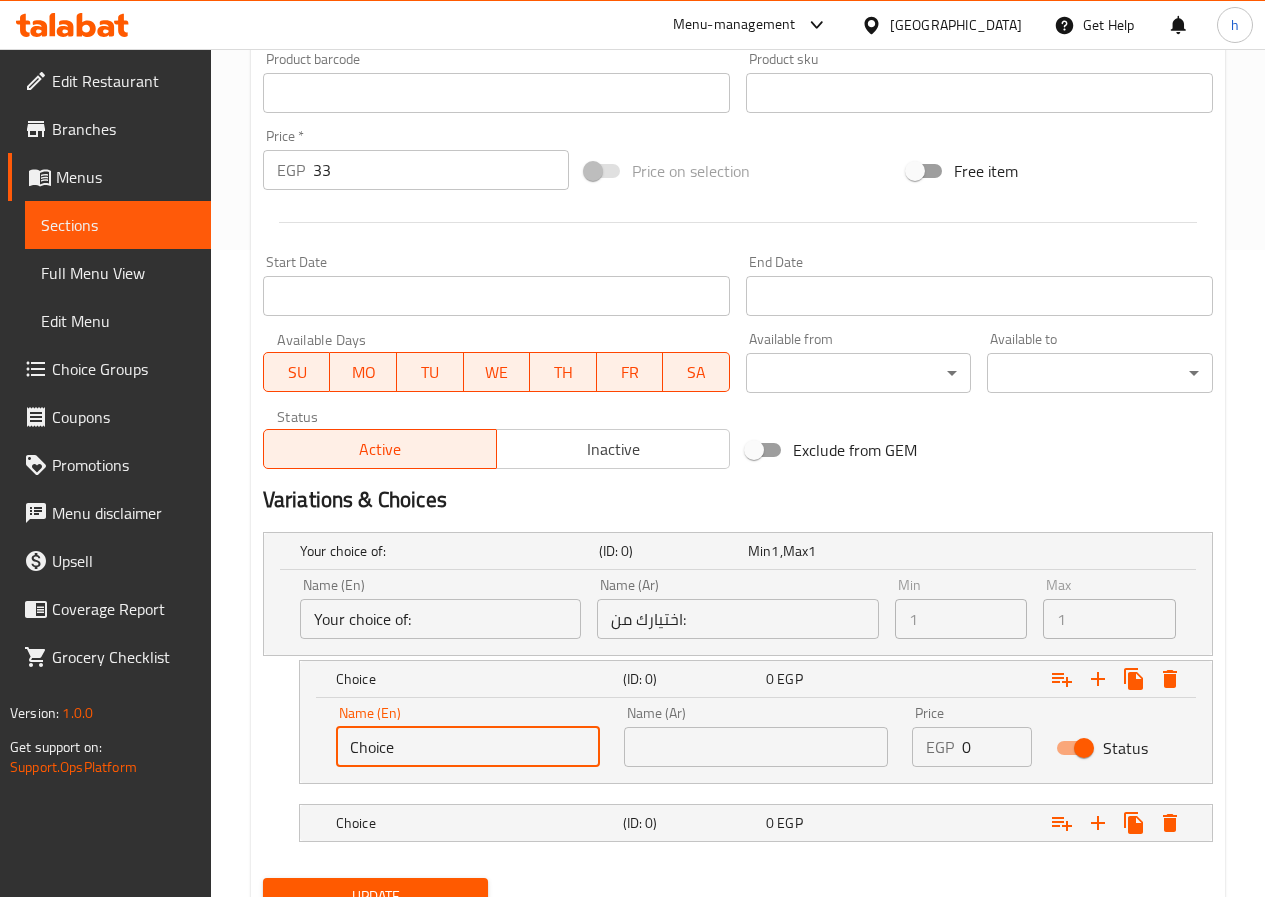 click on "Choice" at bounding box center (468, 747) 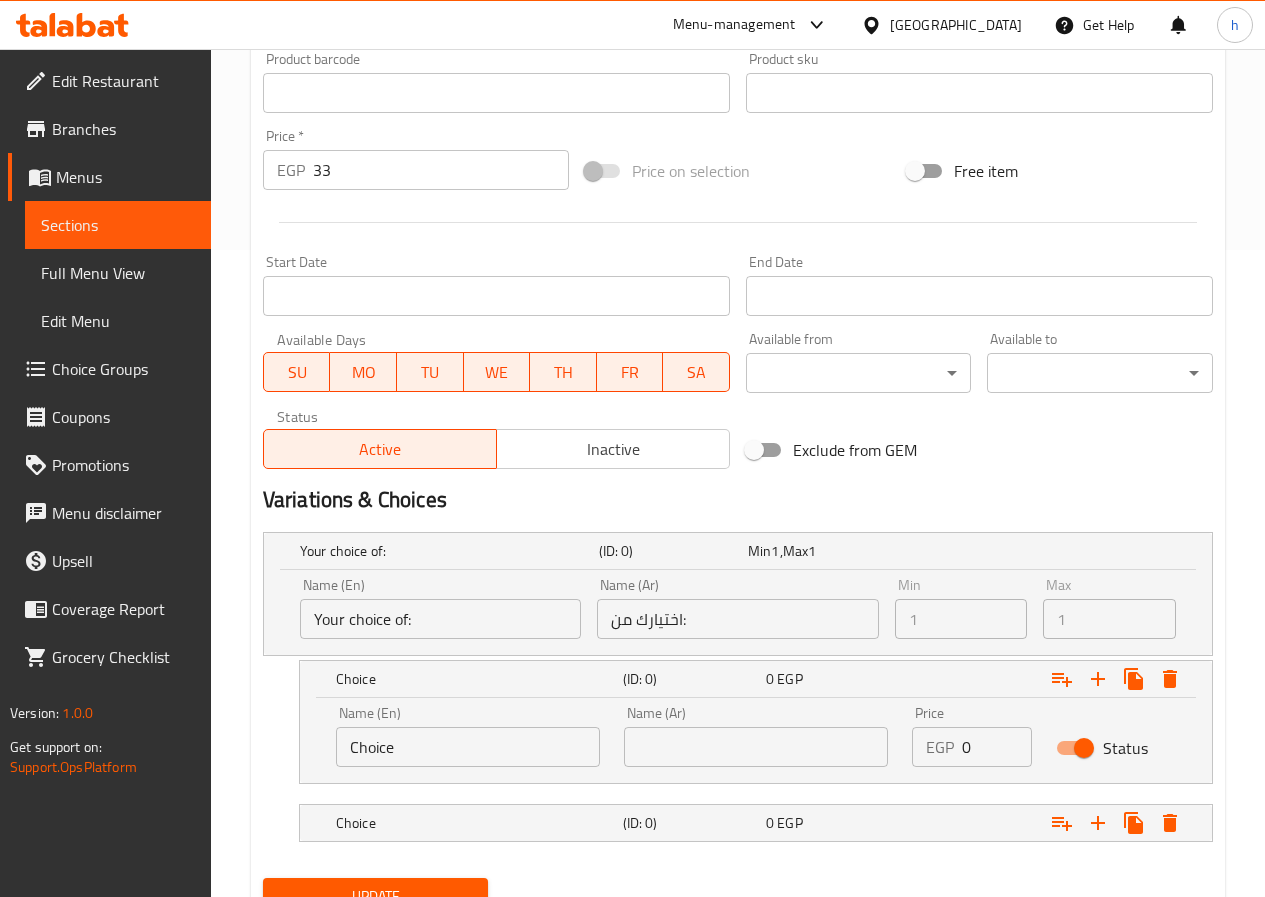 click on "Choice" at bounding box center (468, 747) 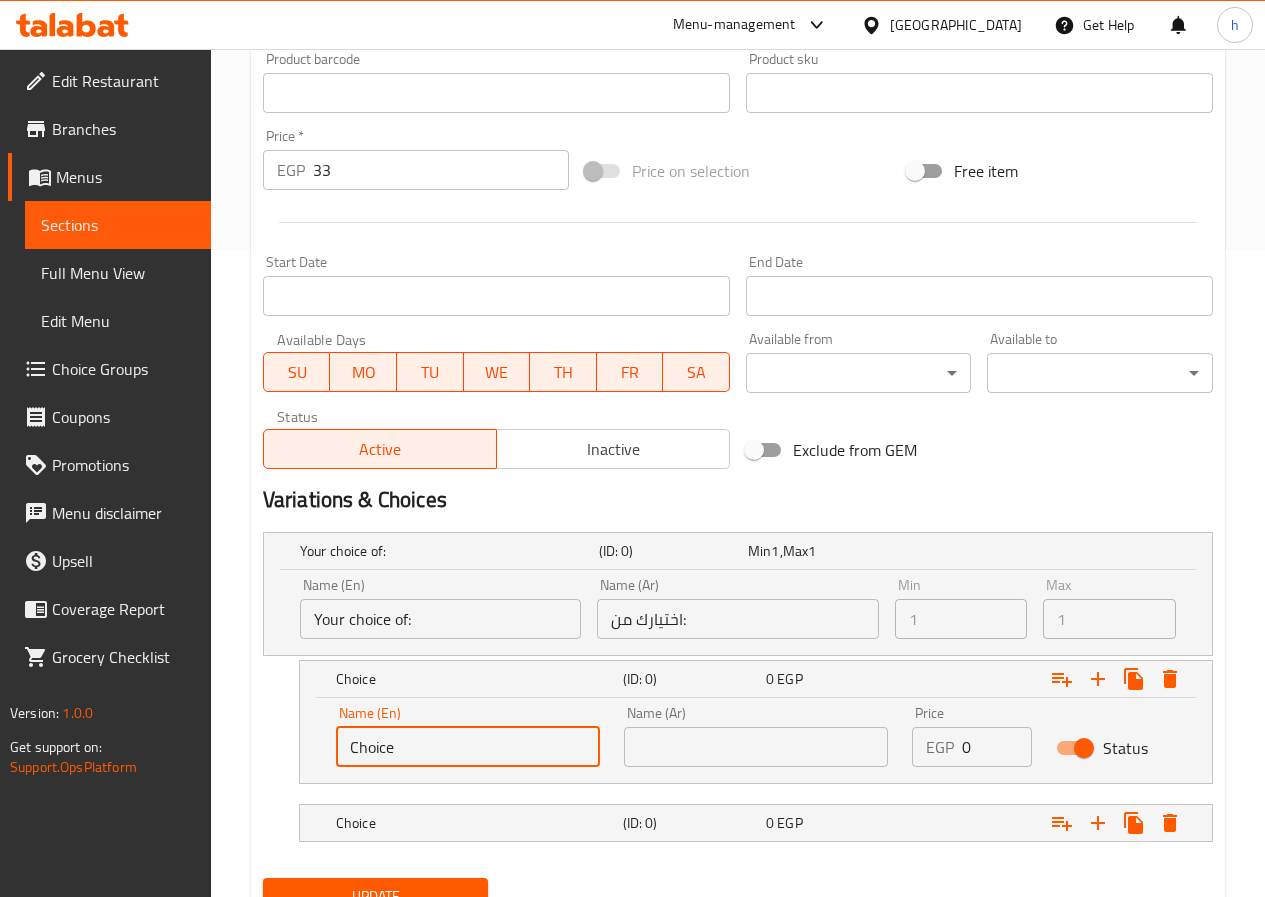 click on "Choice" at bounding box center (468, 747) 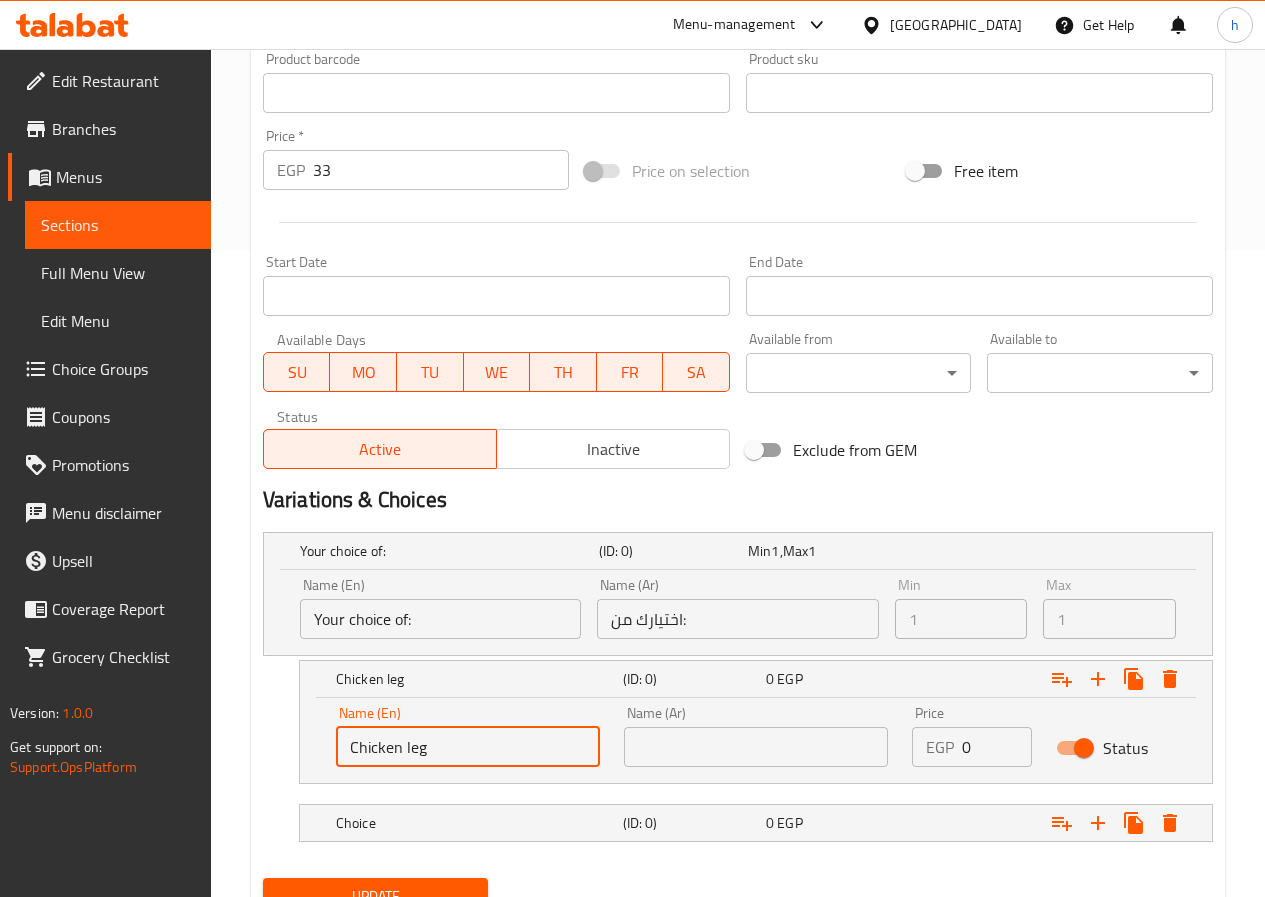 click on "Chicken leg" at bounding box center [468, 747] 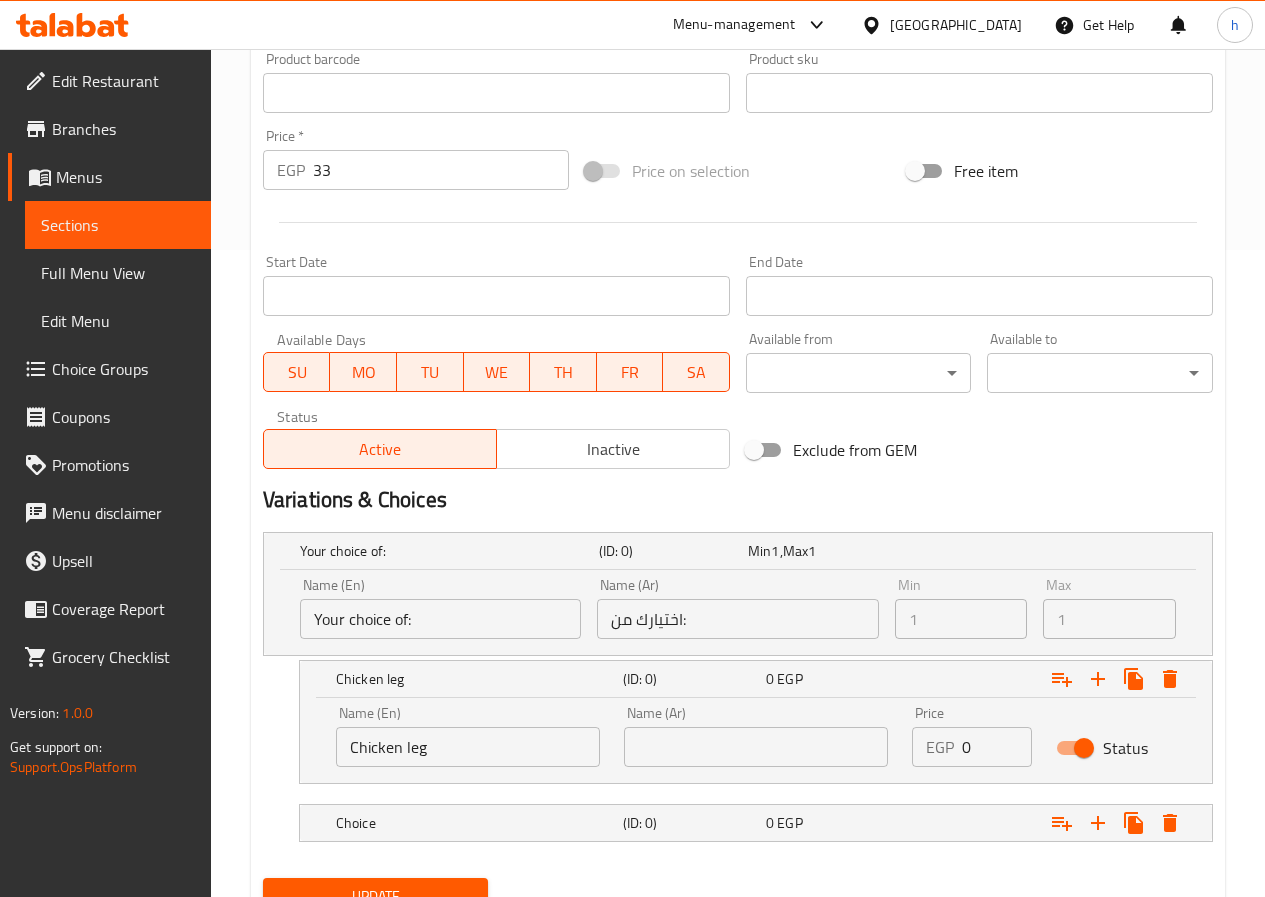 click at bounding box center [756, 747] 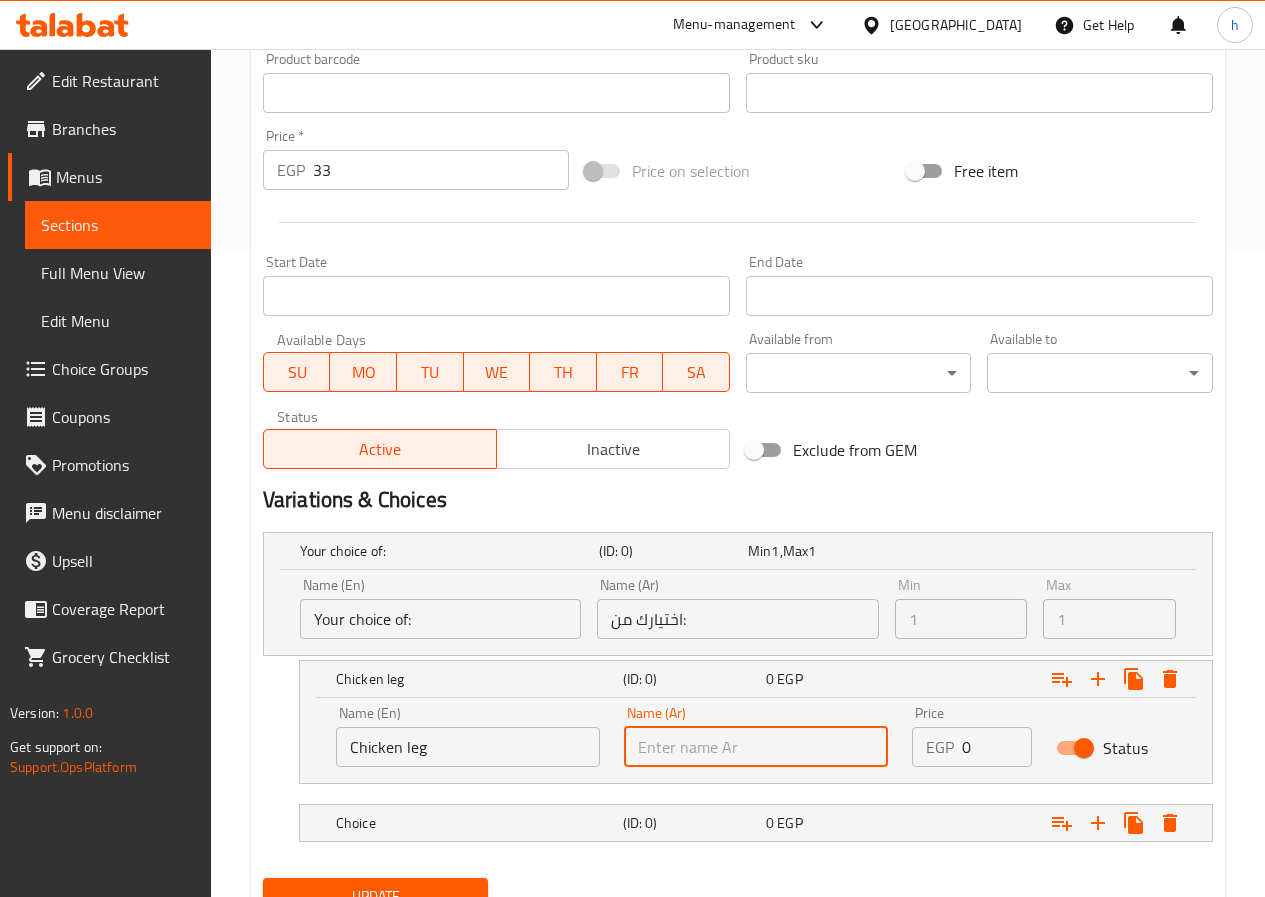 paste on "فخذ" 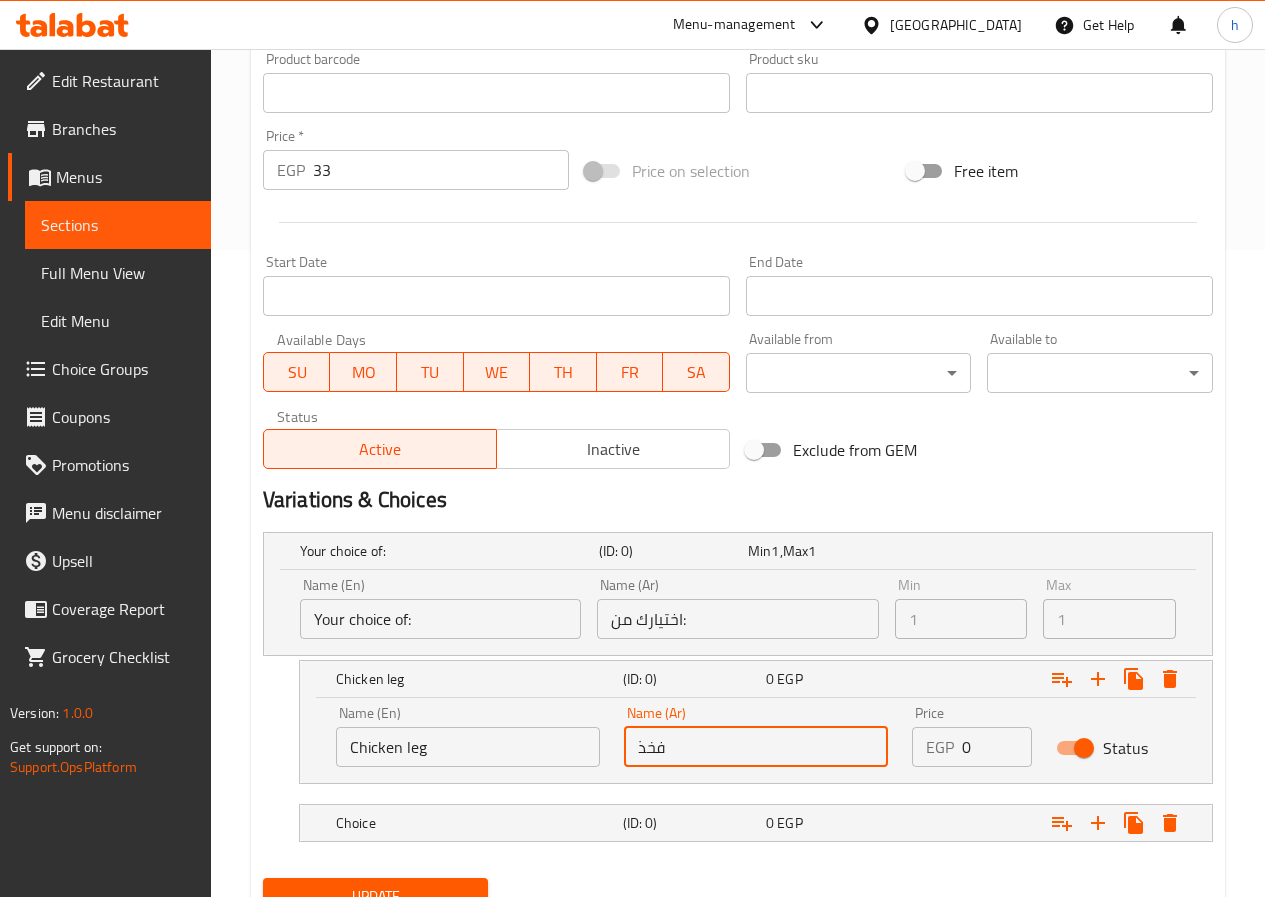 click on "فخذ" at bounding box center (756, 747) 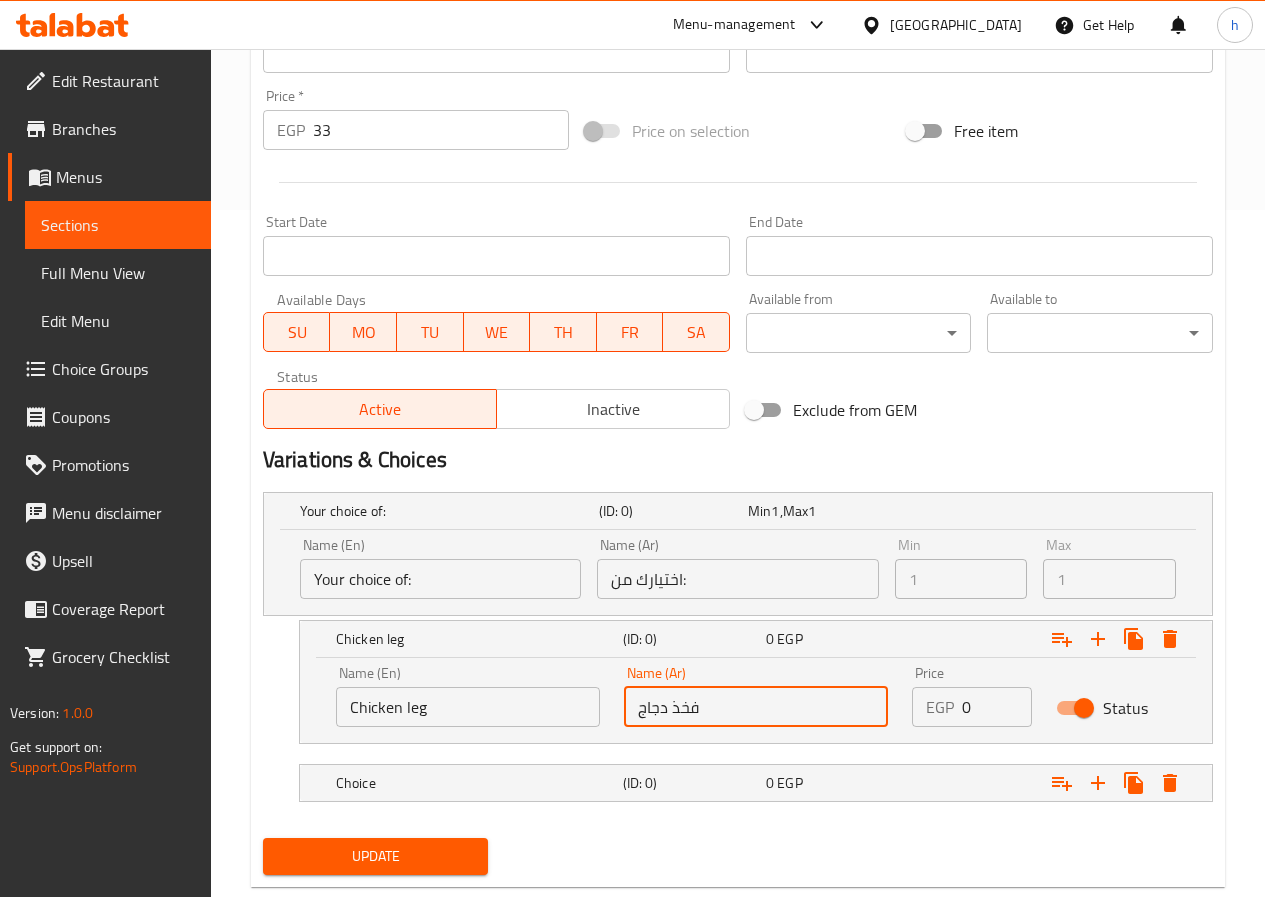 scroll, scrollTop: 733, scrollLeft: 0, axis: vertical 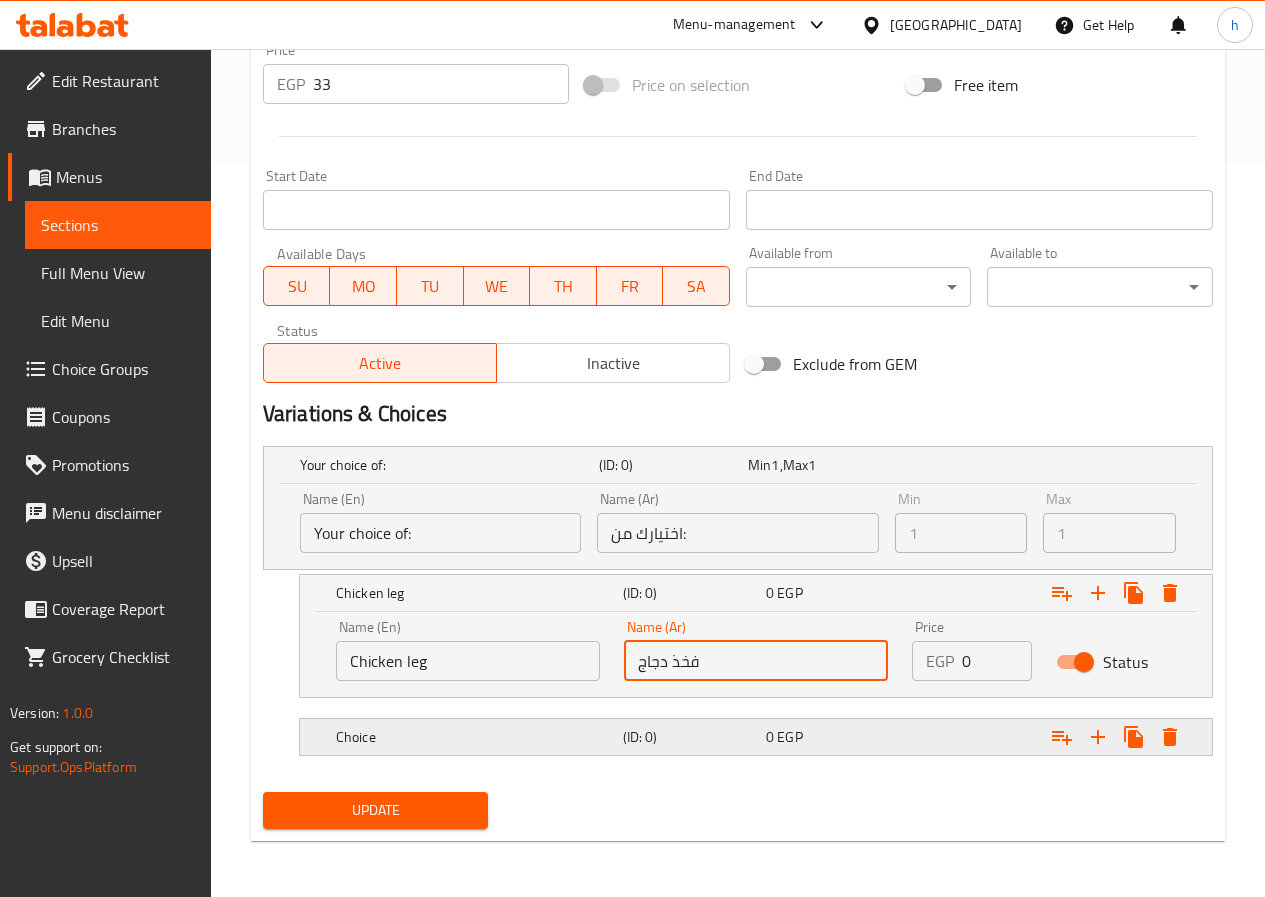 type on "فخذ دجاج" 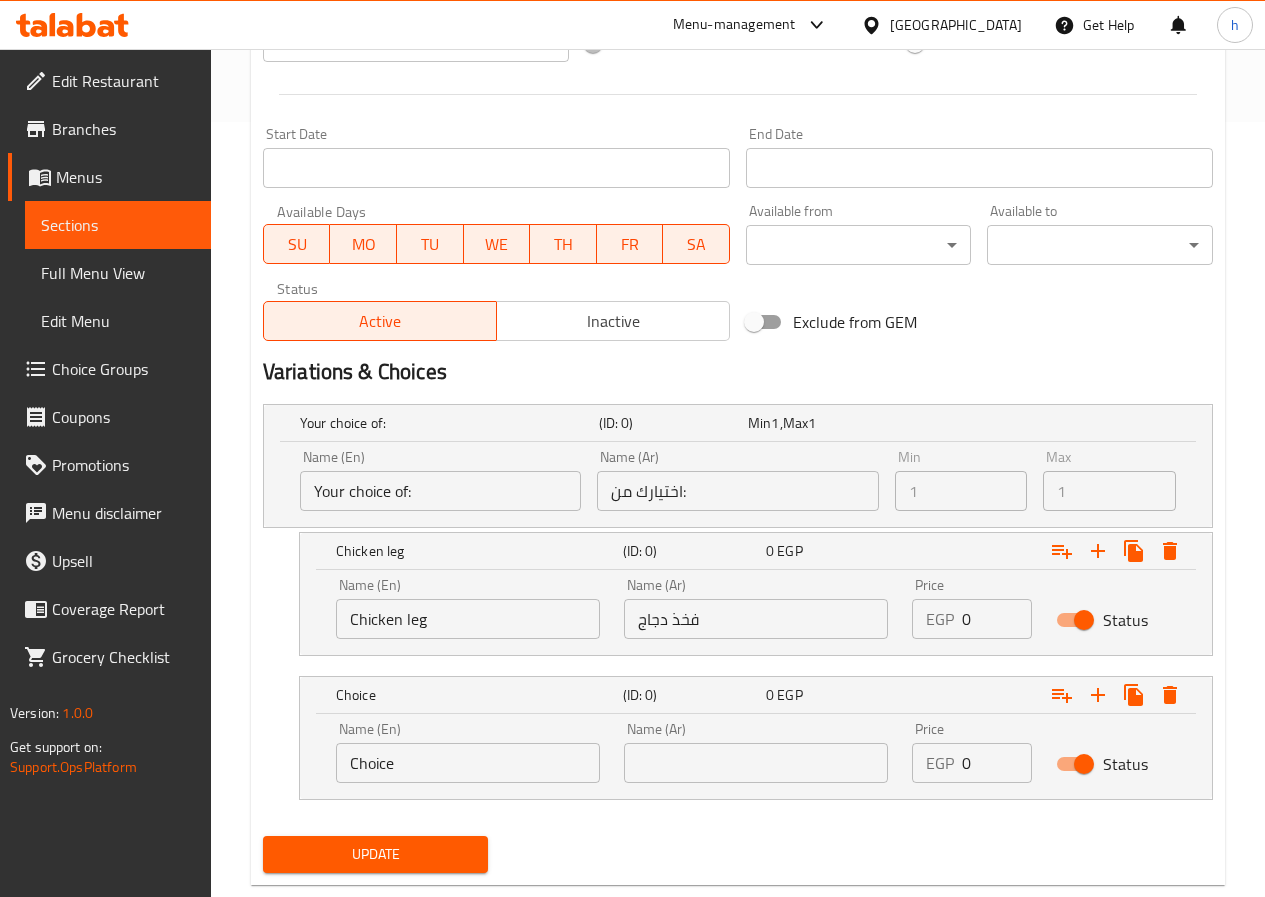 scroll, scrollTop: 819, scrollLeft: 0, axis: vertical 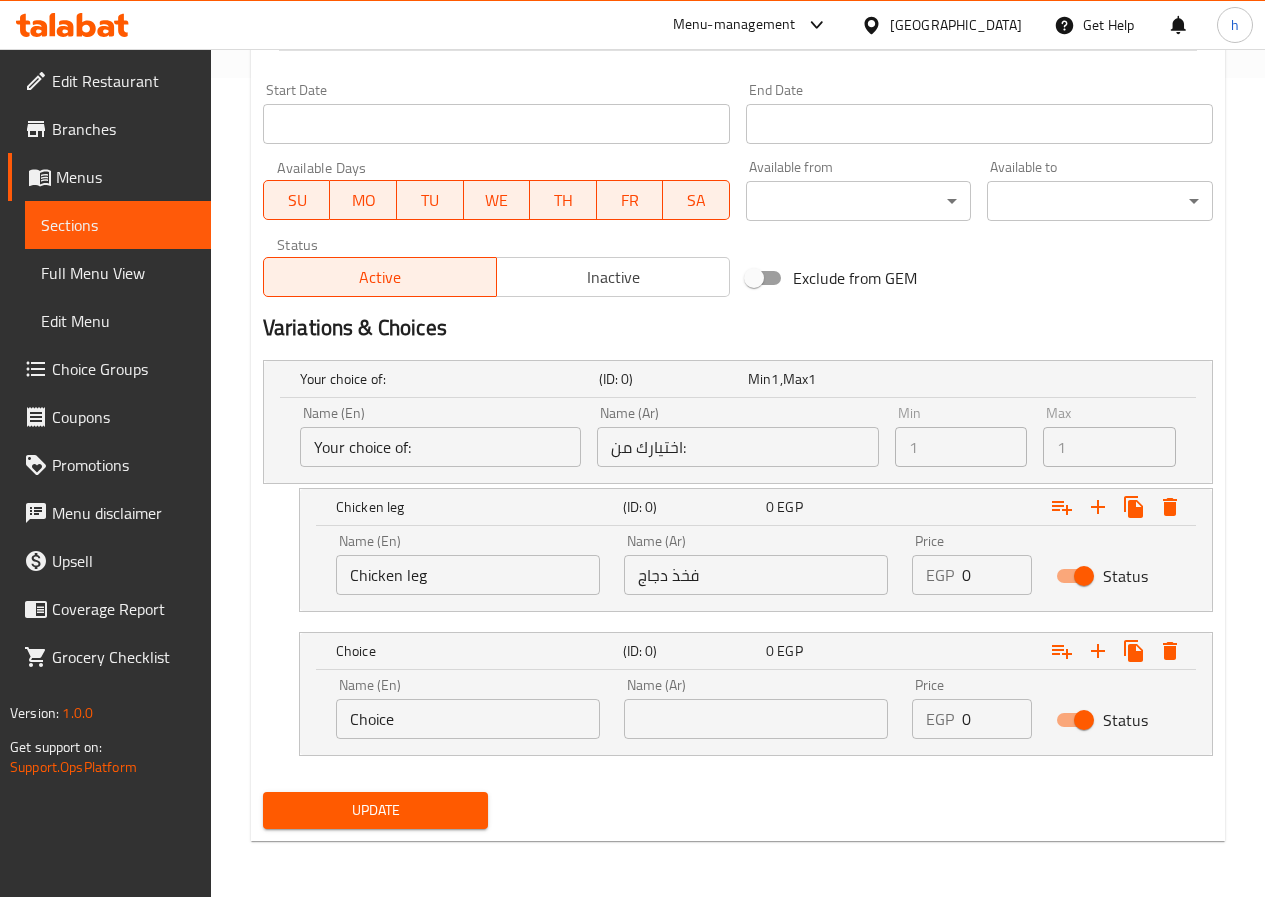 click on "Choice" at bounding box center (468, 719) 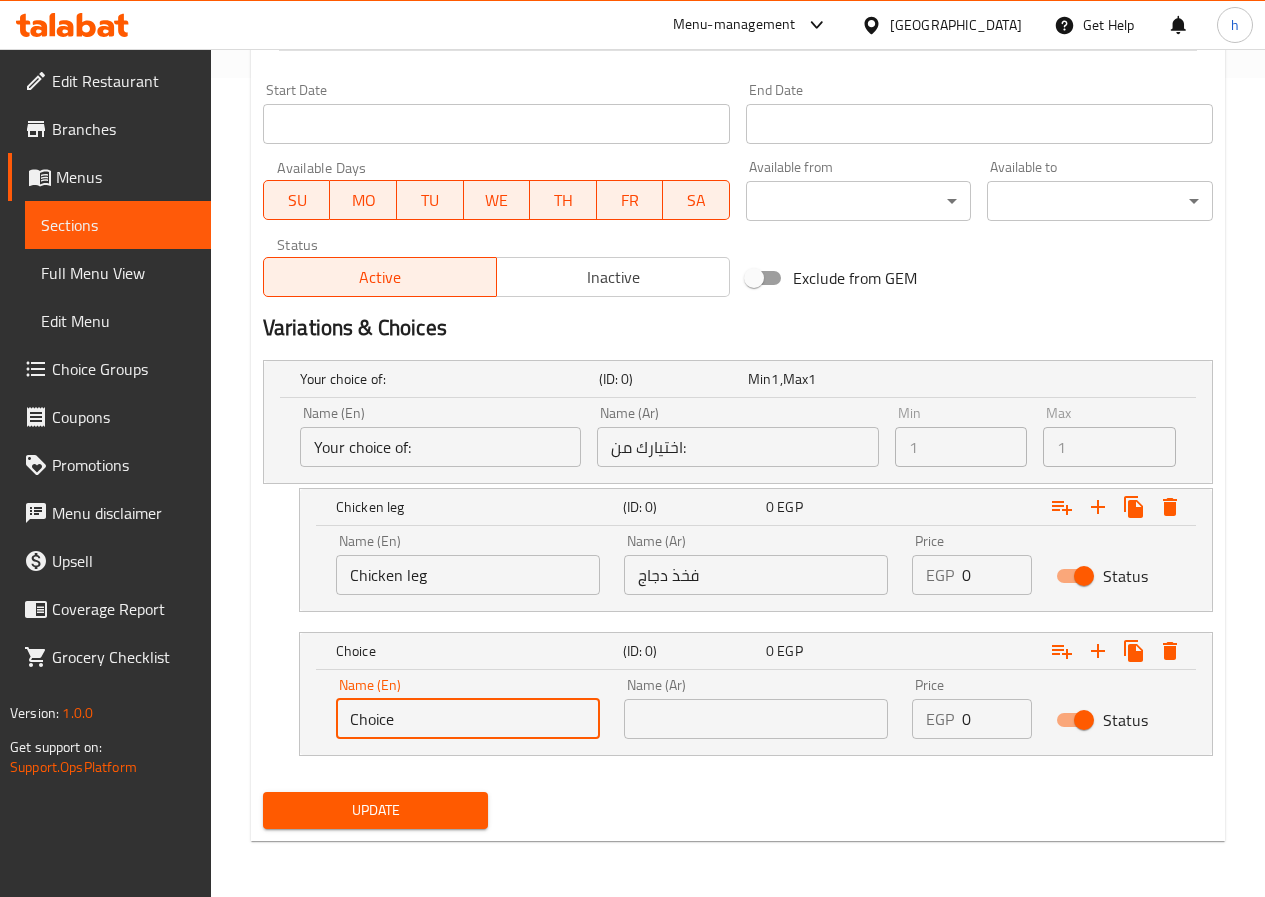 click on "Choice" at bounding box center [468, 719] 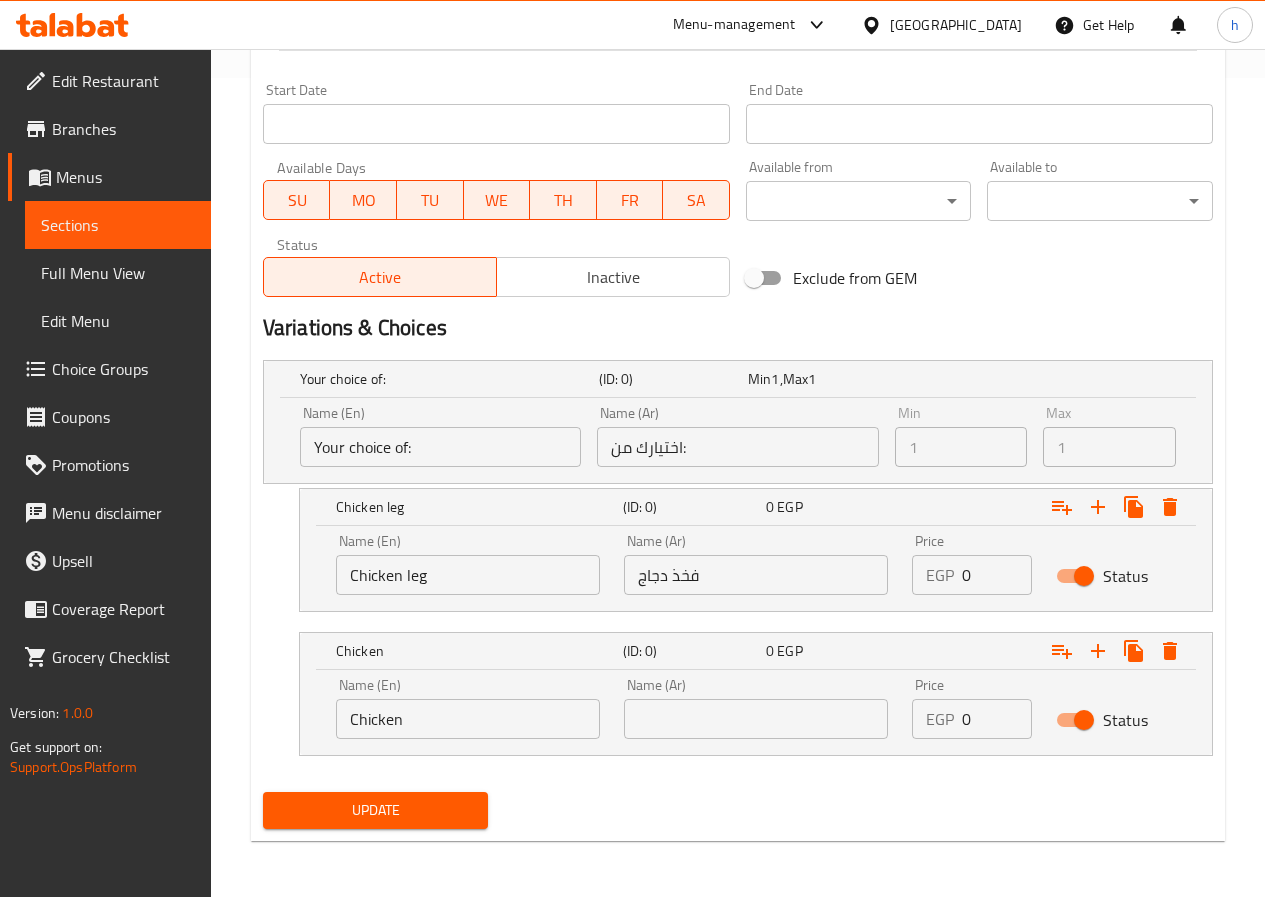 click on "Chicken" at bounding box center [468, 719] 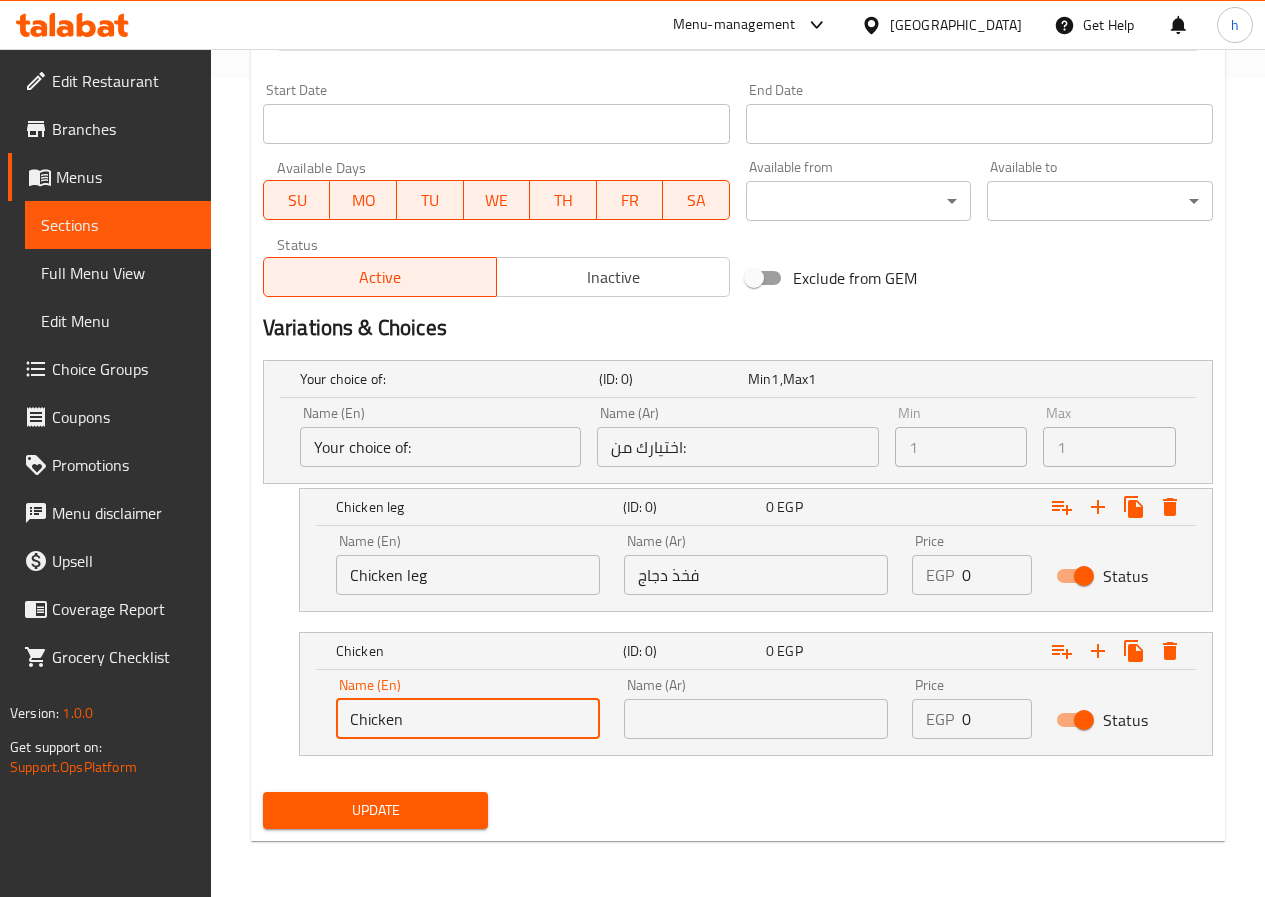 paste on "breast" 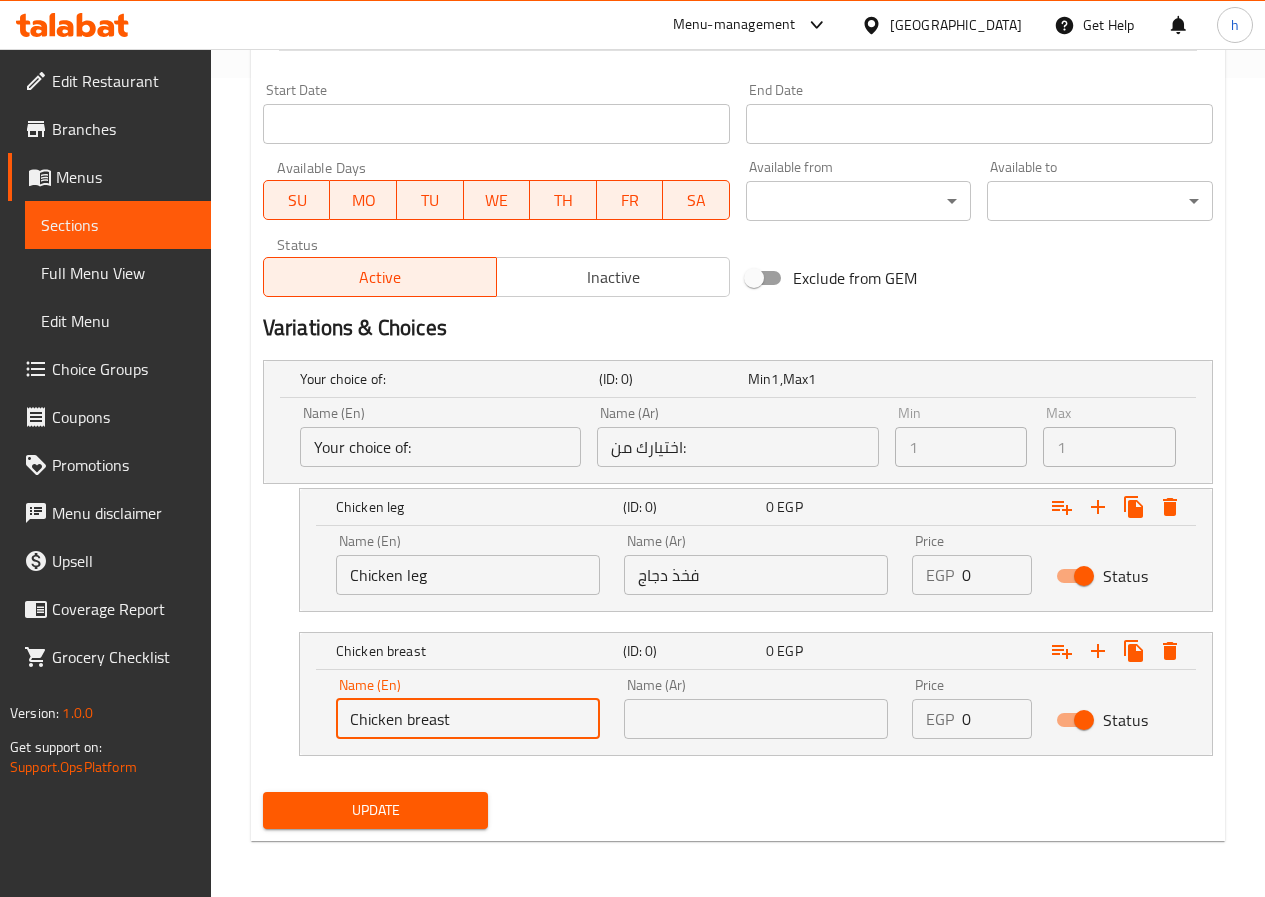 type on "Chicken breast" 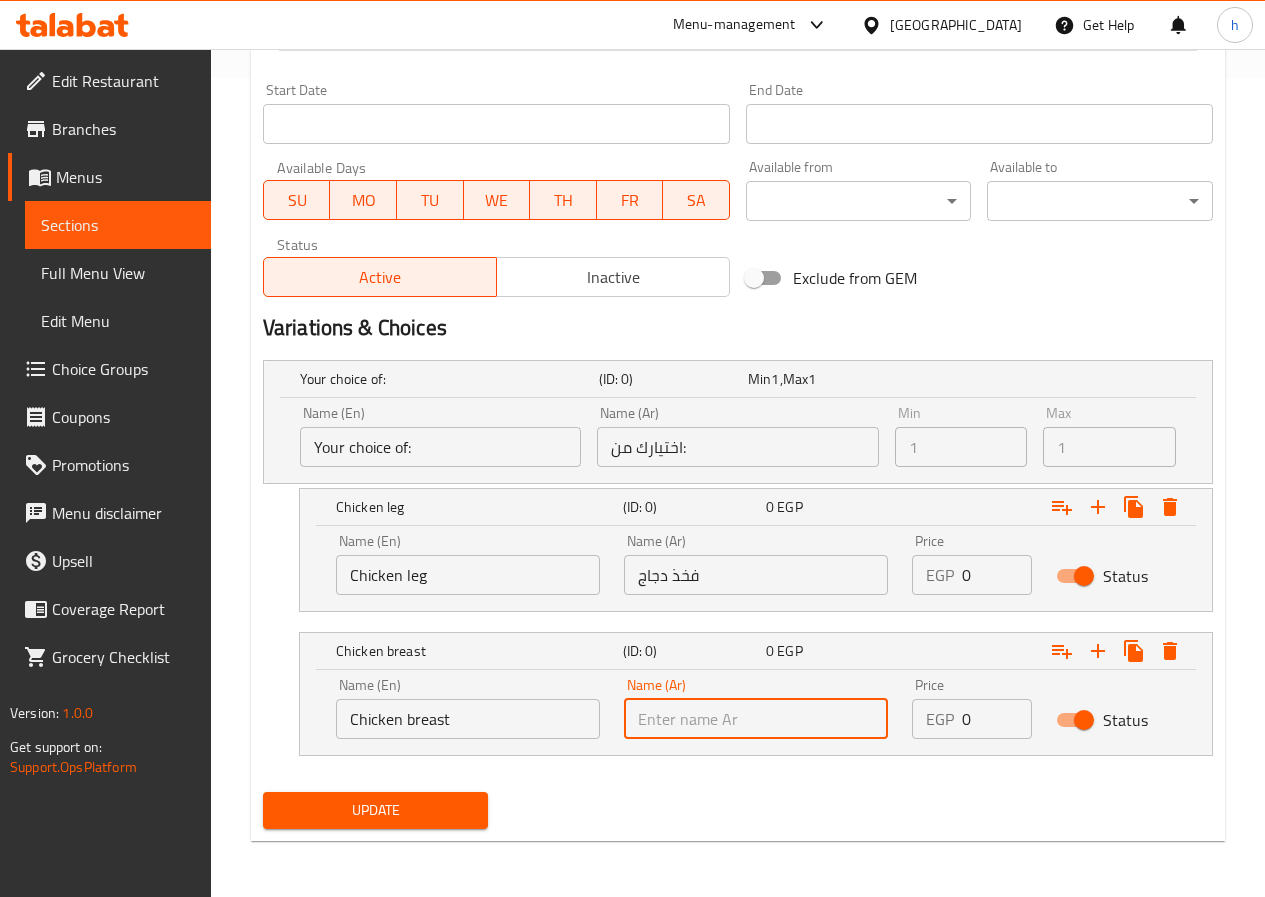 click at bounding box center (756, 719) 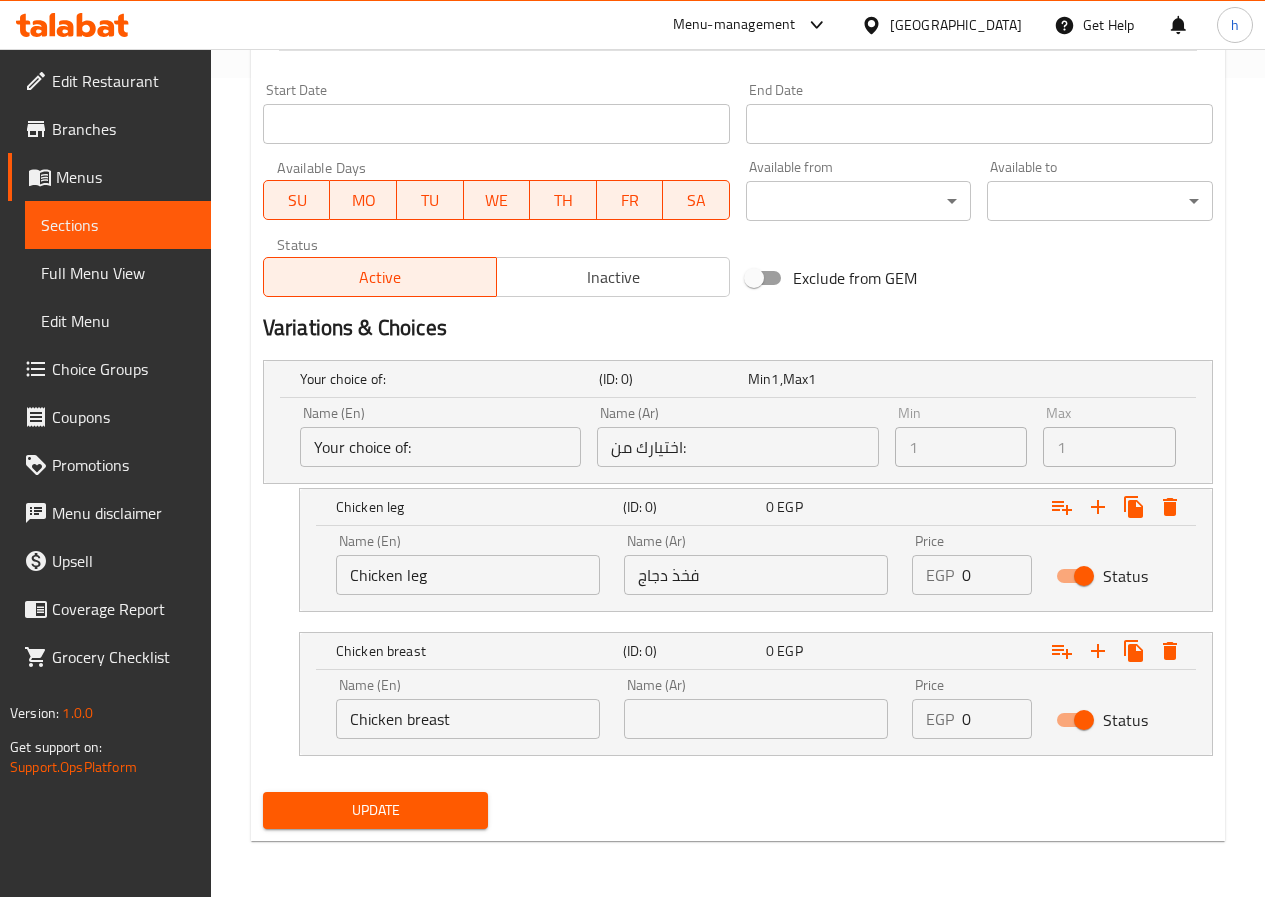 click at bounding box center (756, 719) 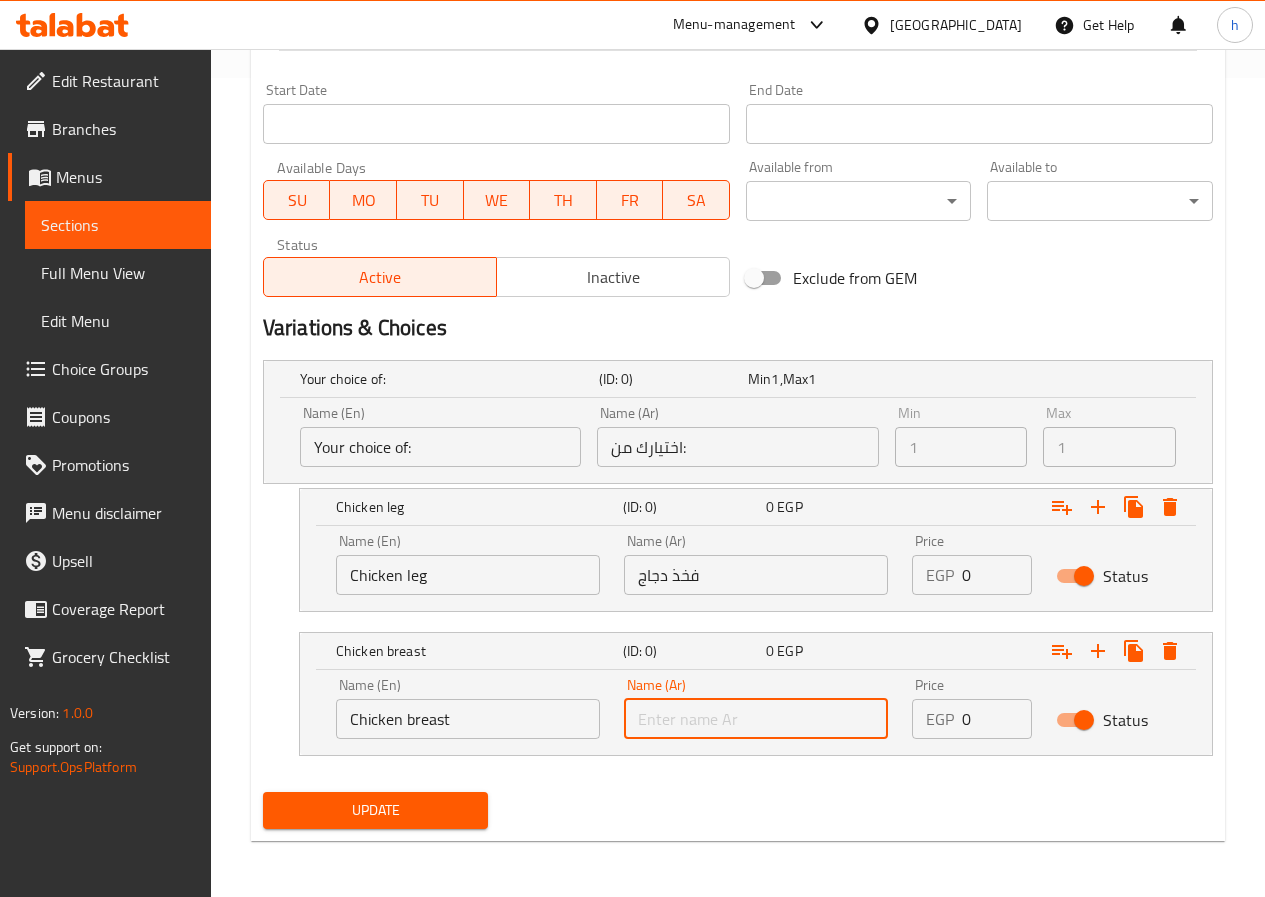paste on "صدر دجاج" 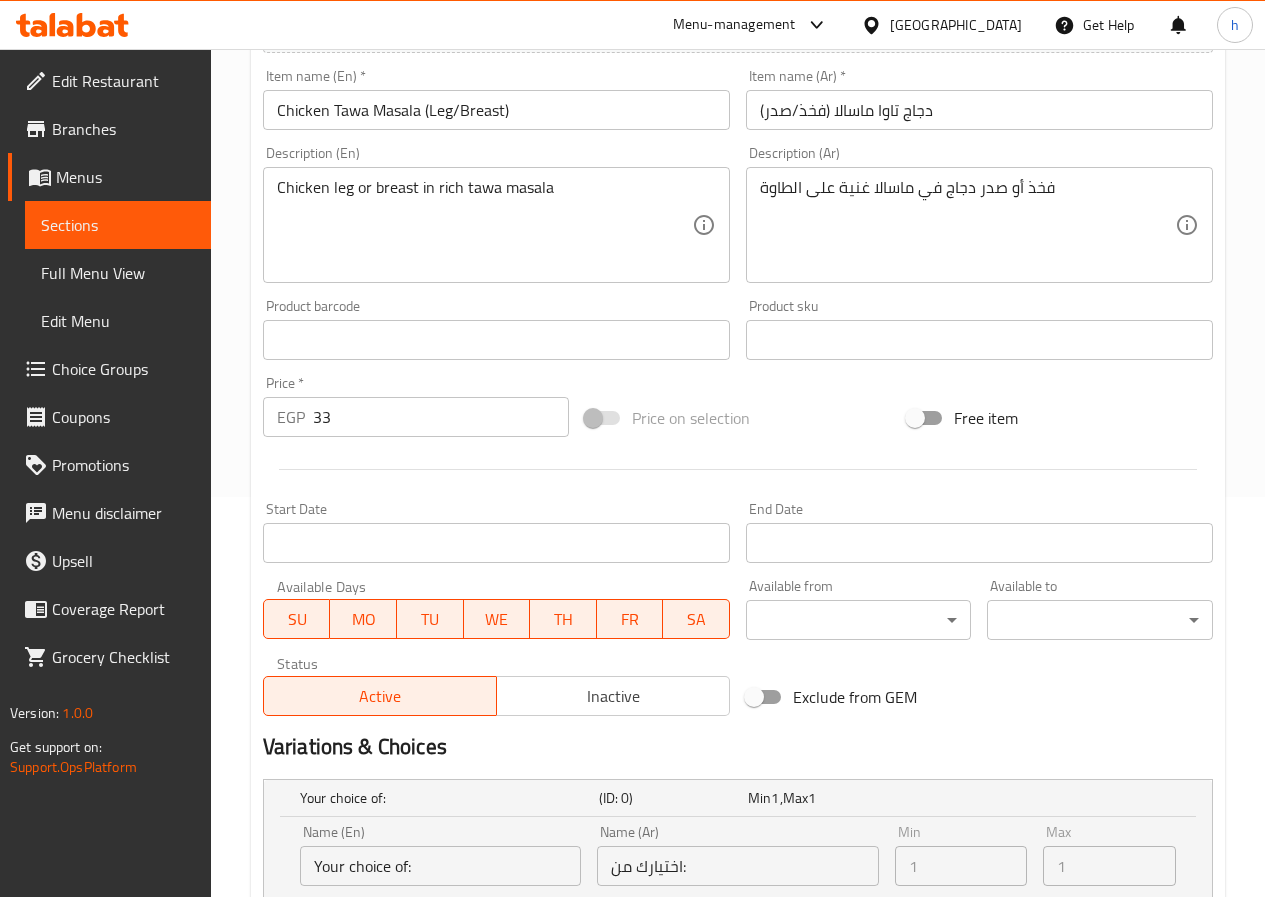 scroll, scrollTop: 819, scrollLeft: 0, axis: vertical 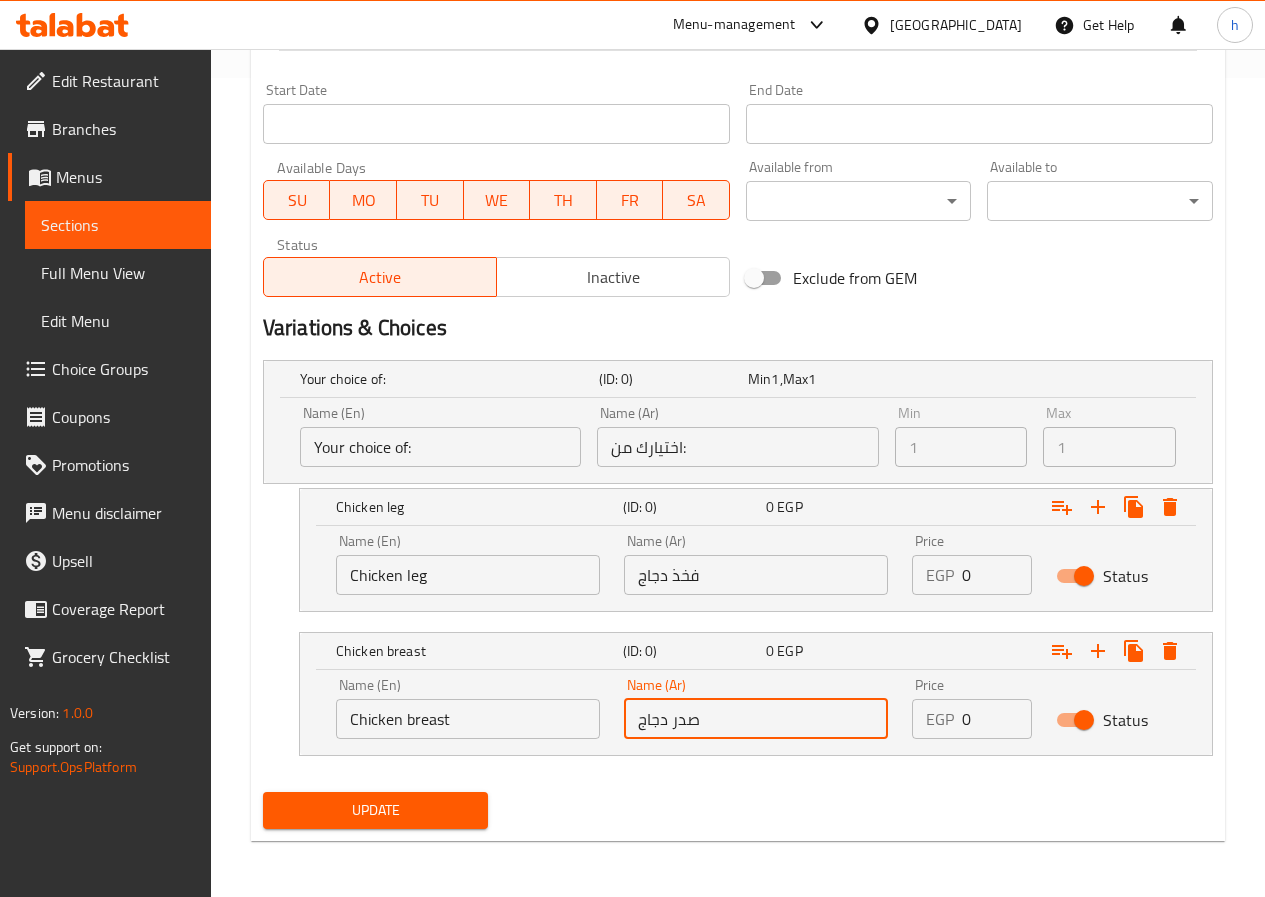 type on "صدر دجاج" 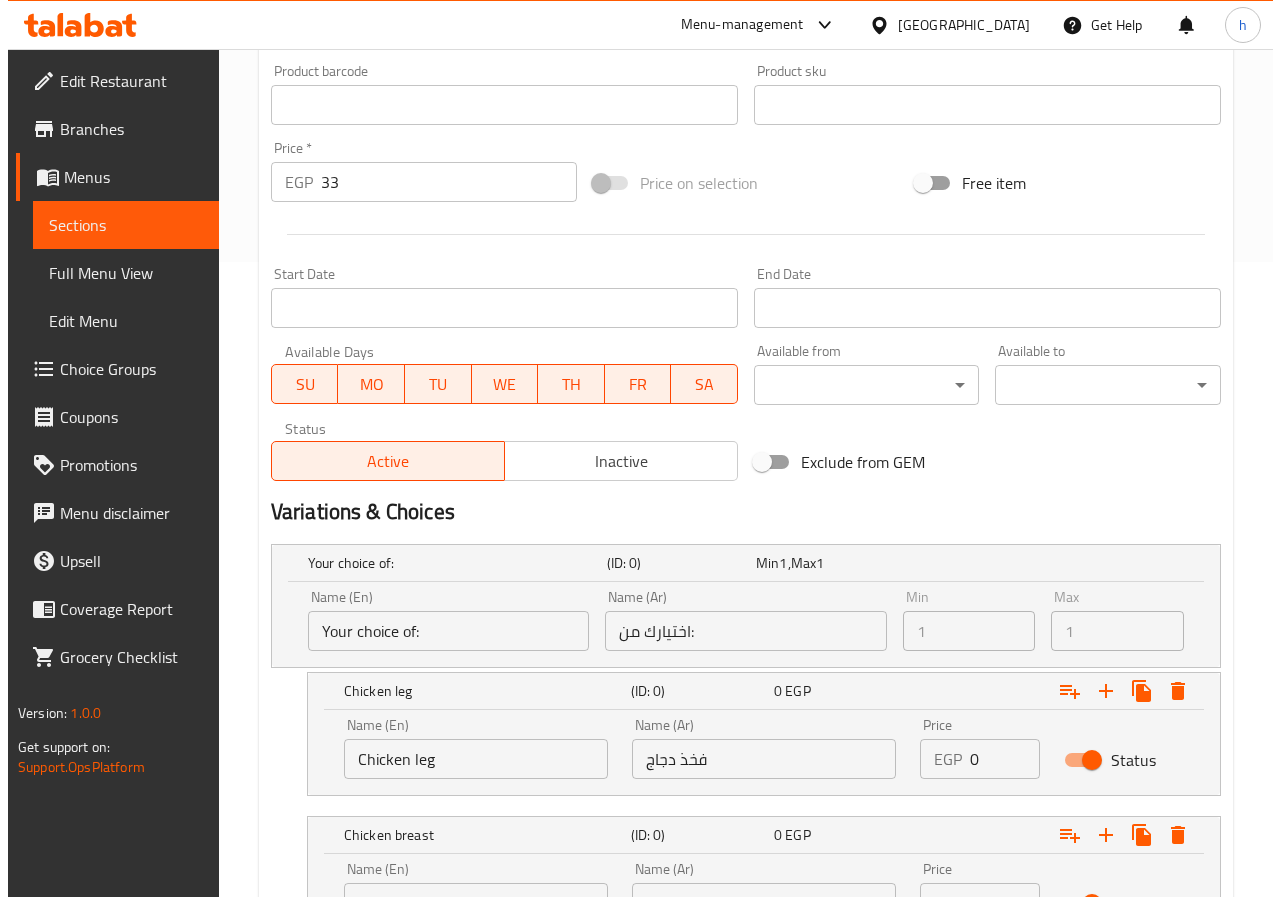 scroll, scrollTop: 819, scrollLeft: 0, axis: vertical 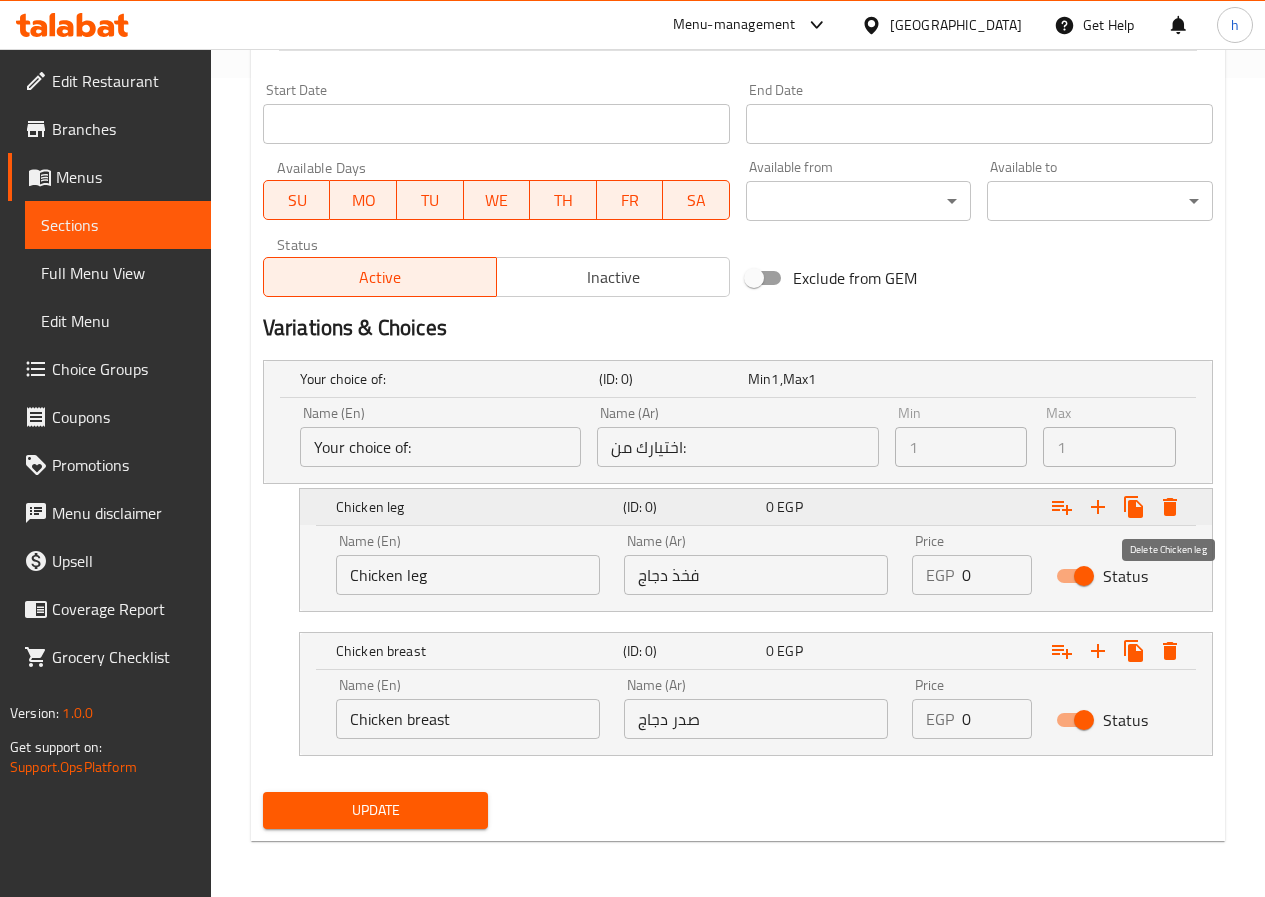 click 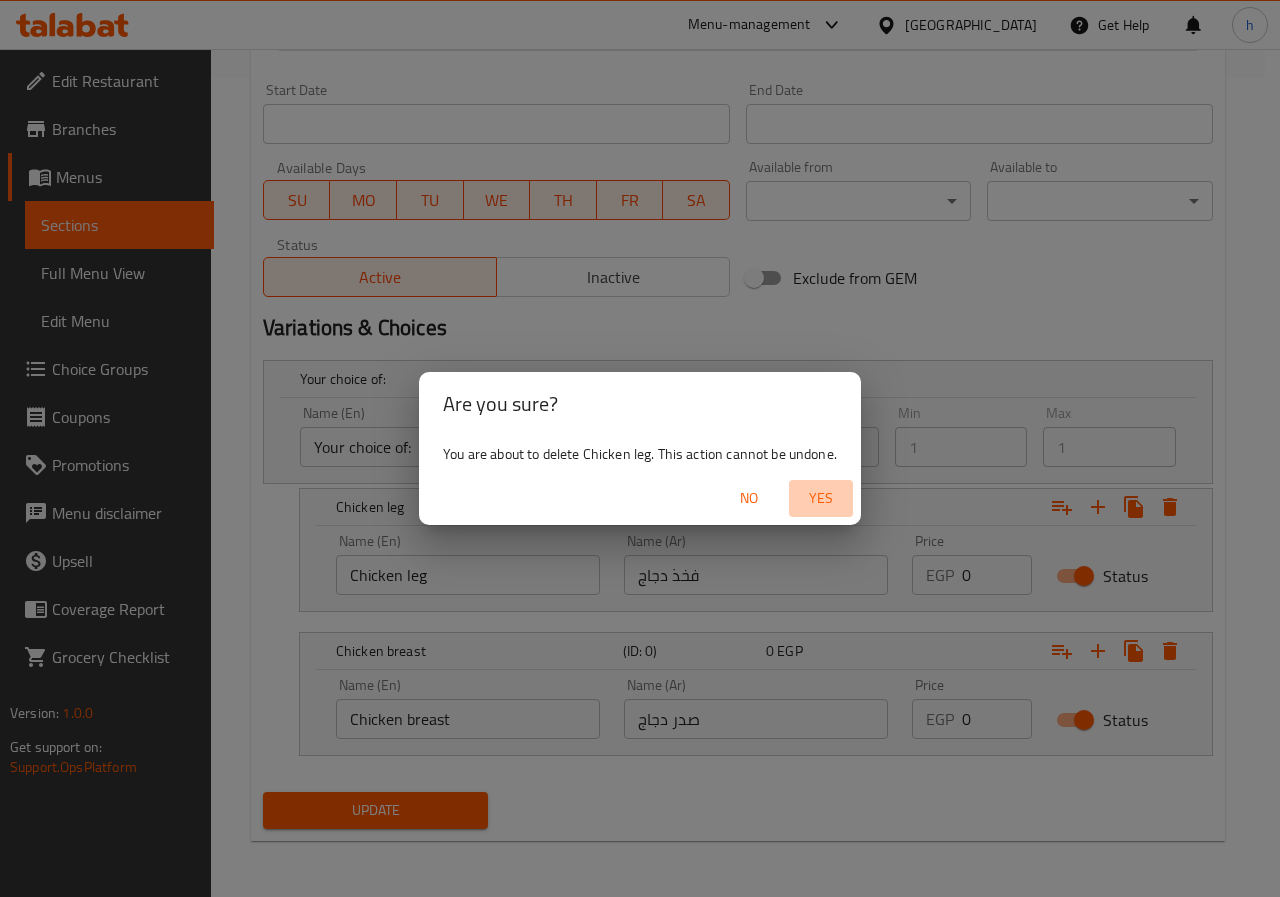 click on "Yes" at bounding box center [821, 498] 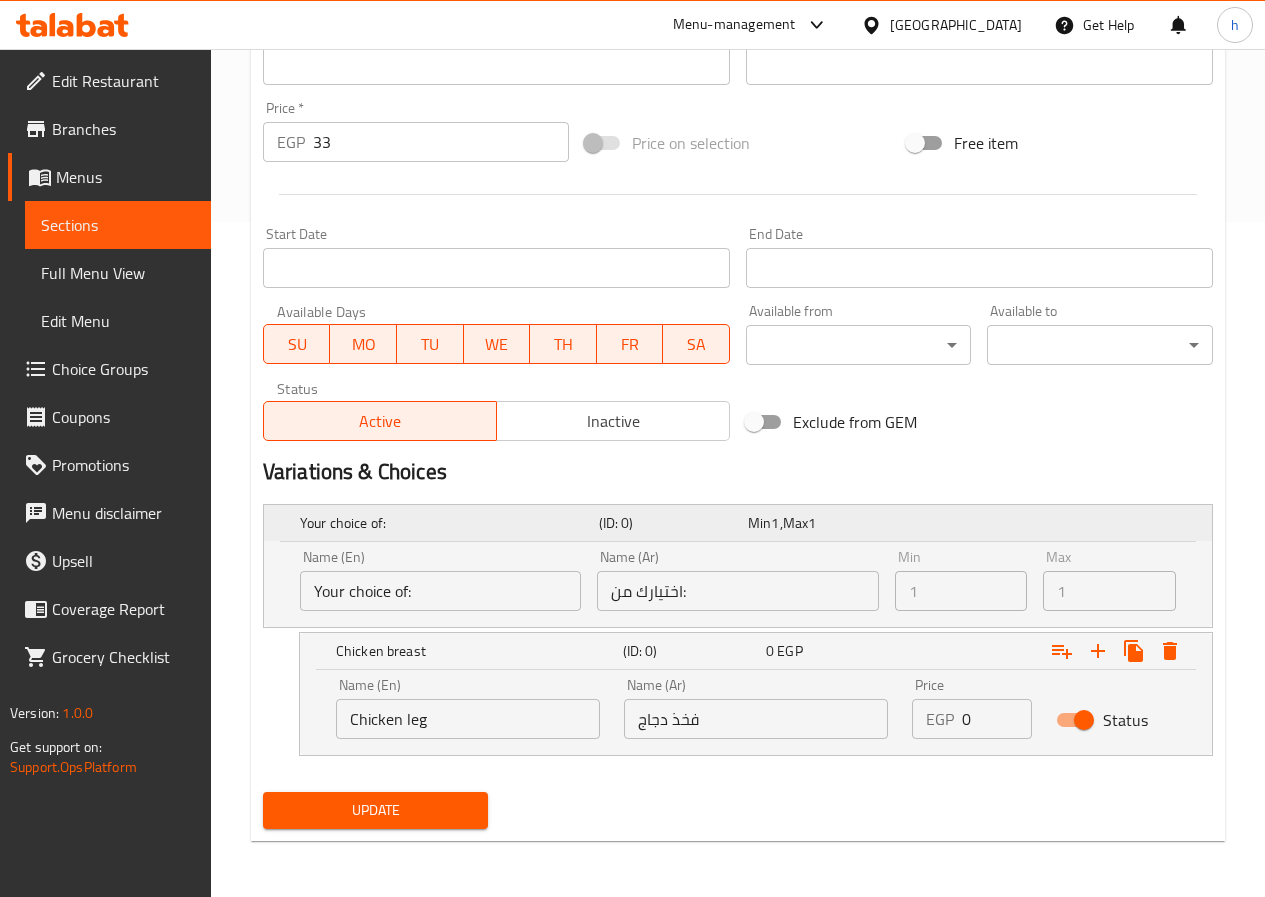 click at bounding box center [1042, 523] 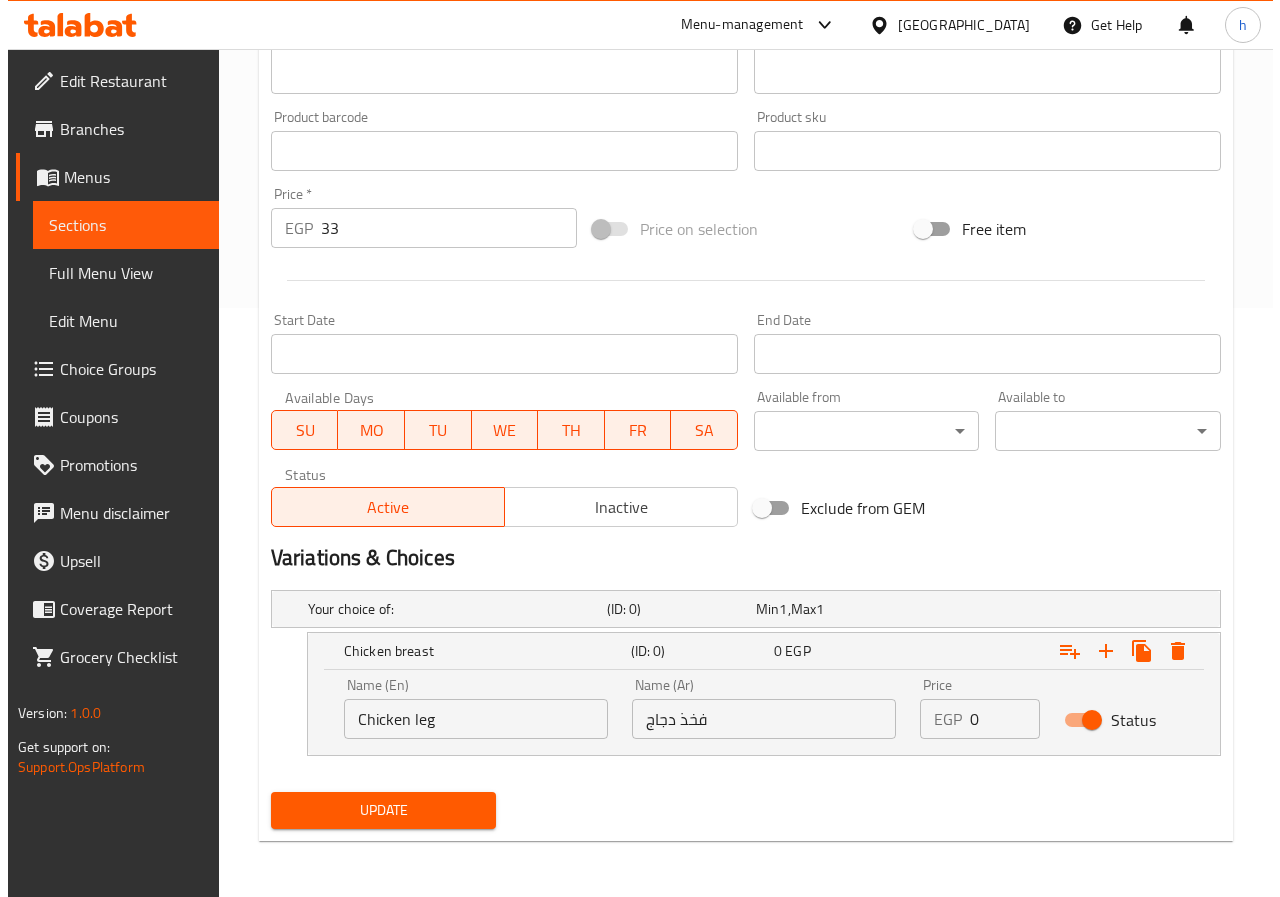 scroll, scrollTop: 589, scrollLeft: 0, axis: vertical 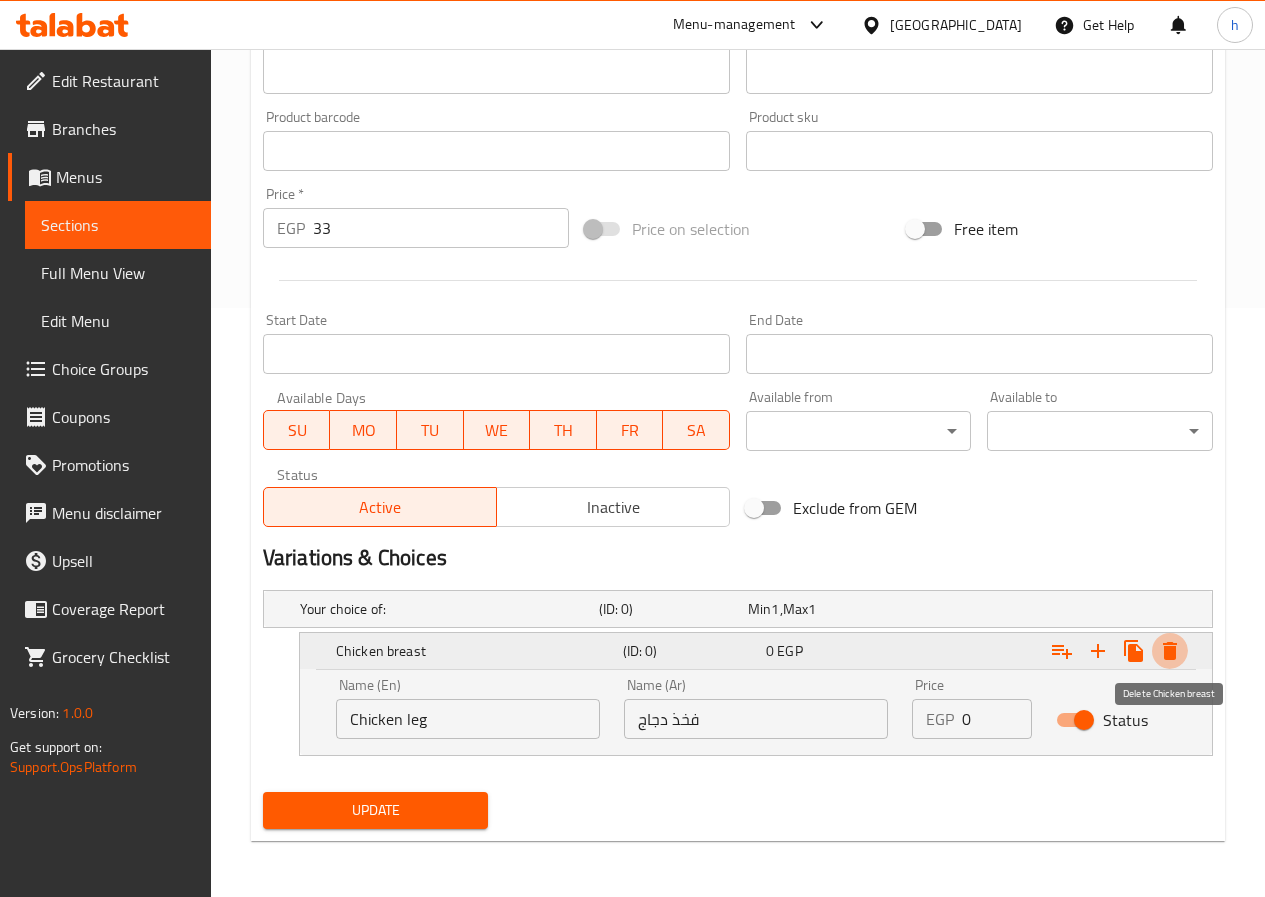 click 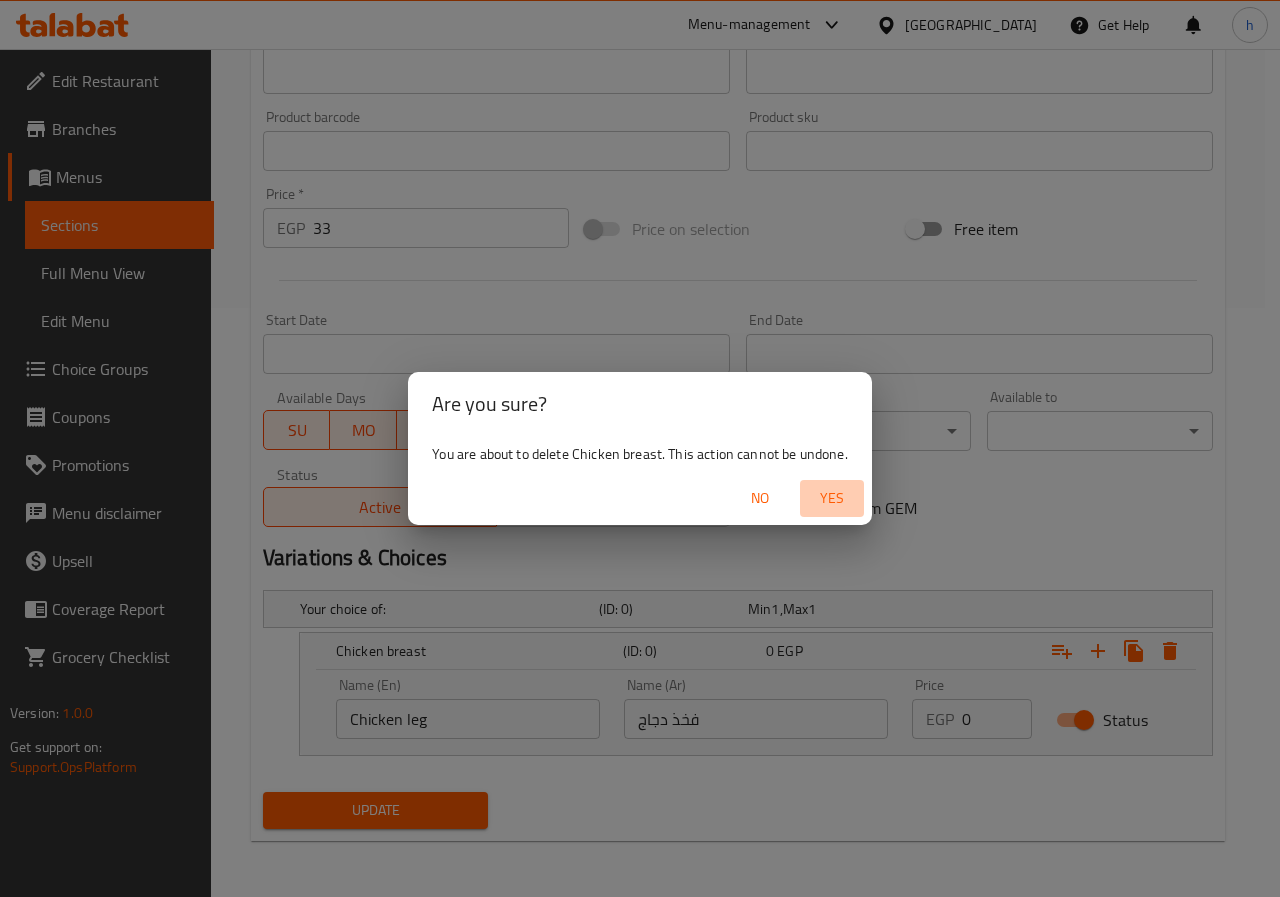 click on "Yes" at bounding box center (832, 498) 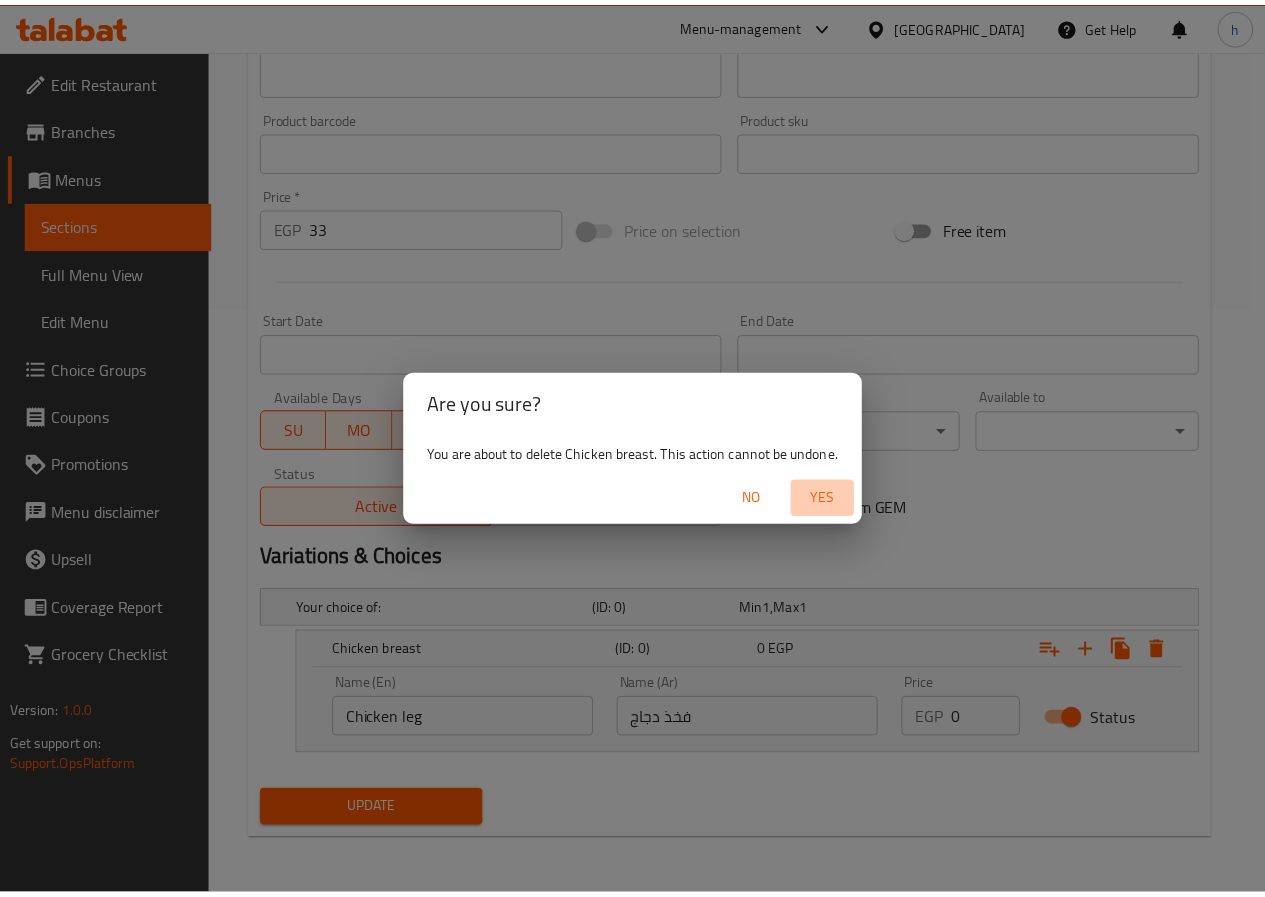 scroll, scrollTop: 516, scrollLeft: 0, axis: vertical 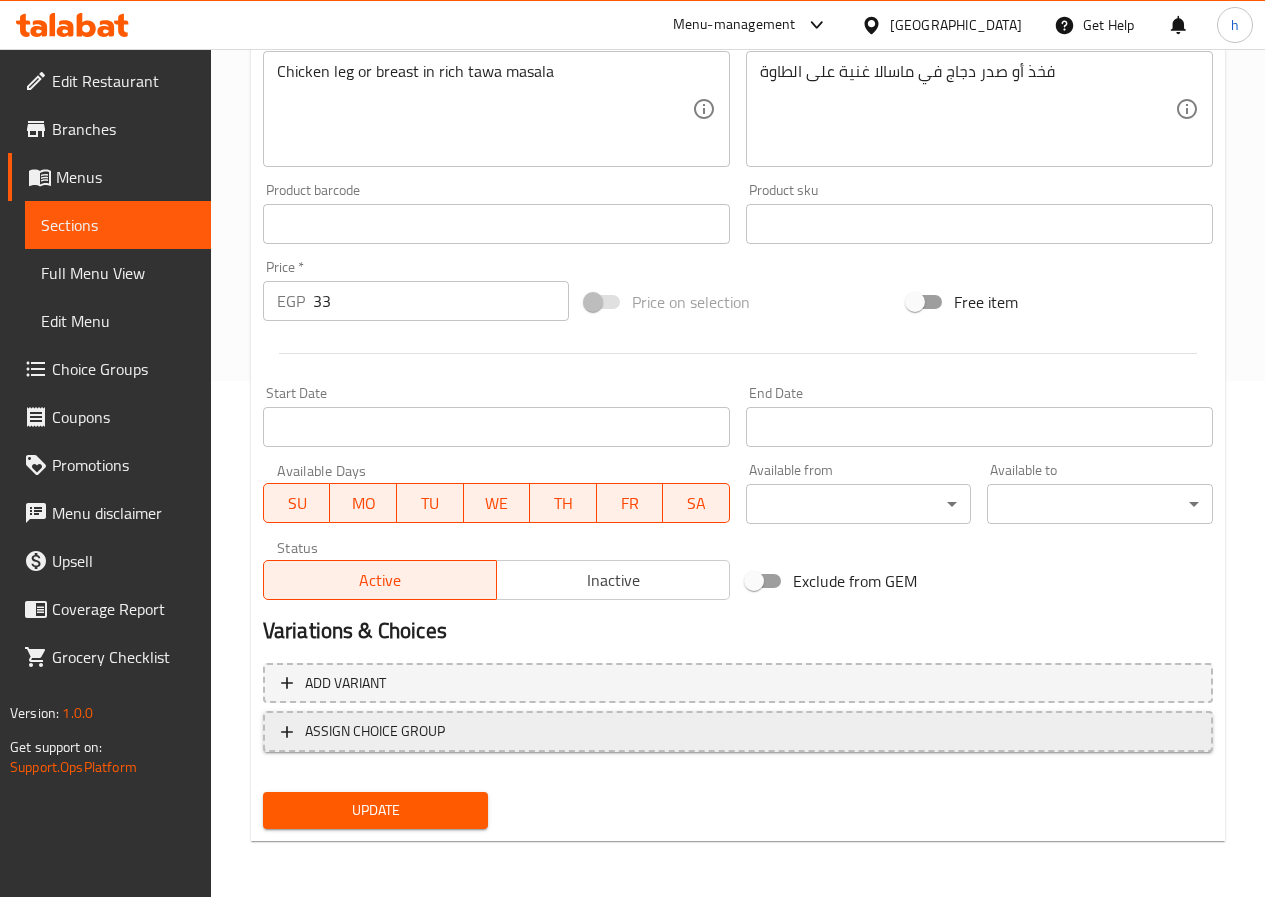 click on "ASSIGN CHOICE GROUP" at bounding box center [738, 731] 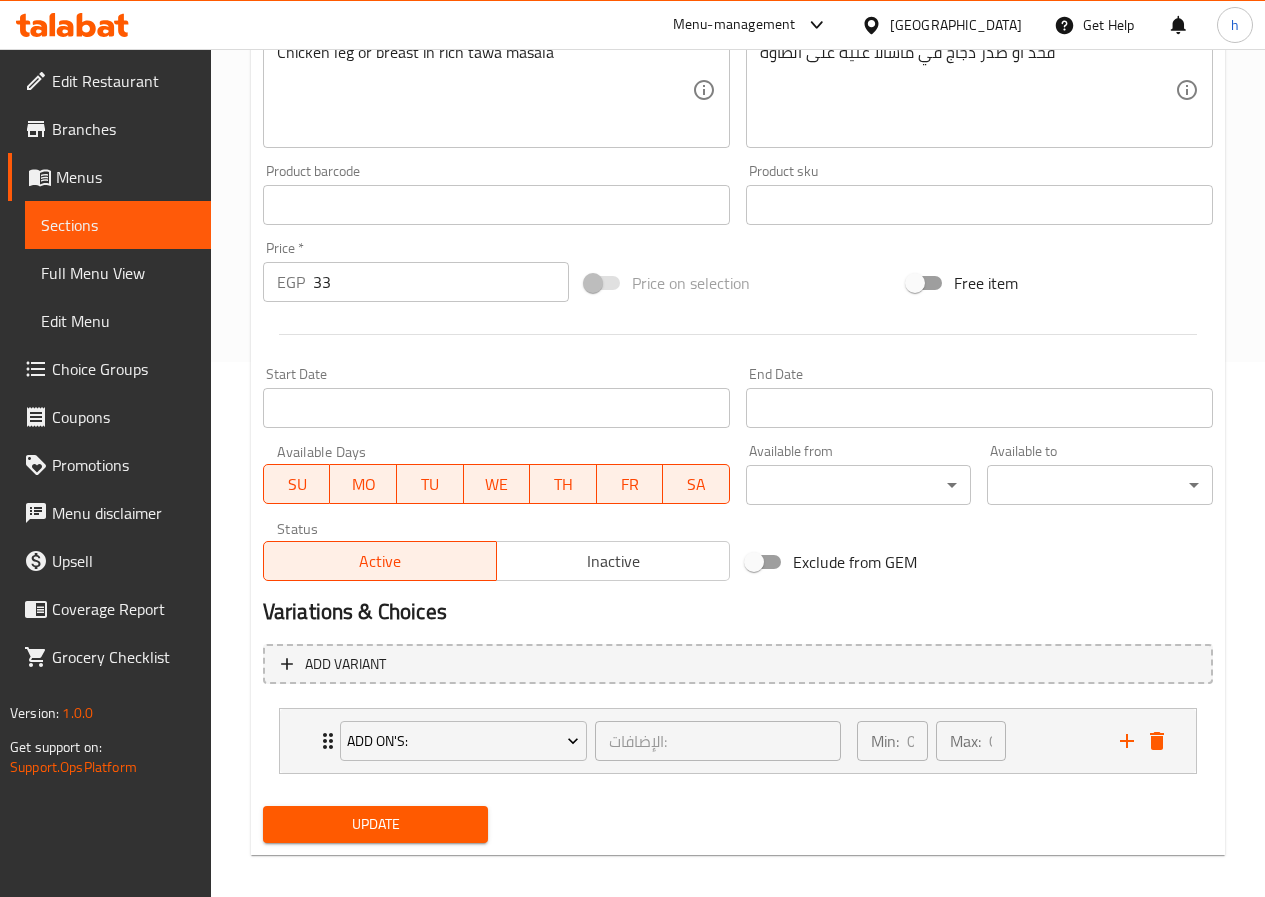 scroll, scrollTop: 549, scrollLeft: 0, axis: vertical 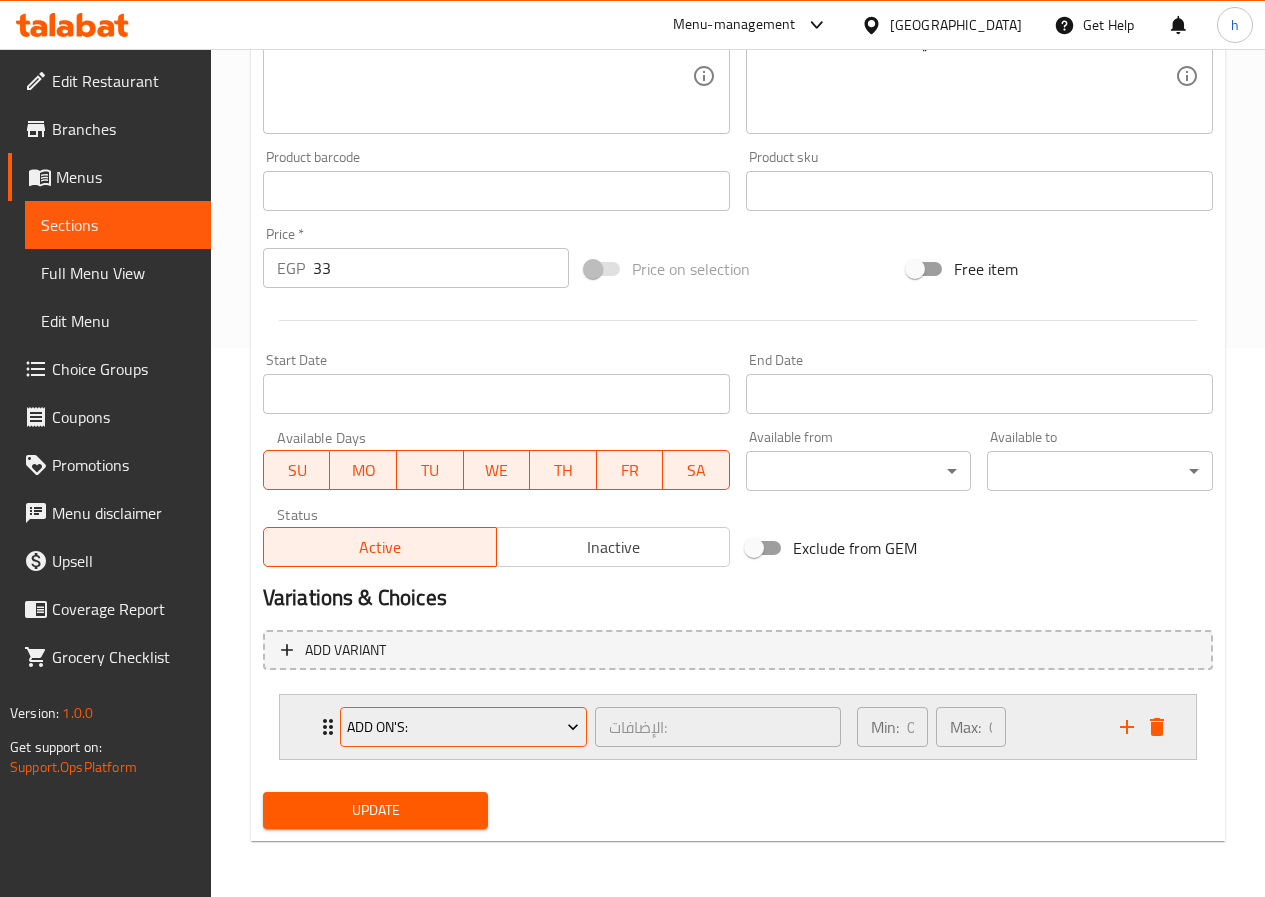 click 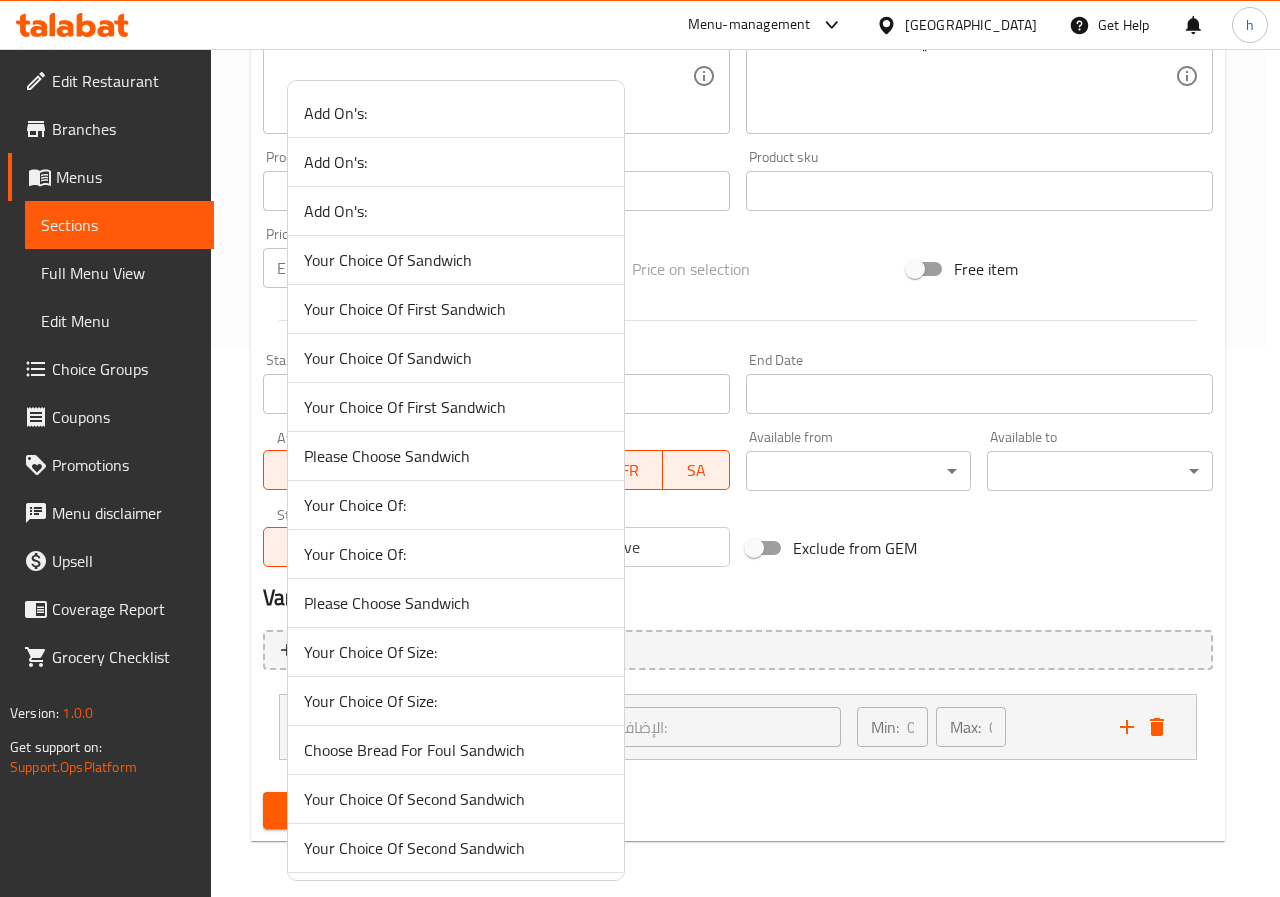 click on "Your Choice Of:" at bounding box center (456, 505) 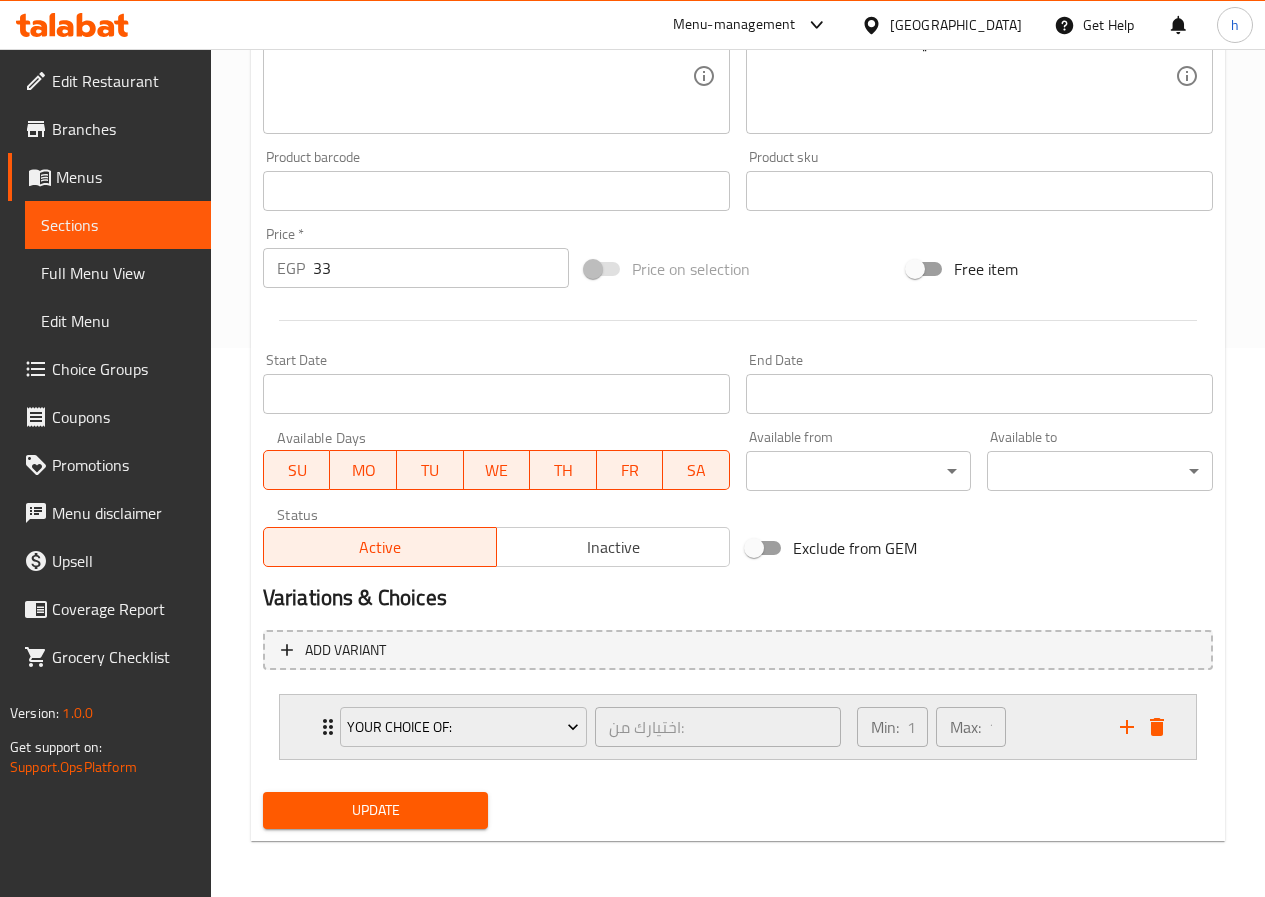 click on "Min: 1 ​" at bounding box center (892, 727) 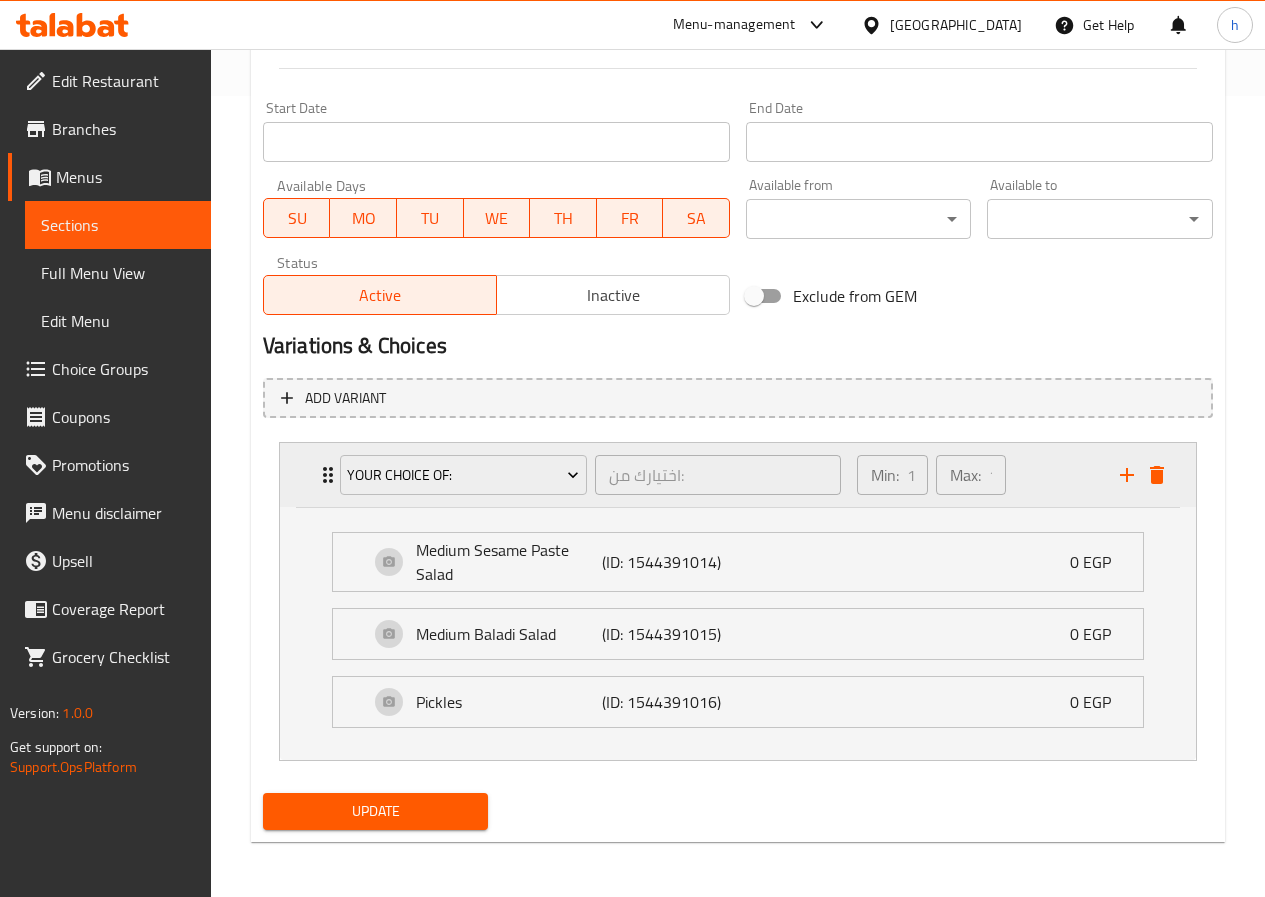 scroll, scrollTop: 802, scrollLeft: 0, axis: vertical 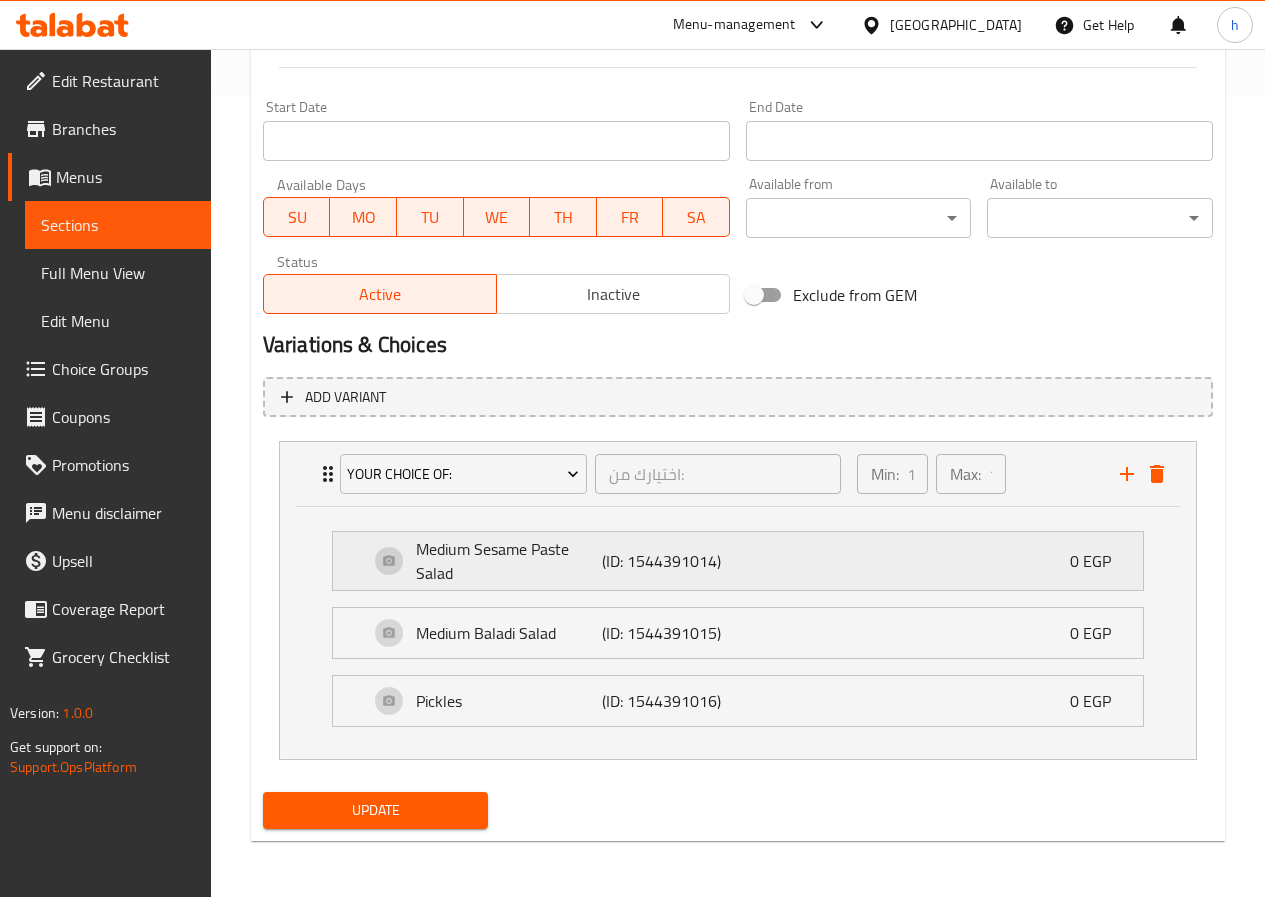 click on "(ID: 1544391014)" at bounding box center [664, 561] 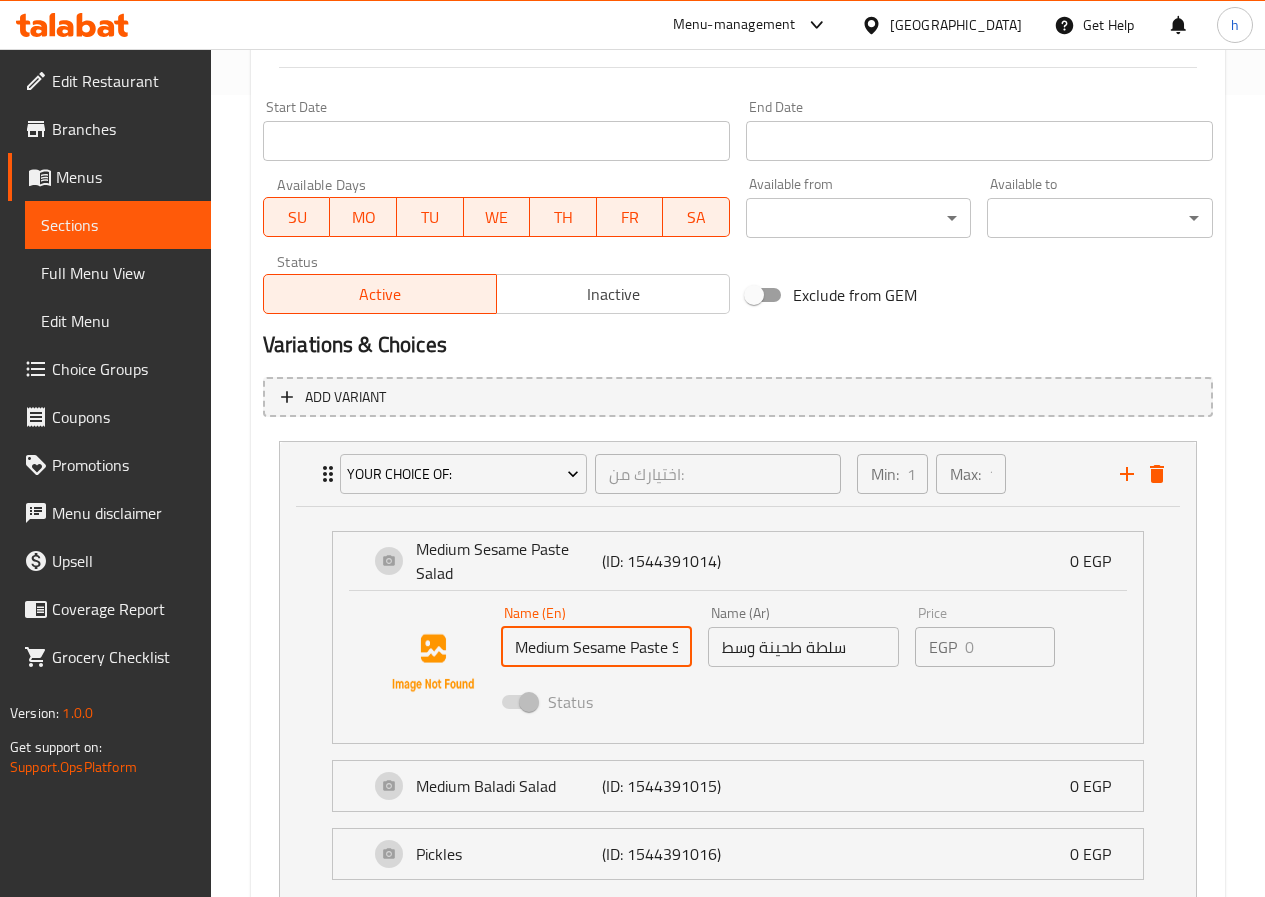 click on "Medium Sesame Paste Salad" at bounding box center (596, 647) 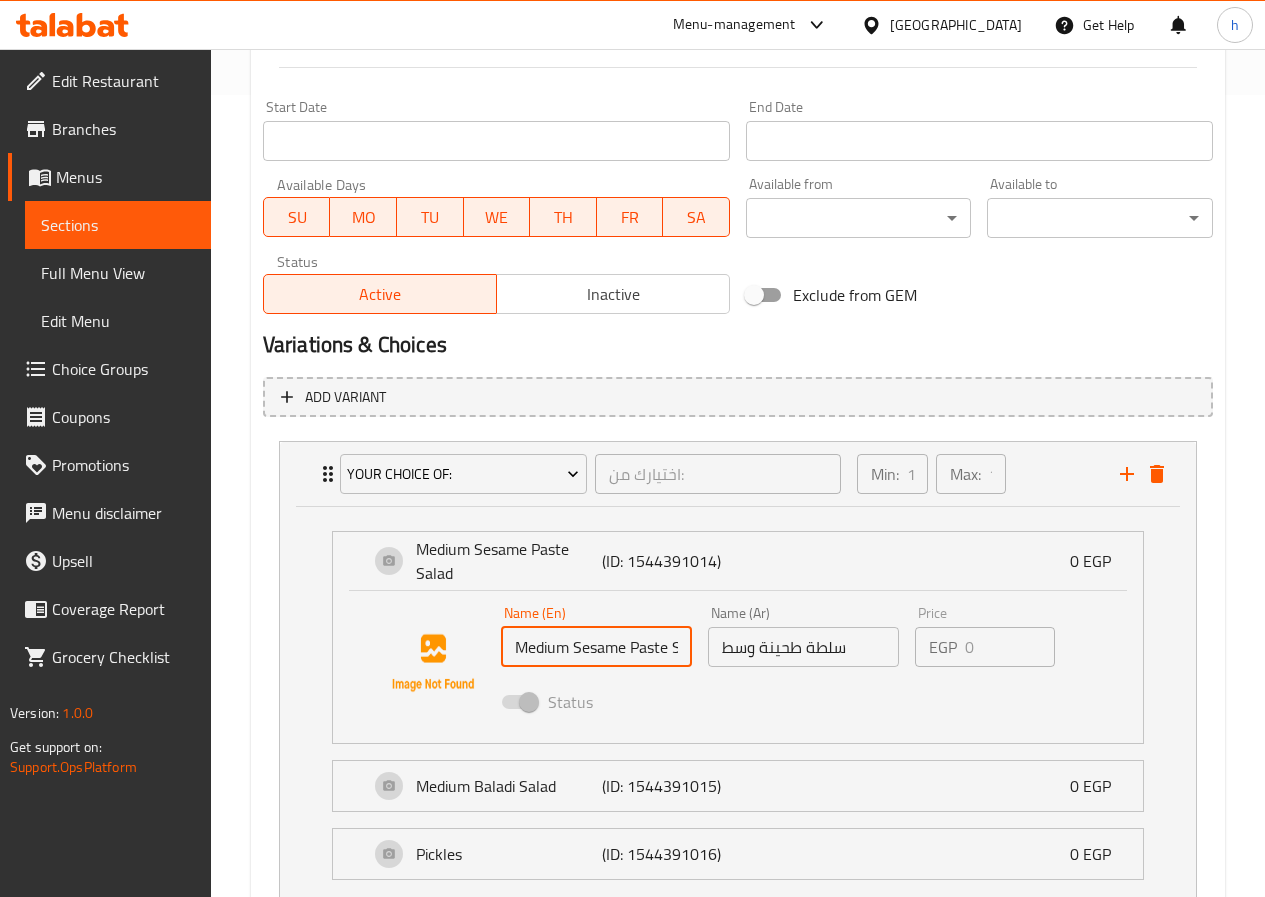 click on "Medium Sesame Paste Salad" at bounding box center (596, 647) 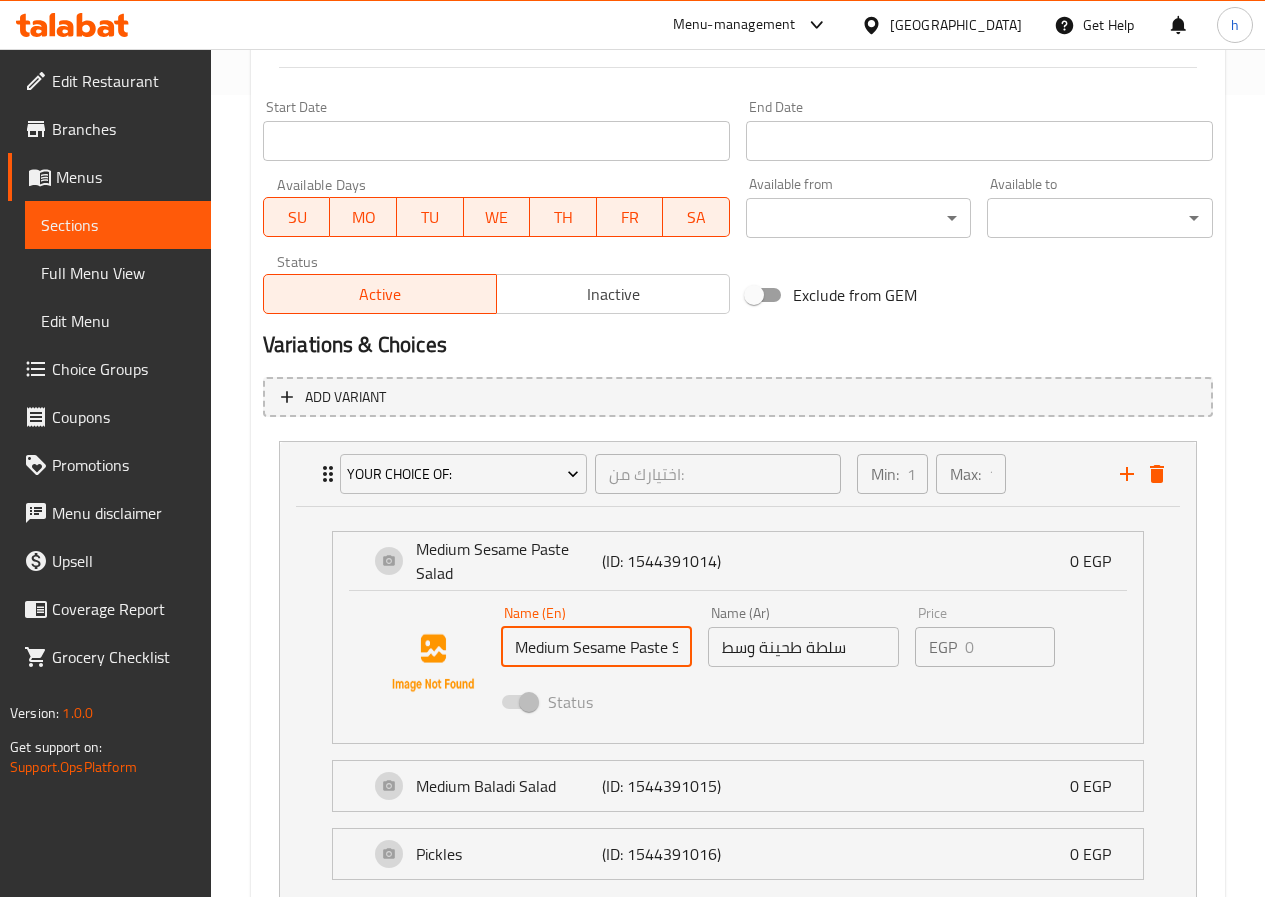 click on "Medium Sesame Paste Salad" at bounding box center [596, 647] 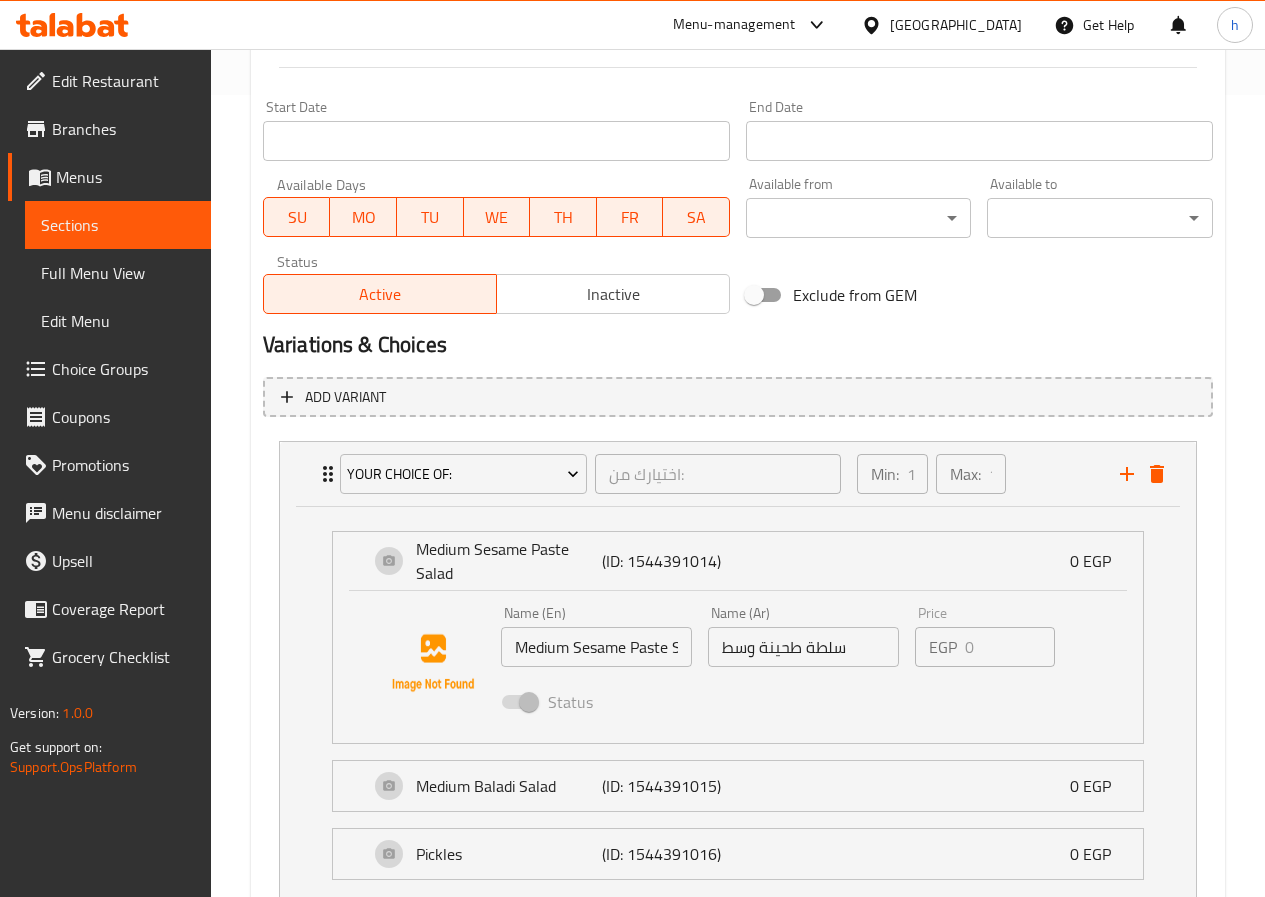 click on "Medium Sesame Paste Salad" at bounding box center (596, 647) 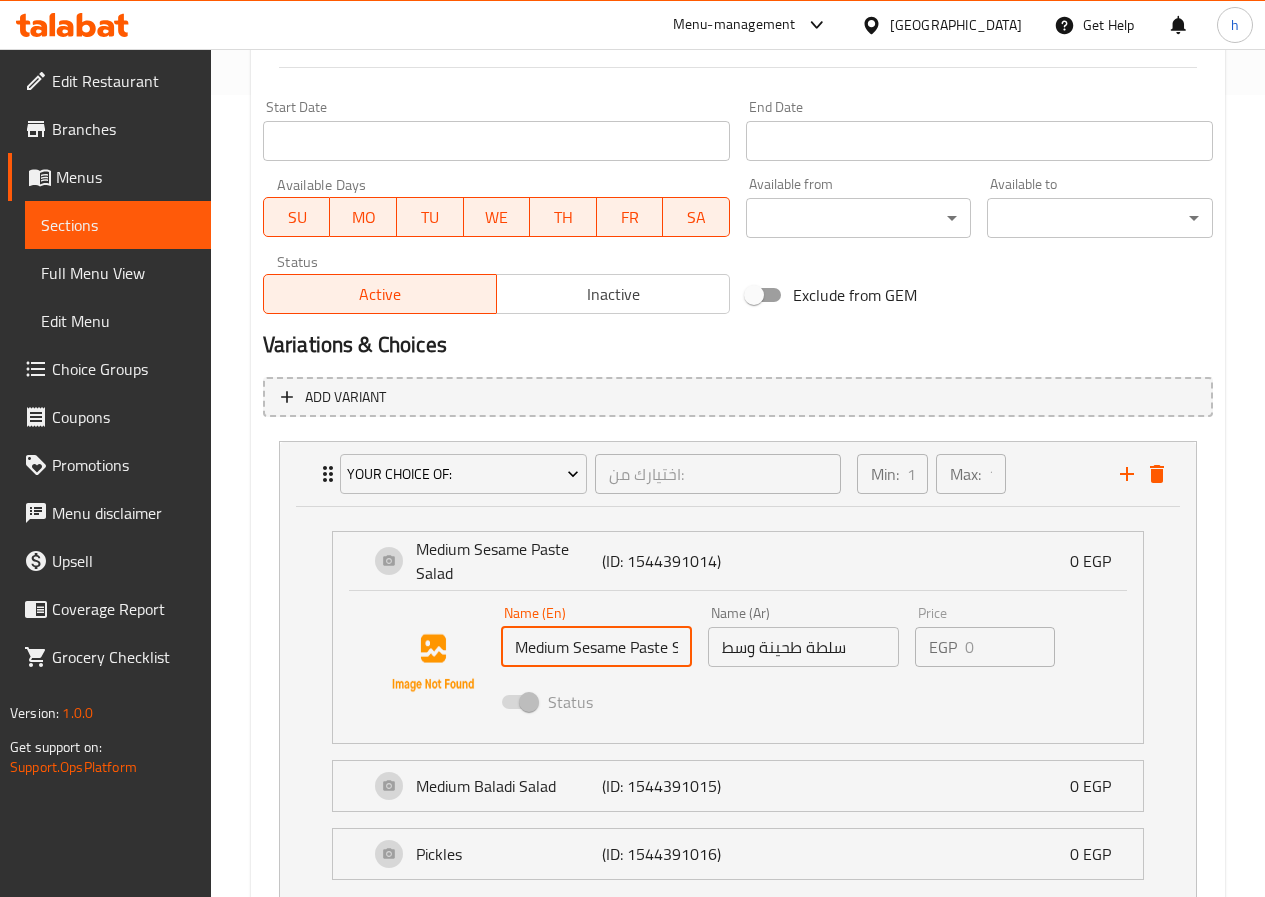 click on "Medium Sesame Paste Salad" at bounding box center [596, 647] 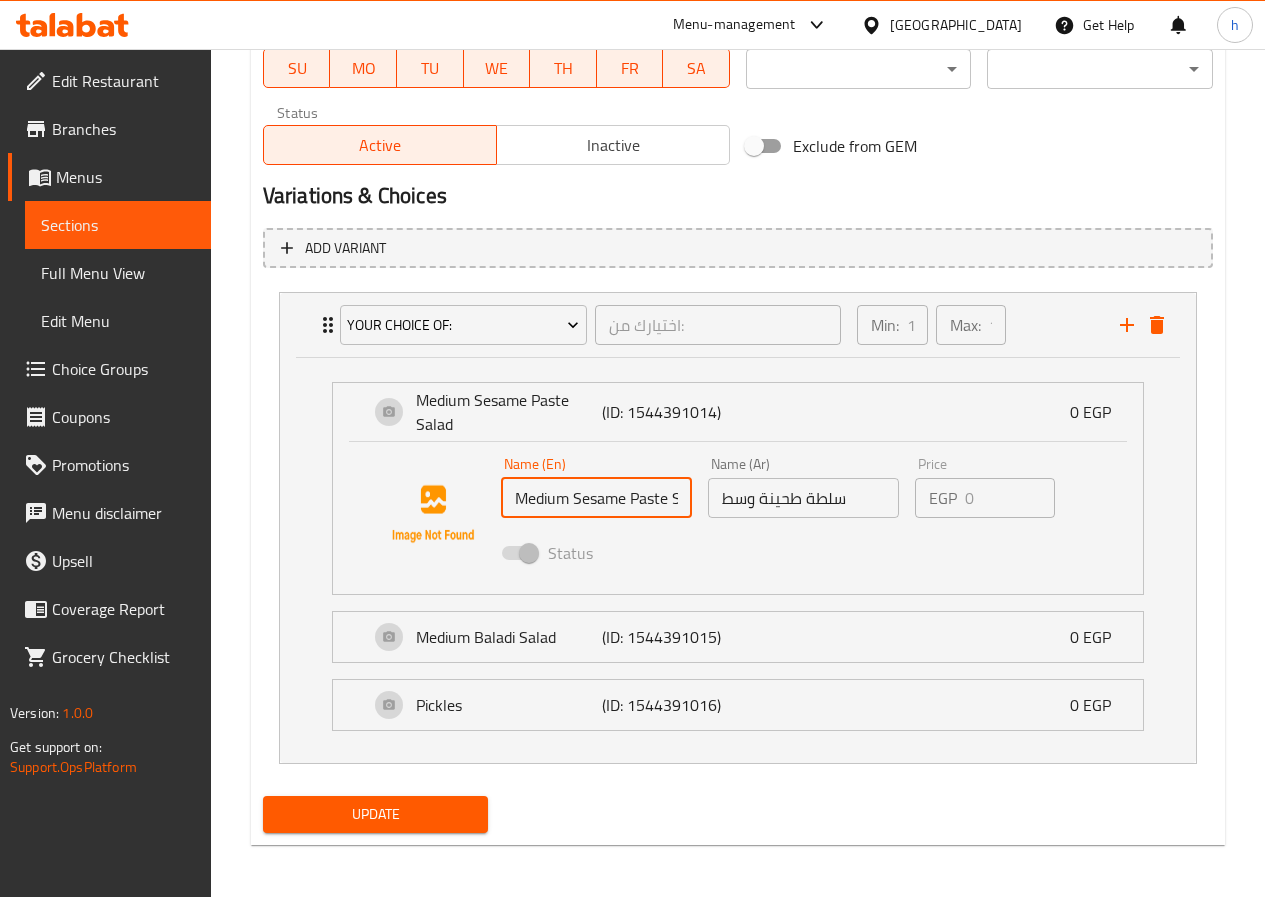 scroll, scrollTop: 955, scrollLeft: 0, axis: vertical 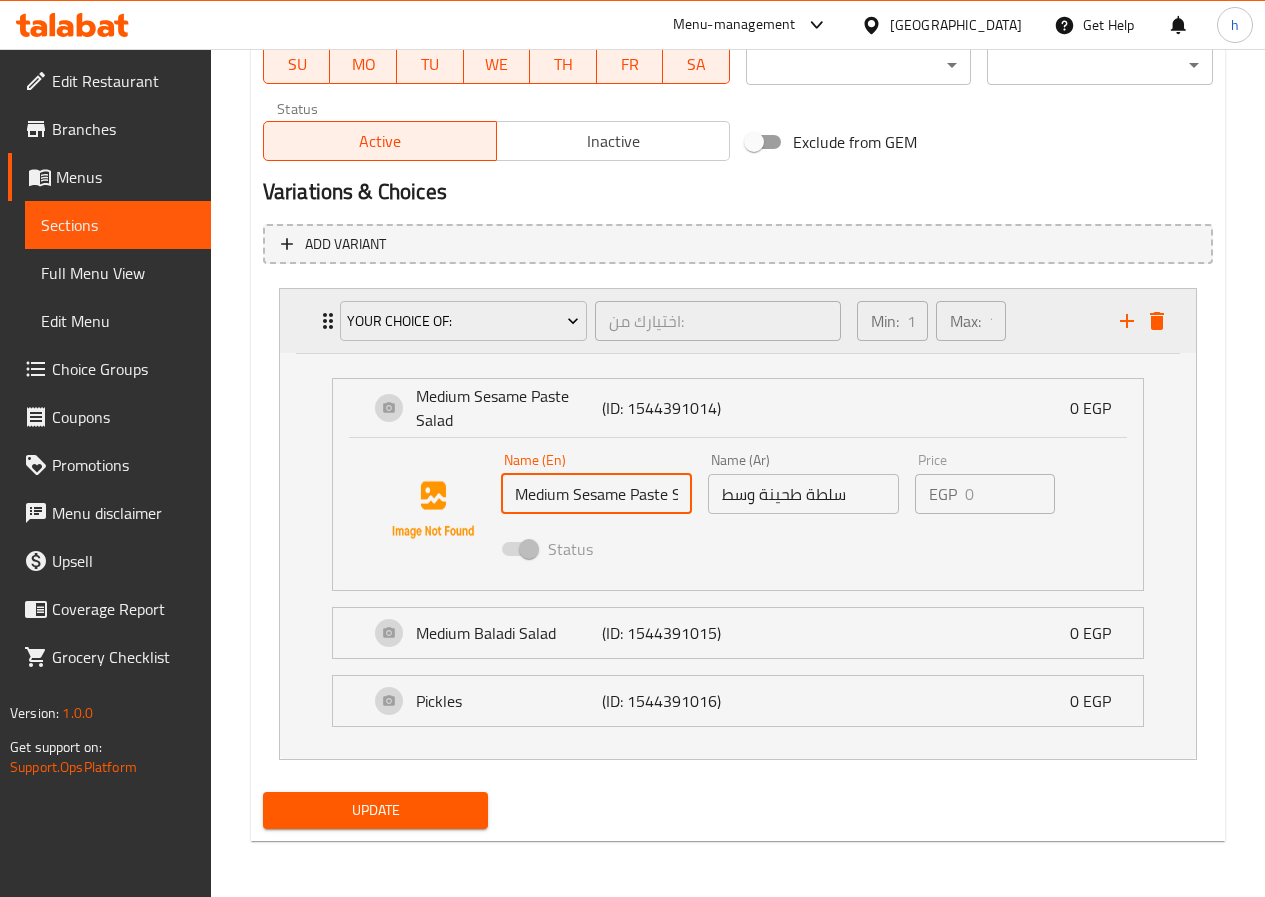click 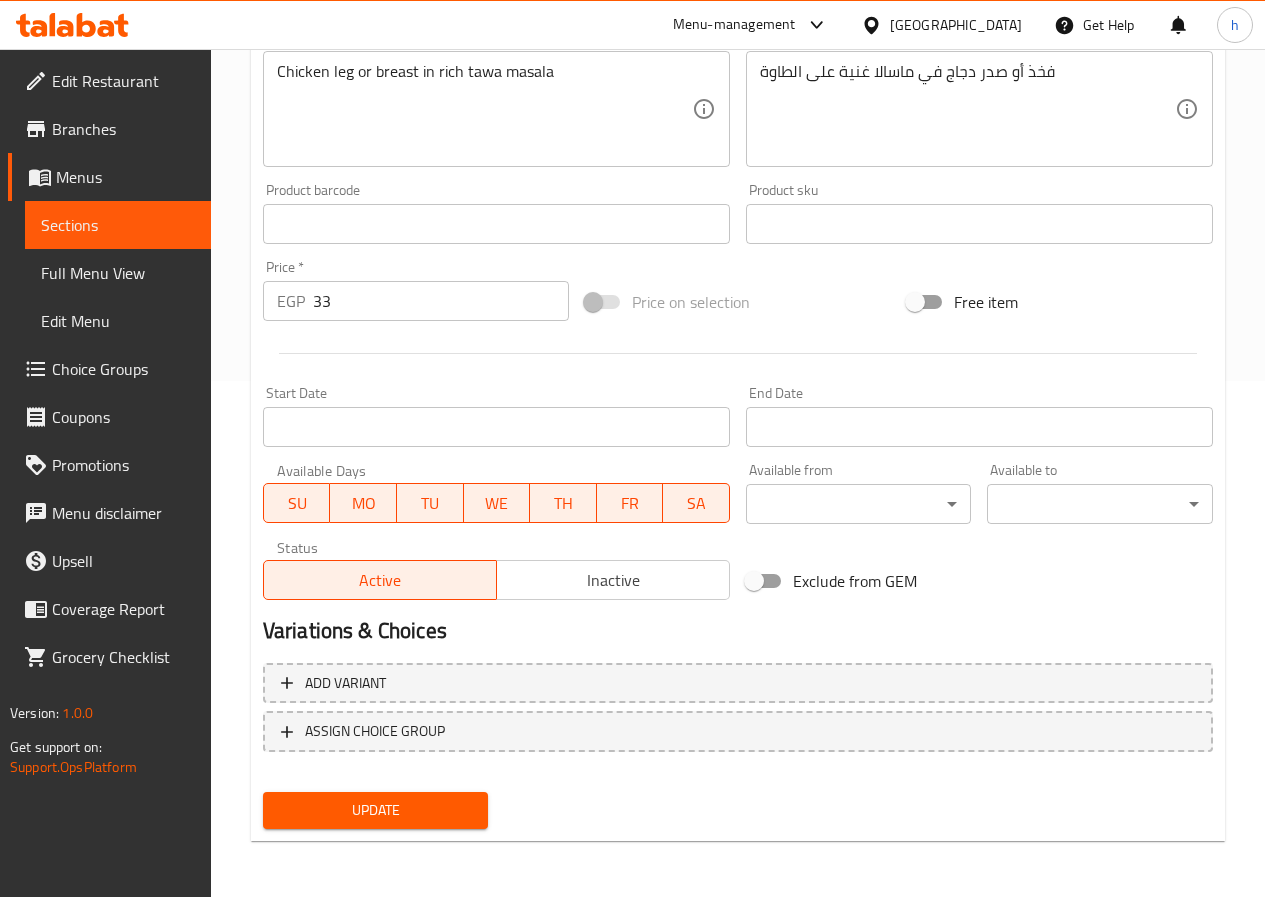 scroll, scrollTop: 516, scrollLeft: 0, axis: vertical 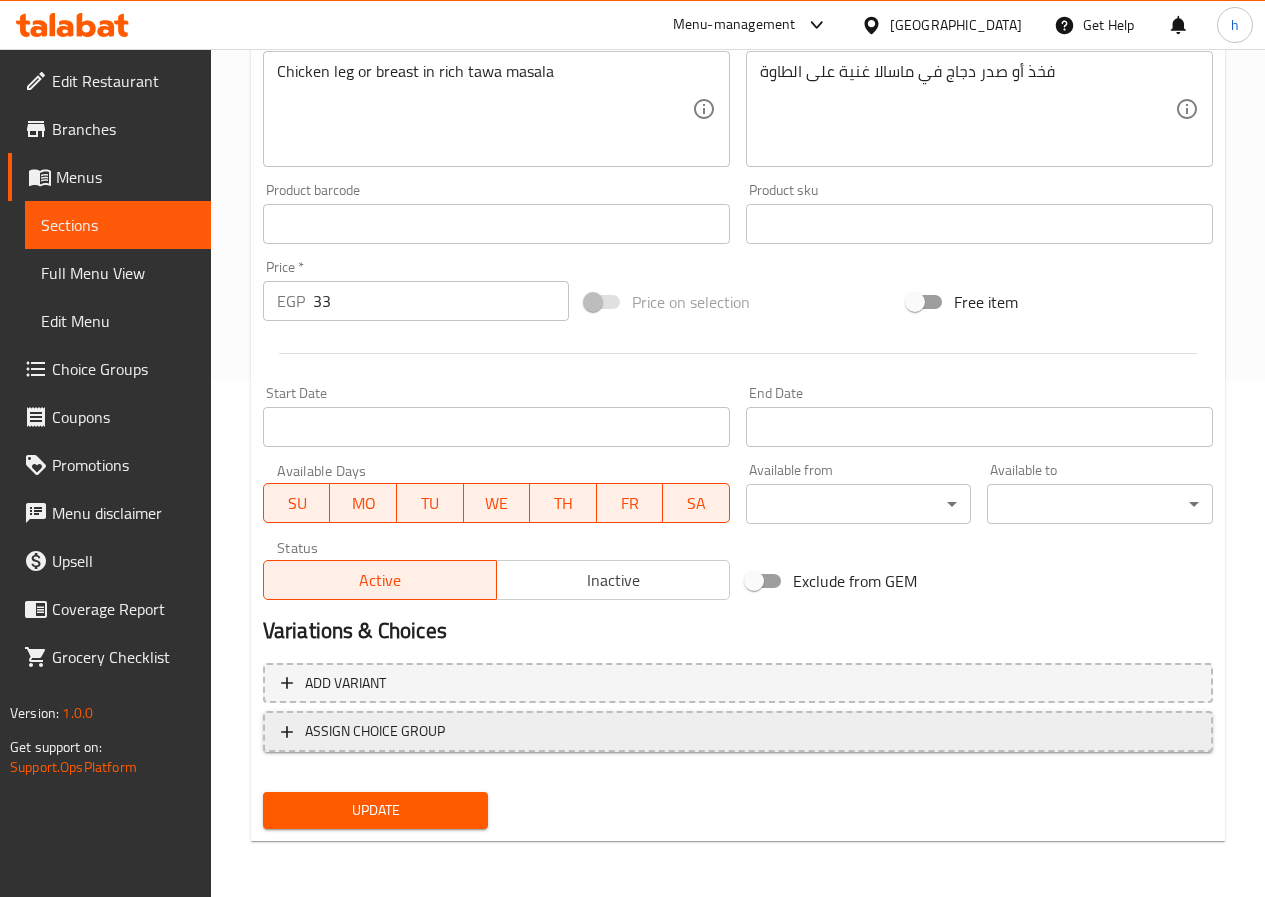click on "ASSIGN CHOICE GROUP" at bounding box center [738, 731] 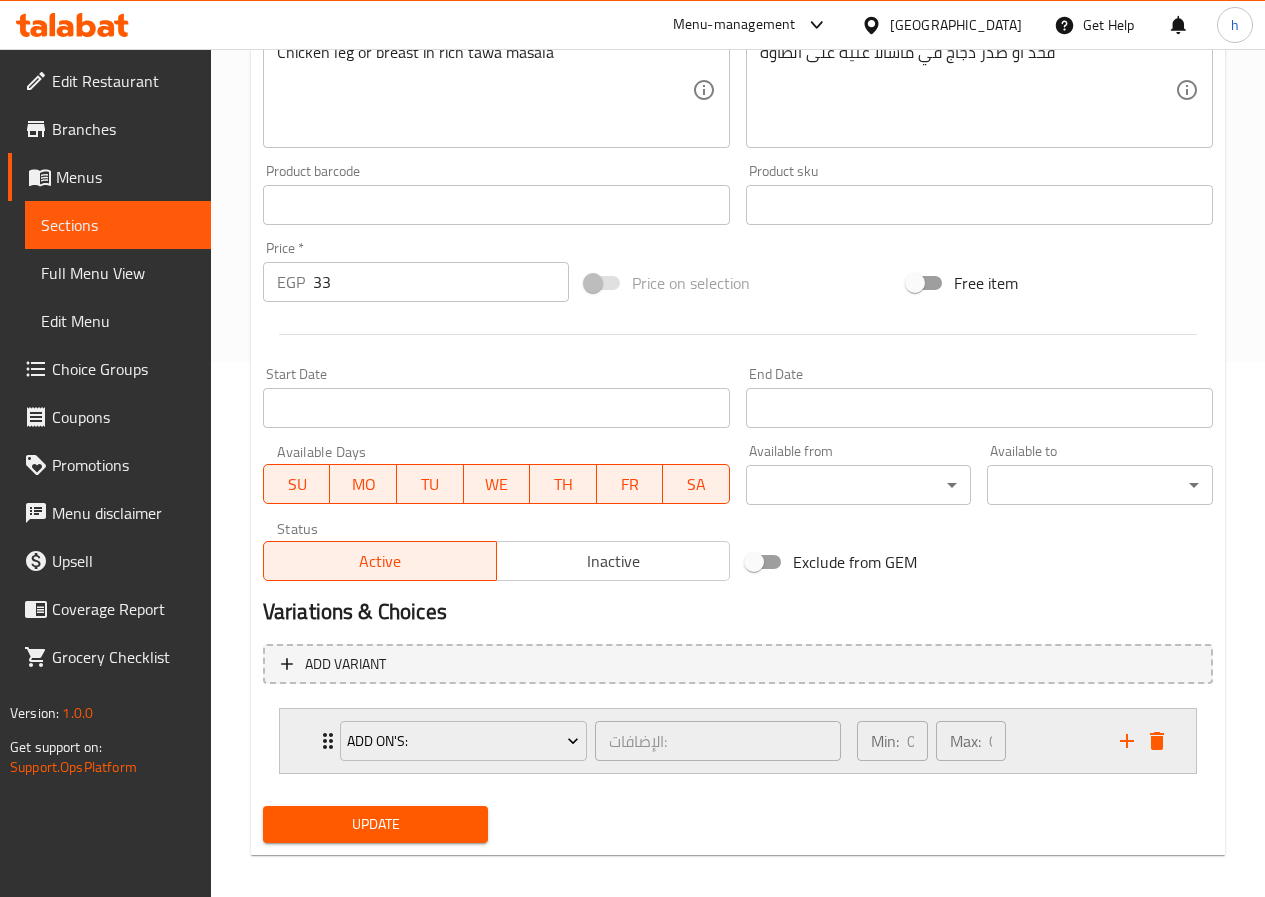scroll, scrollTop: 549, scrollLeft: 0, axis: vertical 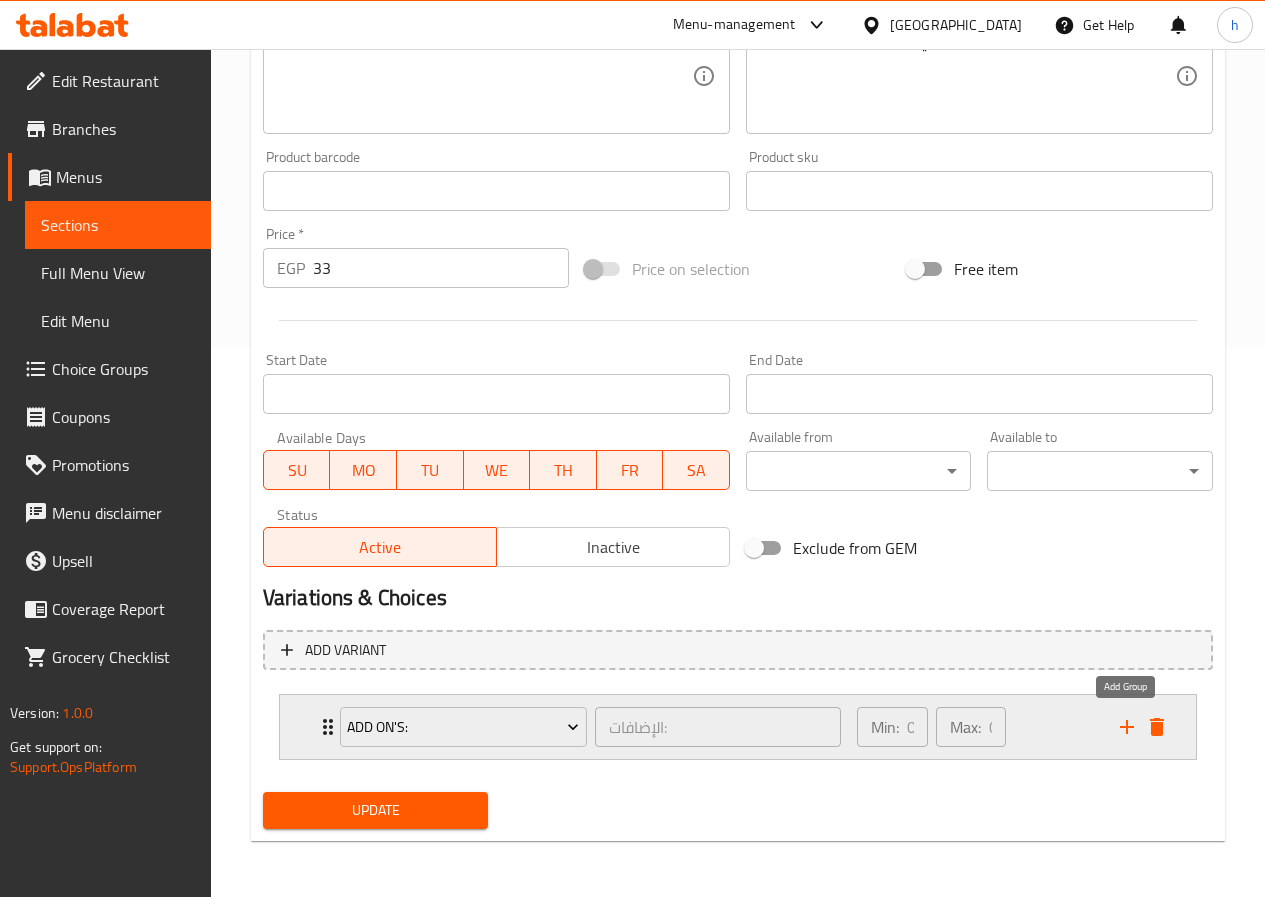 click 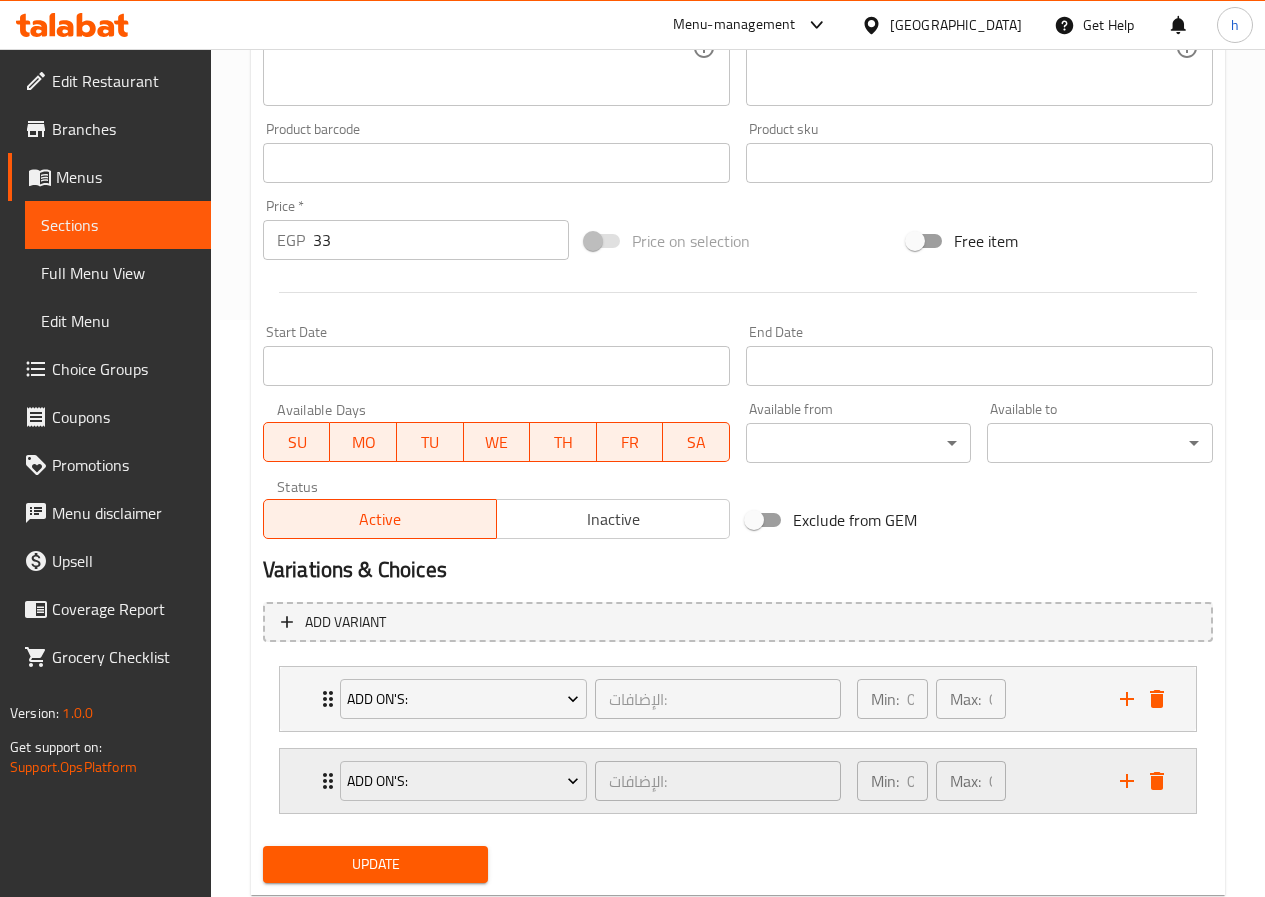 scroll, scrollTop: 631, scrollLeft: 0, axis: vertical 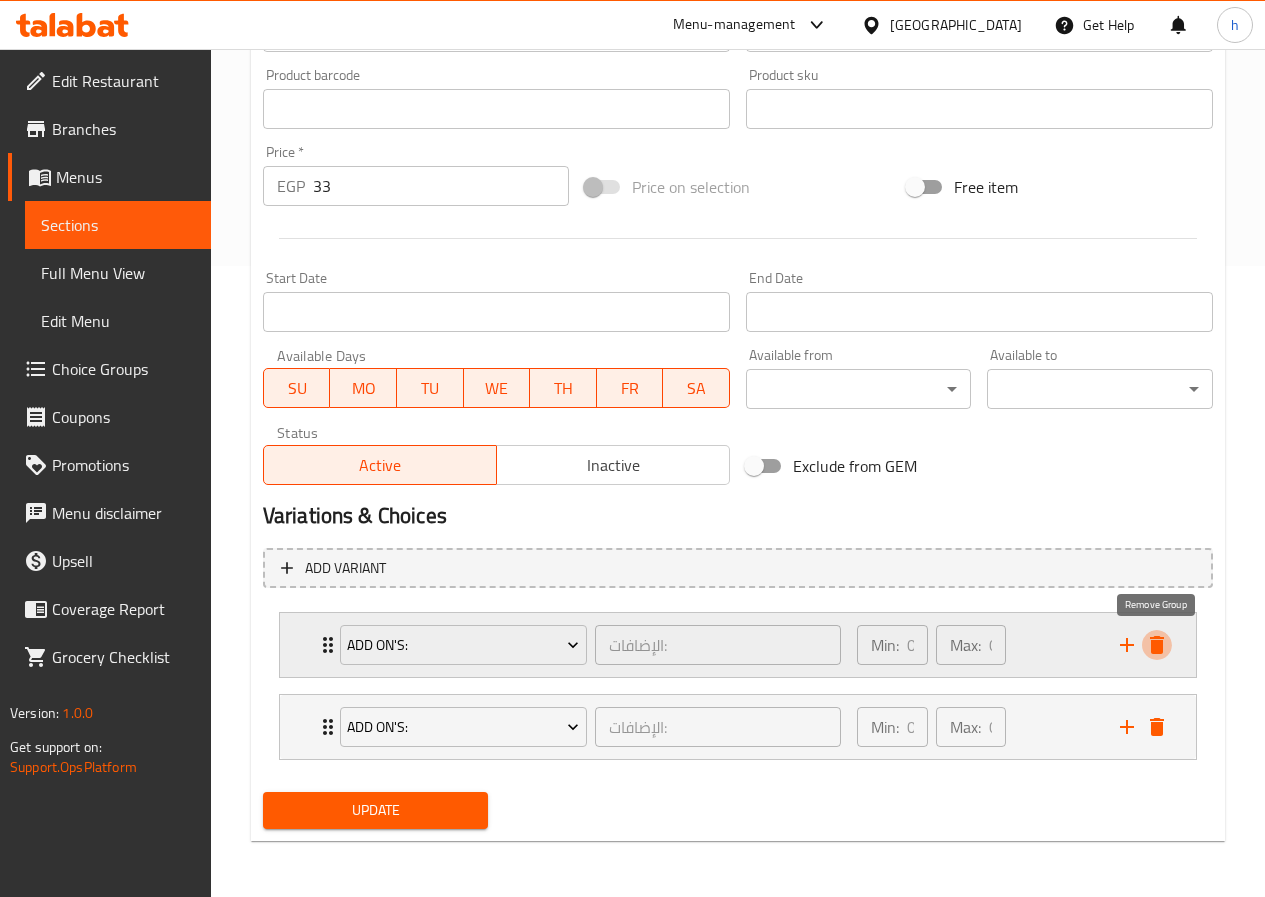 click 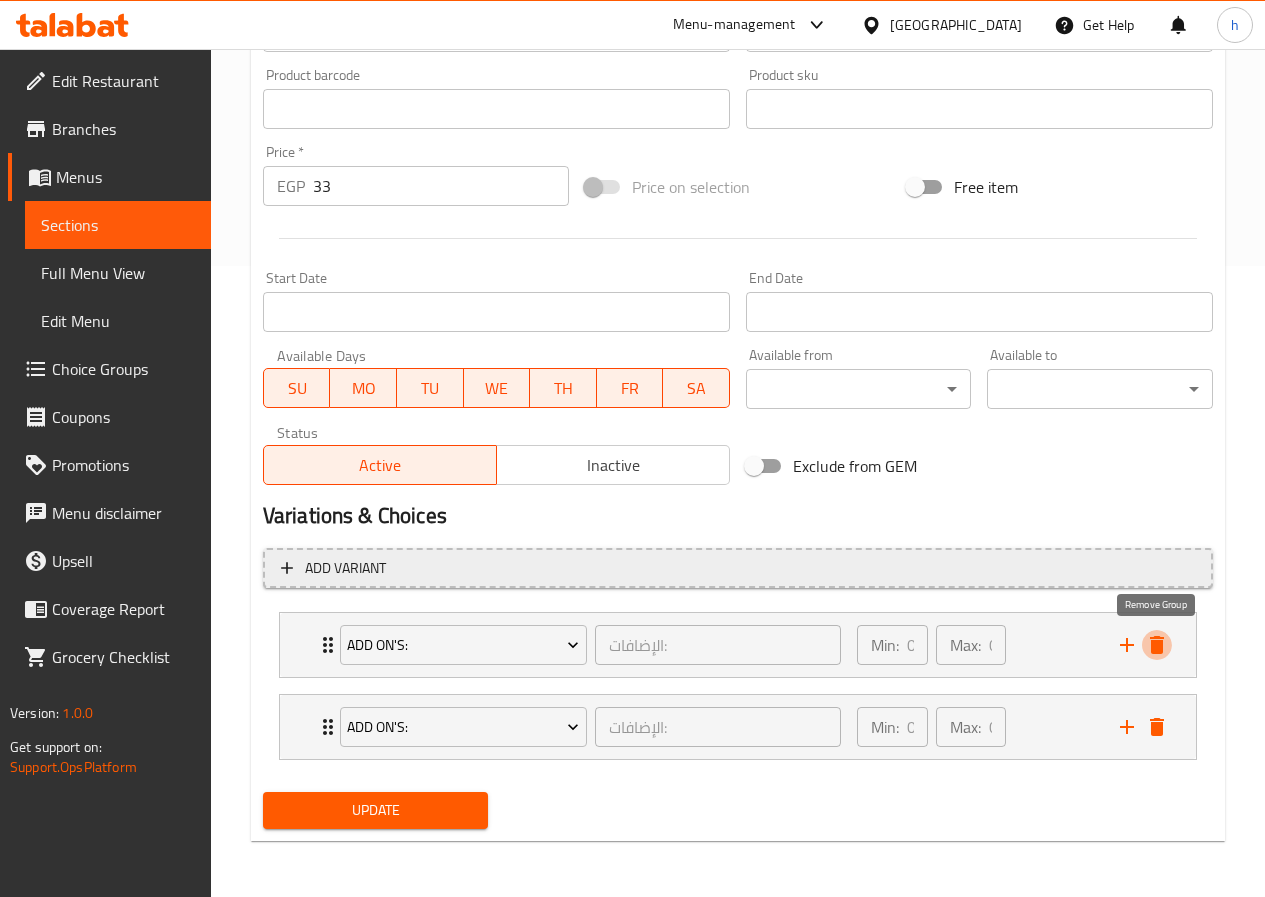 scroll, scrollTop: 549, scrollLeft: 0, axis: vertical 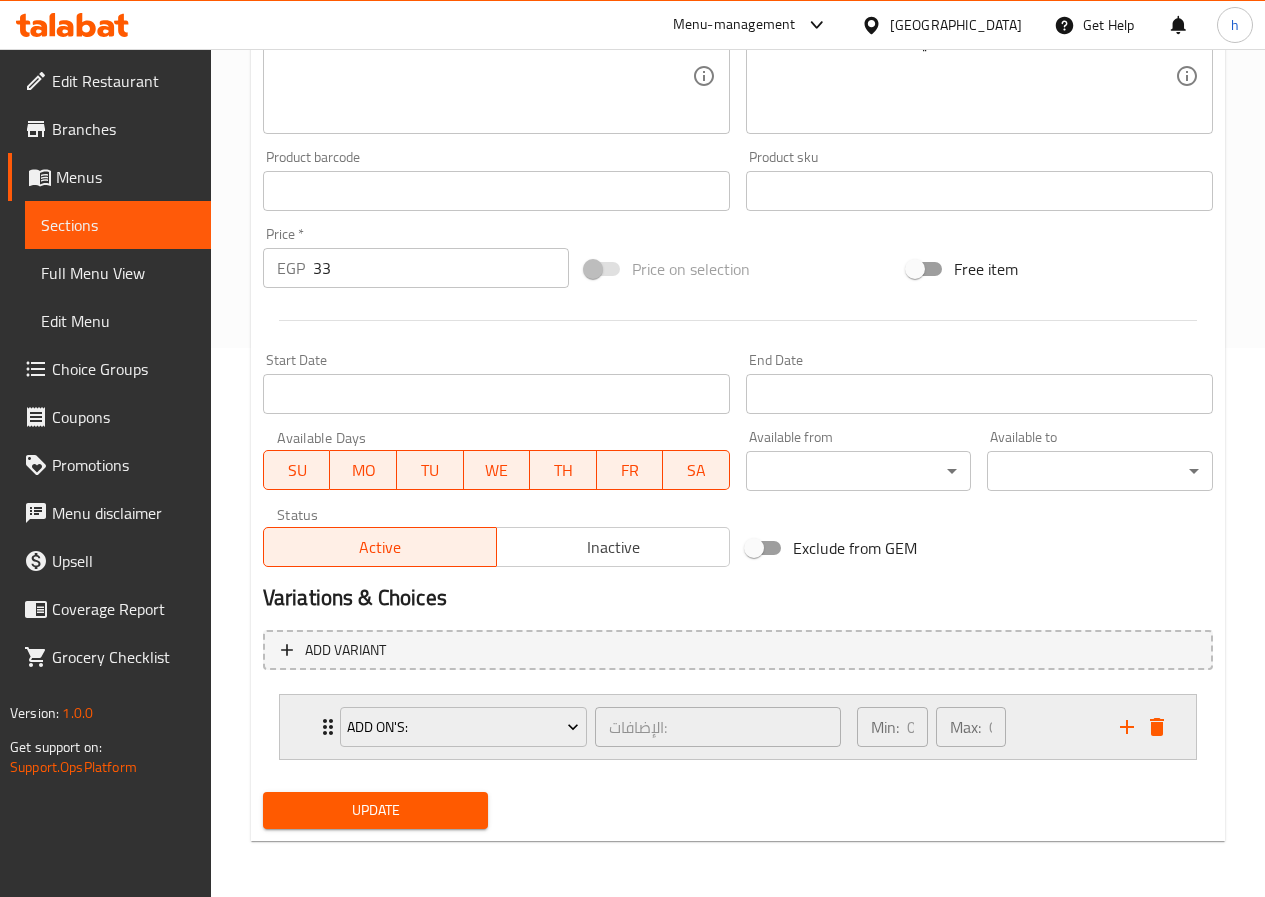 click on "Add On's: الإضافات: ​" at bounding box center (590, 727) 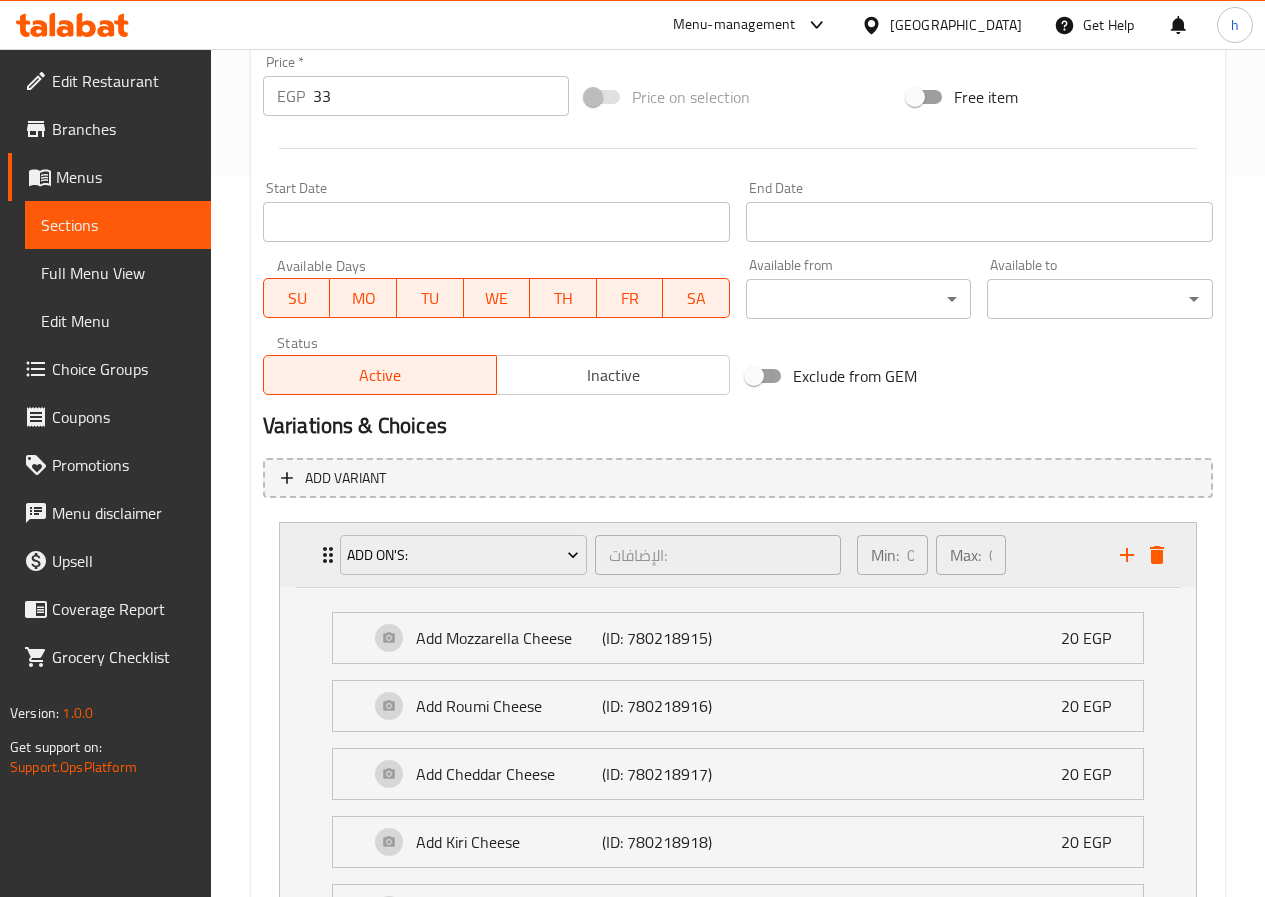 scroll, scrollTop: 631, scrollLeft: 0, axis: vertical 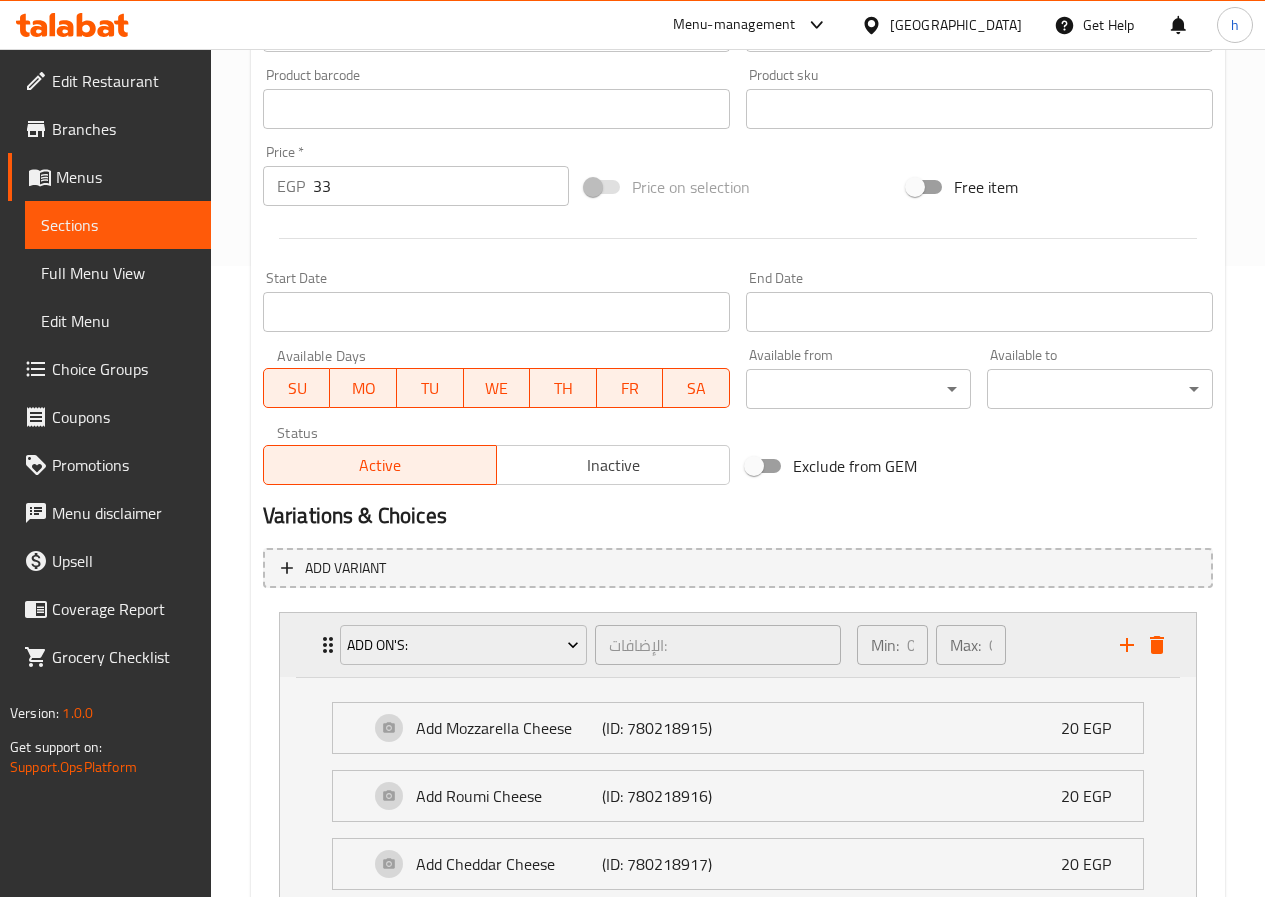 click on "Add On's: الإضافات: ​" at bounding box center [590, 645] 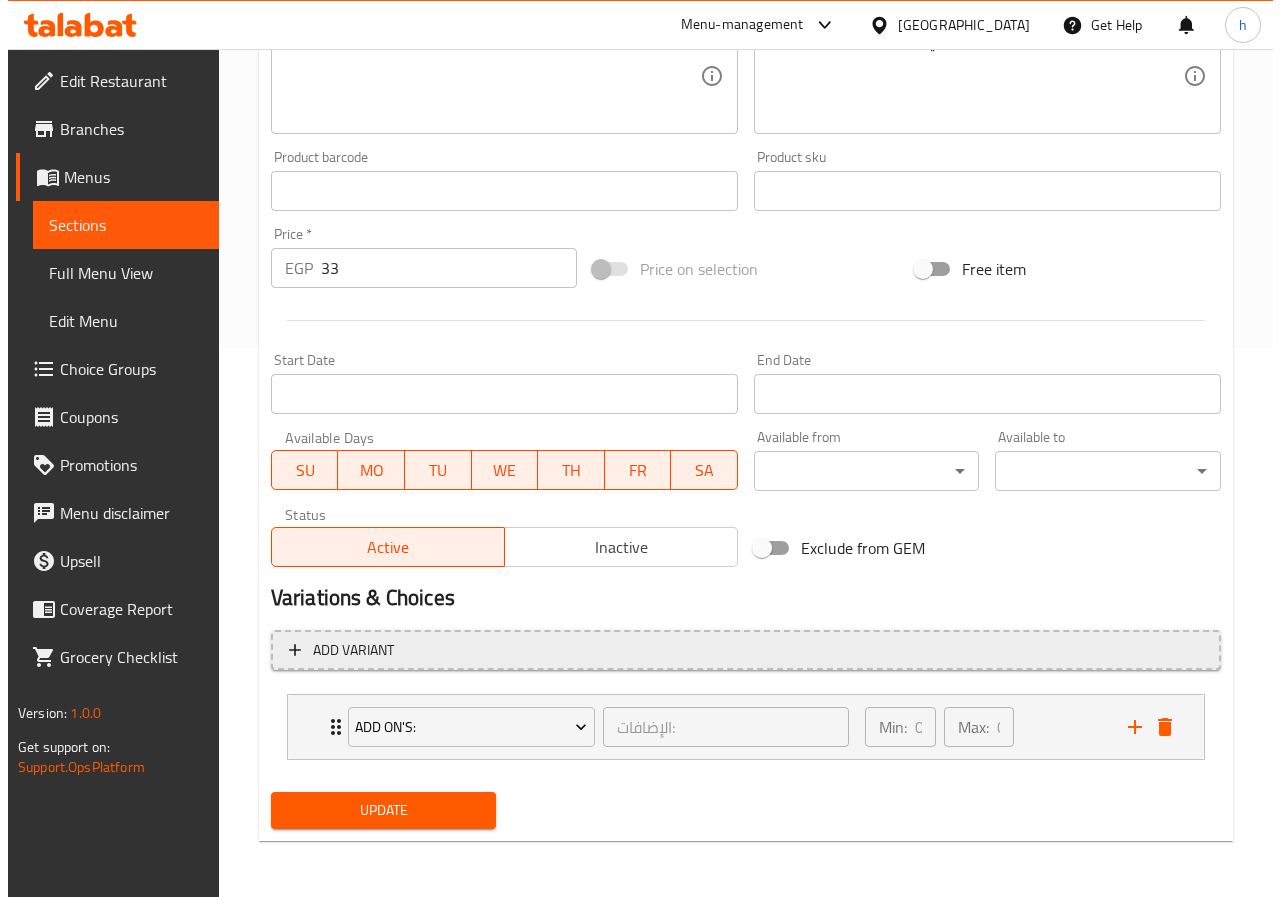 scroll, scrollTop: 549, scrollLeft: 0, axis: vertical 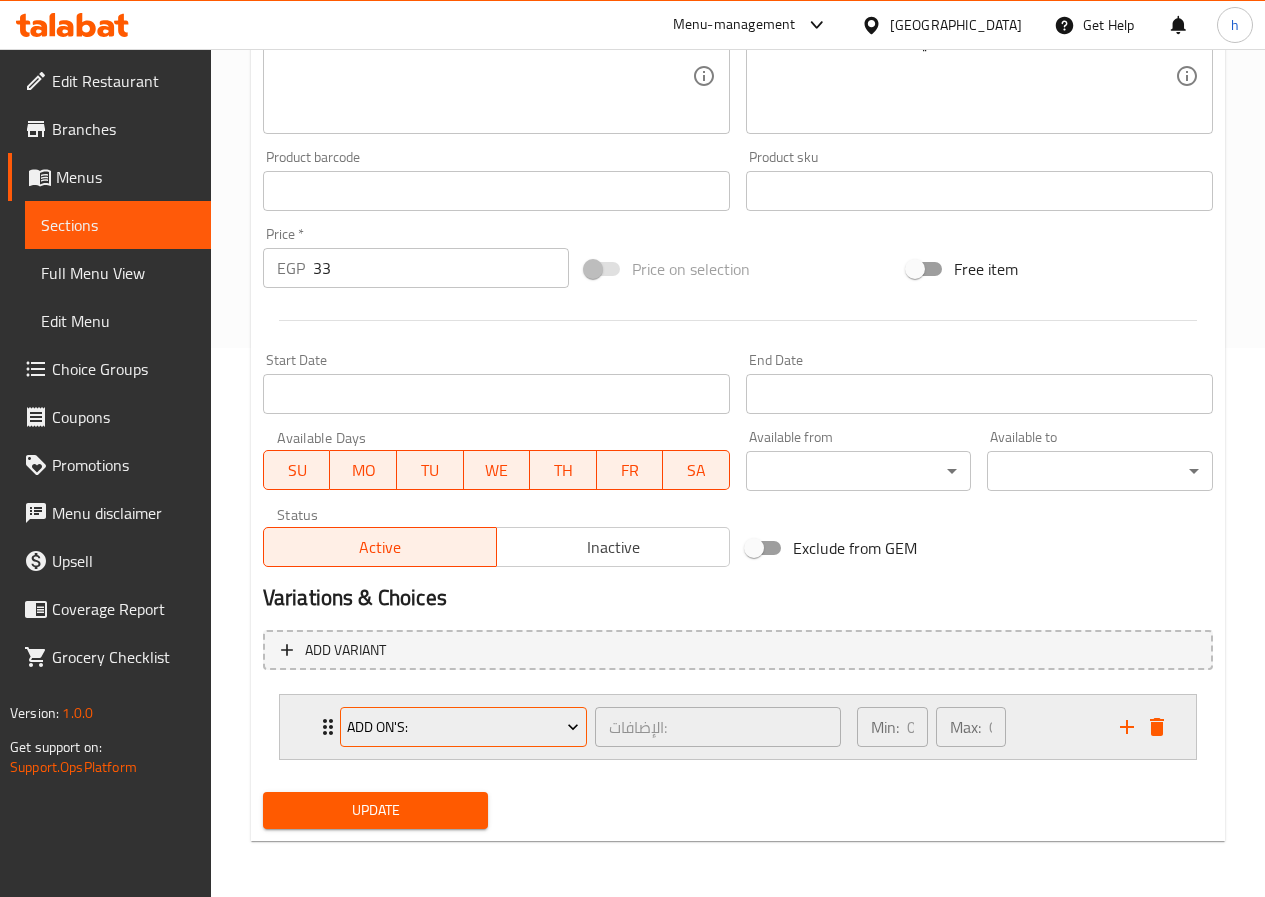 click 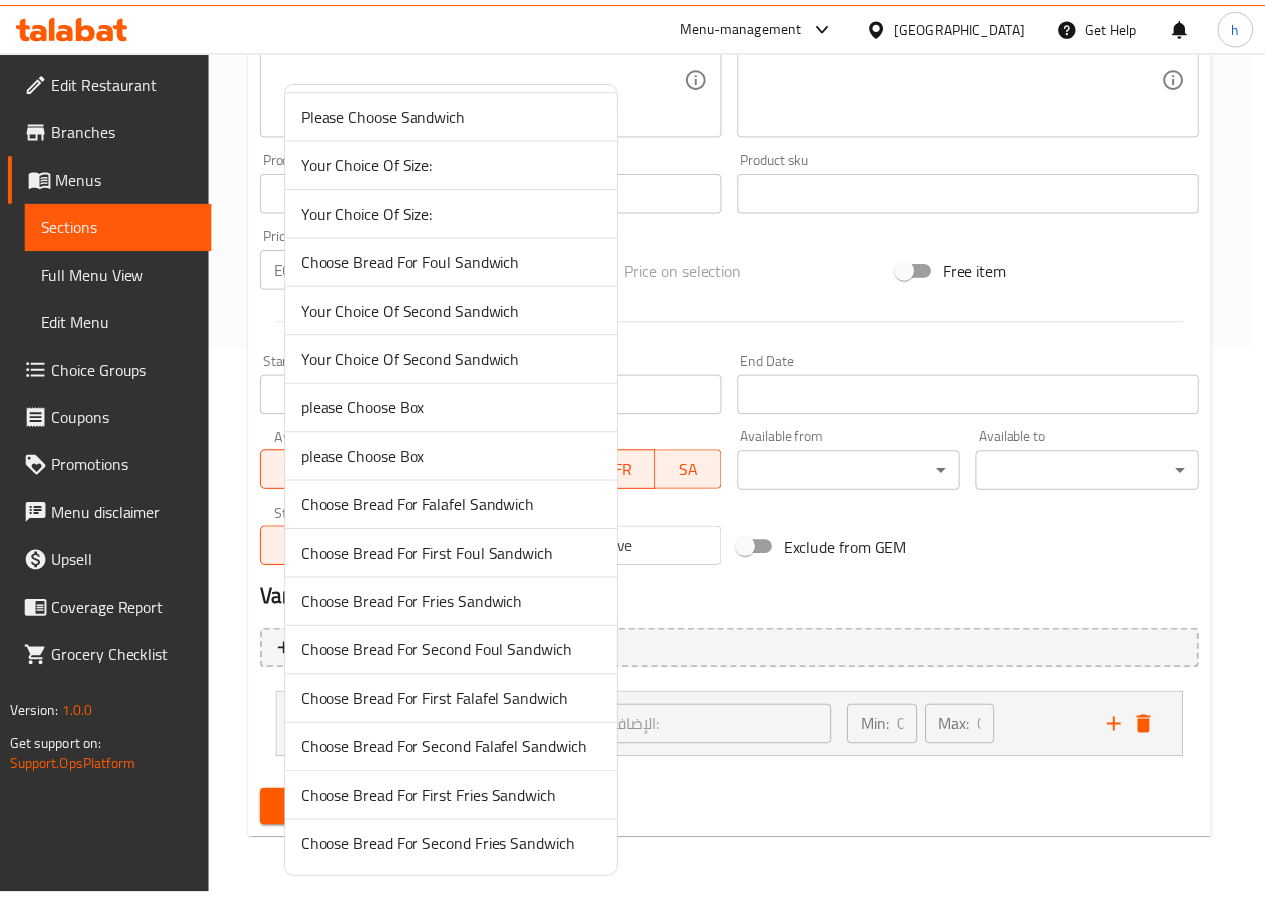 scroll, scrollTop: 0, scrollLeft: 0, axis: both 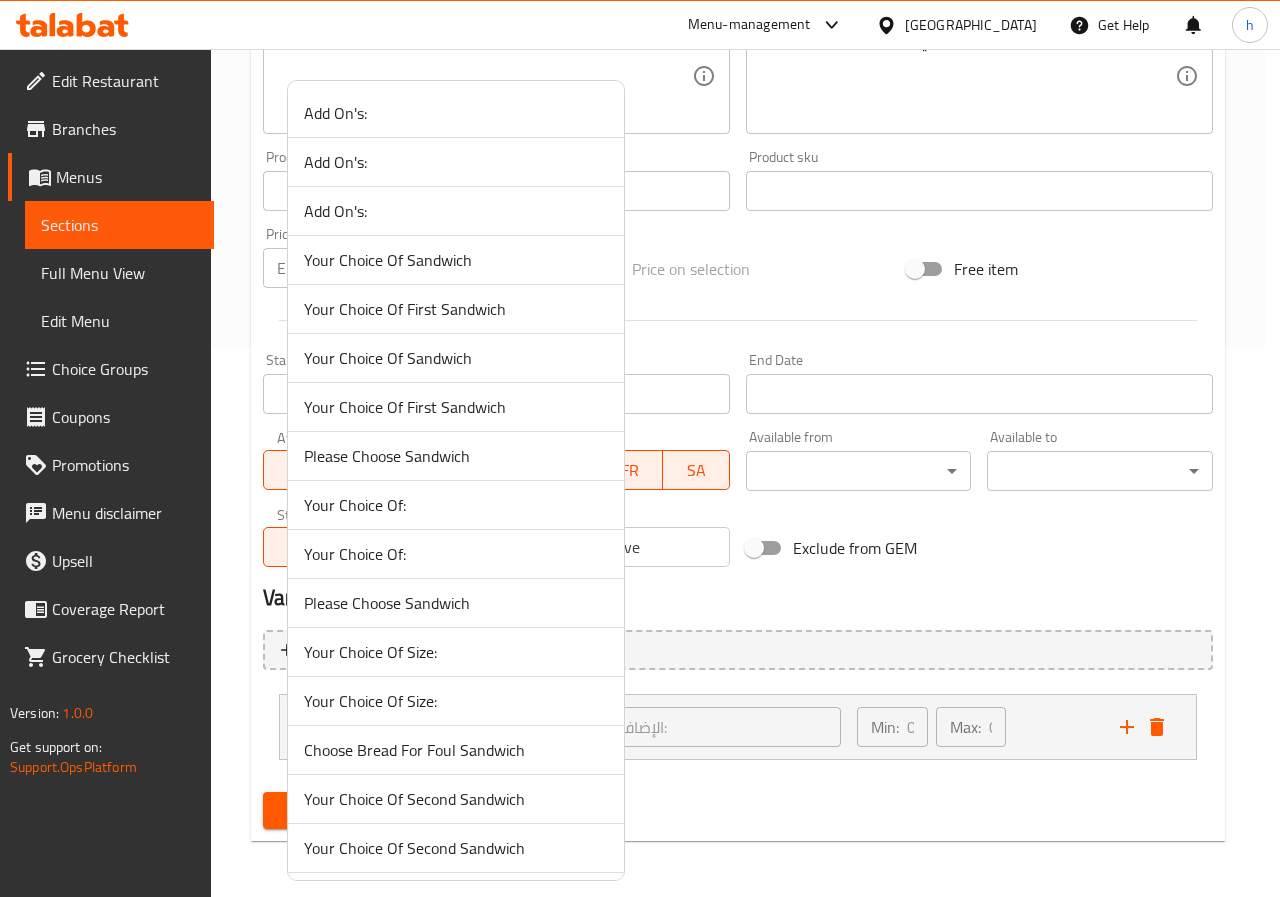 click on "Your Choice Of:" at bounding box center (456, 554) 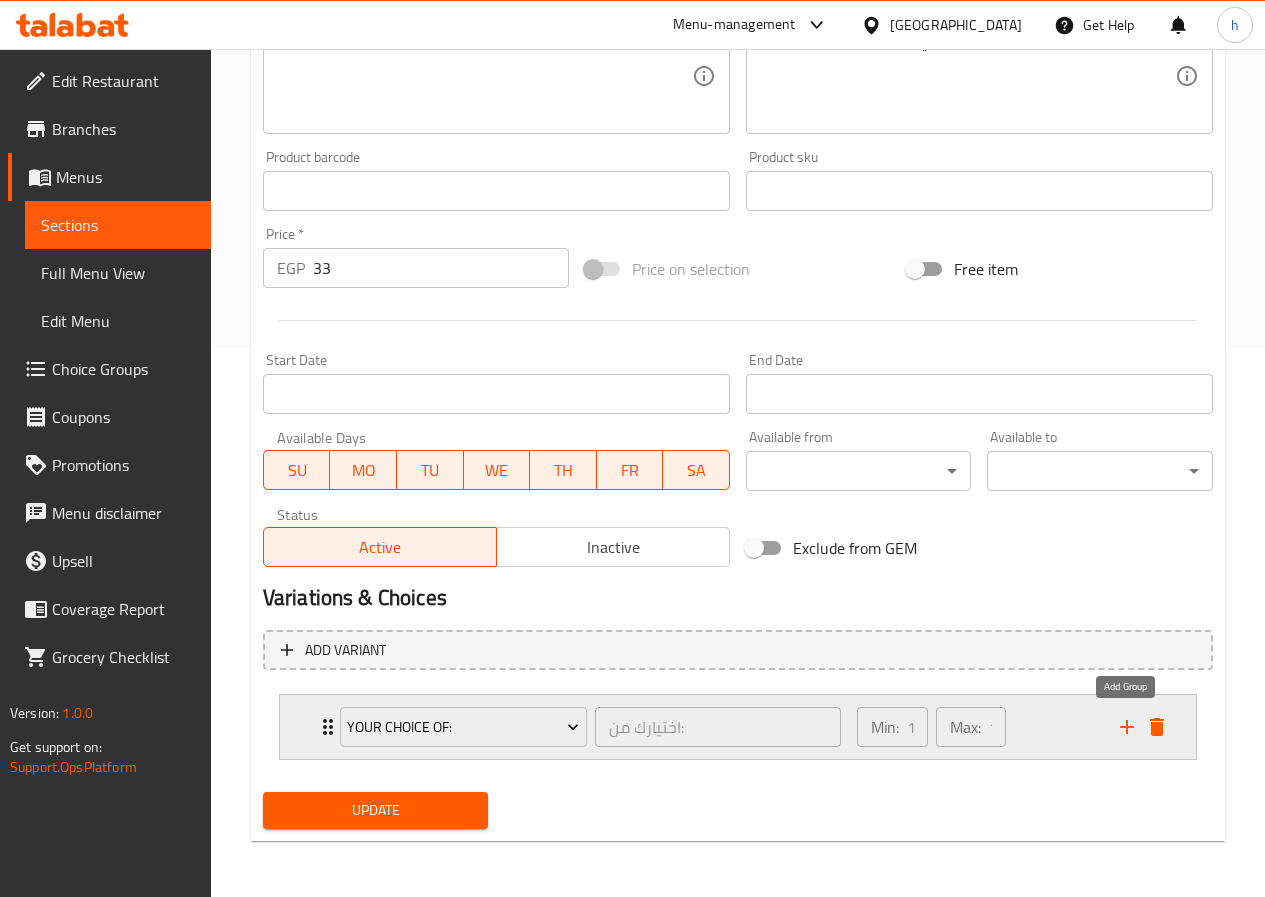 click 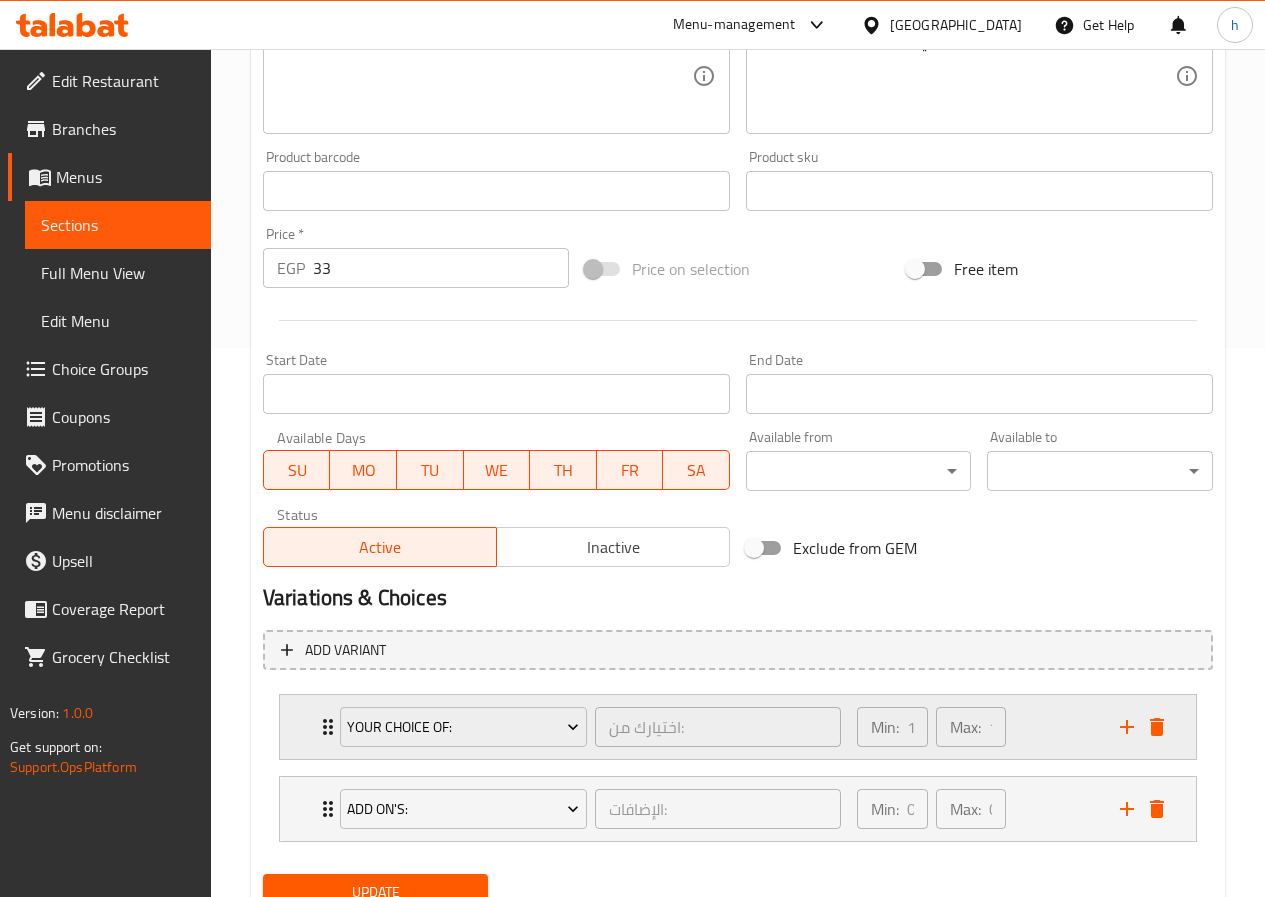 scroll, scrollTop: 631, scrollLeft: 0, axis: vertical 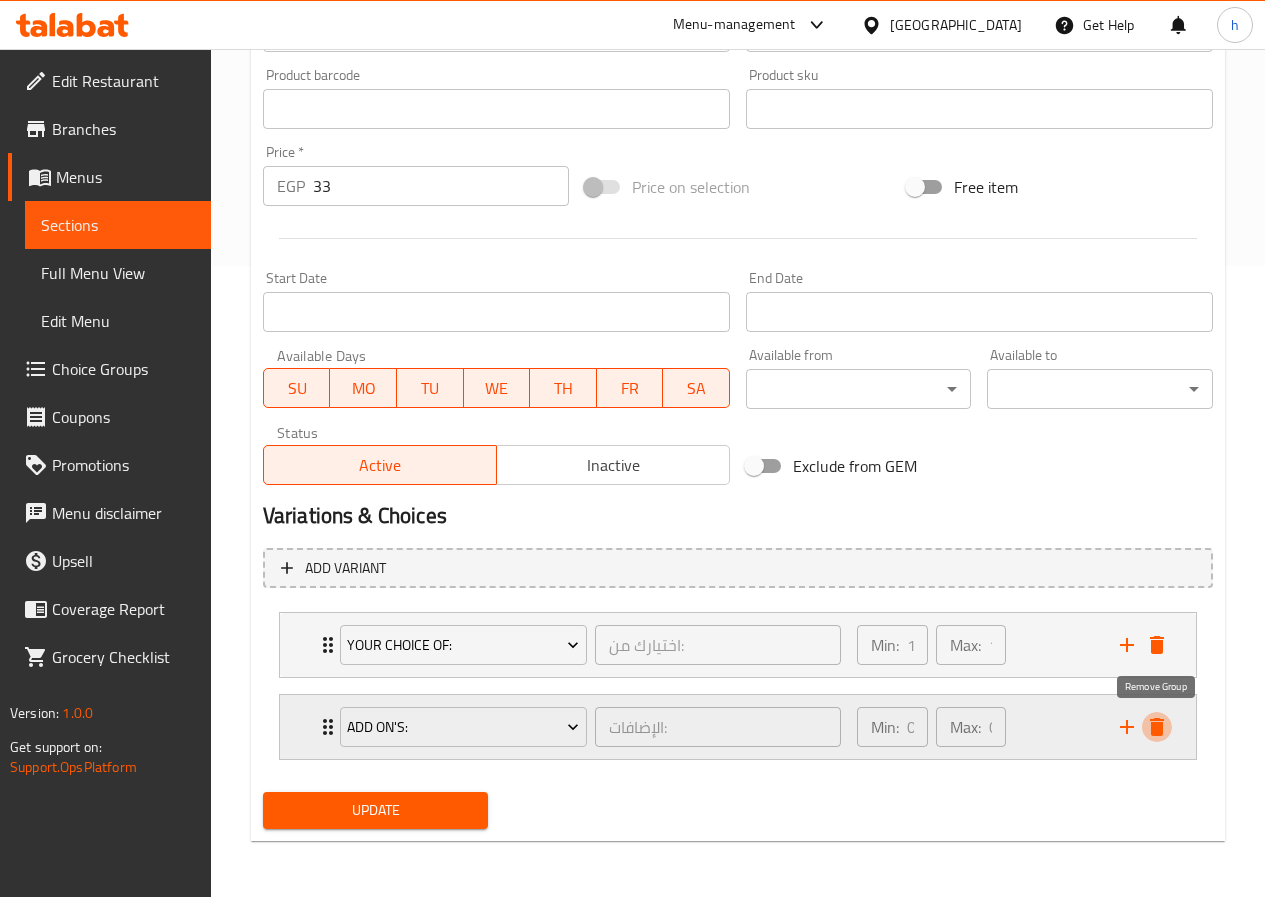 click 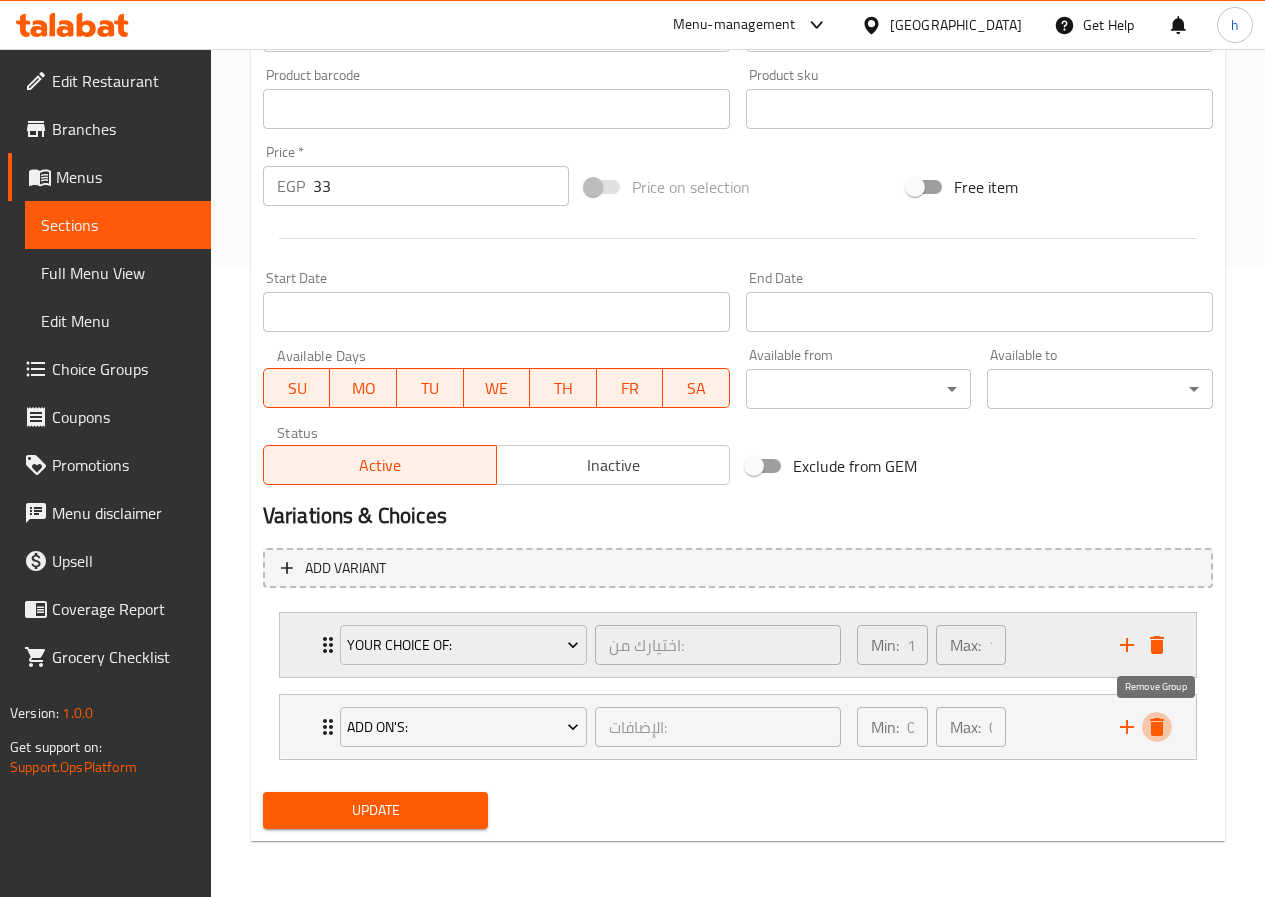 scroll, scrollTop: 549, scrollLeft: 0, axis: vertical 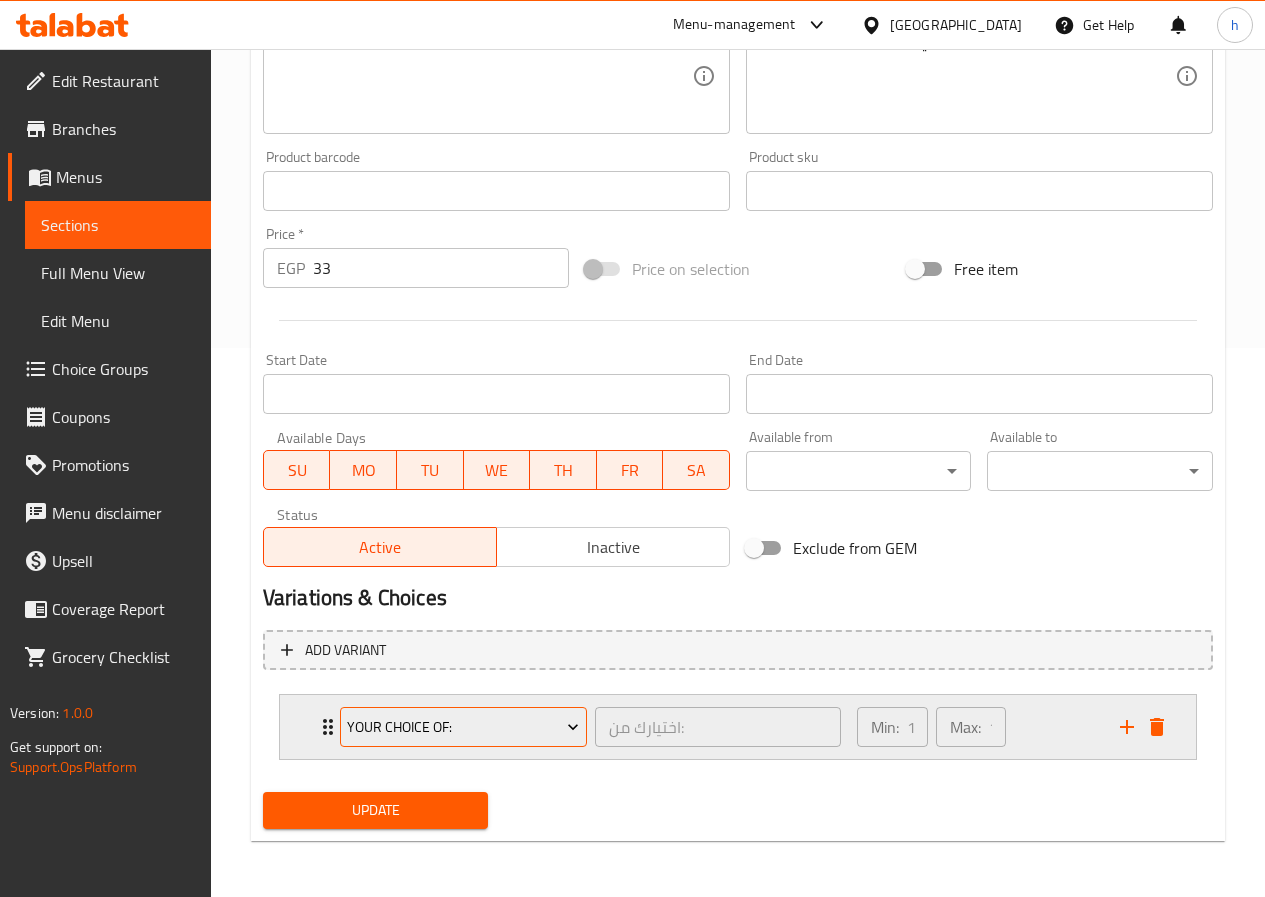 click on "Your Choice Of:" at bounding box center (463, 727) 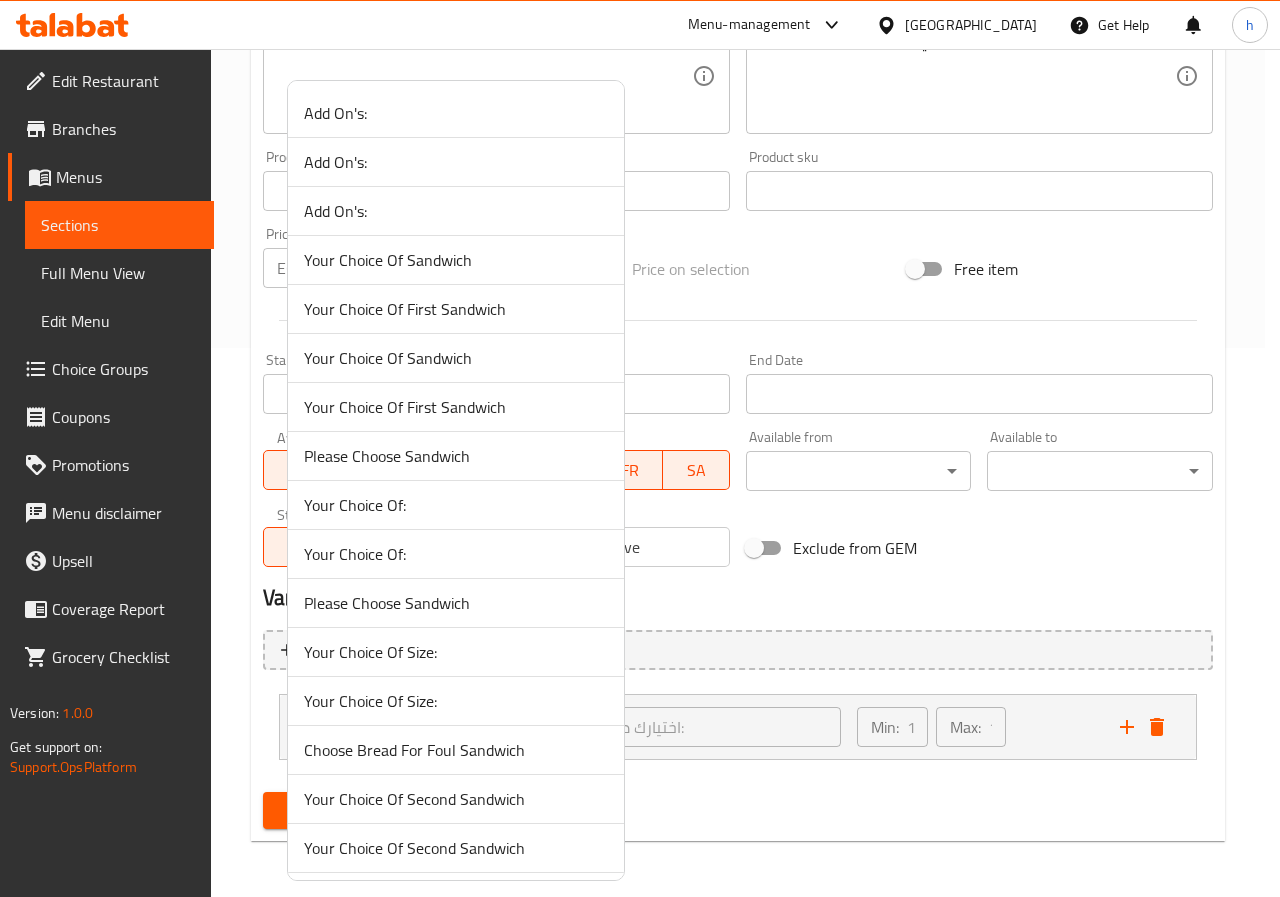 click on "Your Choice Of:" at bounding box center [456, 505] 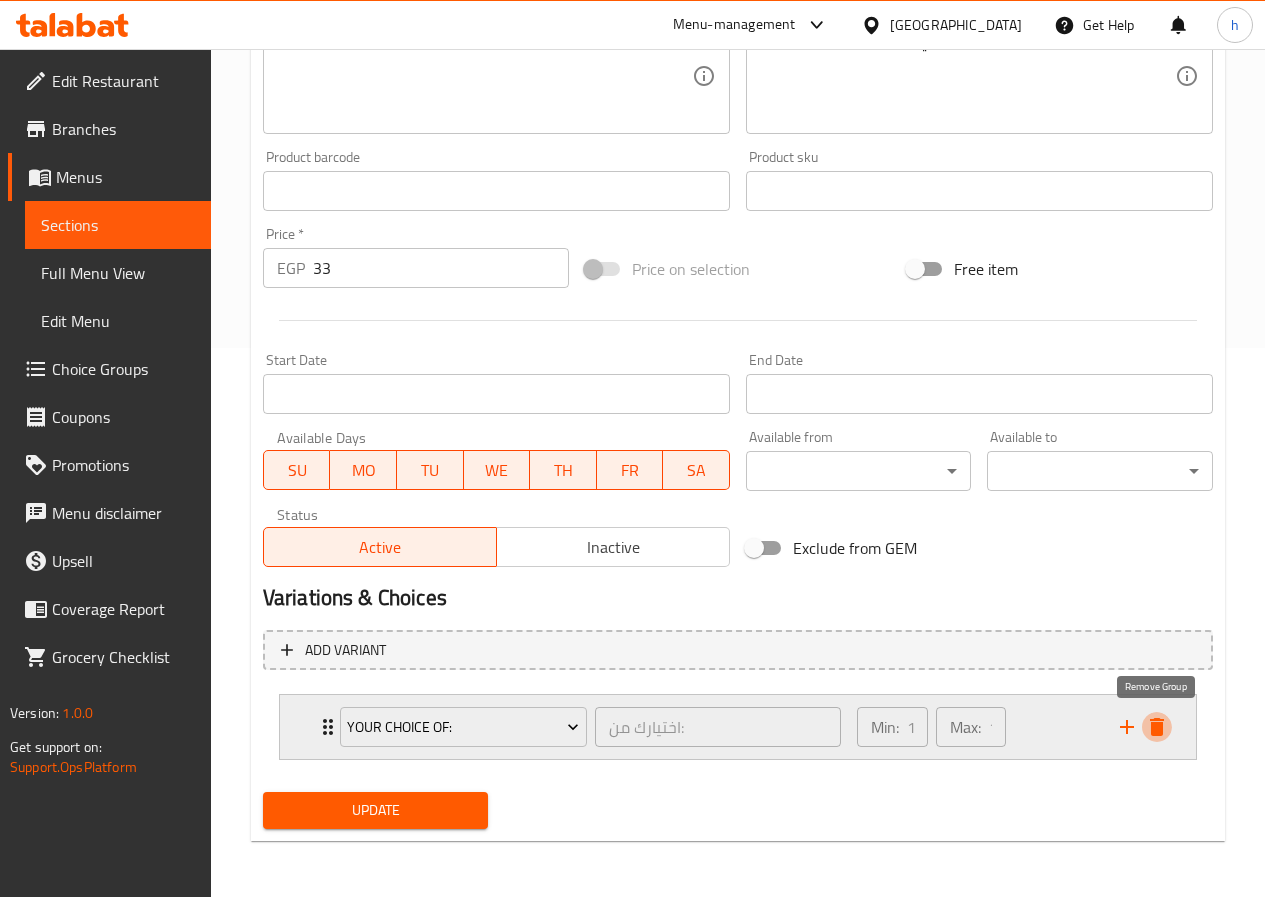click 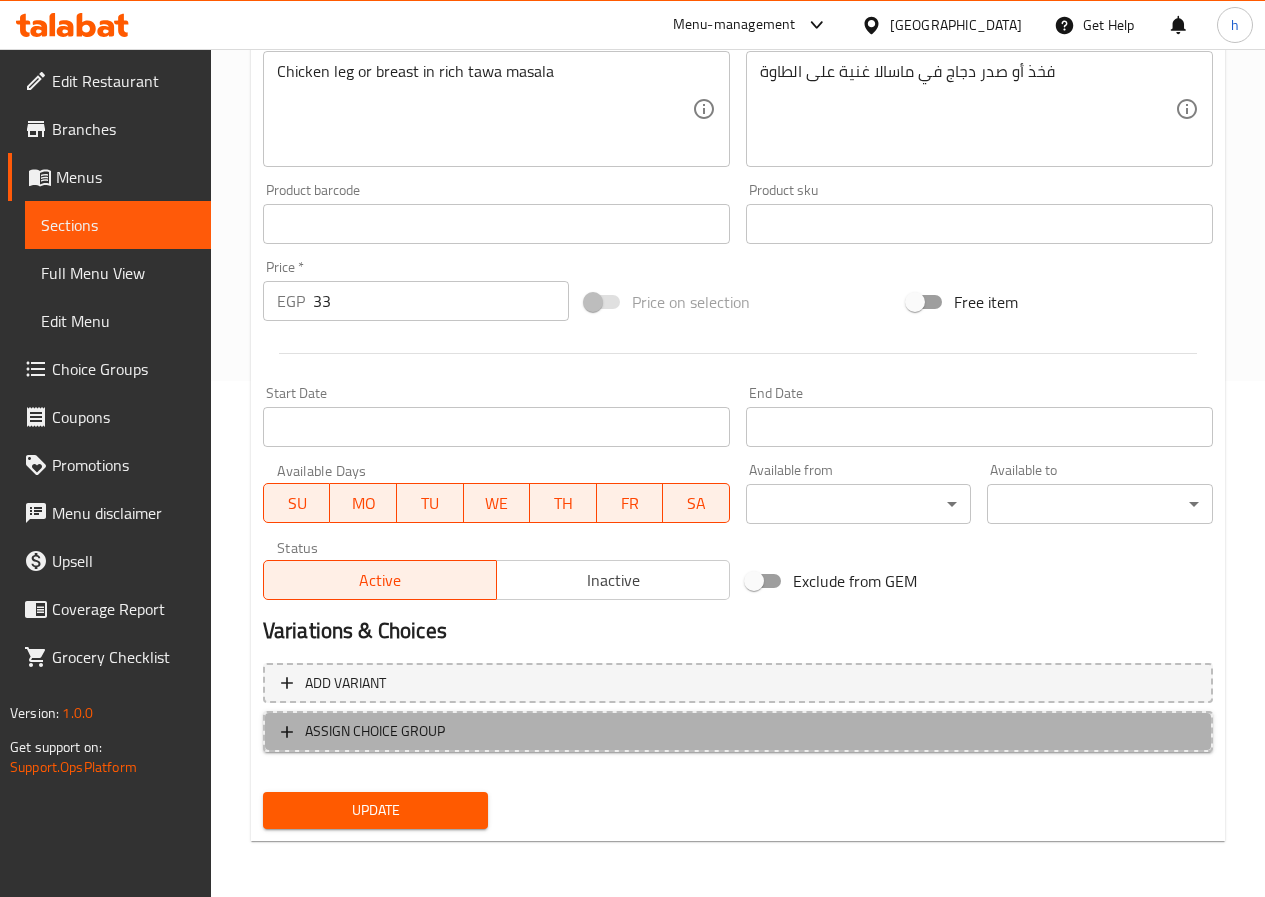 click on "ASSIGN CHOICE GROUP" at bounding box center (738, 731) 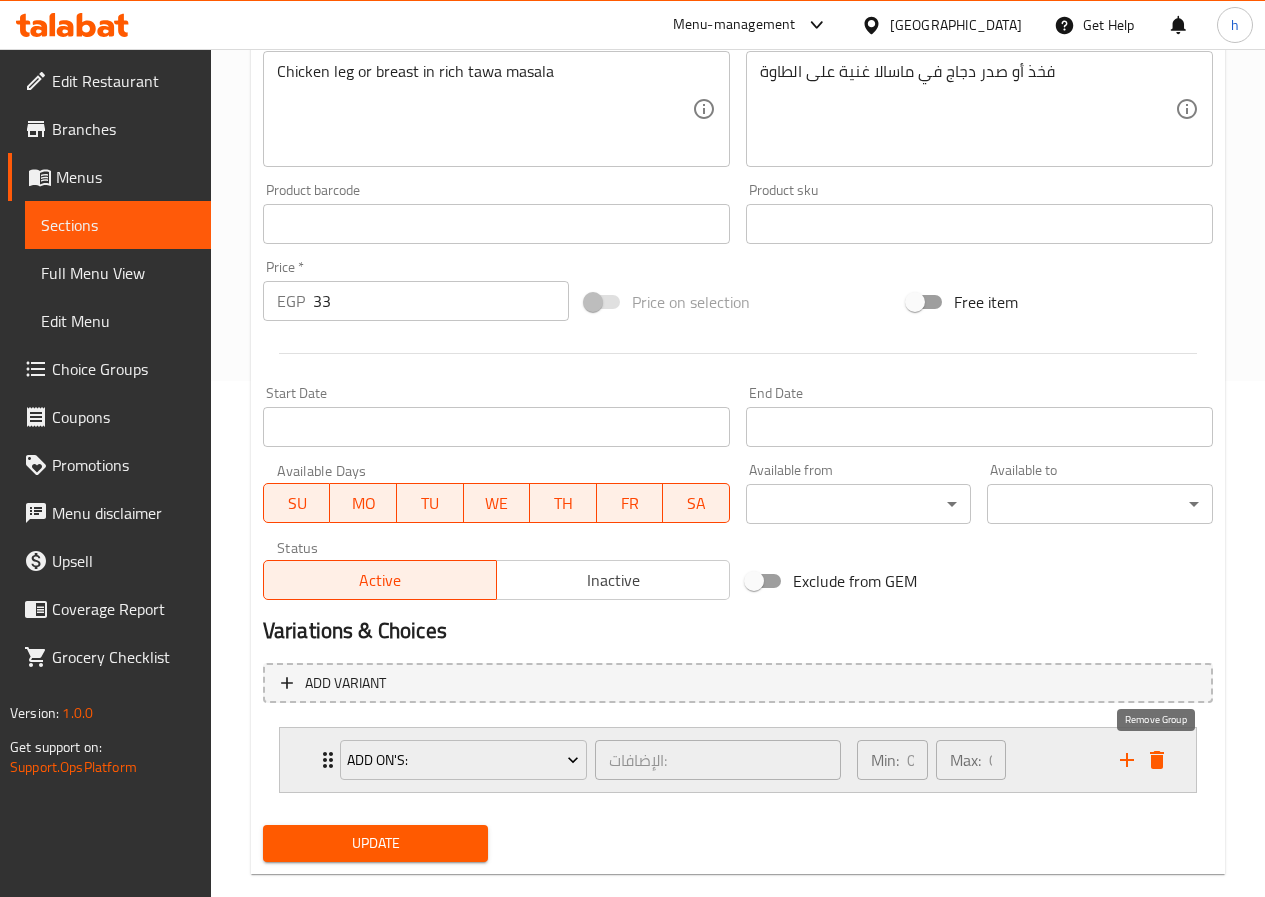click 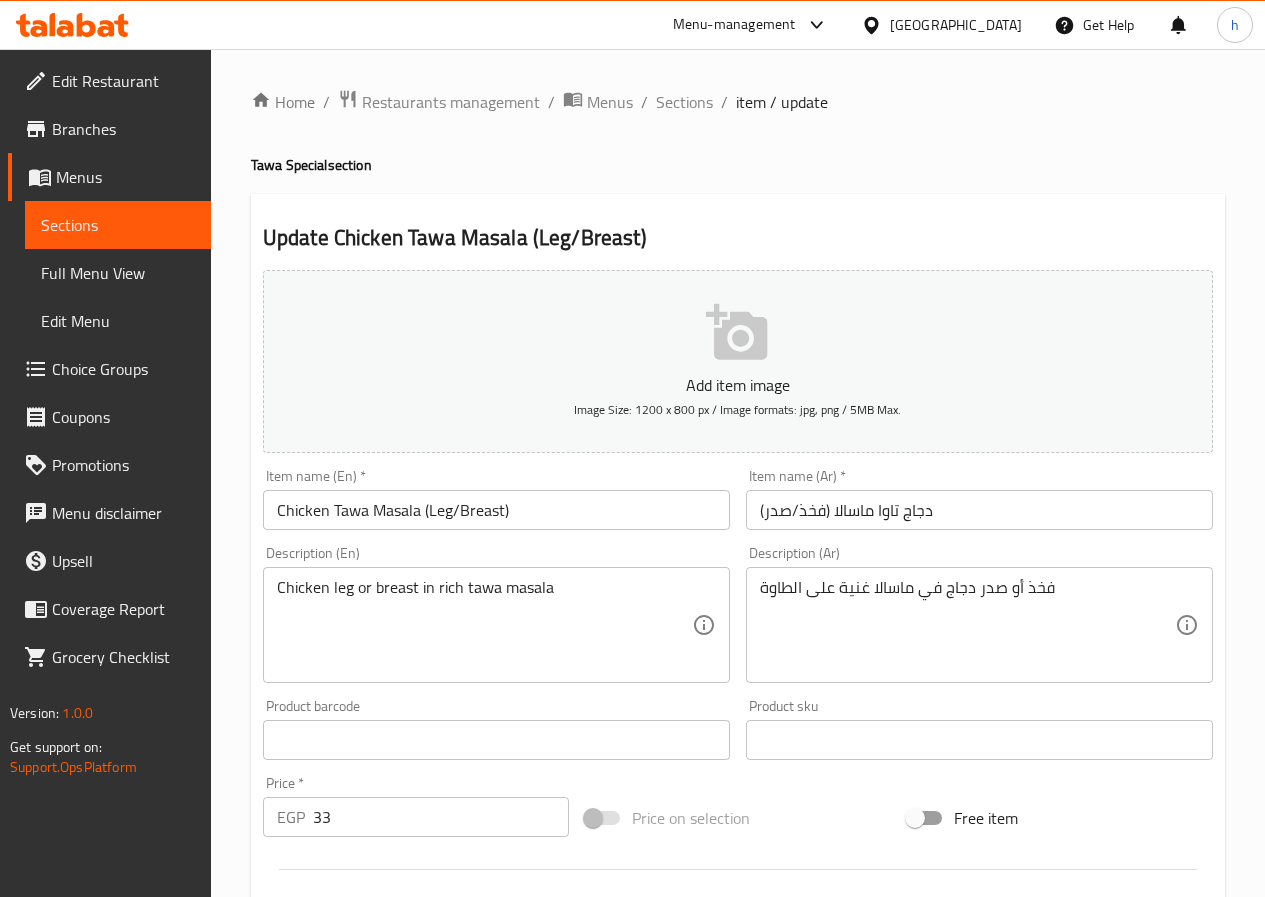scroll, scrollTop: 200, scrollLeft: 0, axis: vertical 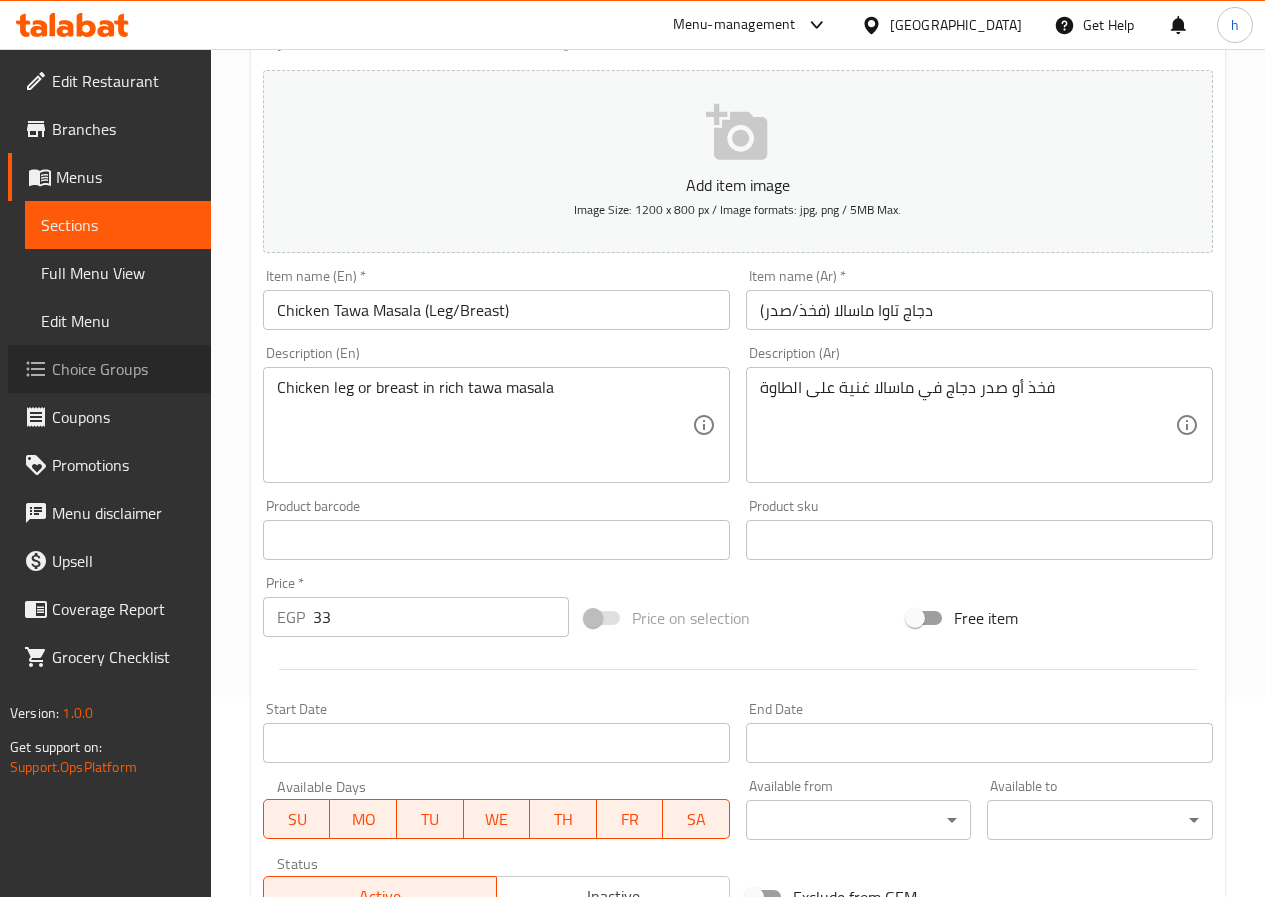 click on "Choice Groups" at bounding box center [123, 369] 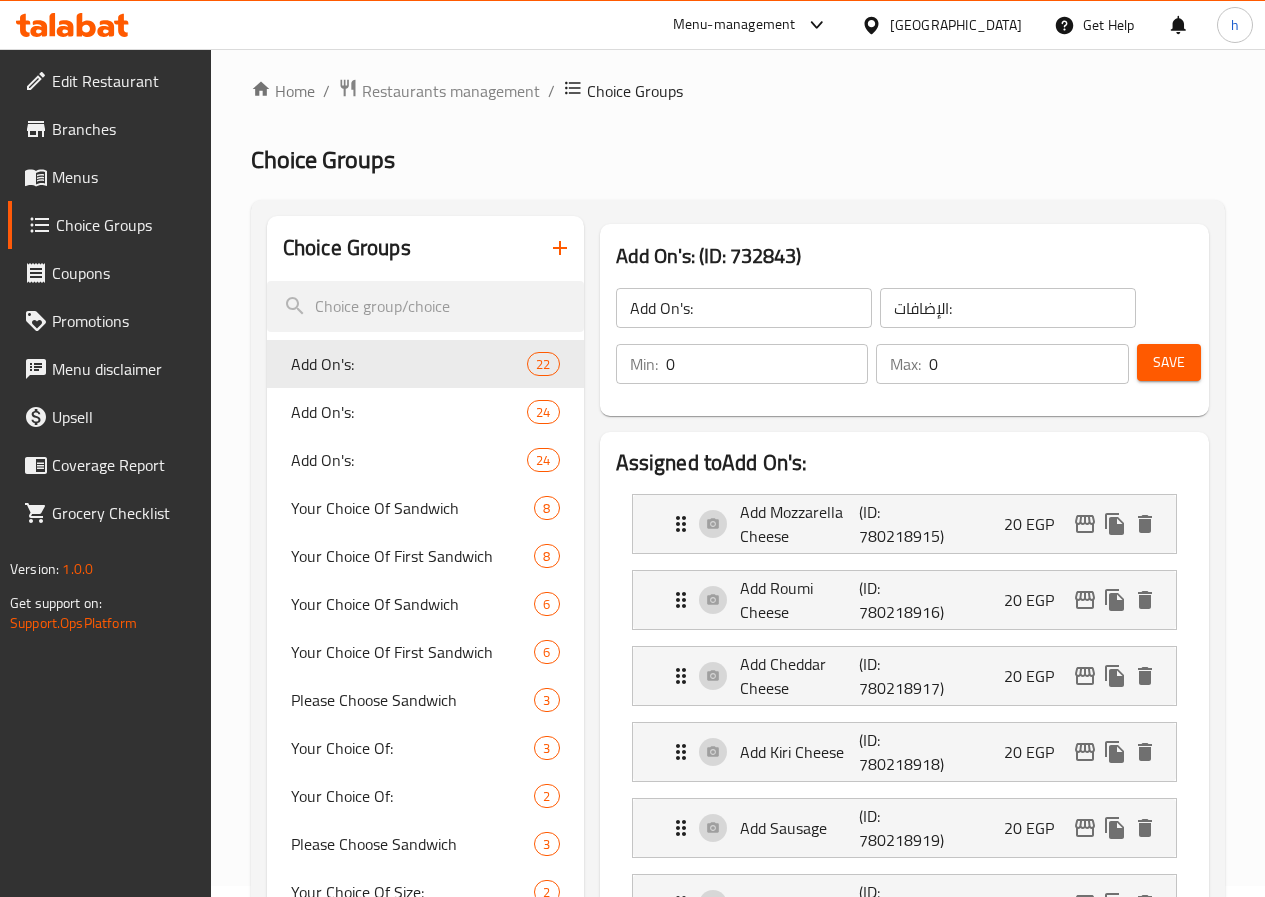 scroll, scrollTop: 0, scrollLeft: 0, axis: both 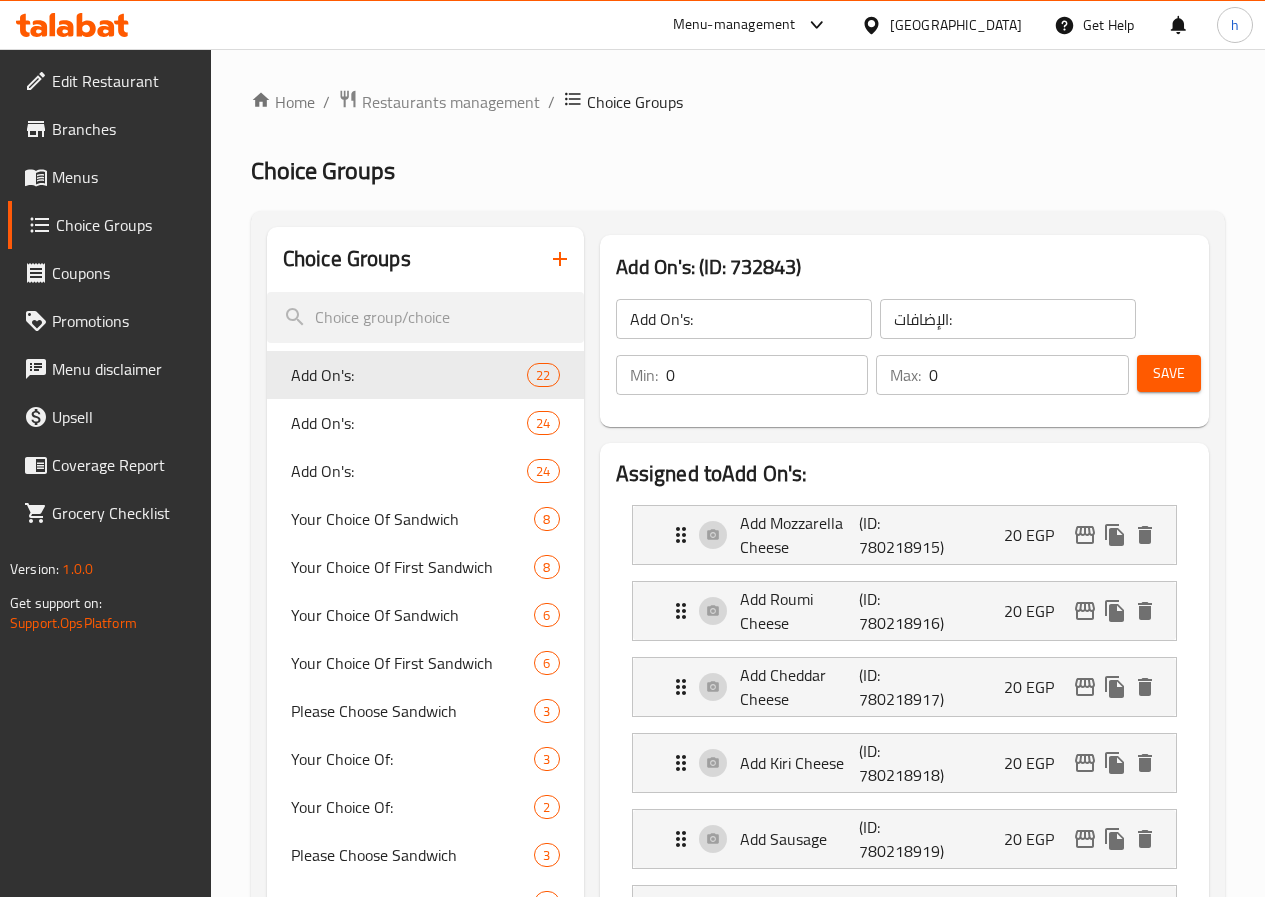 click at bounding box center (560, 259) 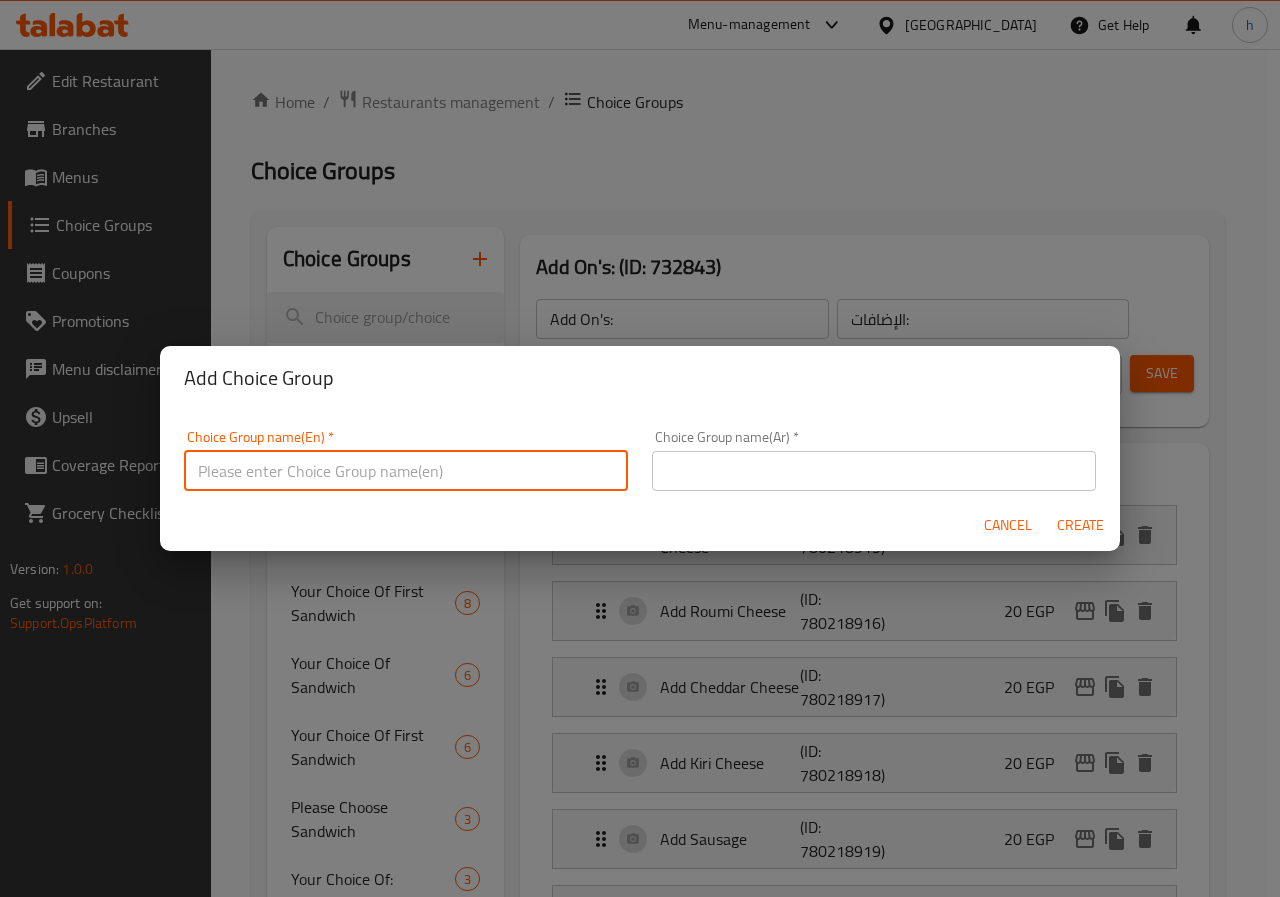click at bounding box center [406, 471] 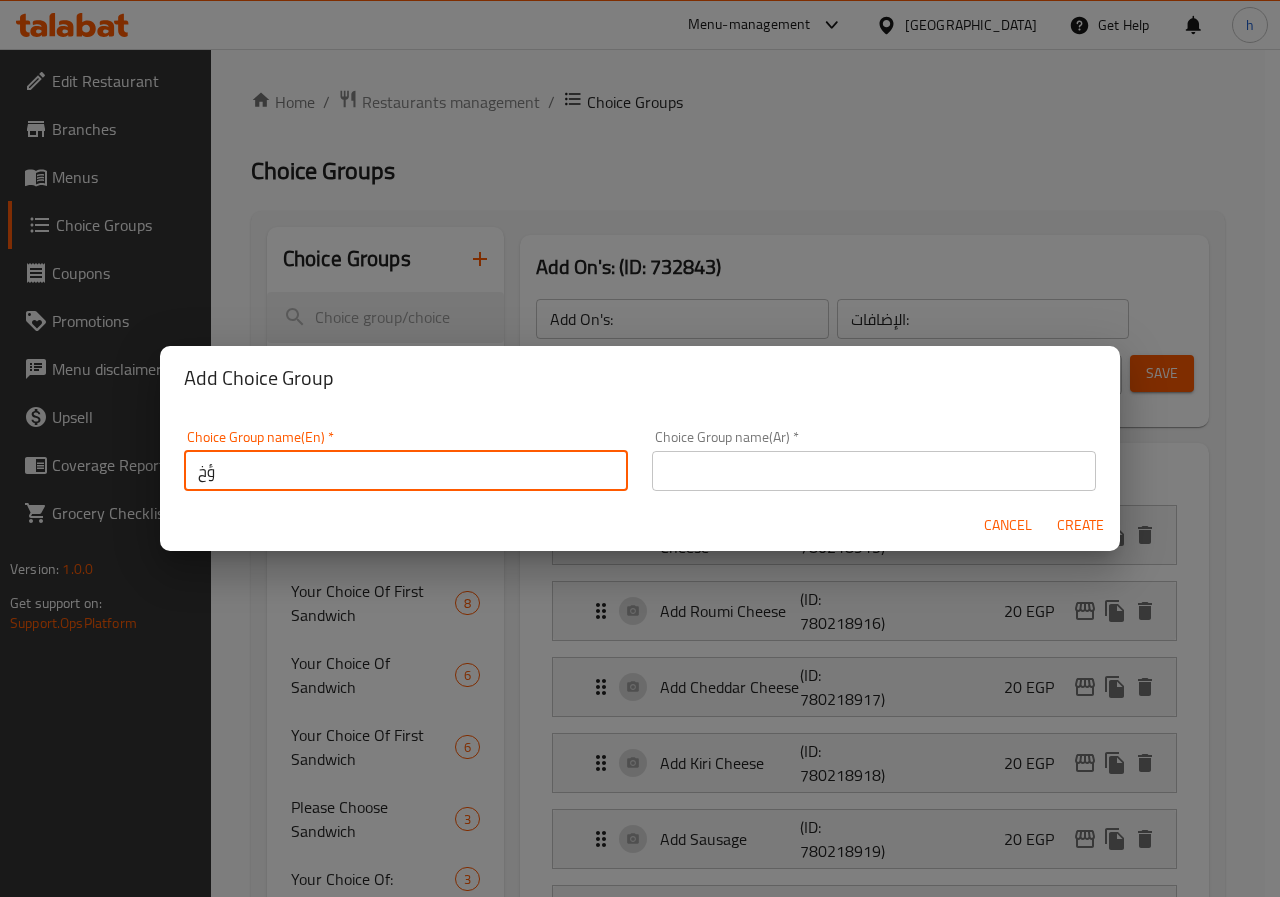 type on "ؤ" 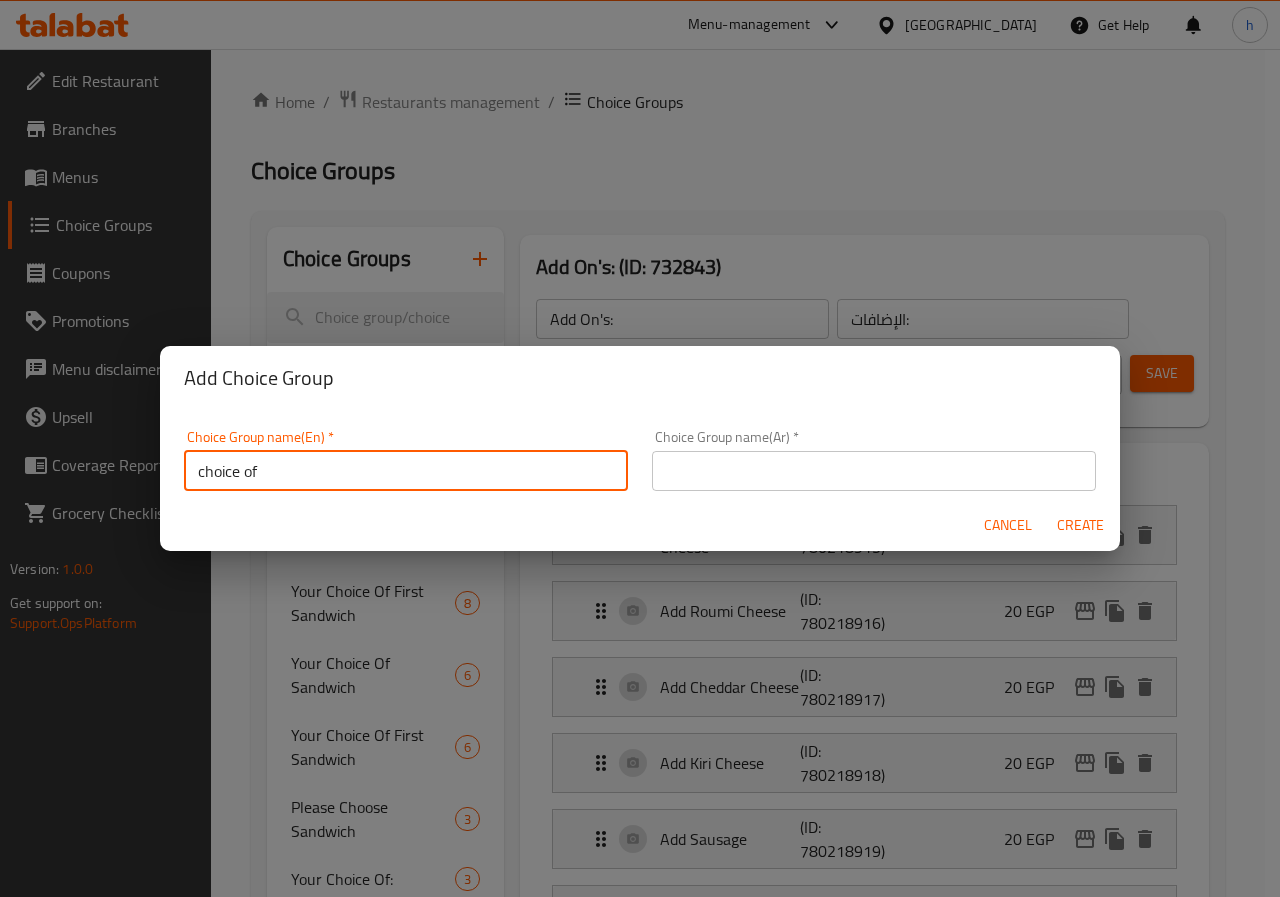 type on "choice of" 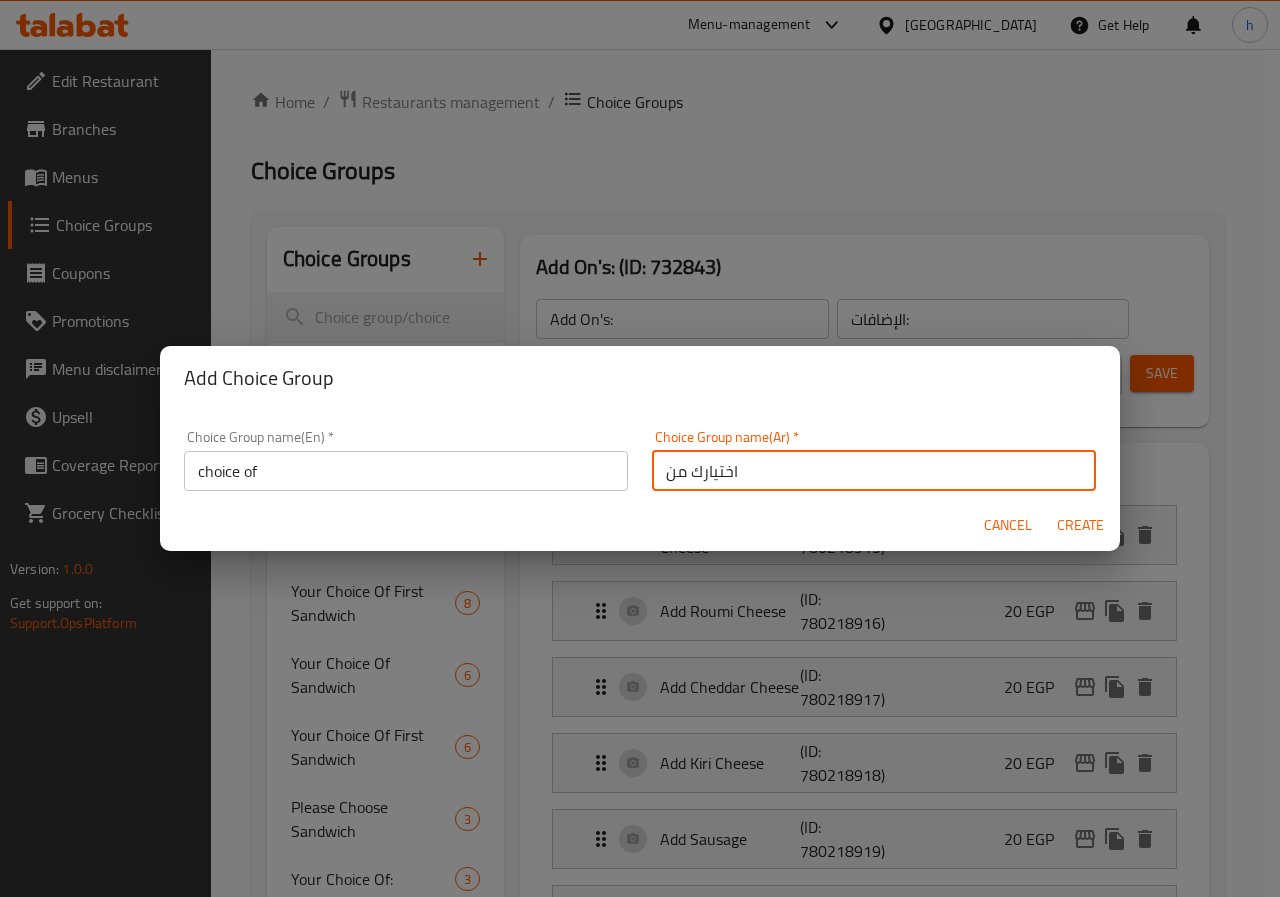 type on "اختيارك من" 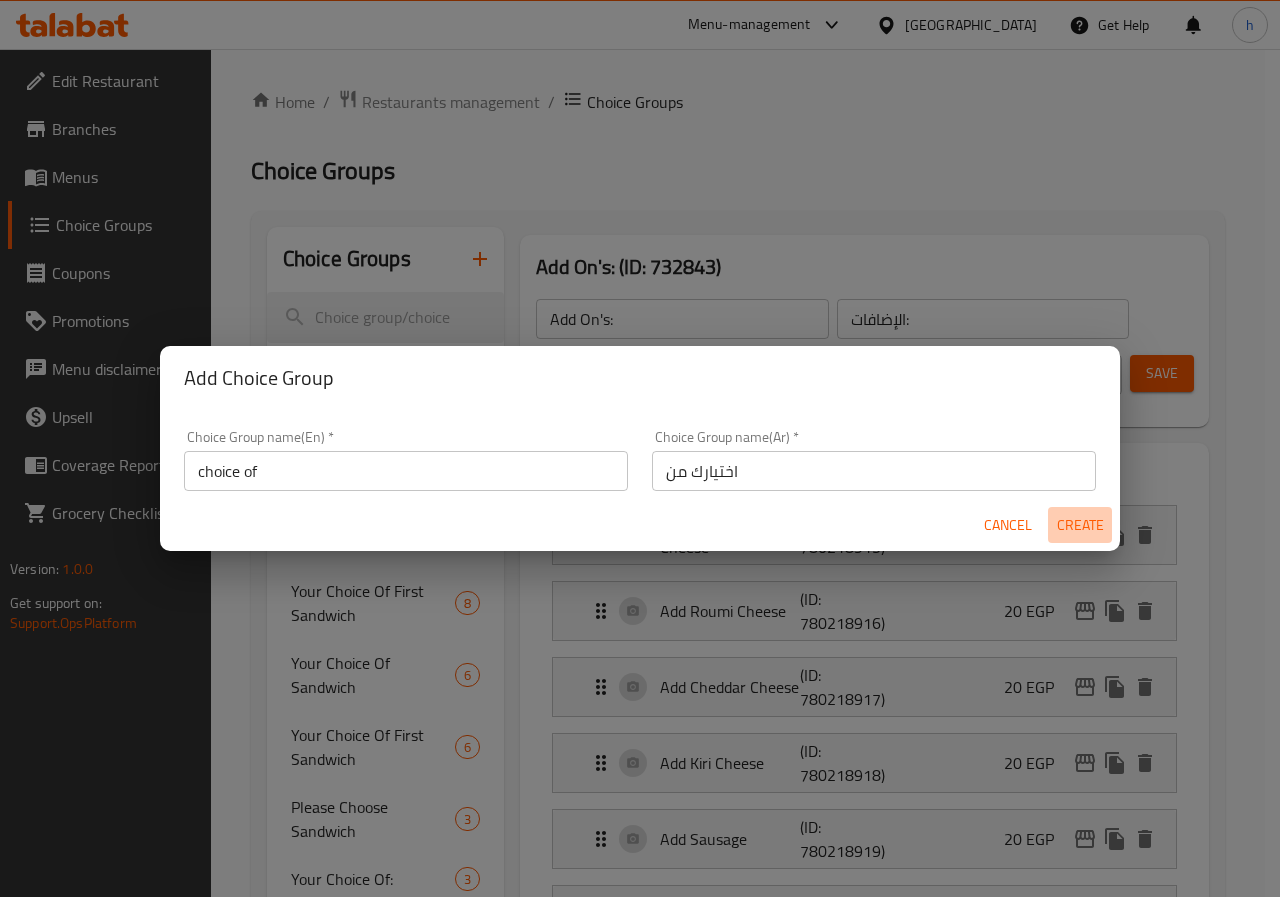 click on "Create" at bounding box center (1080, 525) 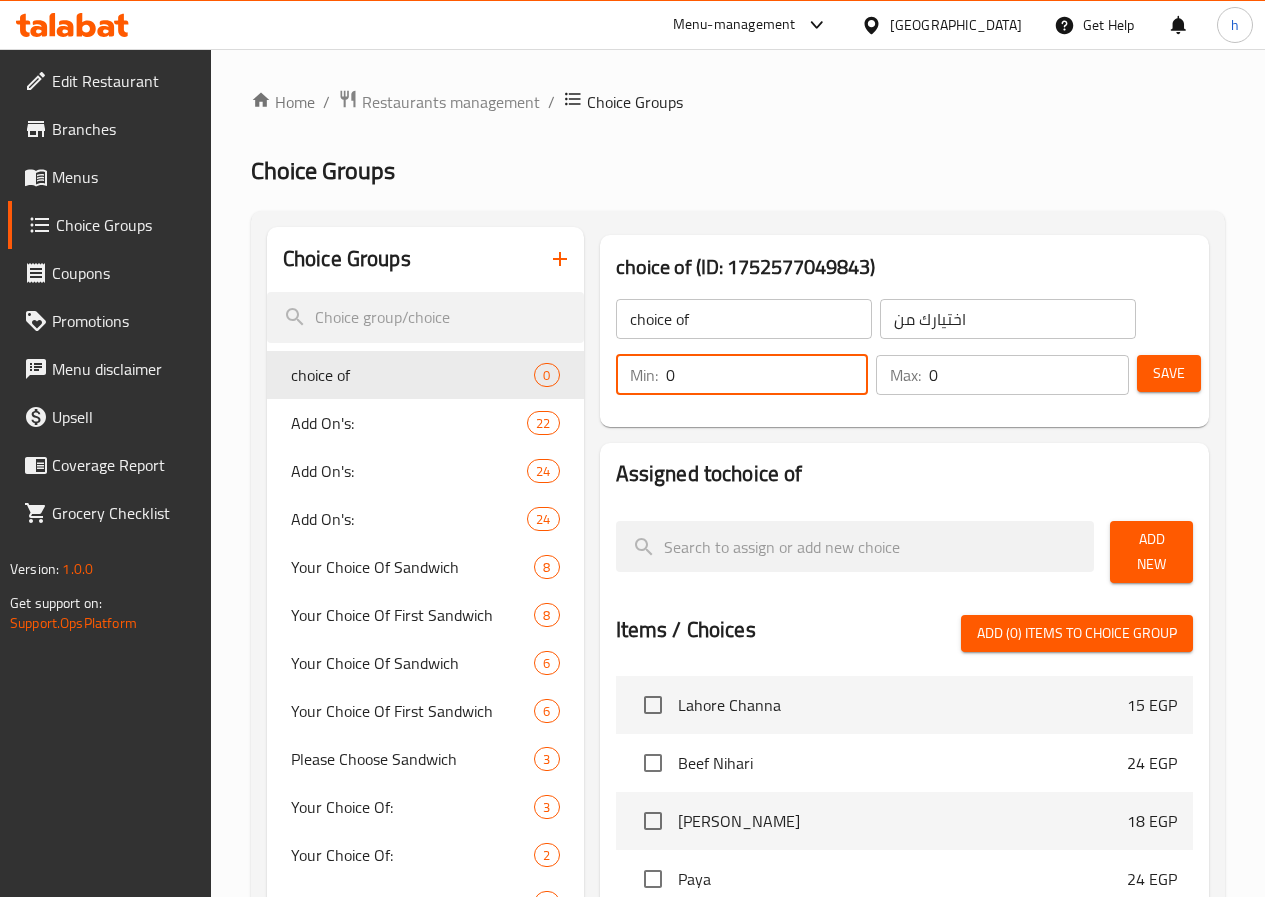 click on "0" at bounding box center [767, 375] 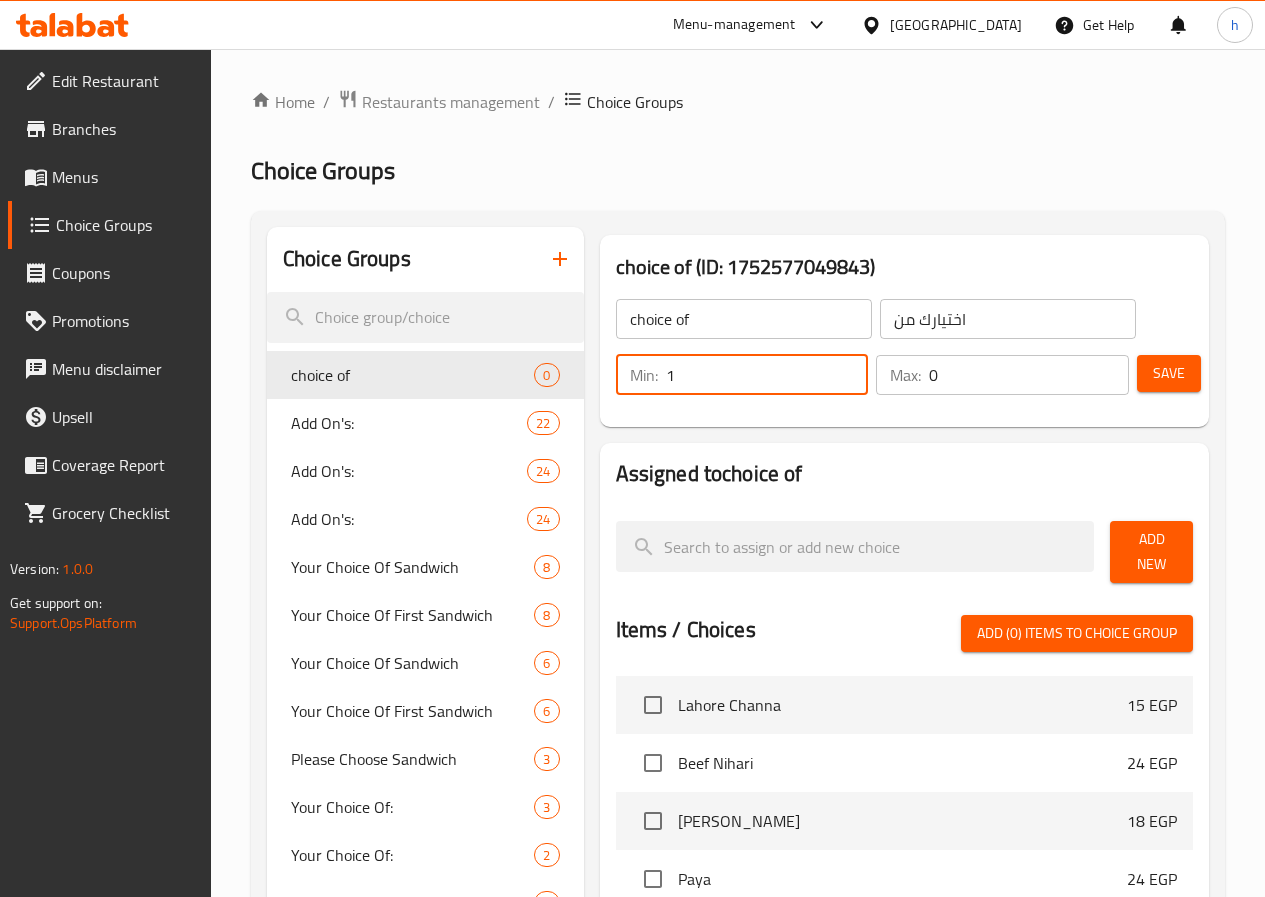 type on "1" 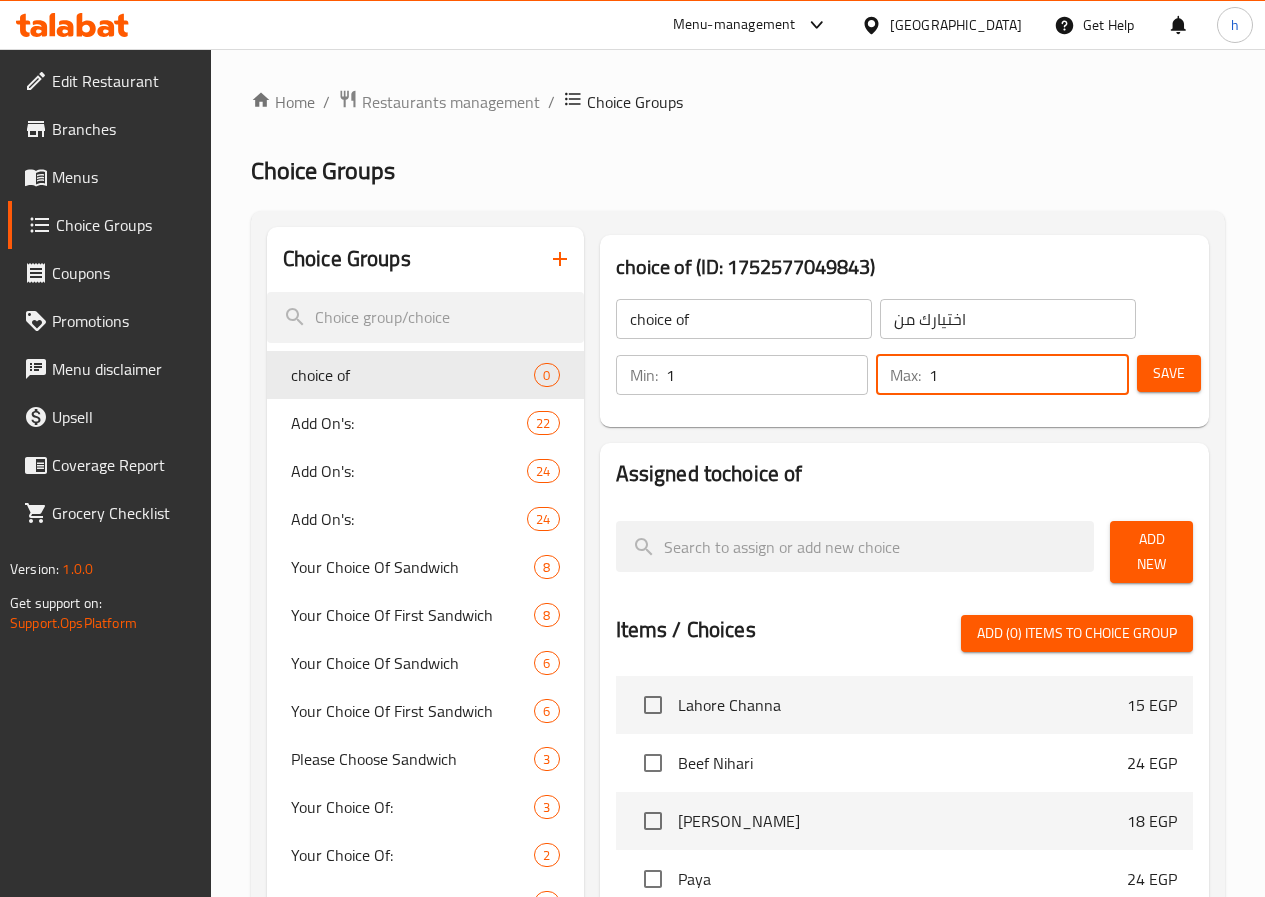 type on "1" 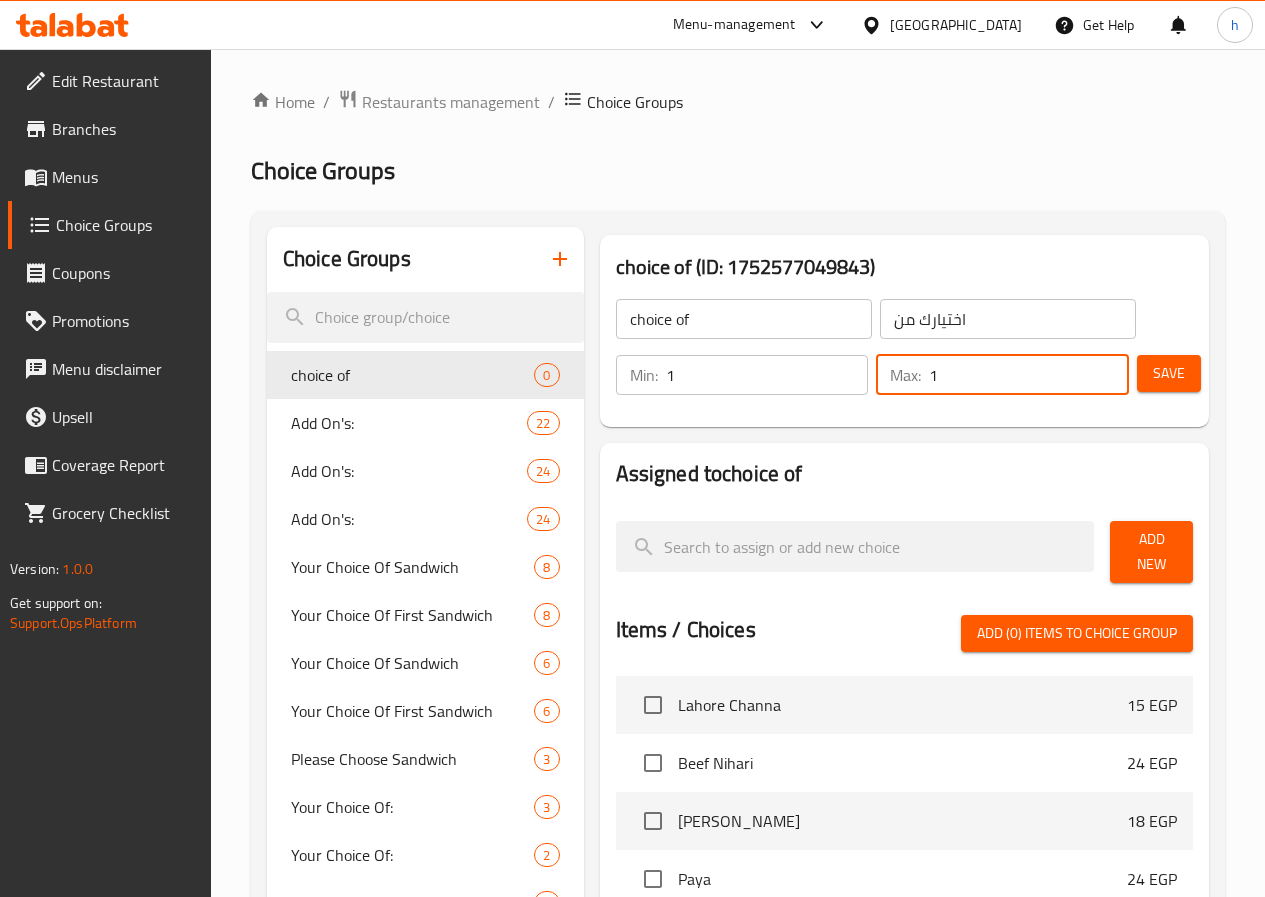 scroll, scrollTop: 100, scrollLeft: 0, axis: vertical 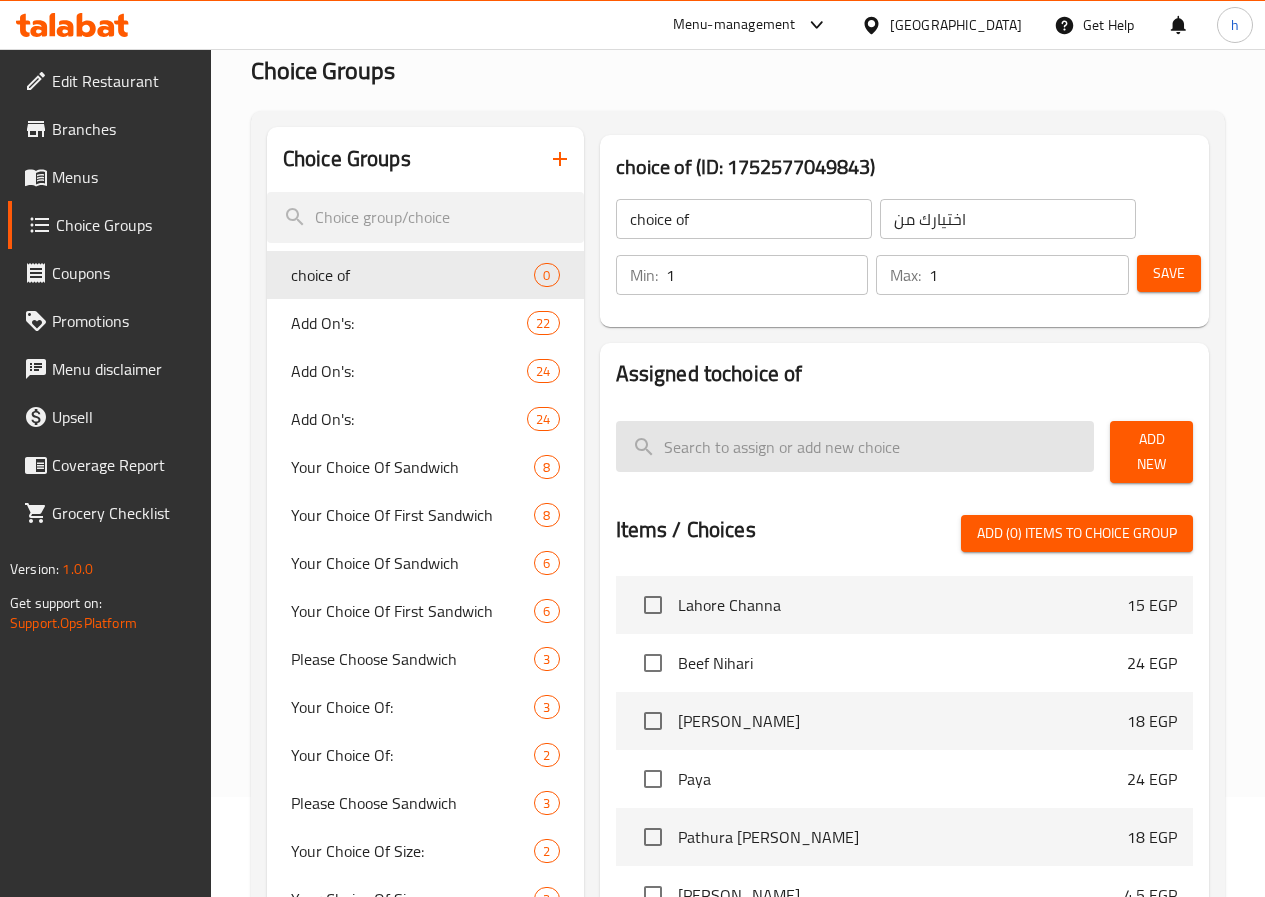 click at bounding box center [855, 446] 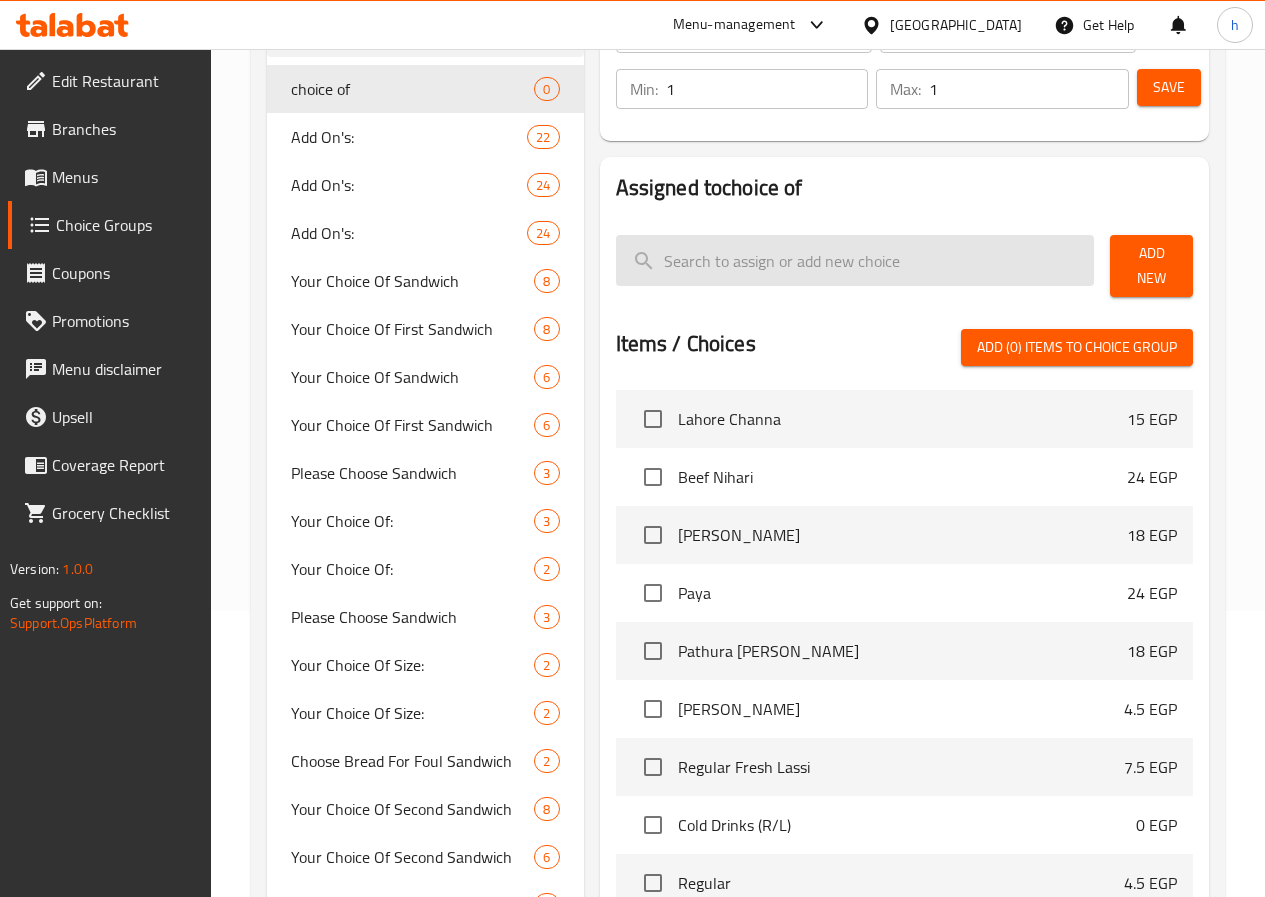 scroll, scrollTop: 300, scrollLeft: 0, axis: vertical 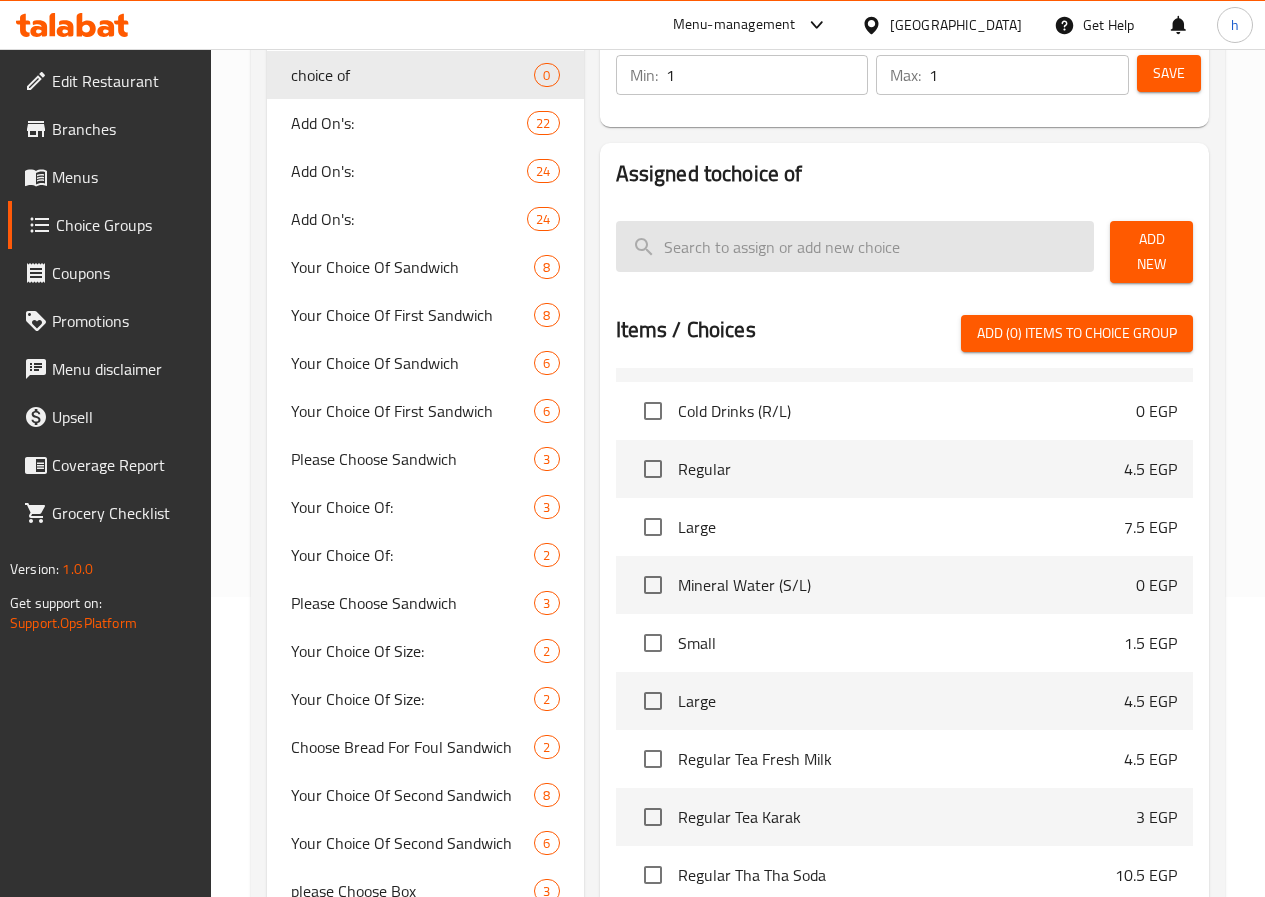 click at bounding box center (855, 246) 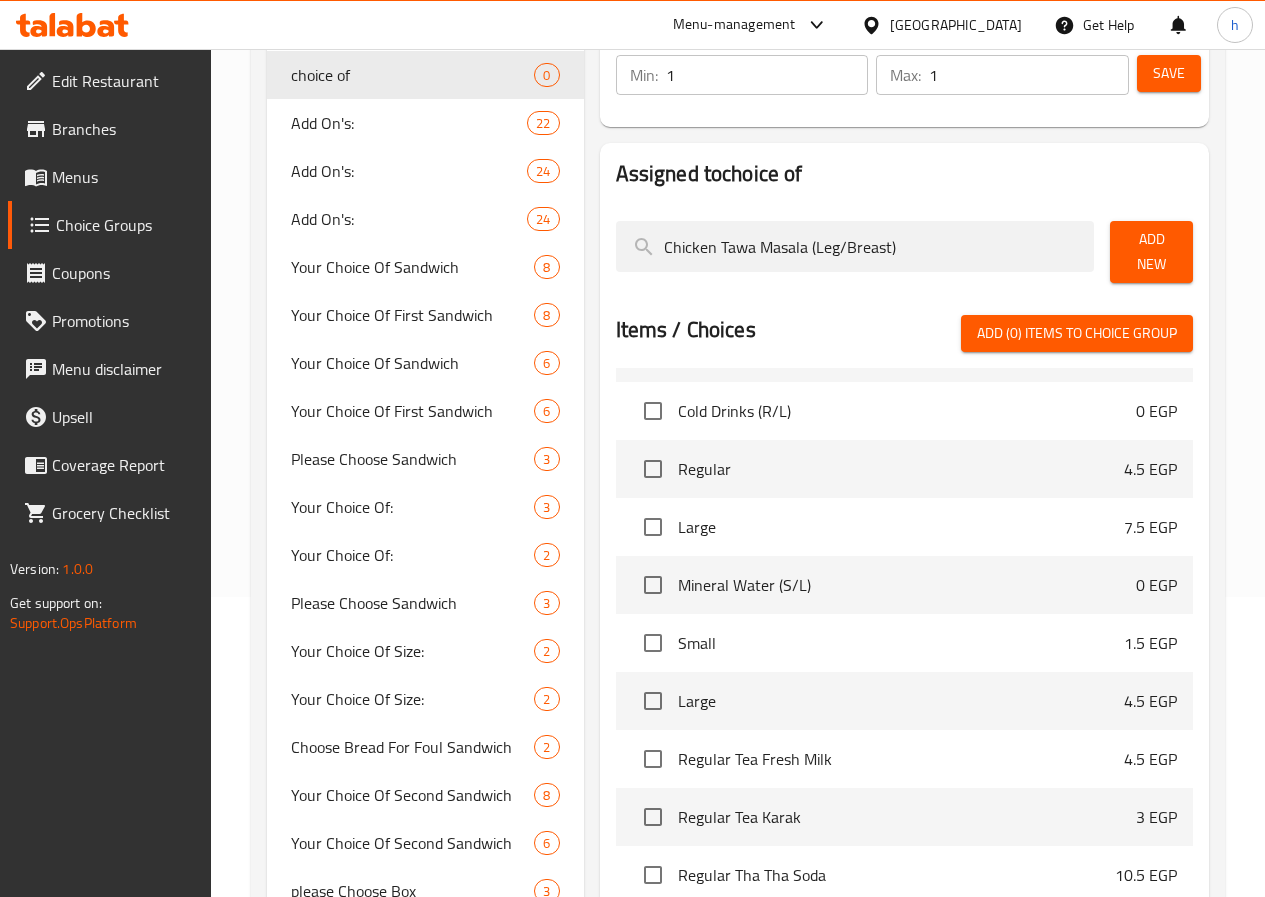 scroll, scrollTop: 0, scrollLeft: 0, axis: both 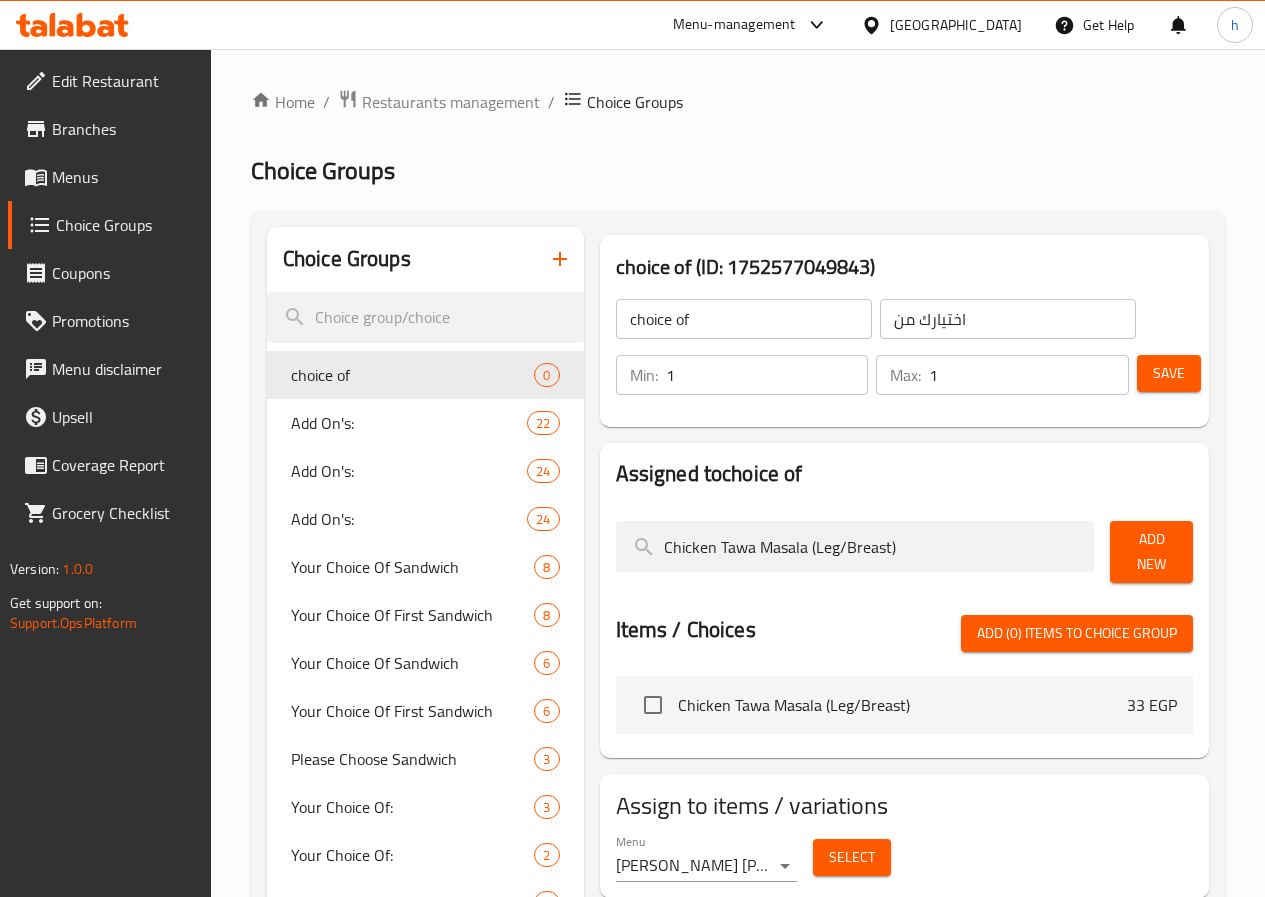 type on "Chicken Tawa Masala (Leg/Breast)" 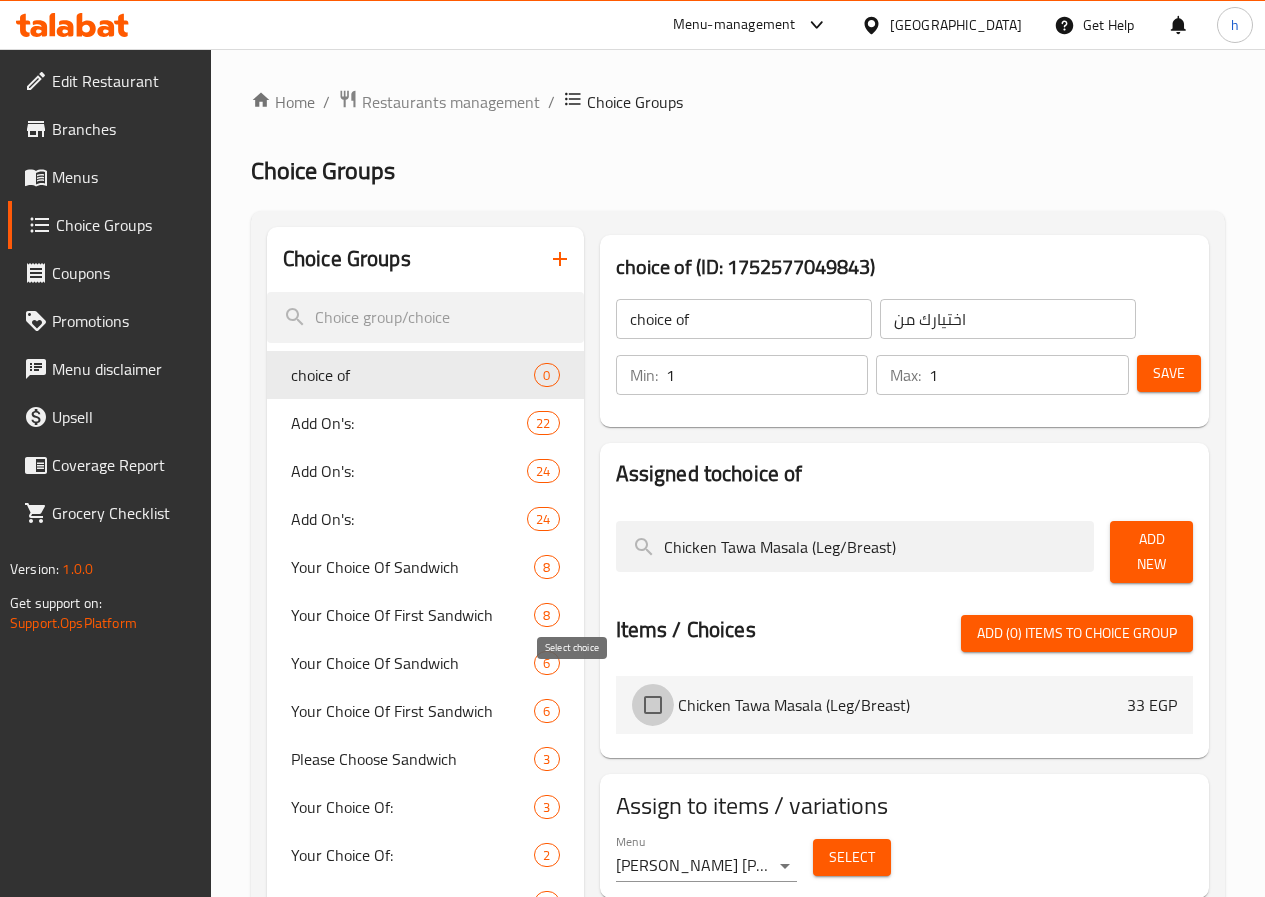 click at bounding box center (653, 705) 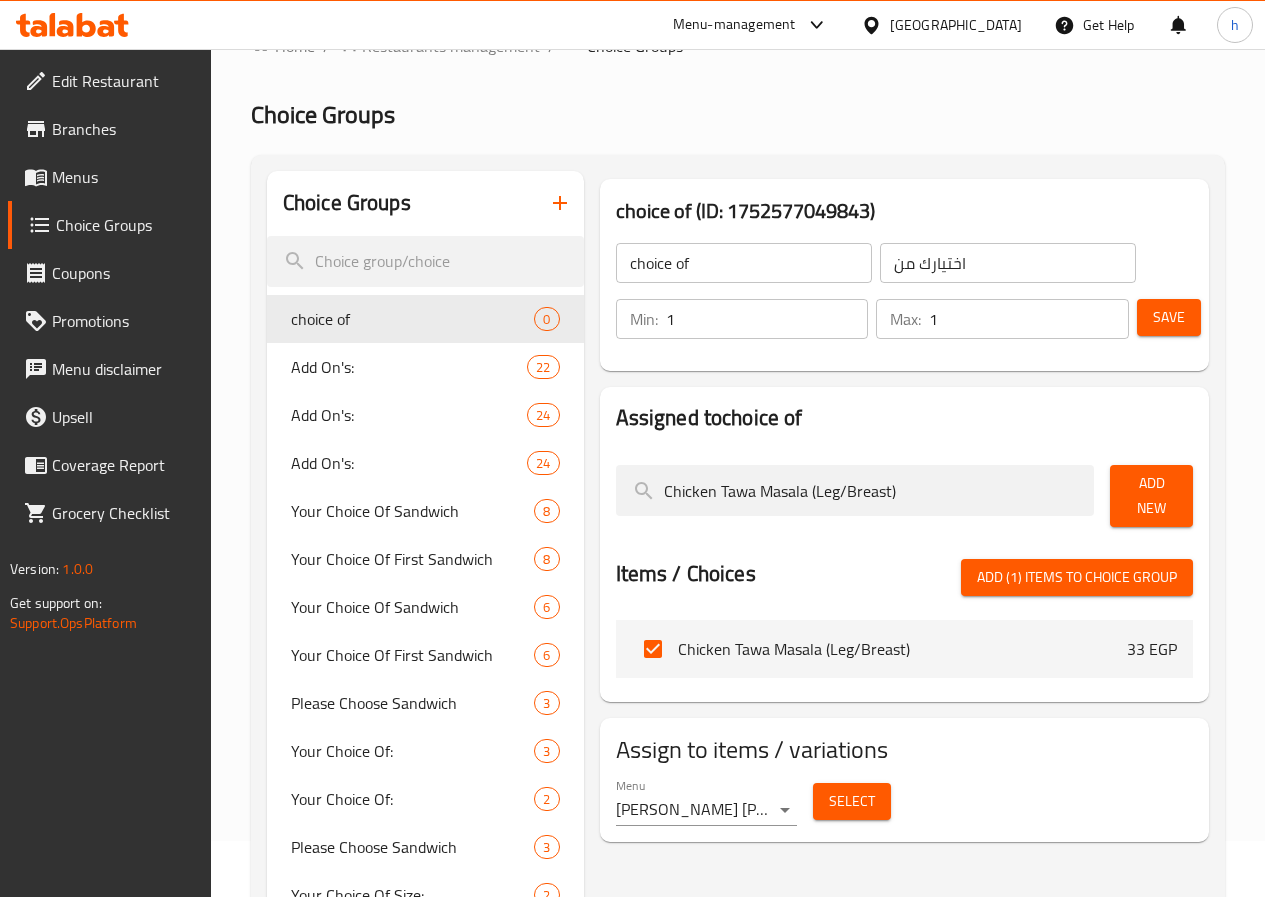 scroll, scrollTop: 100, scrollLeft: 0, axis: vertical 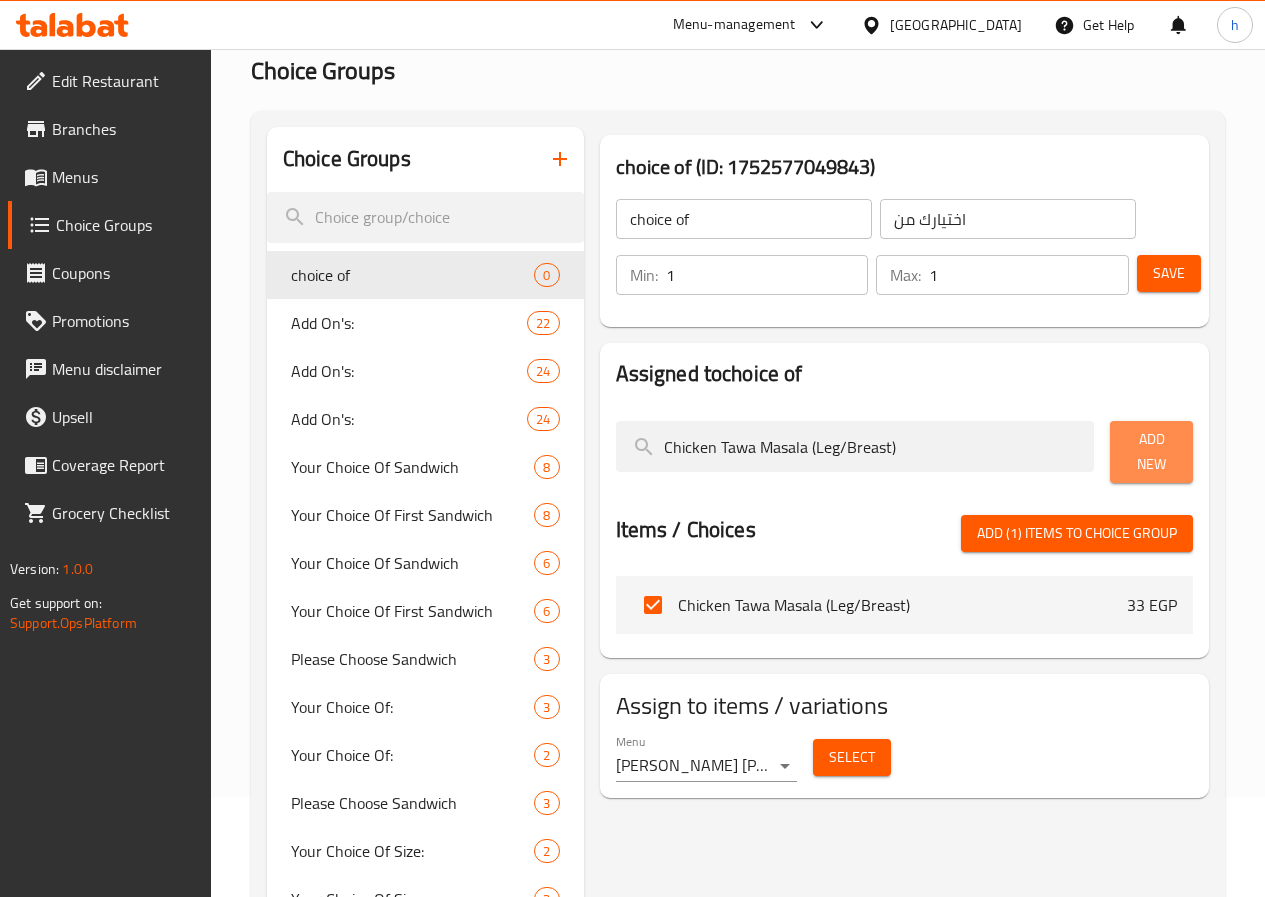 click on "Add New" at bounding box center [1151, 452] 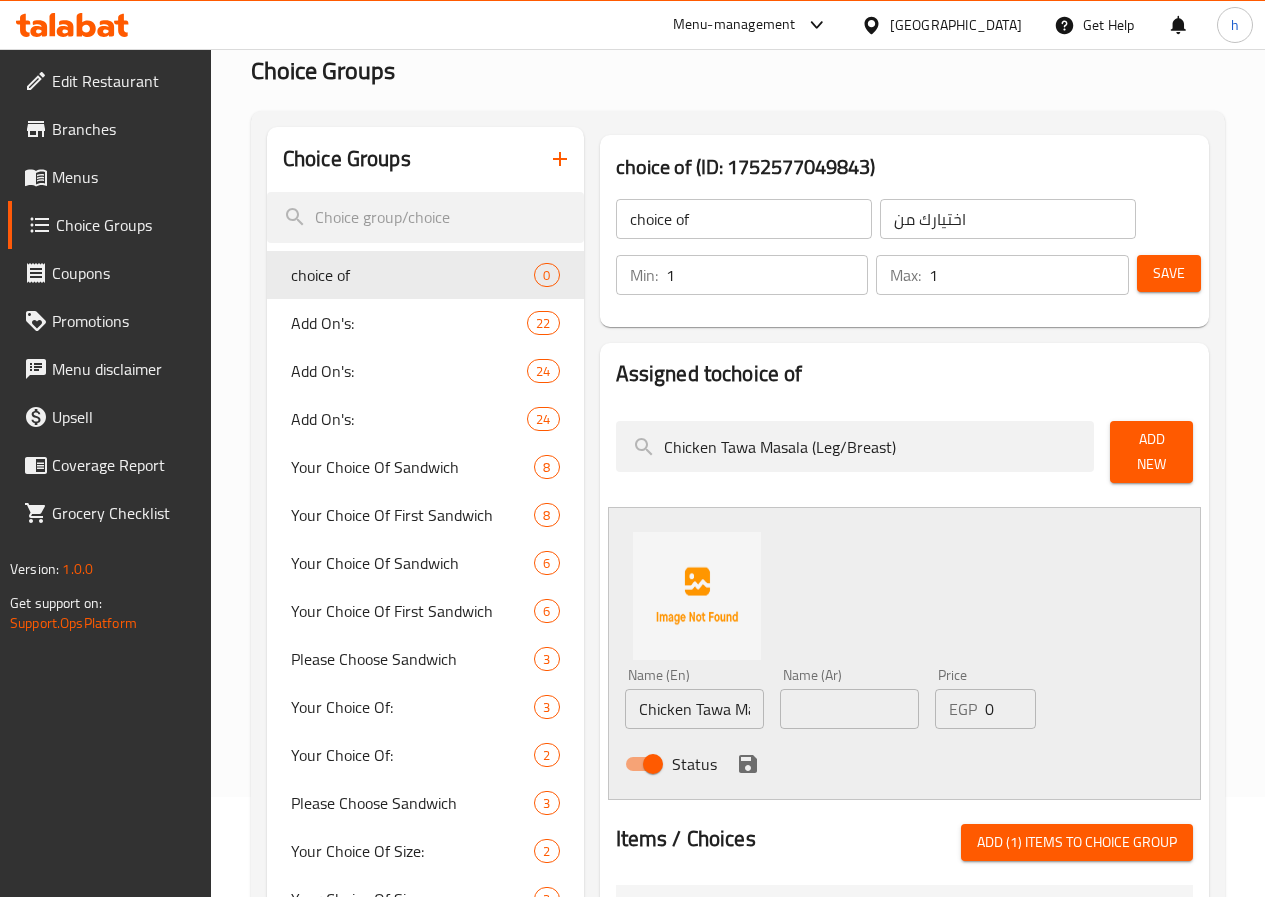 click on "Chicken Tawa Masala (Leg/Breast)" at bounding box center [694, 709] 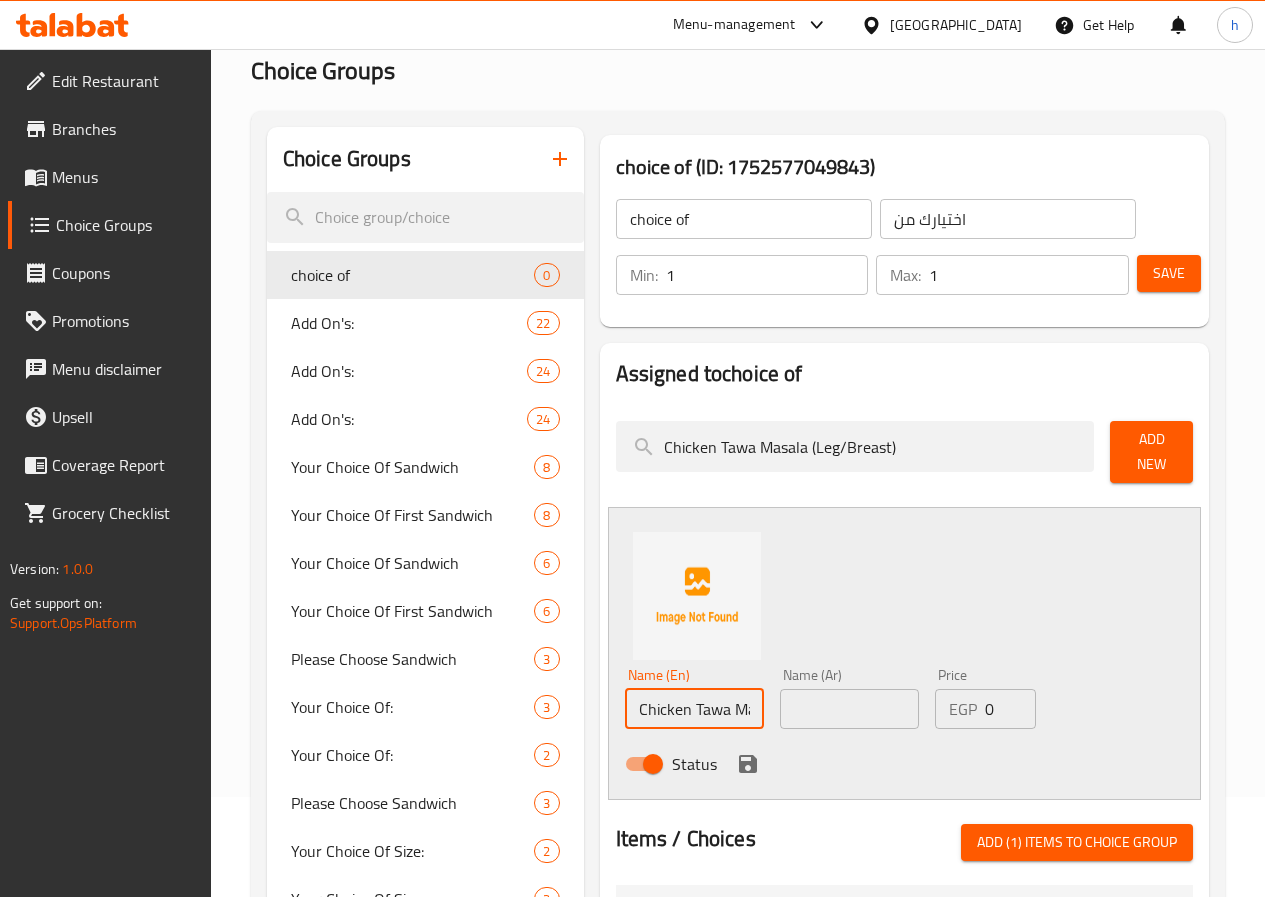 click on "Chicken Tawa Masala (Leg/Breast)" at bounding box center (694, 709) 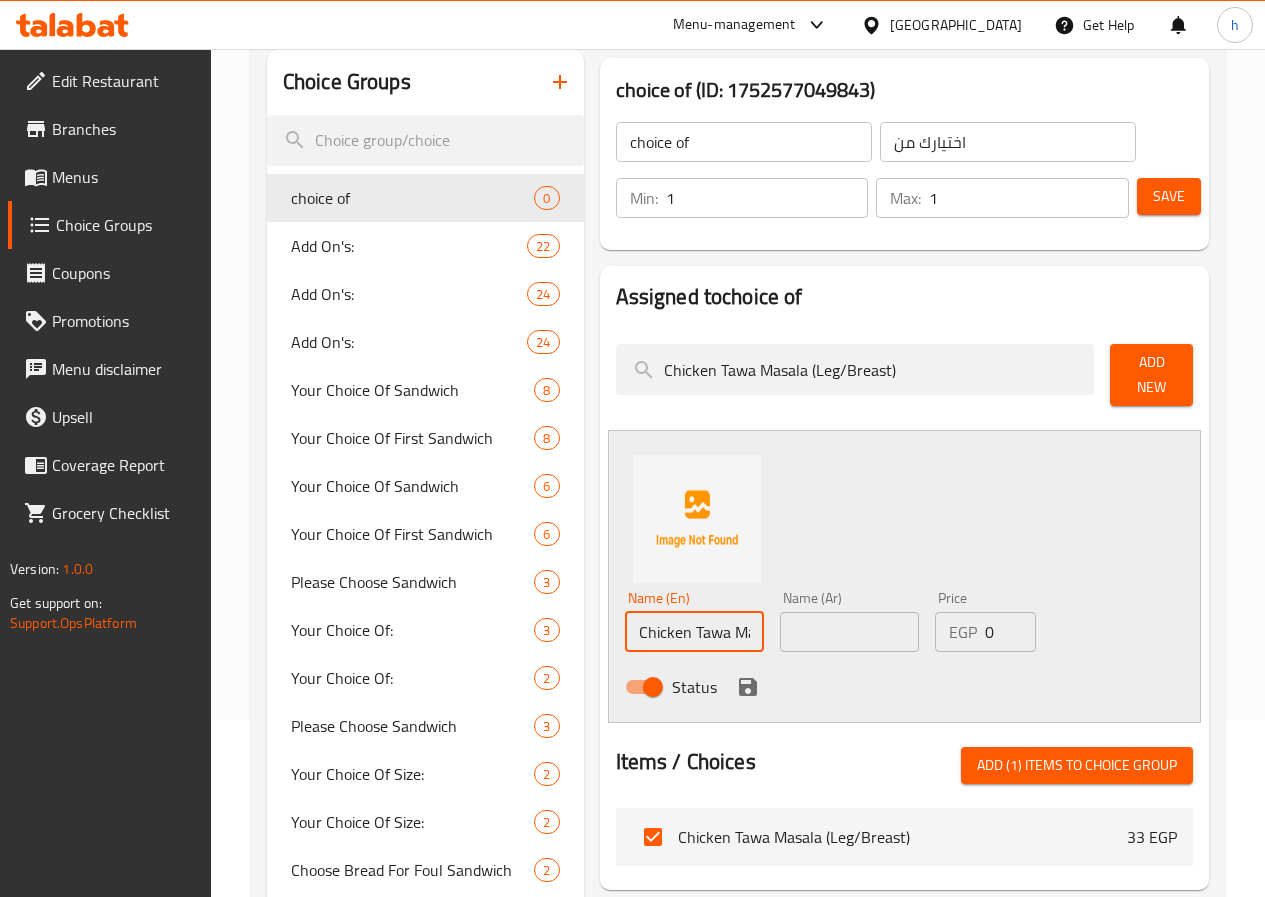 scroll, scrollTop: 300, scrollLeft: 0, axis: vertical 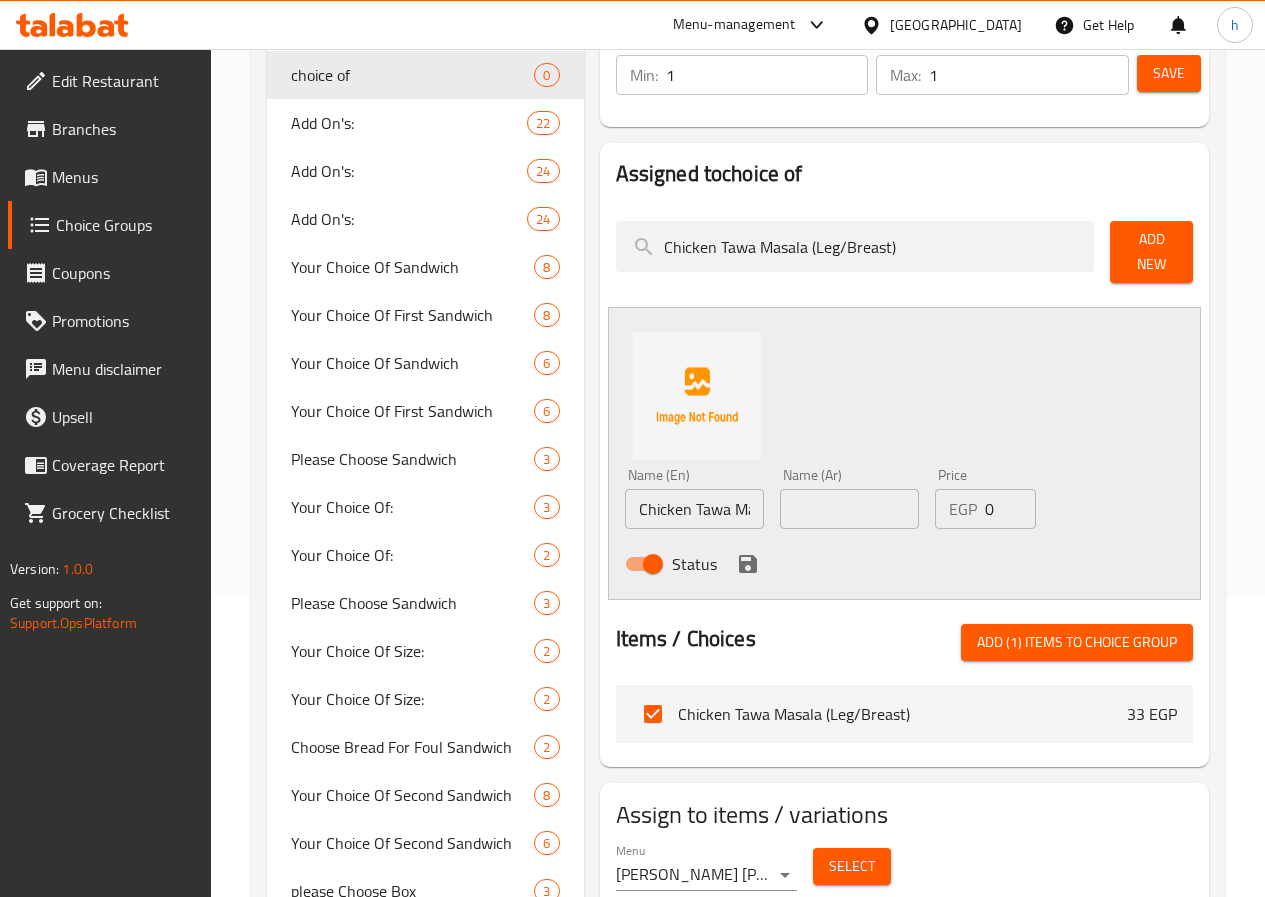 click on "Chicken Tawa Masala (Leg/Breast)" at bounding box center [694, 509] 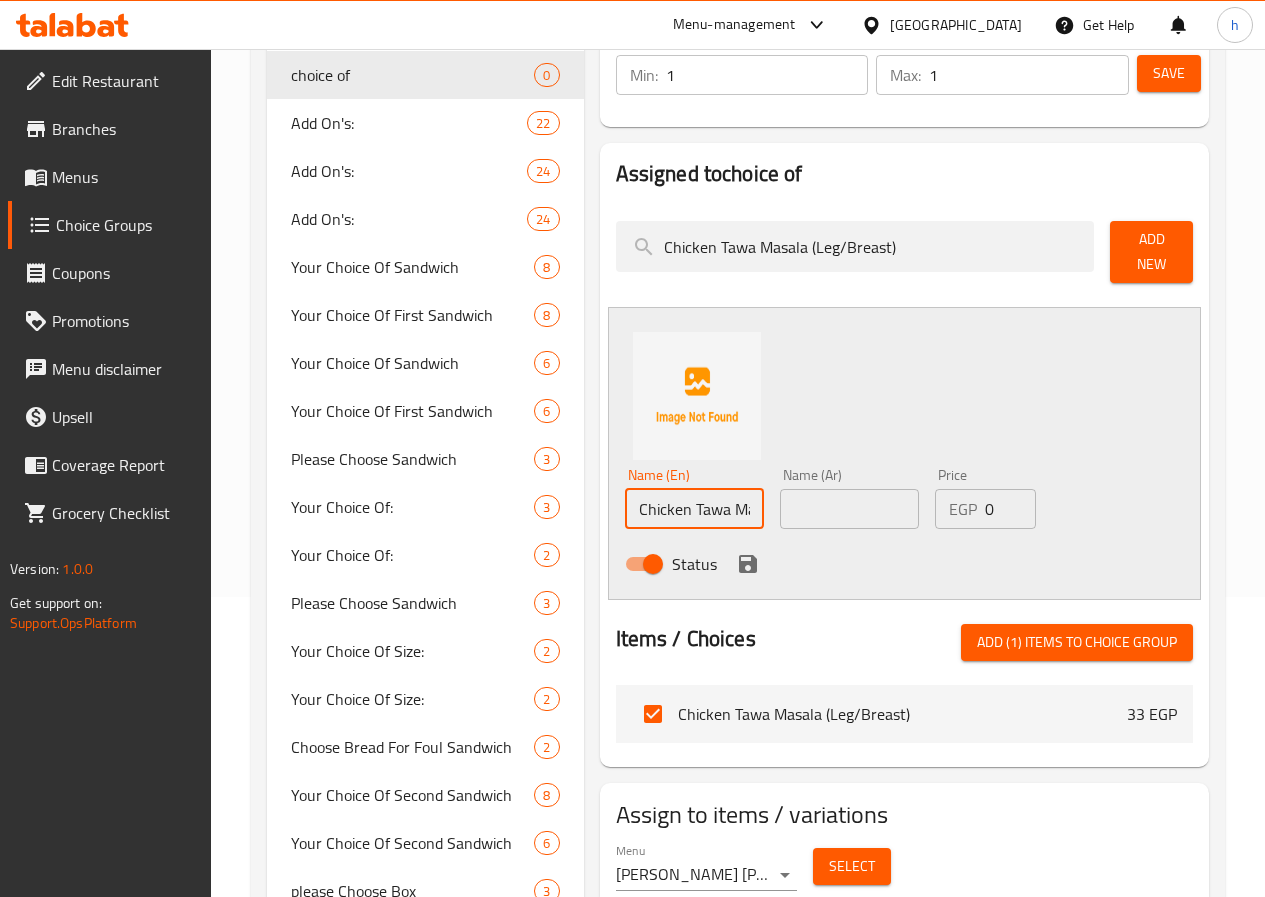 click on "Chicken Tawa Masala (Leg/Breast)" at bounding box center (694, 509) 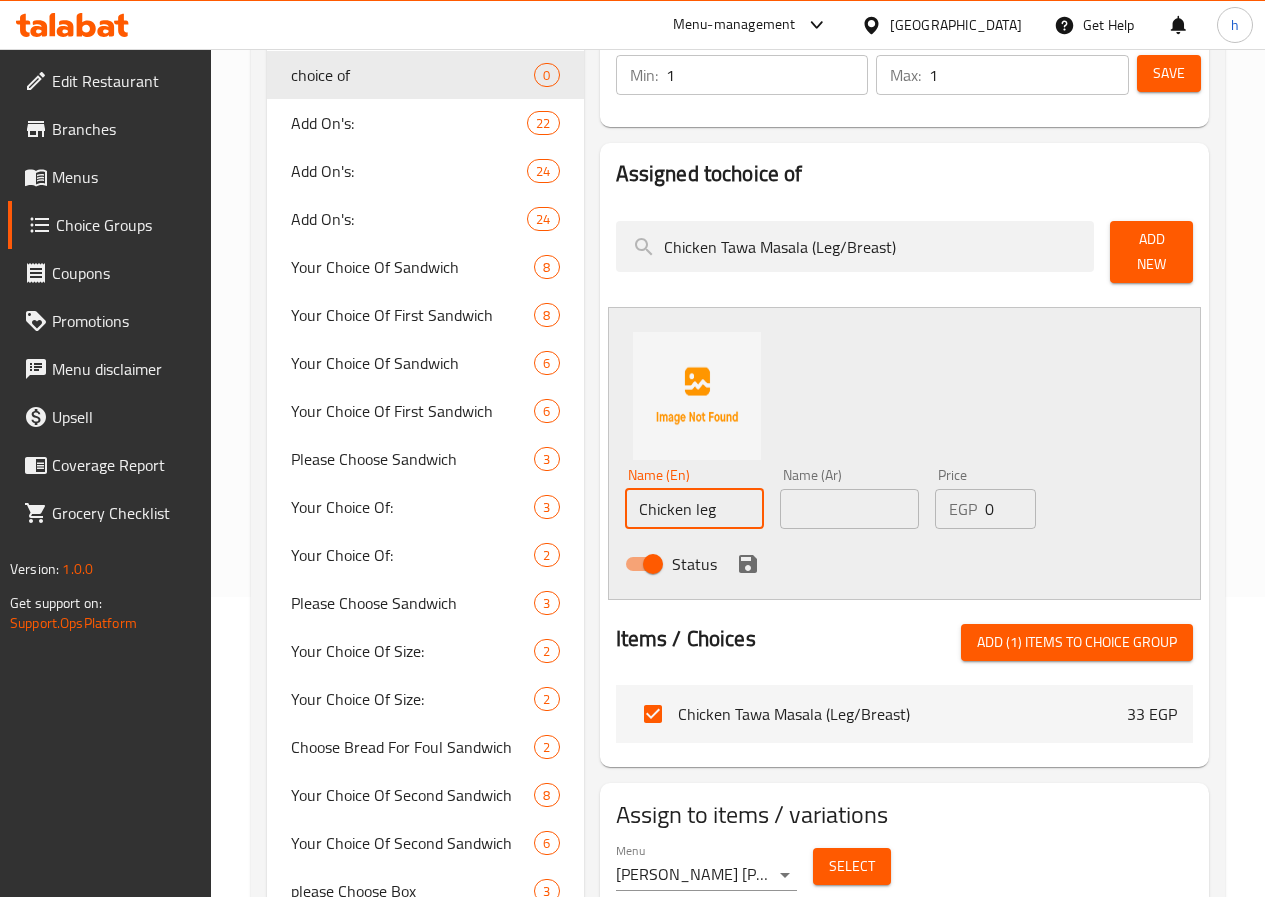 type on "Chicken leg" 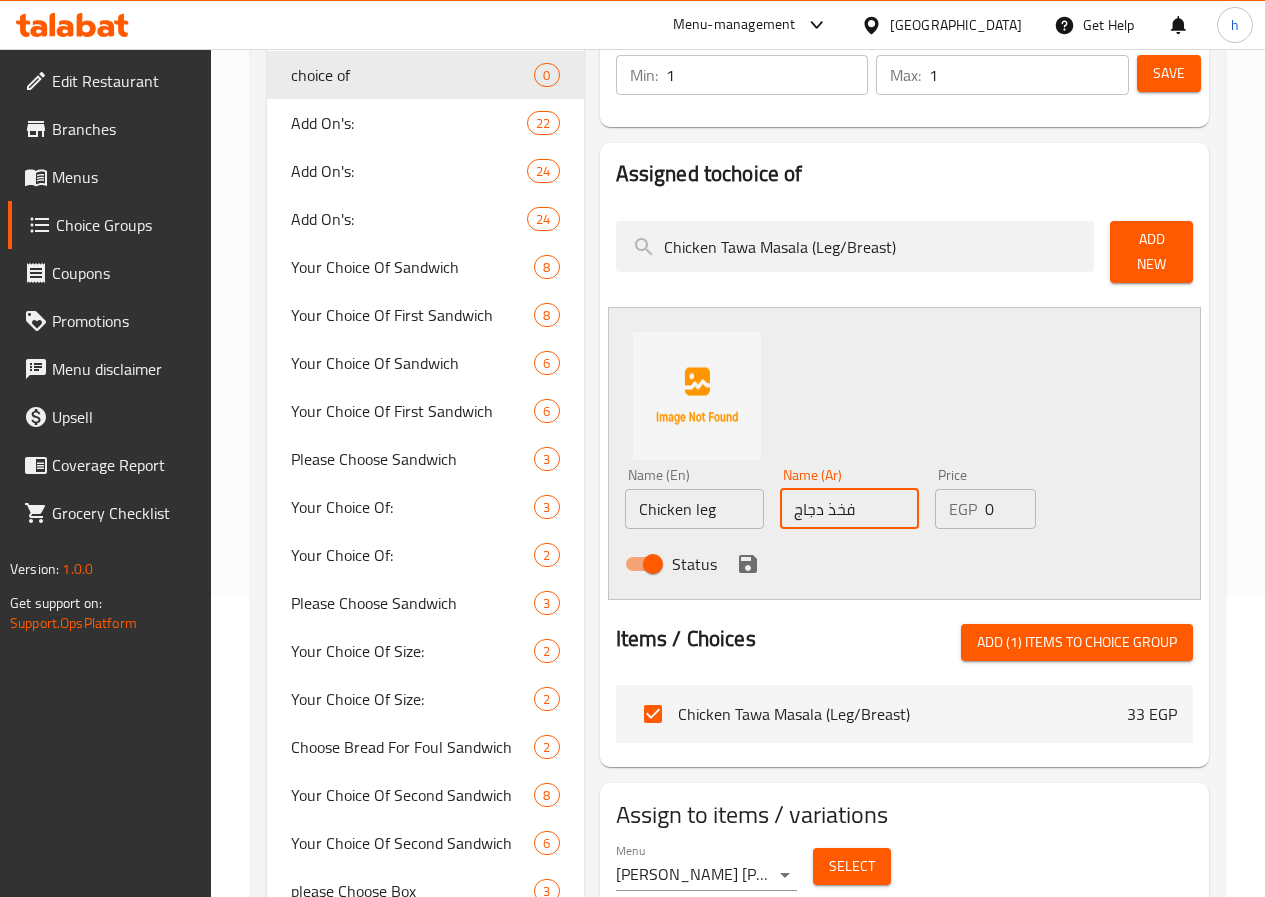 type on "فخذ دجاج" 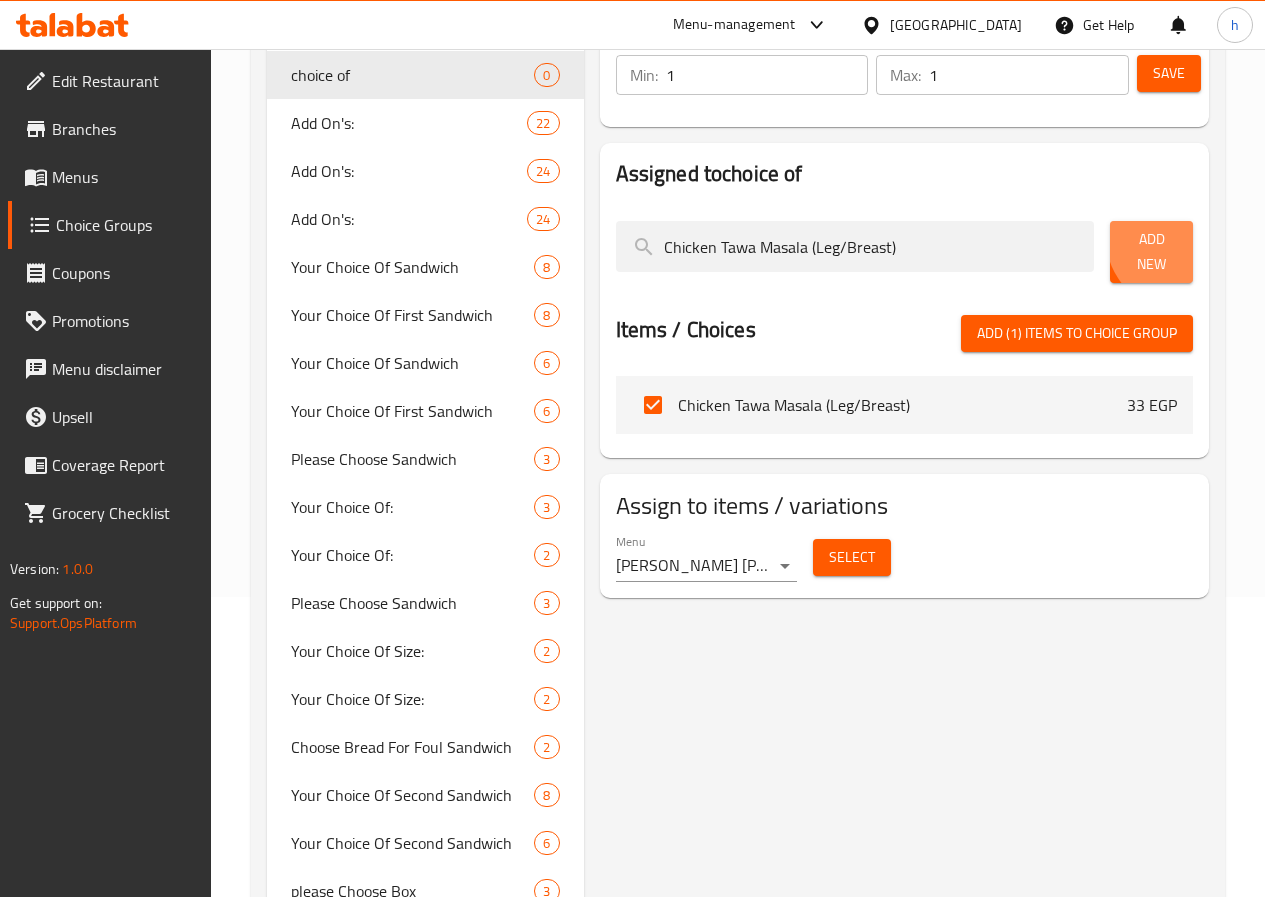 click on "Add New" at bounding box center (1151, 252) 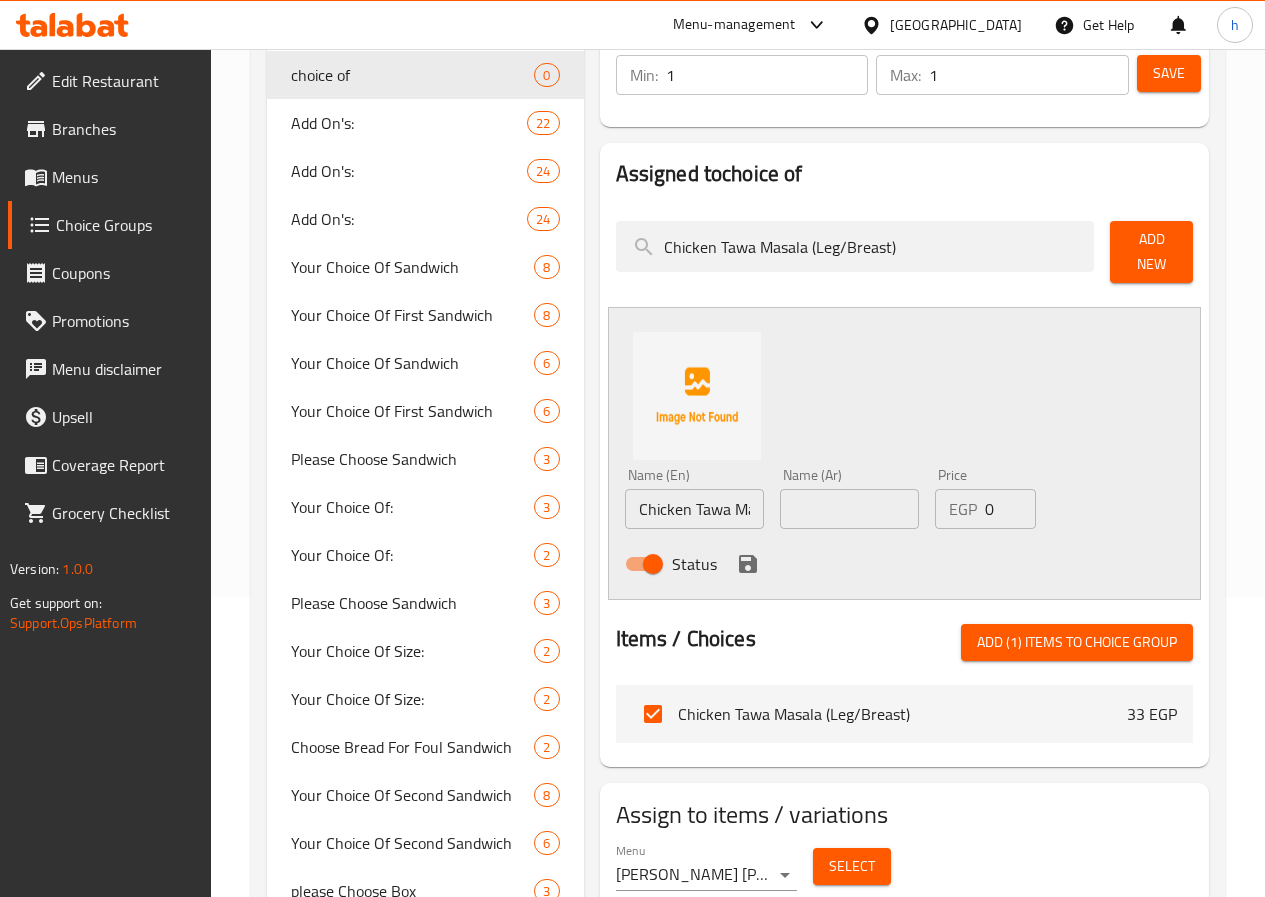 click on "Add New" at bounding box center [1151, 252] 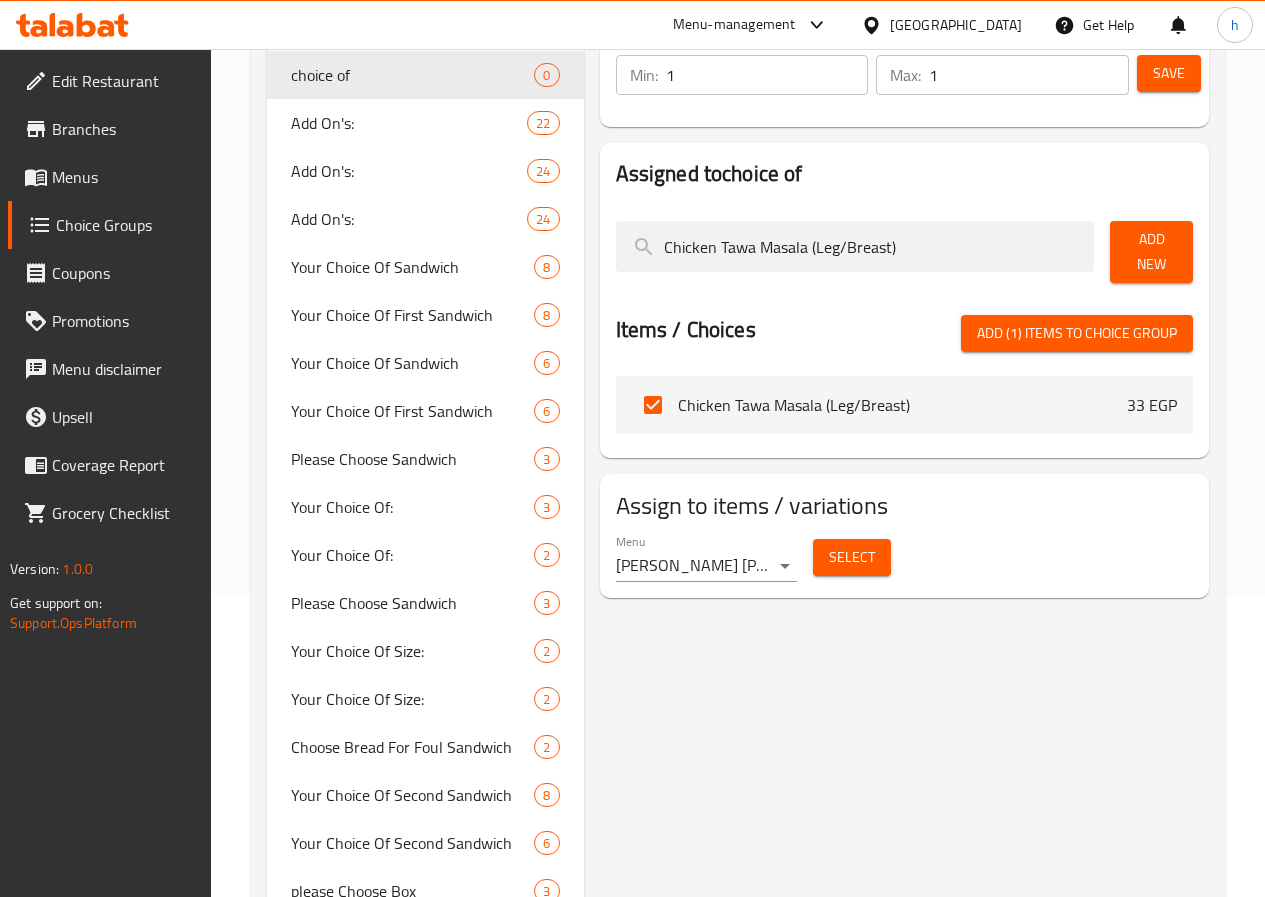 click on "Add New" at bounding box center (1151, 252) 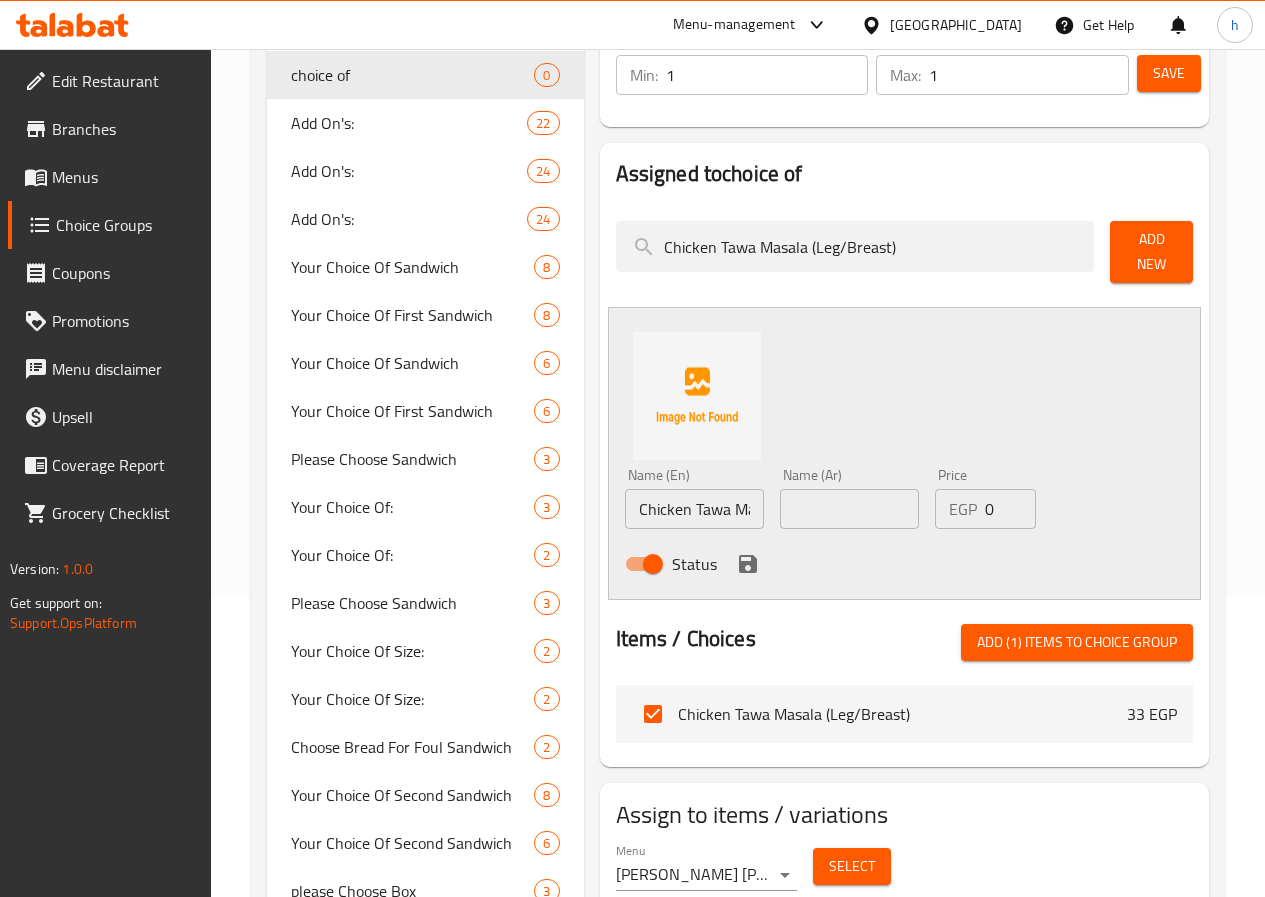 click on "Chicken Tawa Masala (Leg/Breast)" at bounding box center (694, 509) 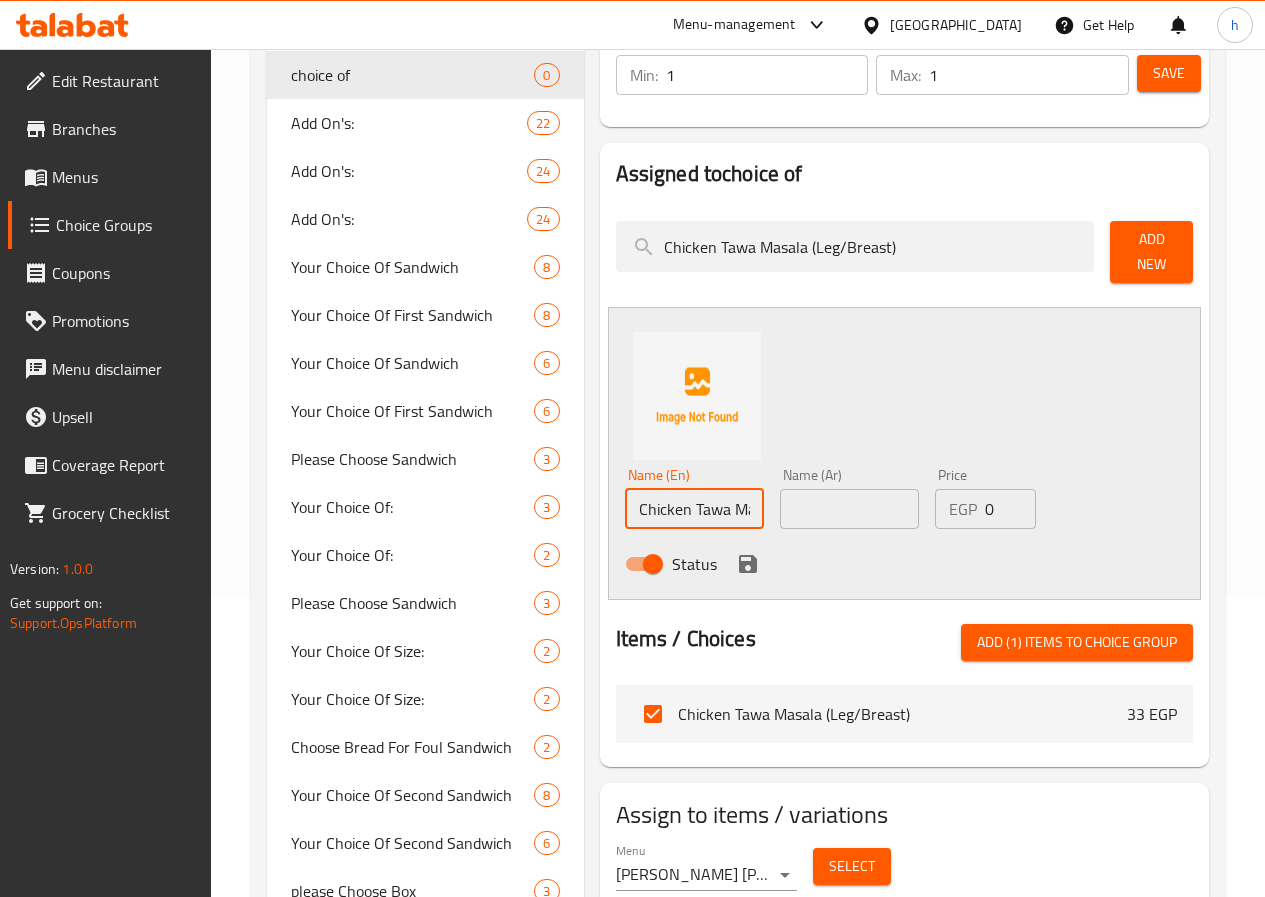 click on "Chicken Tawa Masala (Leg/Breast)" at bounding box center (694, 509) 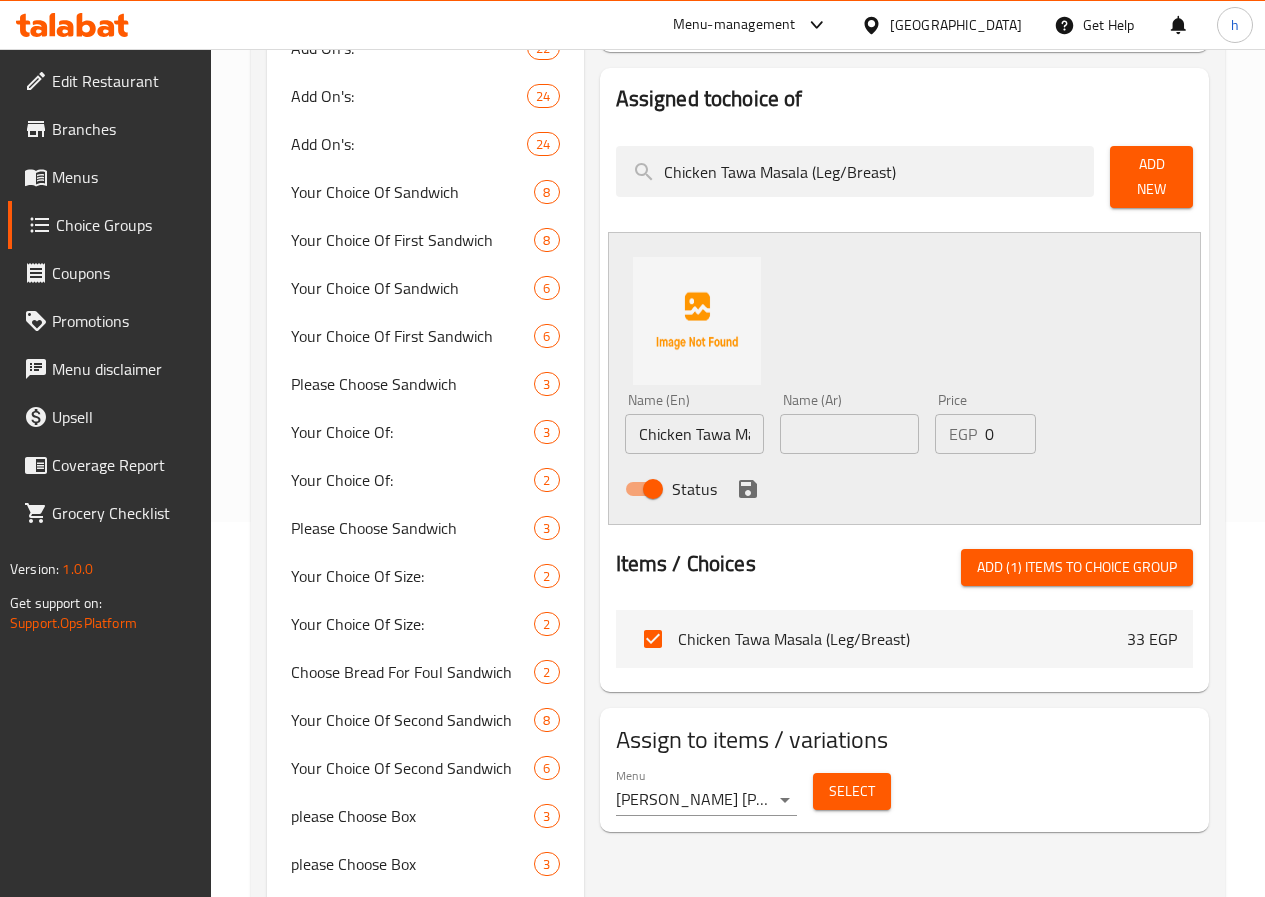 scroll, scrollTop: 400, scrollLeft: 0, axis: vertical 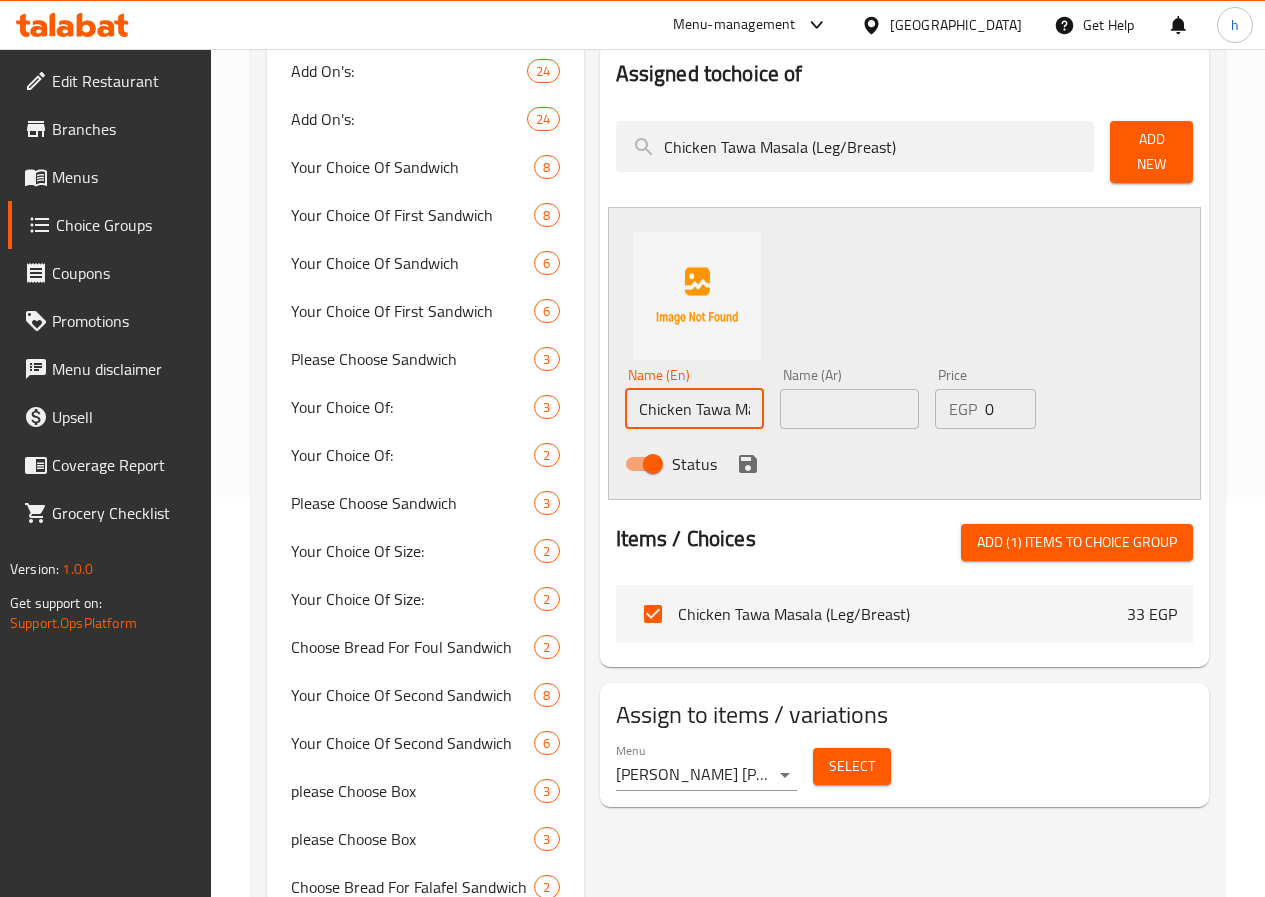 click on "Chicken Tawa Masala (Leg/Breast)" at bounding box center [694, 409] 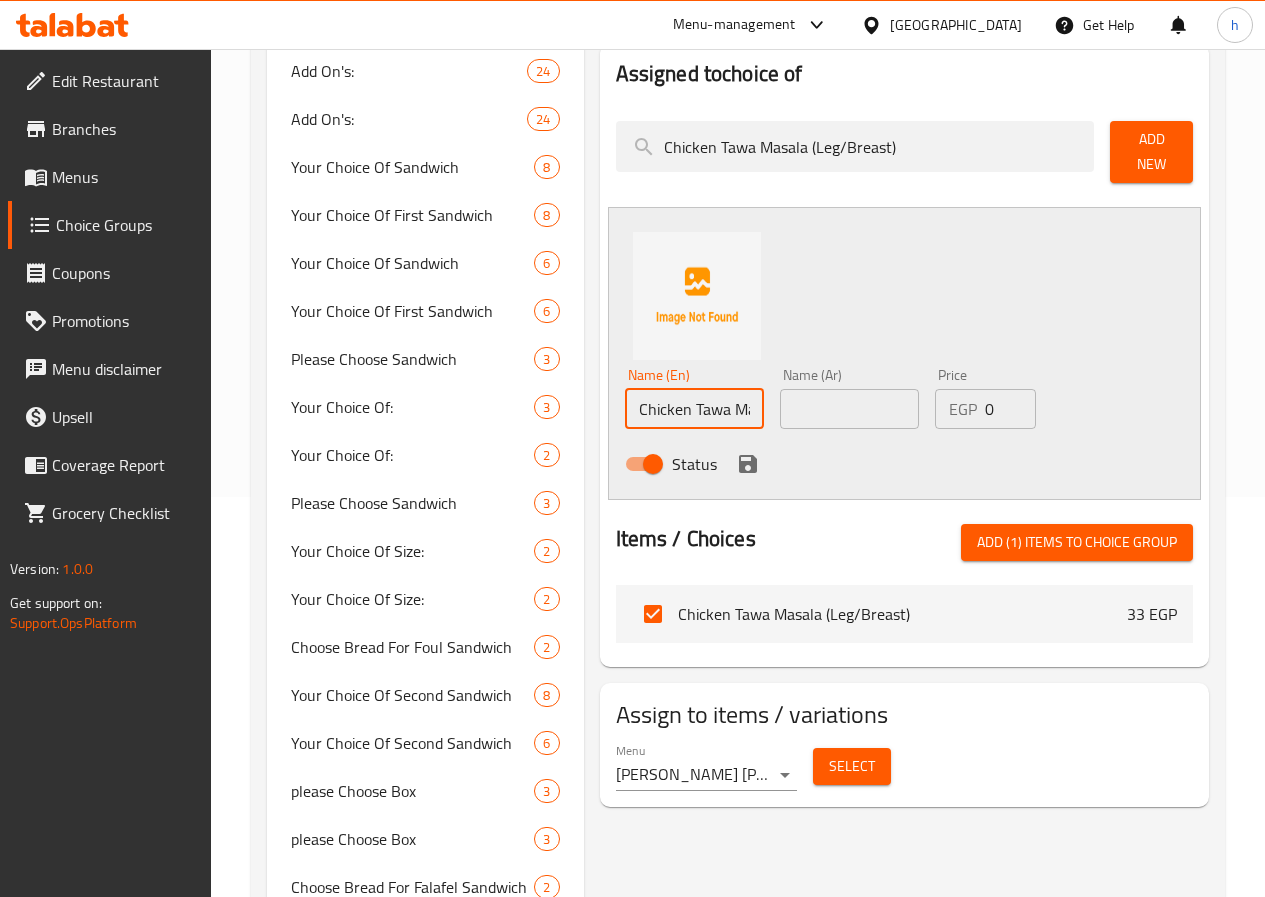 paste on "leg" 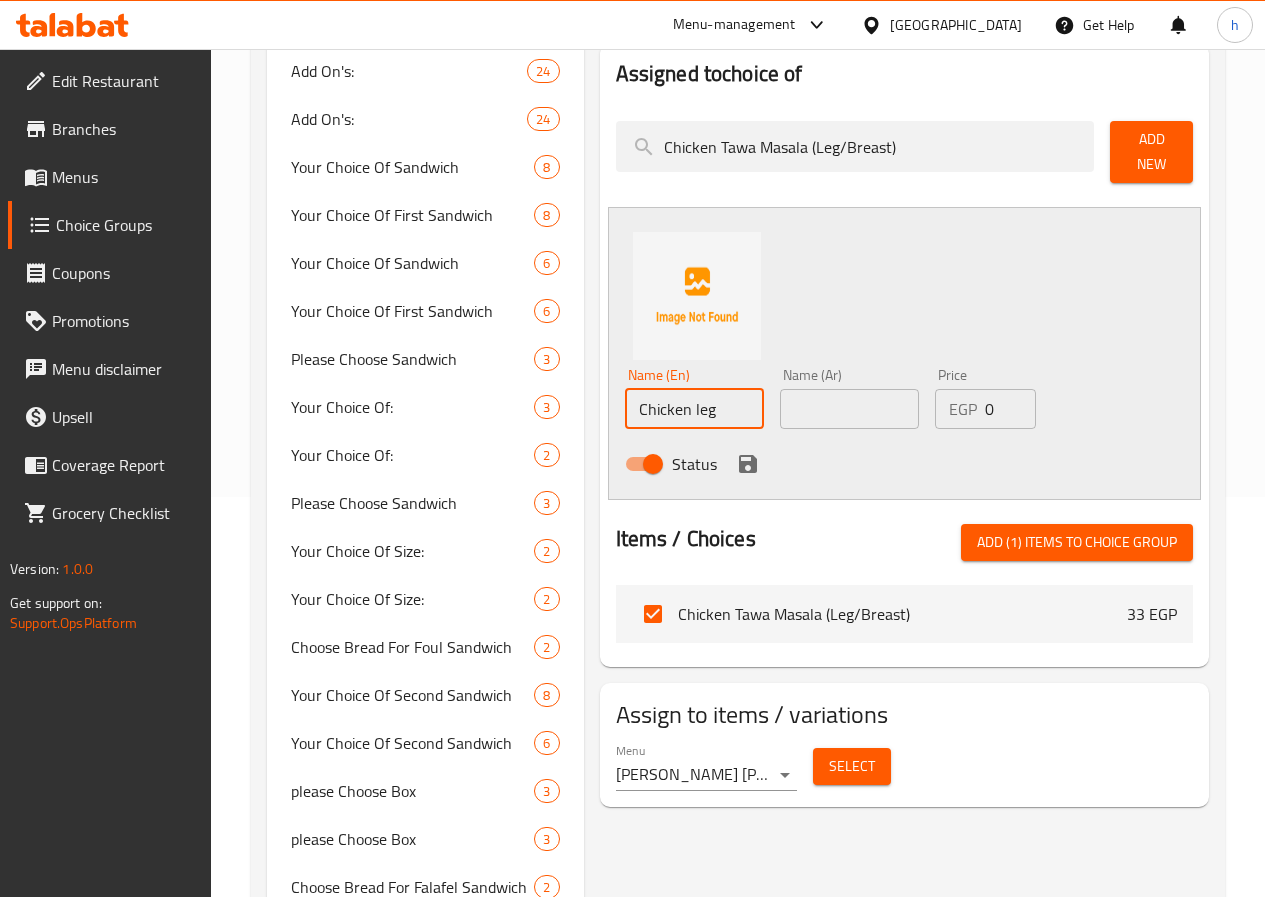 type on "Chicken leg" 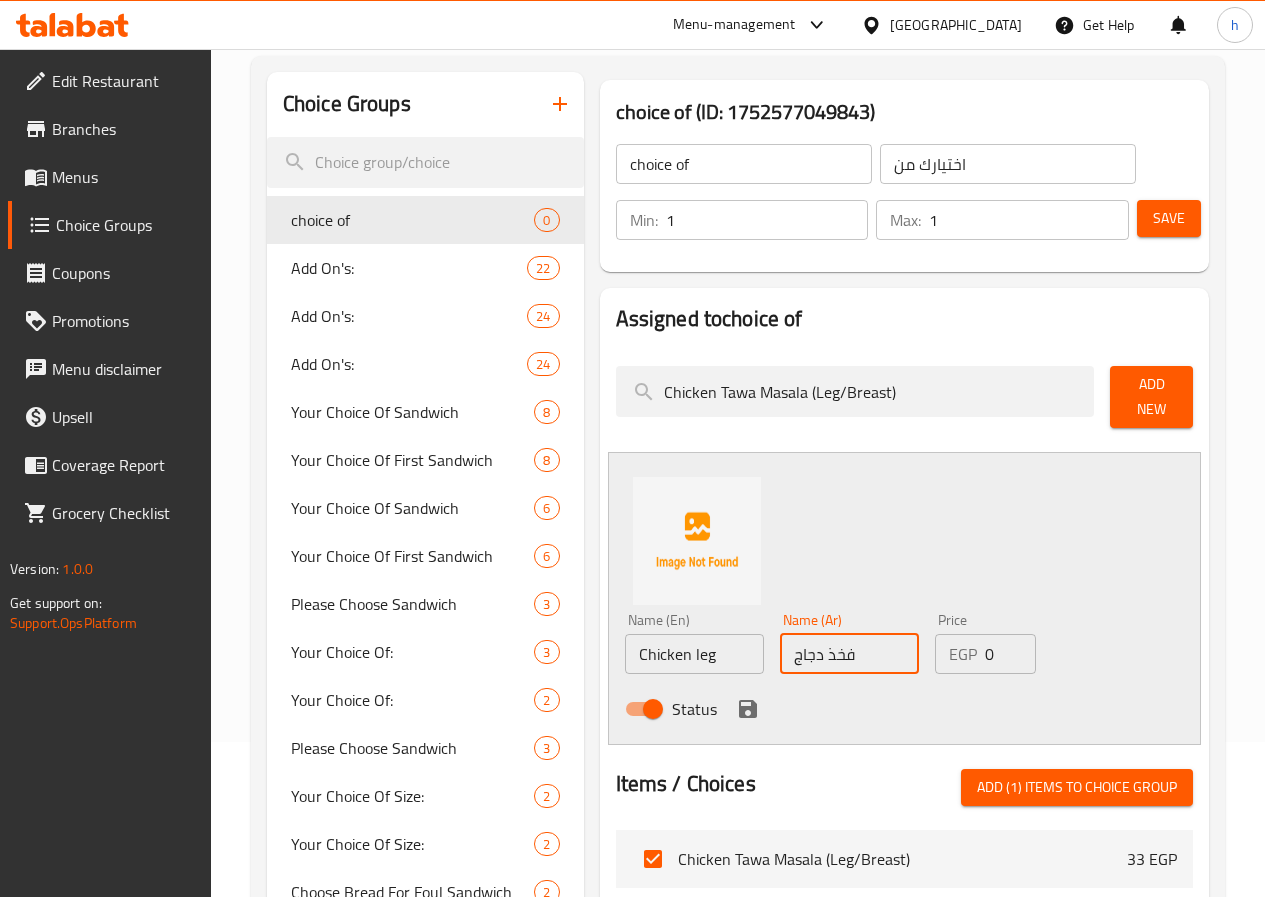 scroll, scrollTop: 0, scrollLeft: 0, axis: both 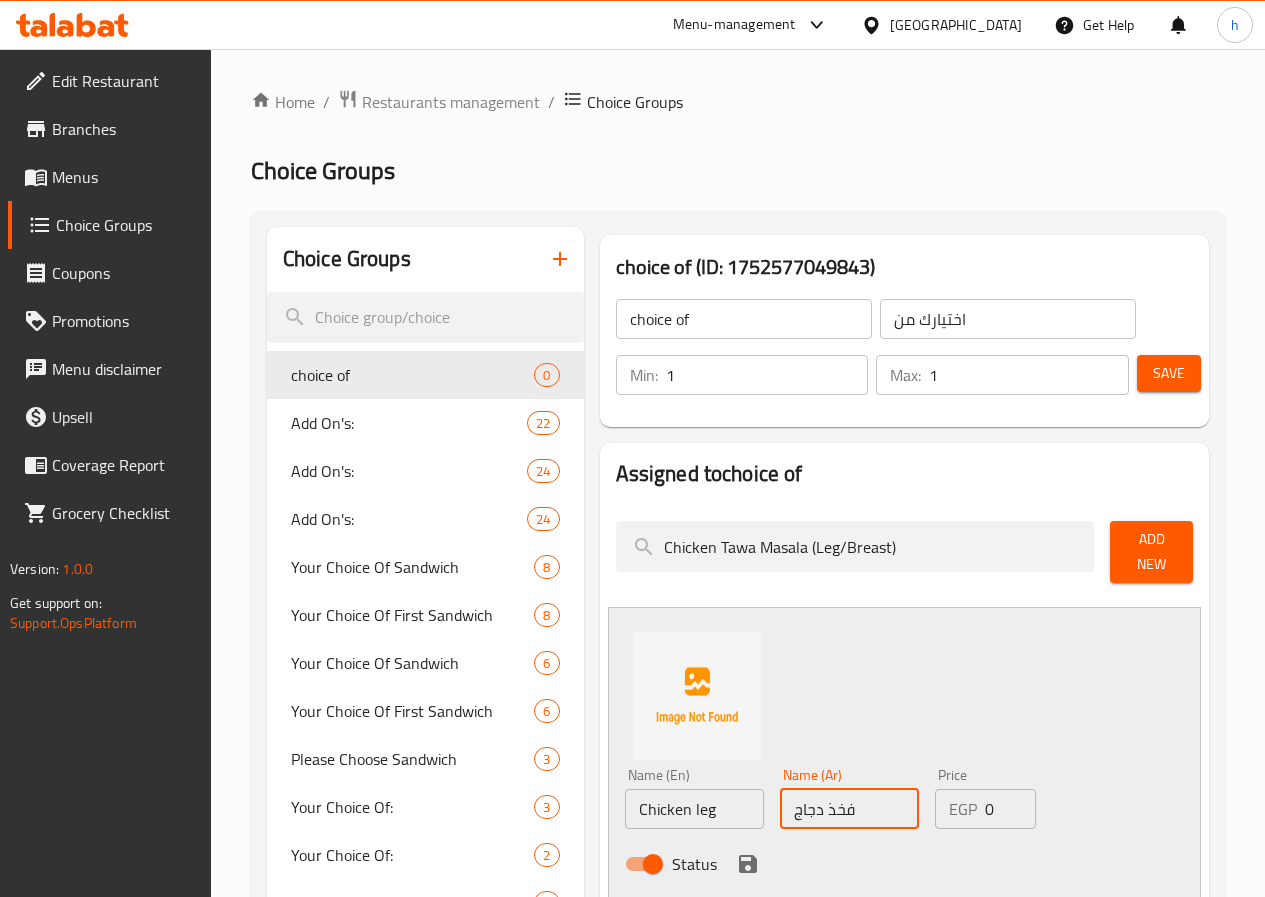 type on "فخذ دجاج" 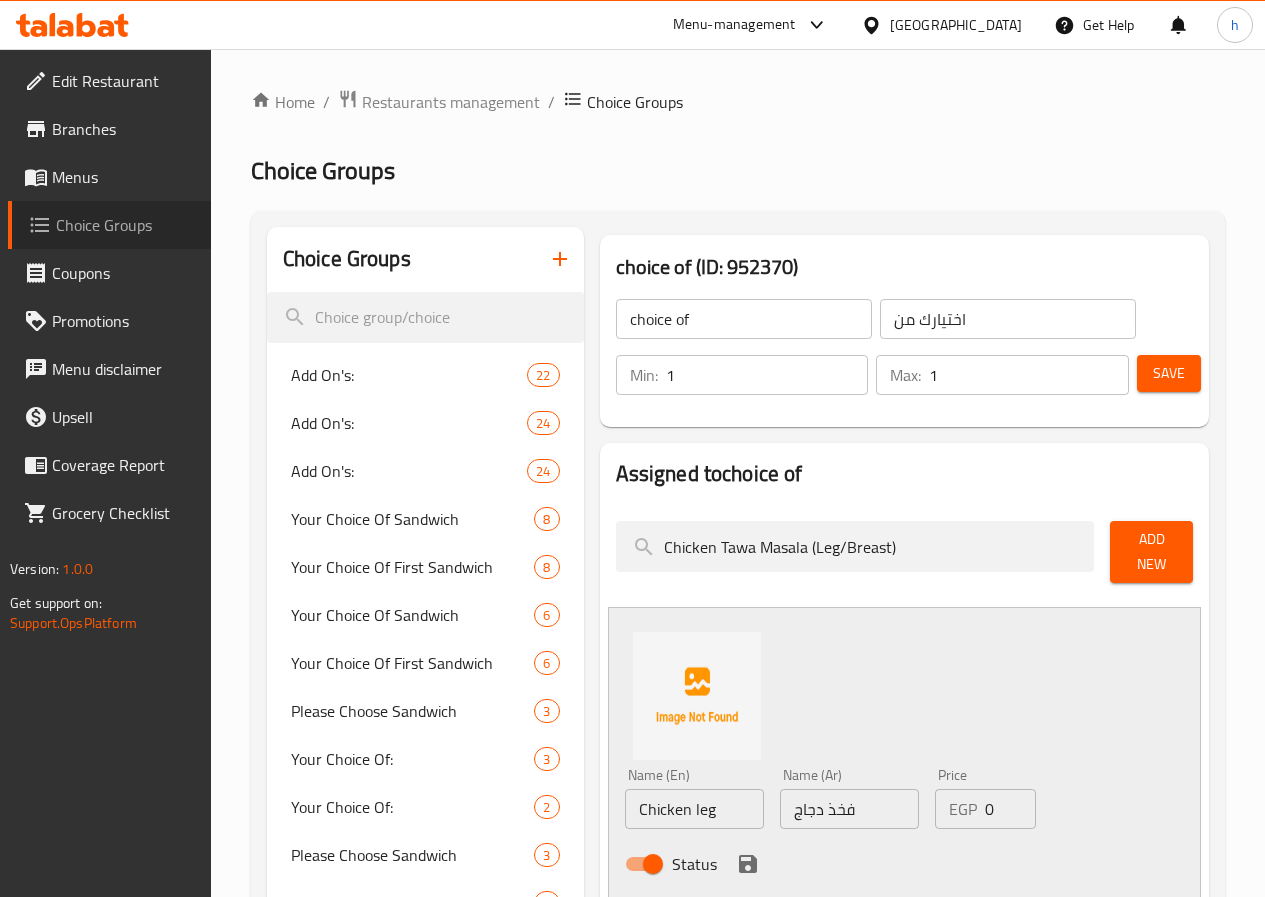 click on "Choice Groups" at bounding box center (125, 225) 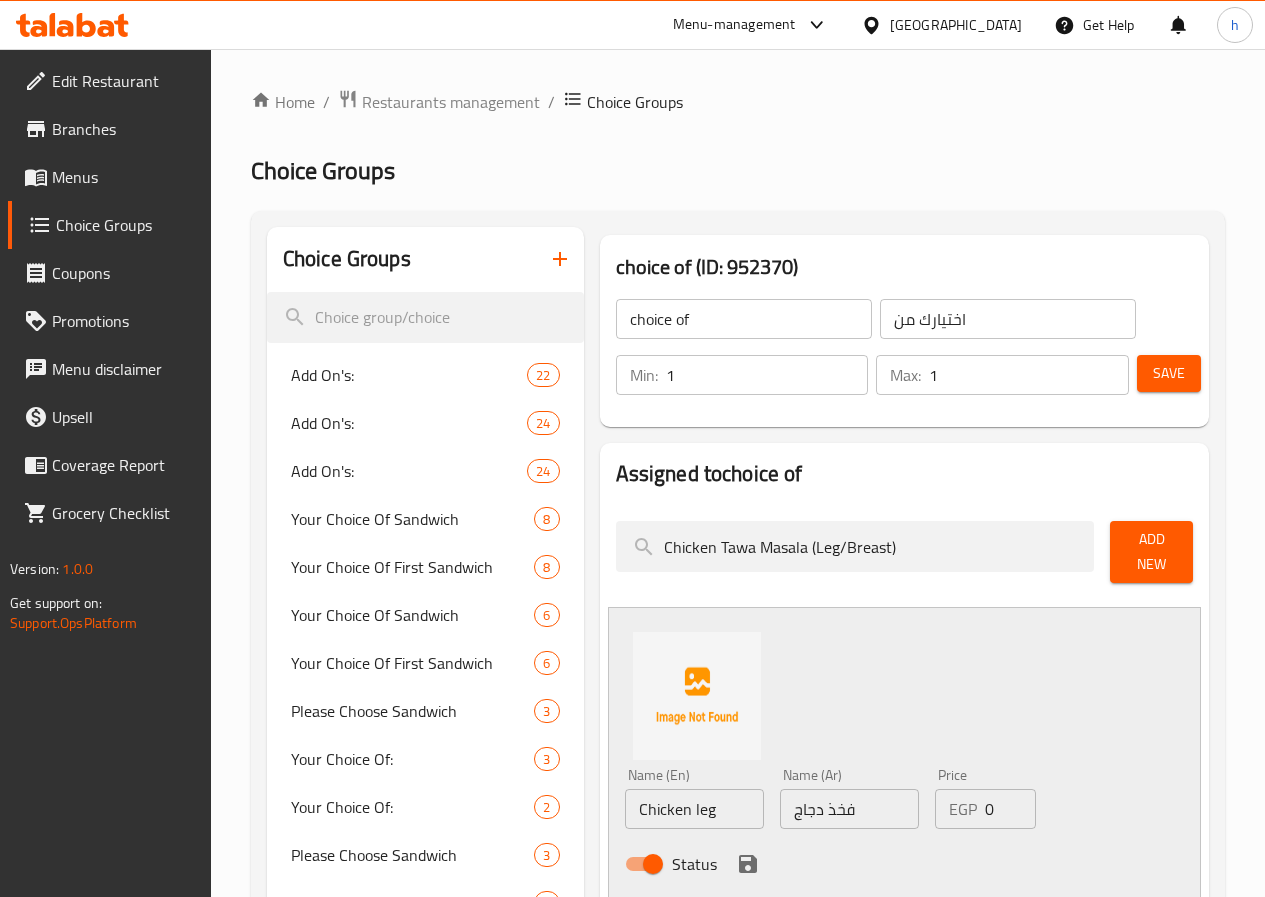 click 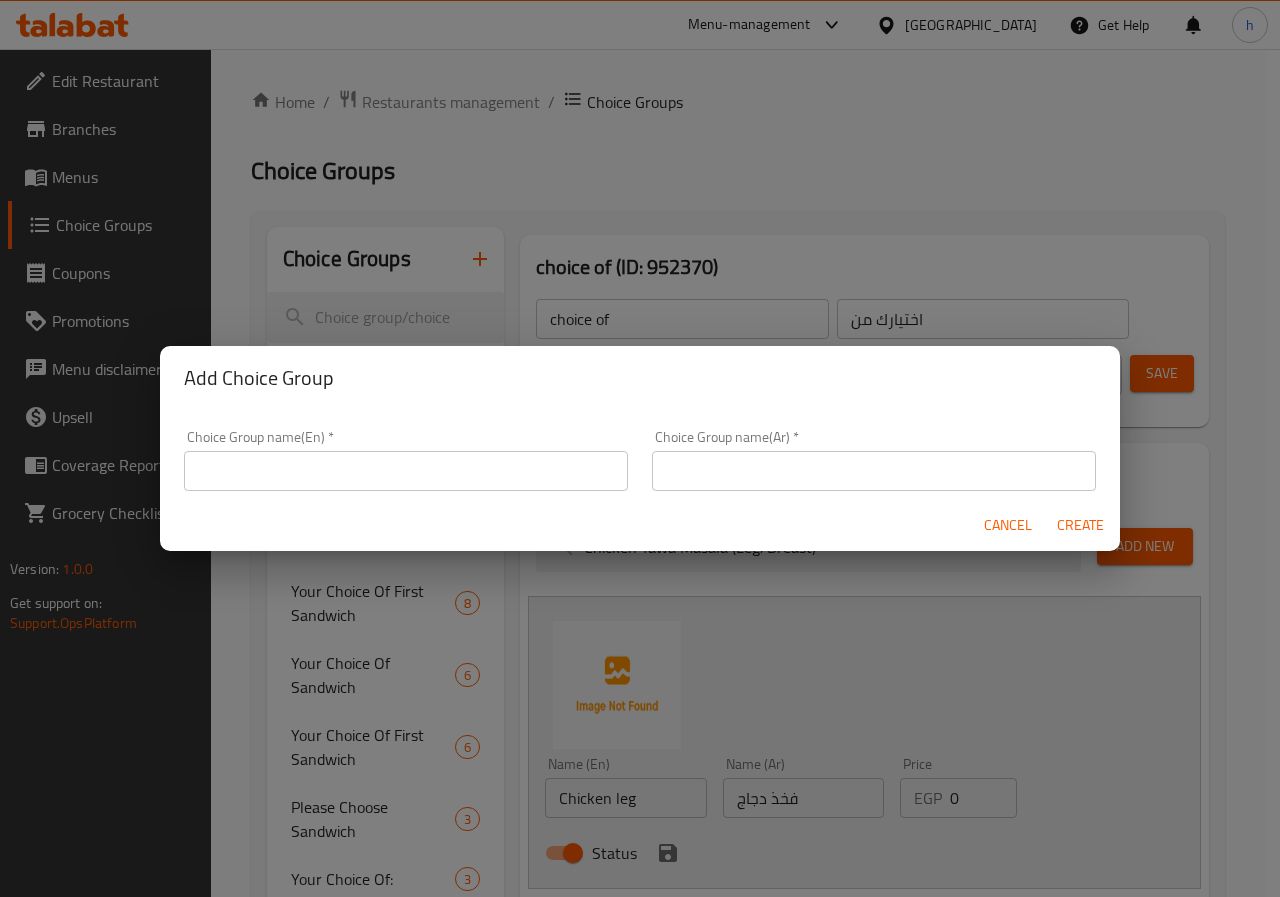 click at bounding box center (406, 471) 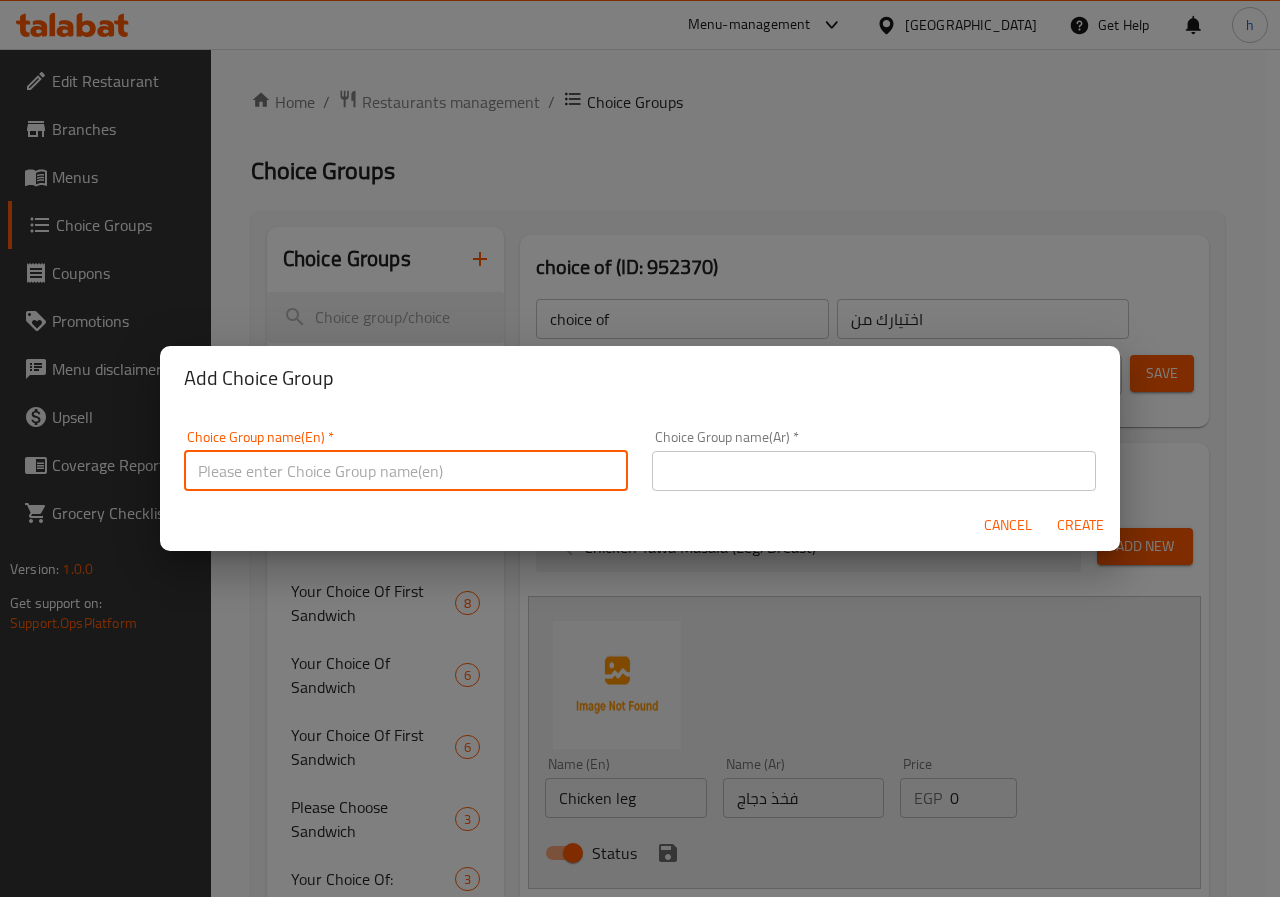 type on "choice of" 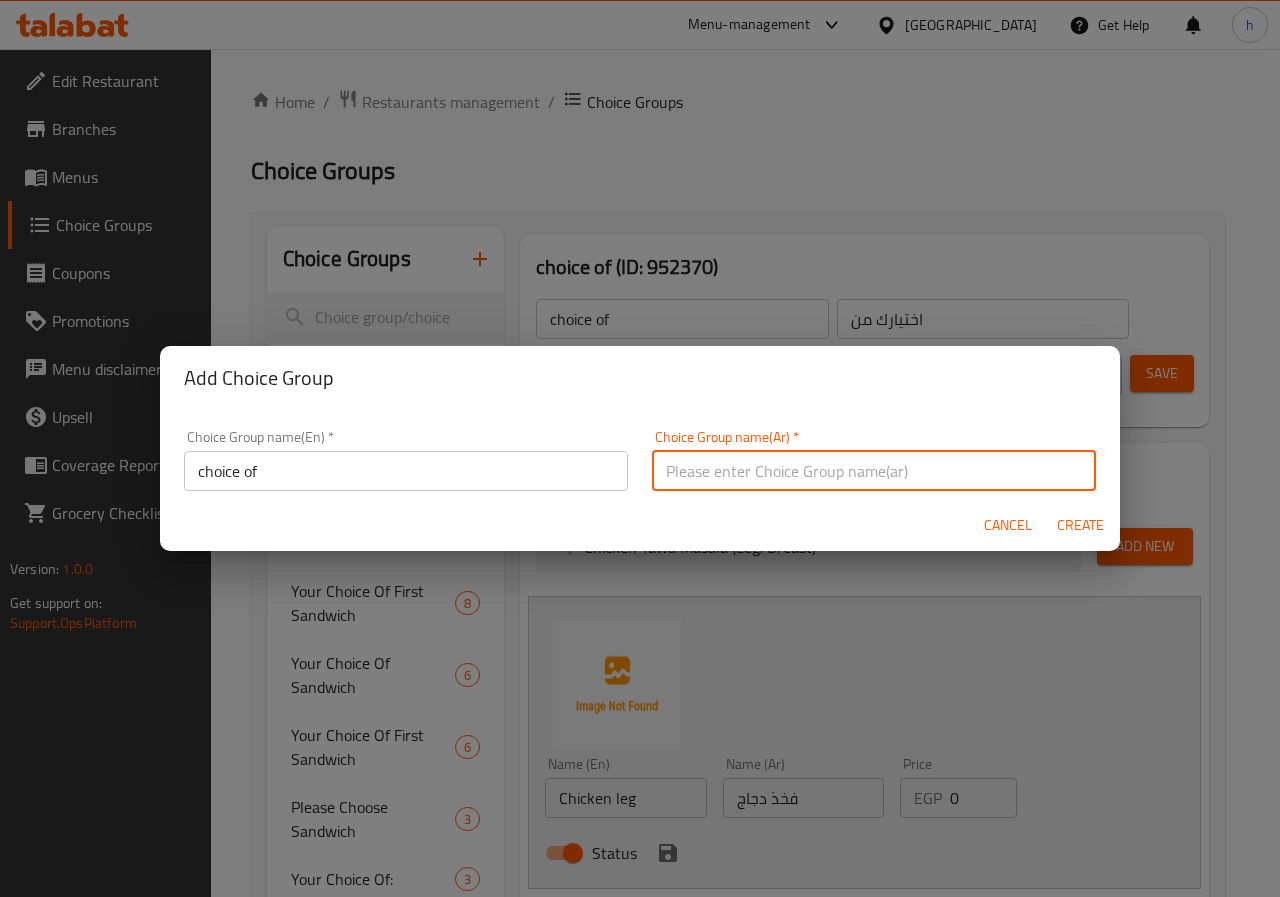 click at bounding box center [874, 471] 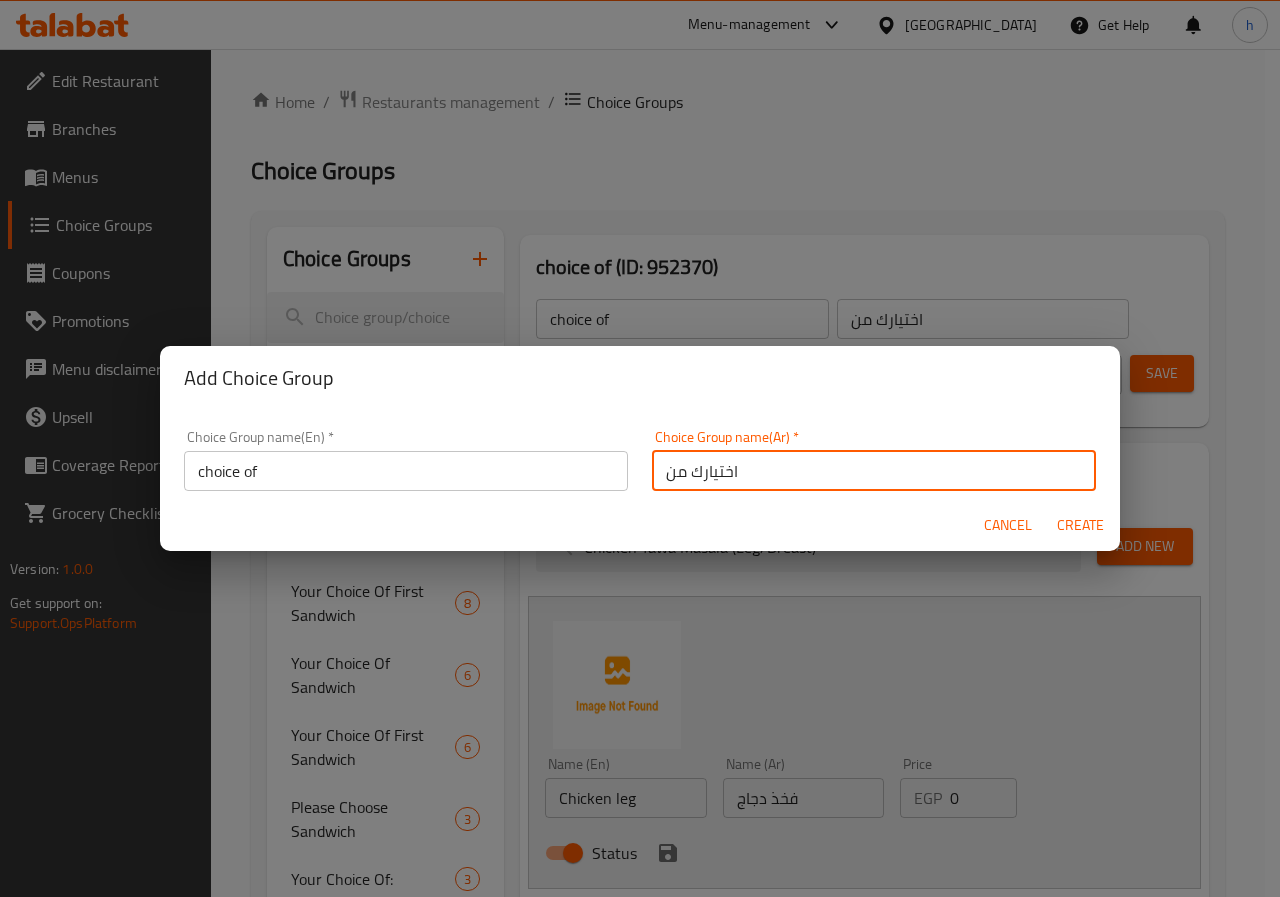 click on "Create" at bounding box center (1080, 525) 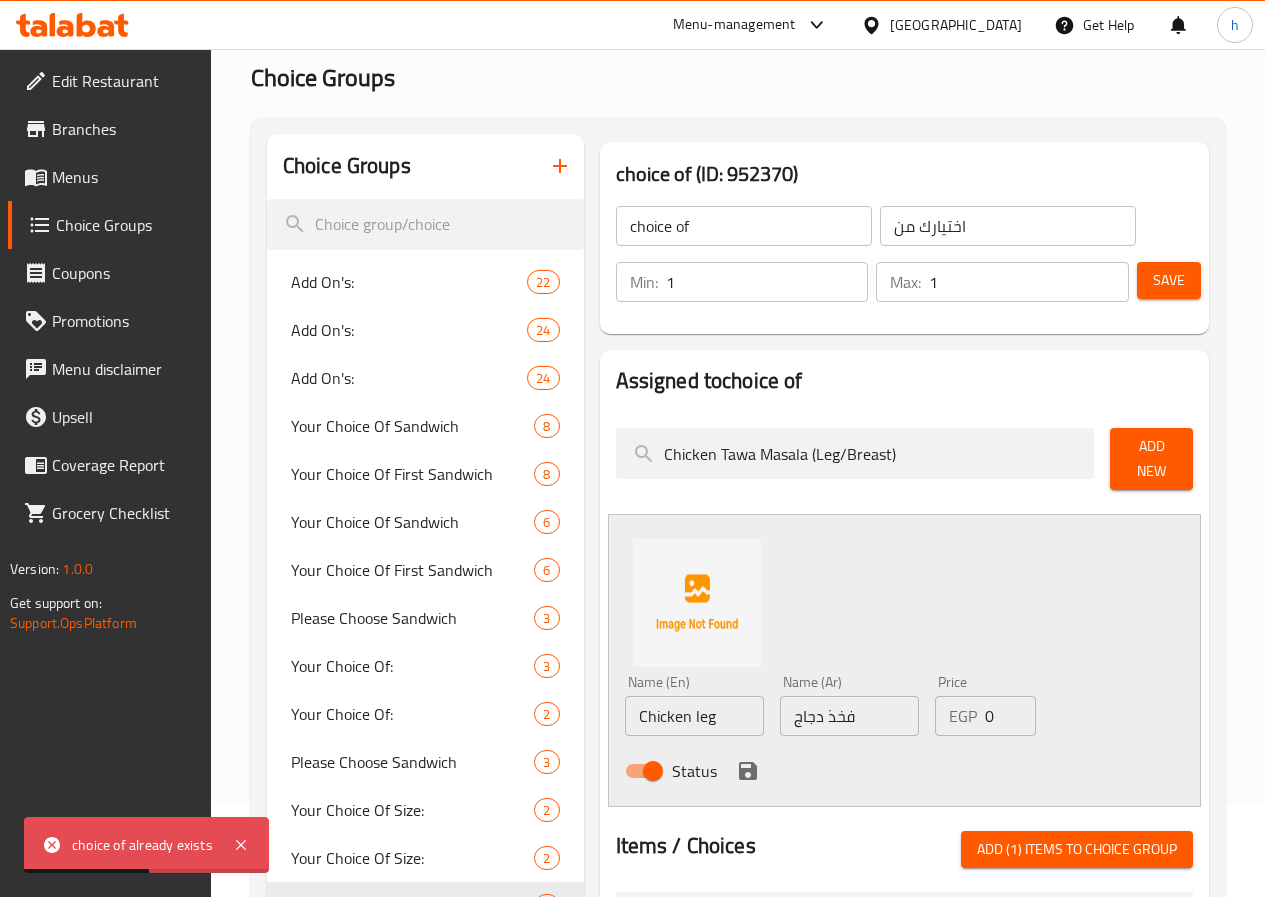 scroll, scrollTop: 200, scrollLeft: 0, axis: vertical 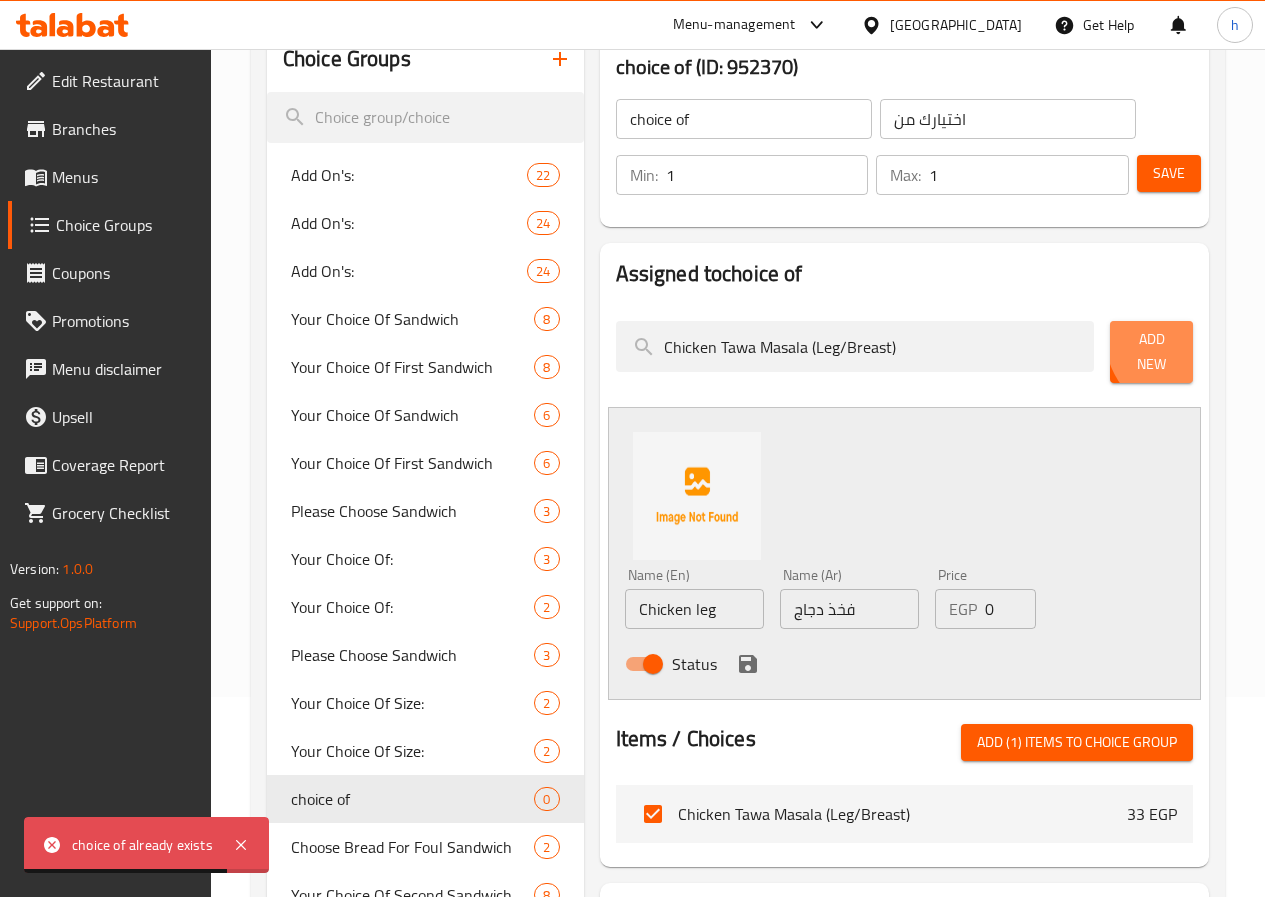click on "Add New" at bounding box center [1151, 352] 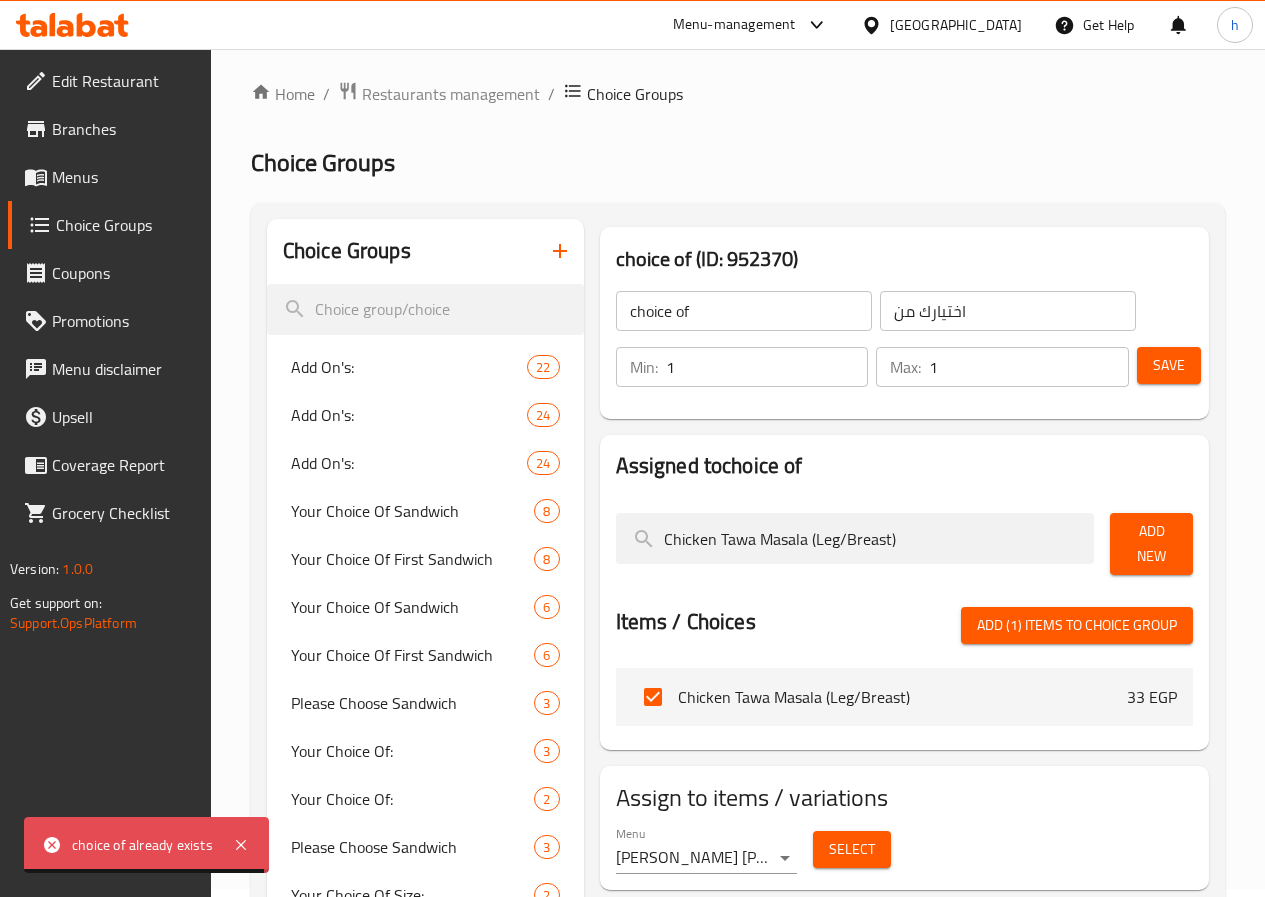 scroll, scrollTop: 0, scrollLeft: 0, axis: both 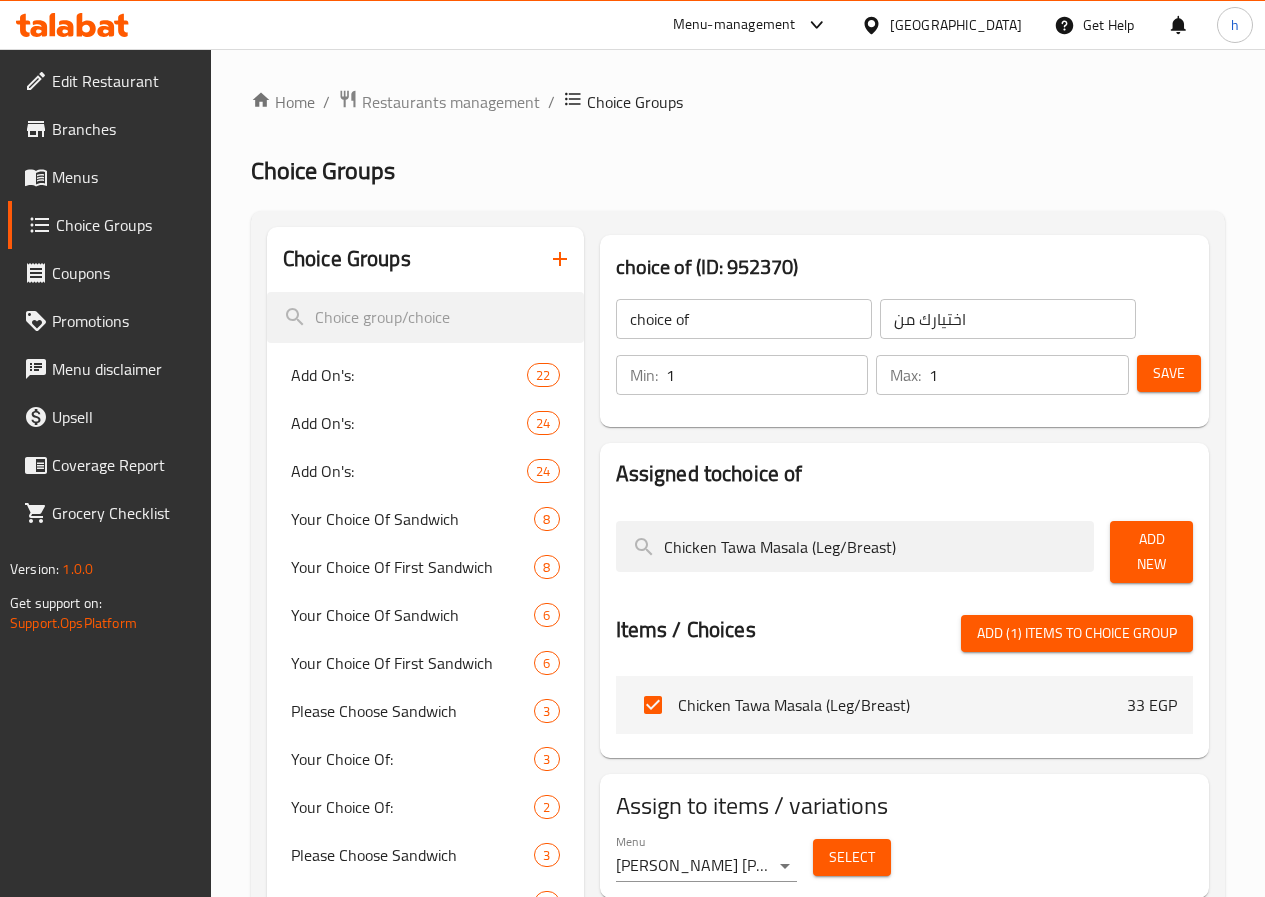type 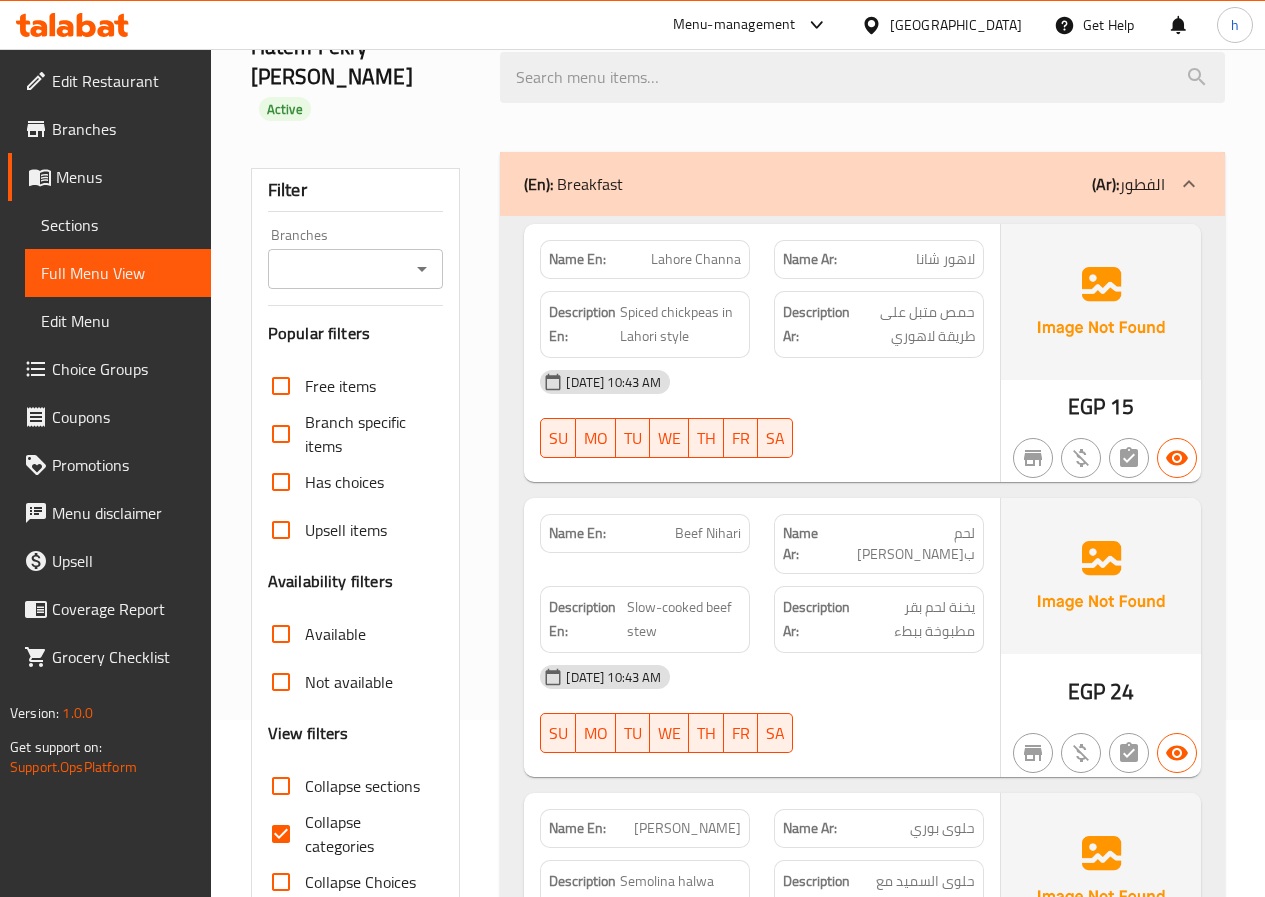 scroll, scrollTop: 200, scrollLeft: 0, axis: vertical 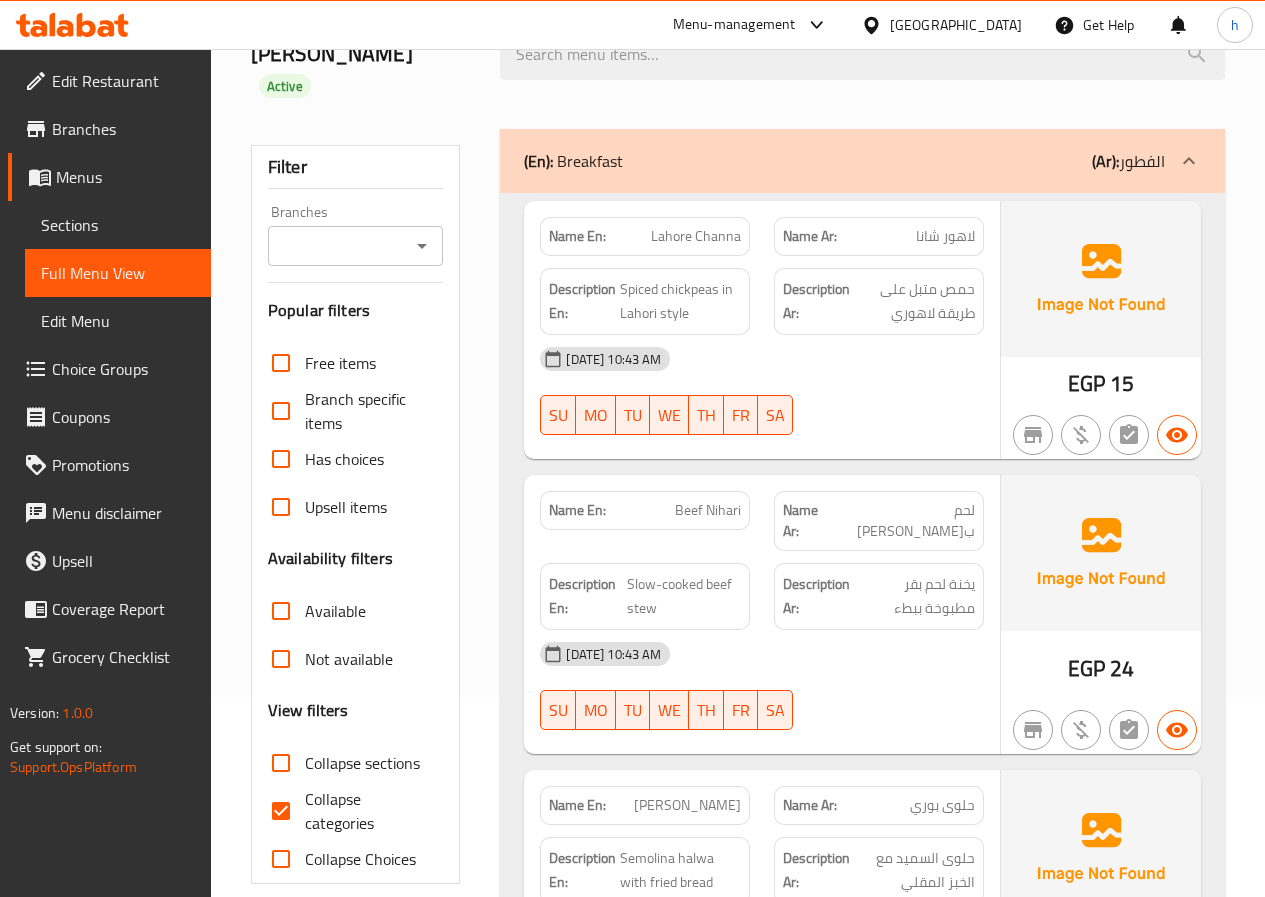 click on "Collapse categories" at bounding box center (281, 811) 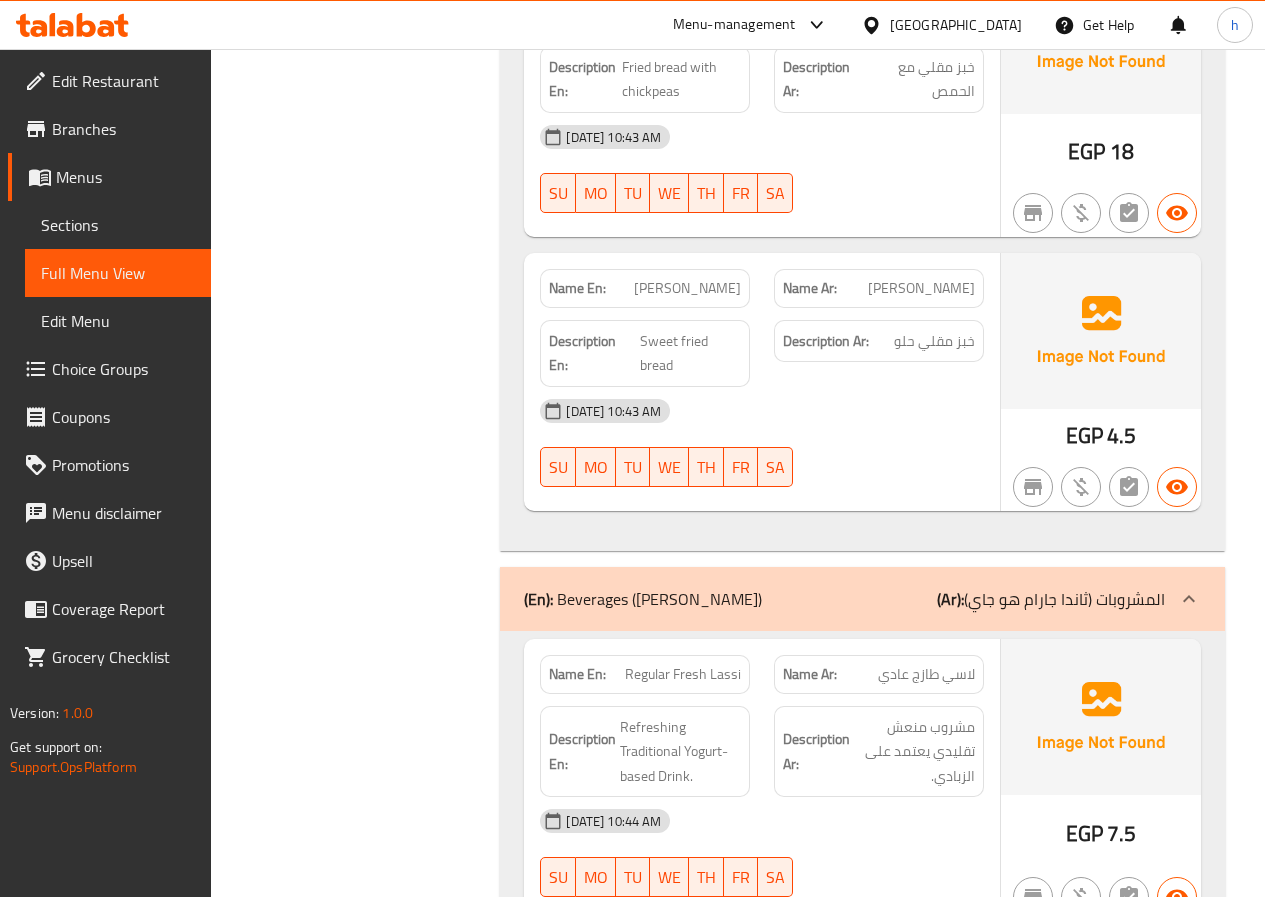 scroll, scrollTop: 1900, scrollLeft: 0, axis: vertical 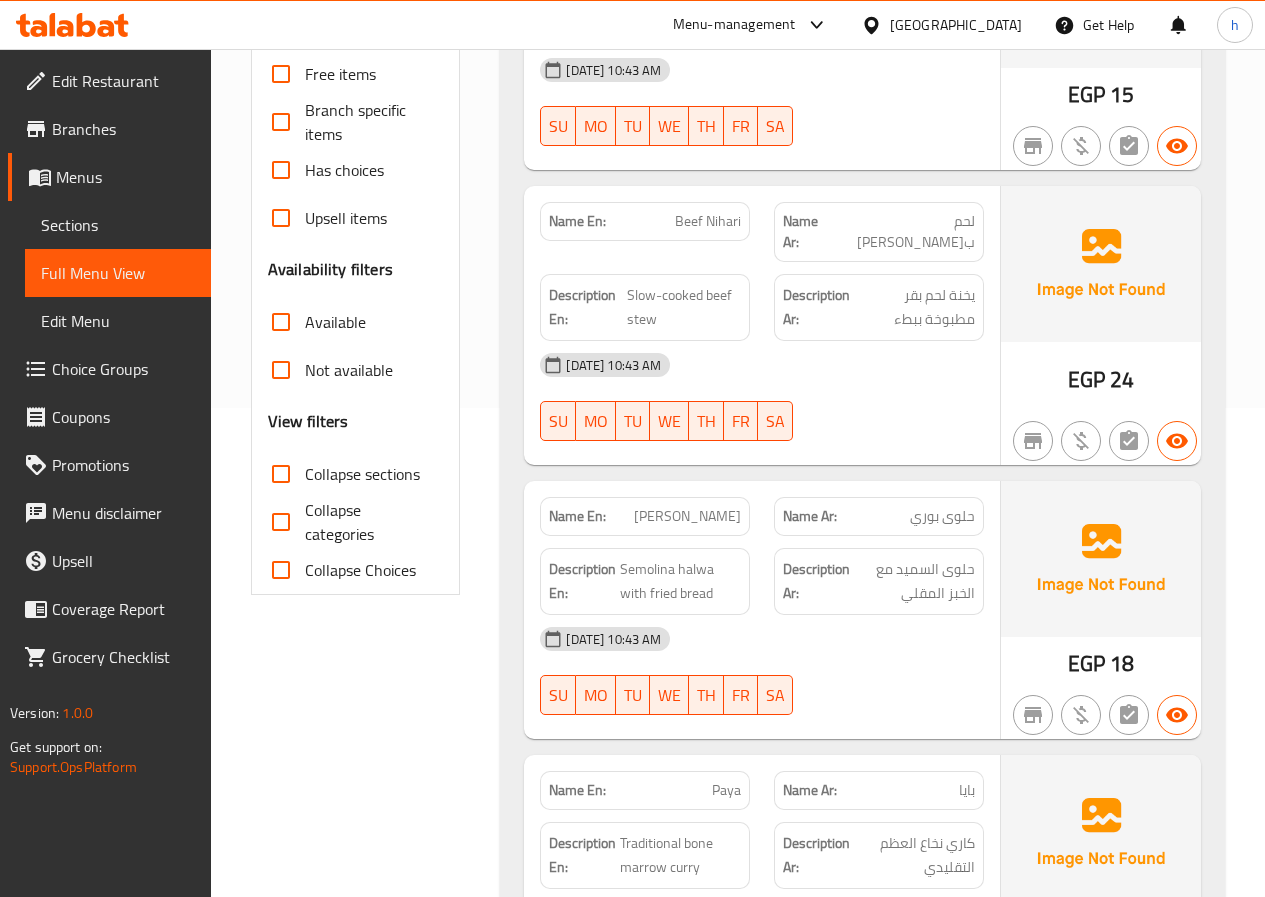 click on "[PERSON_NAME]" at bounding box center (687, 516) 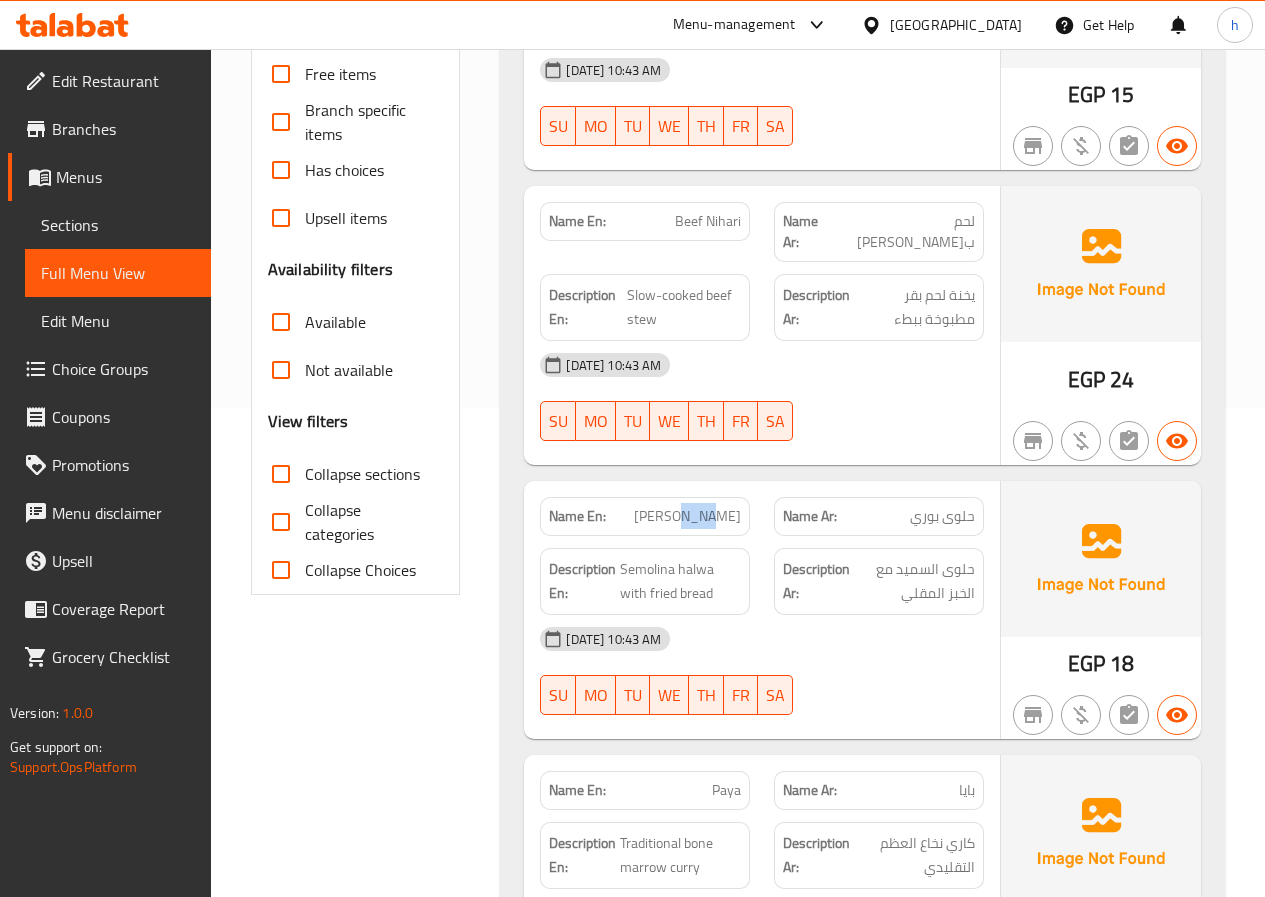 click on "[PERSON_NAME]" at bounding box center (687, 516) 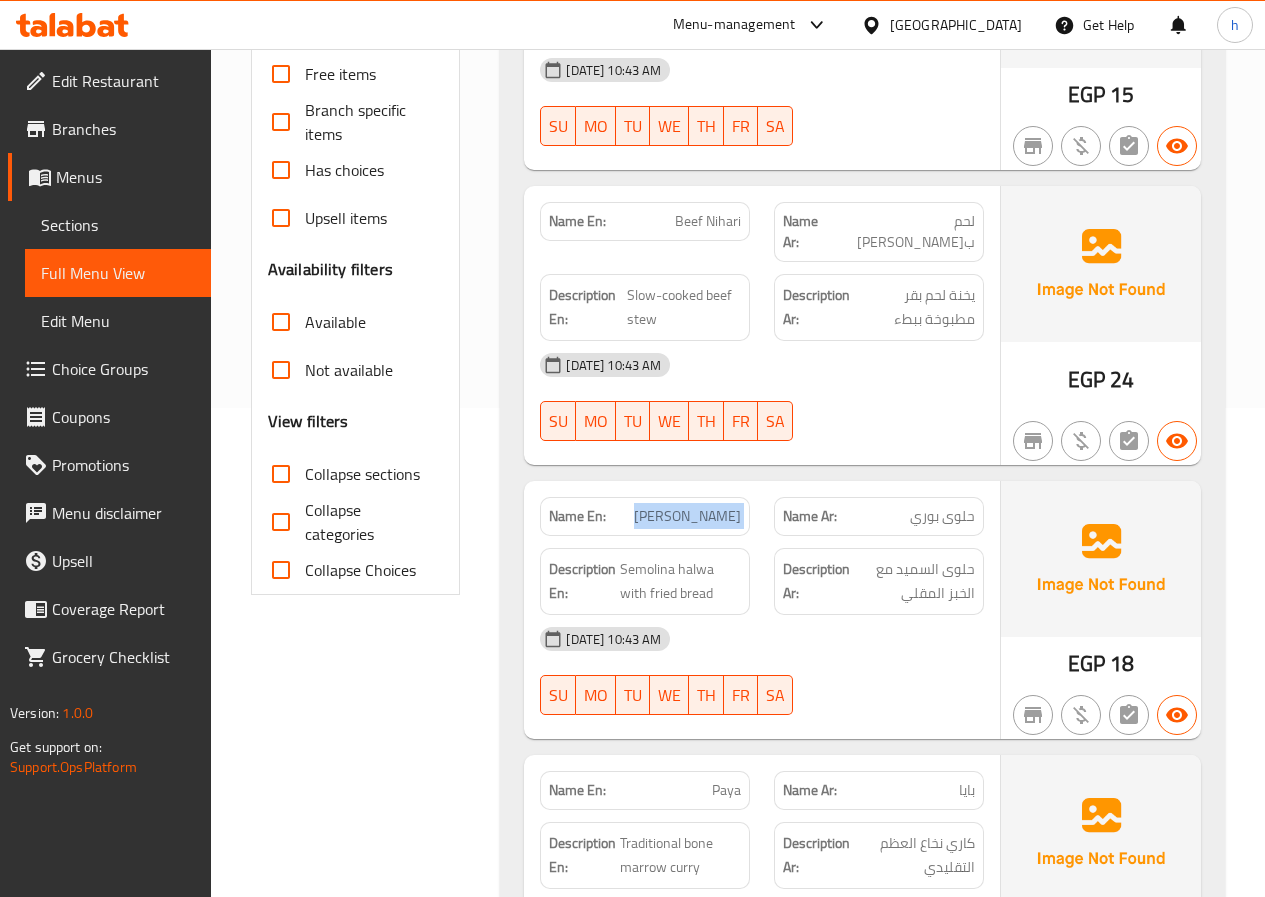 click on "[PERSON_NAME]" at bounding box center (687, 516) 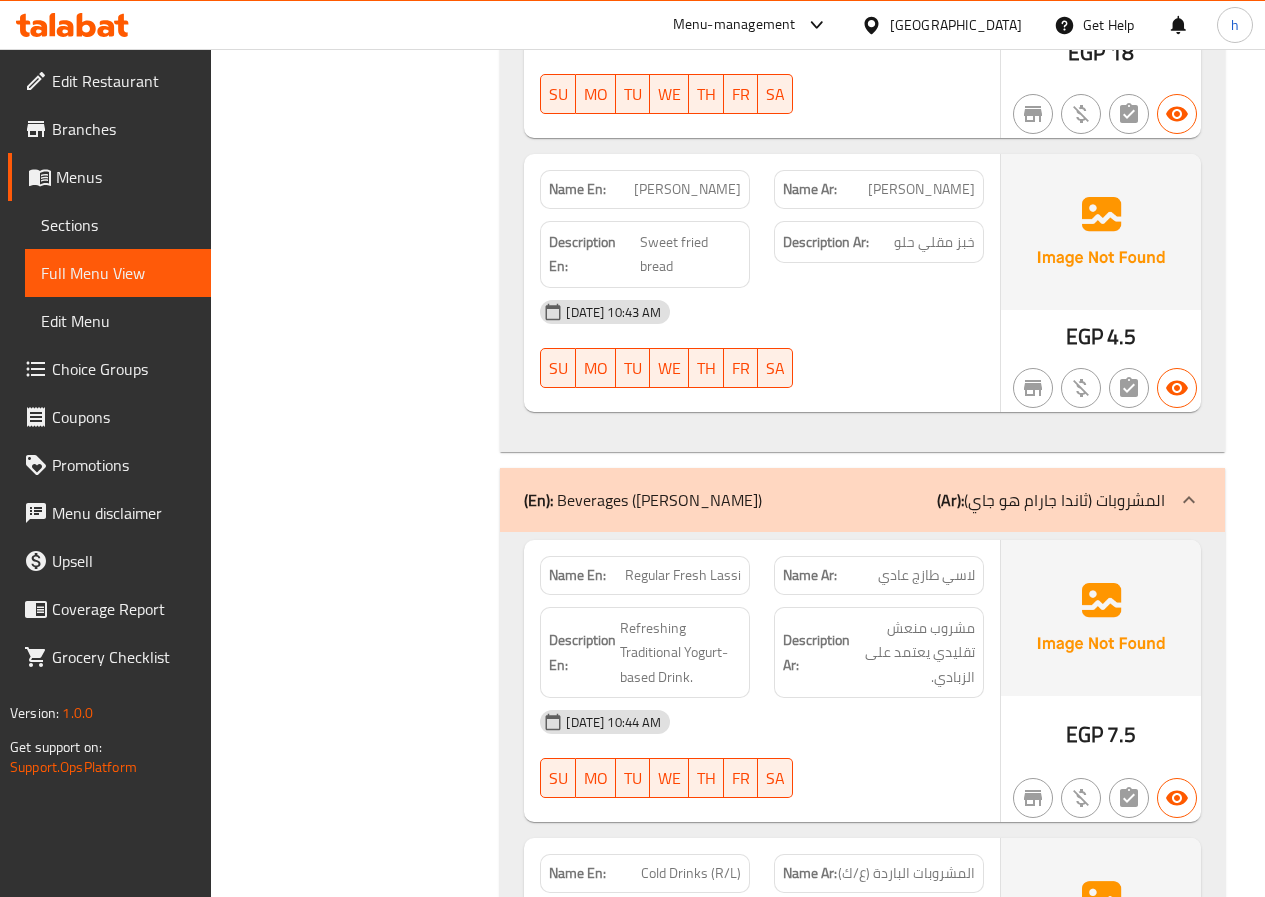 scroll, scrollTop: 1689, scrollLeft: 0, axis: vertical 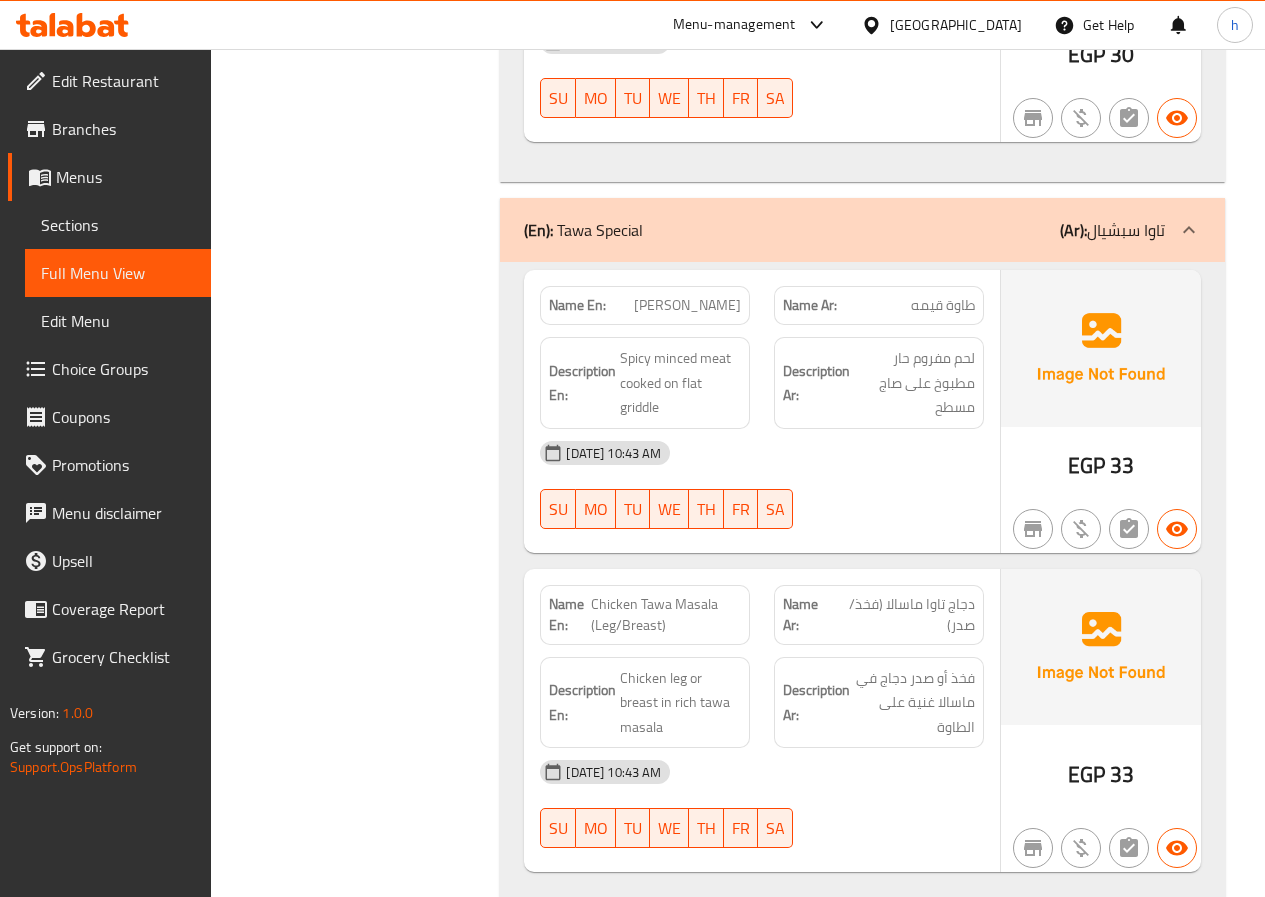 click on "[PERSON_NAME]" at bounding box center (696, -5662) 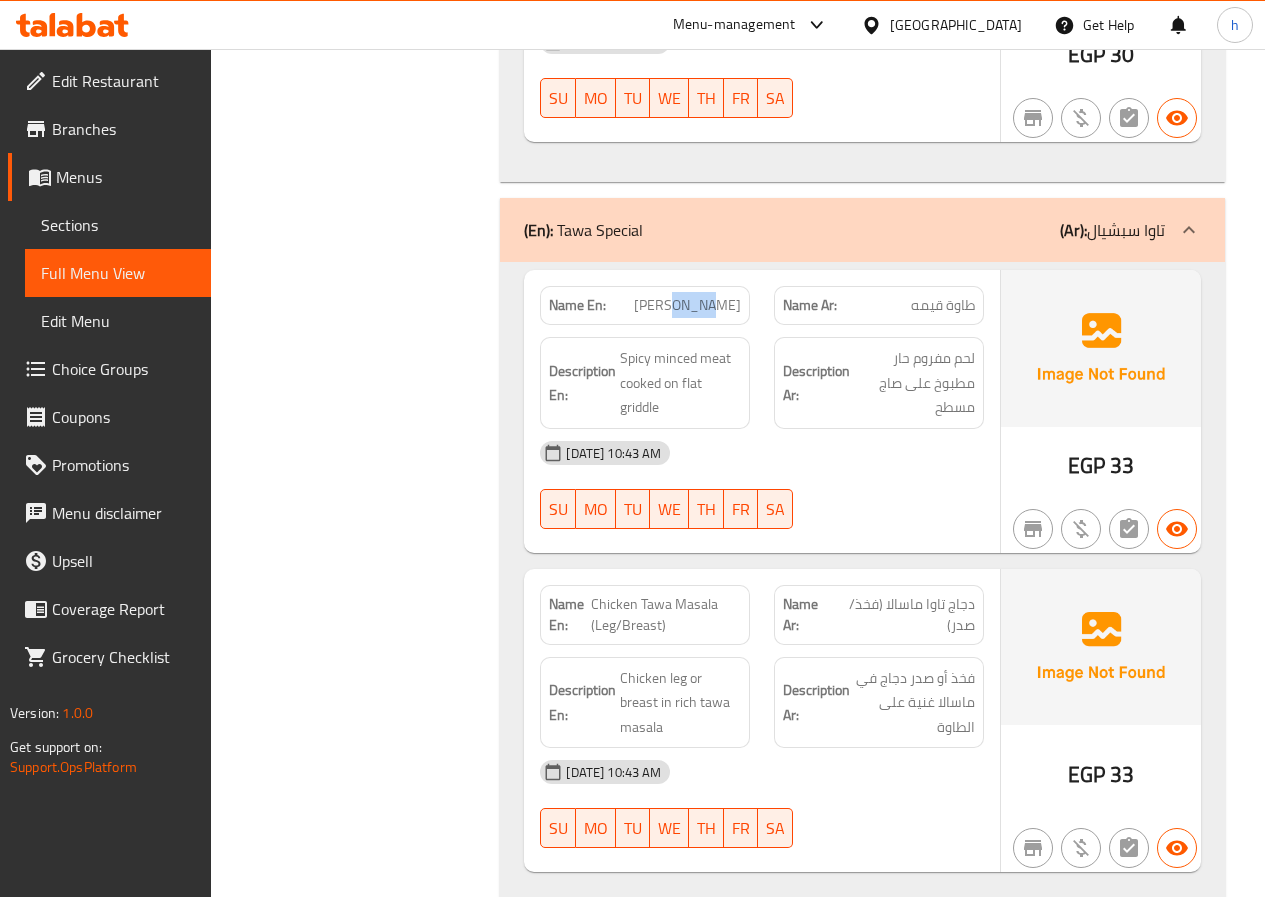 click on "[PERSON_NAME]" at bounding box center [696, -5662] 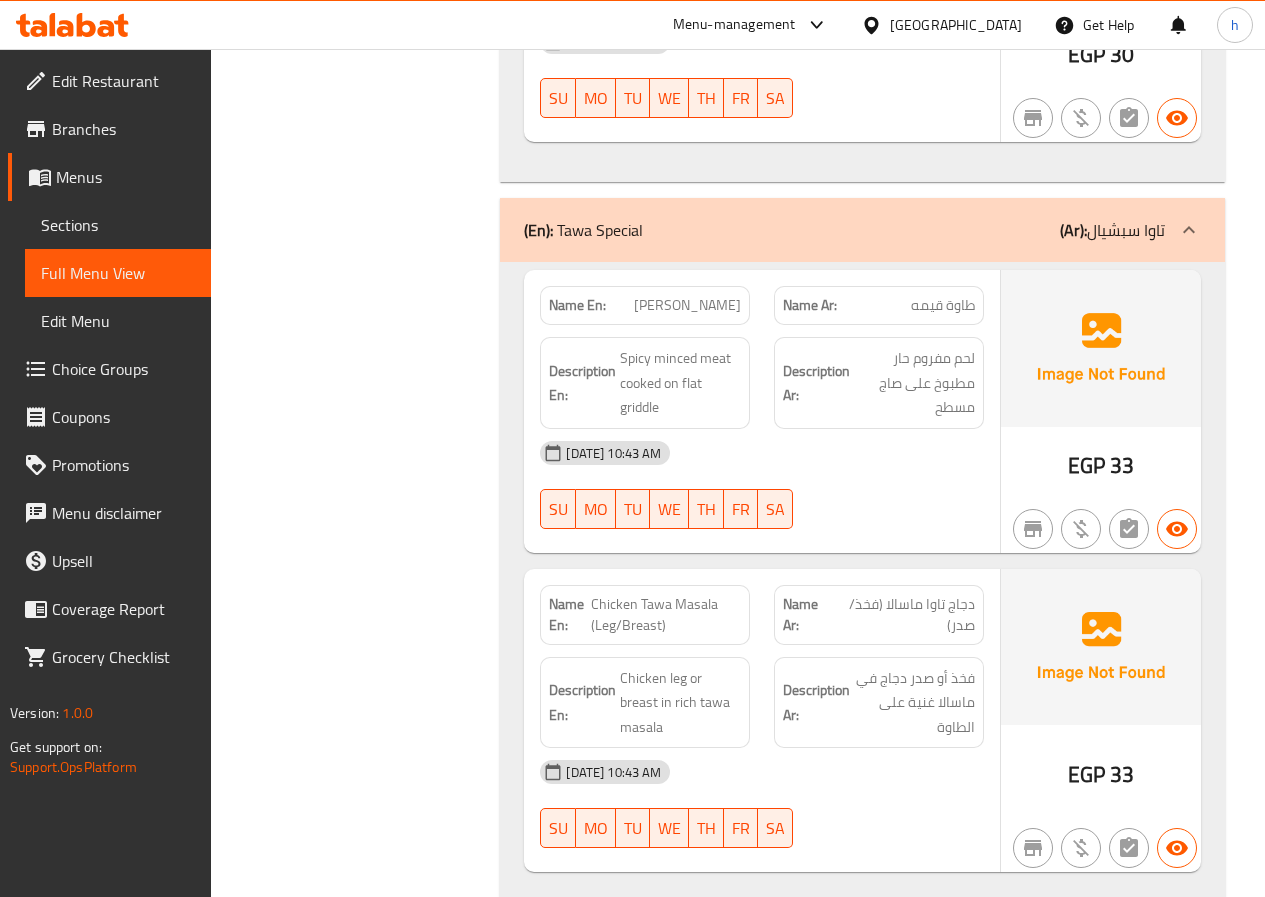 click on "[PERSON_NAME]" at bounding box center (696, -5662) 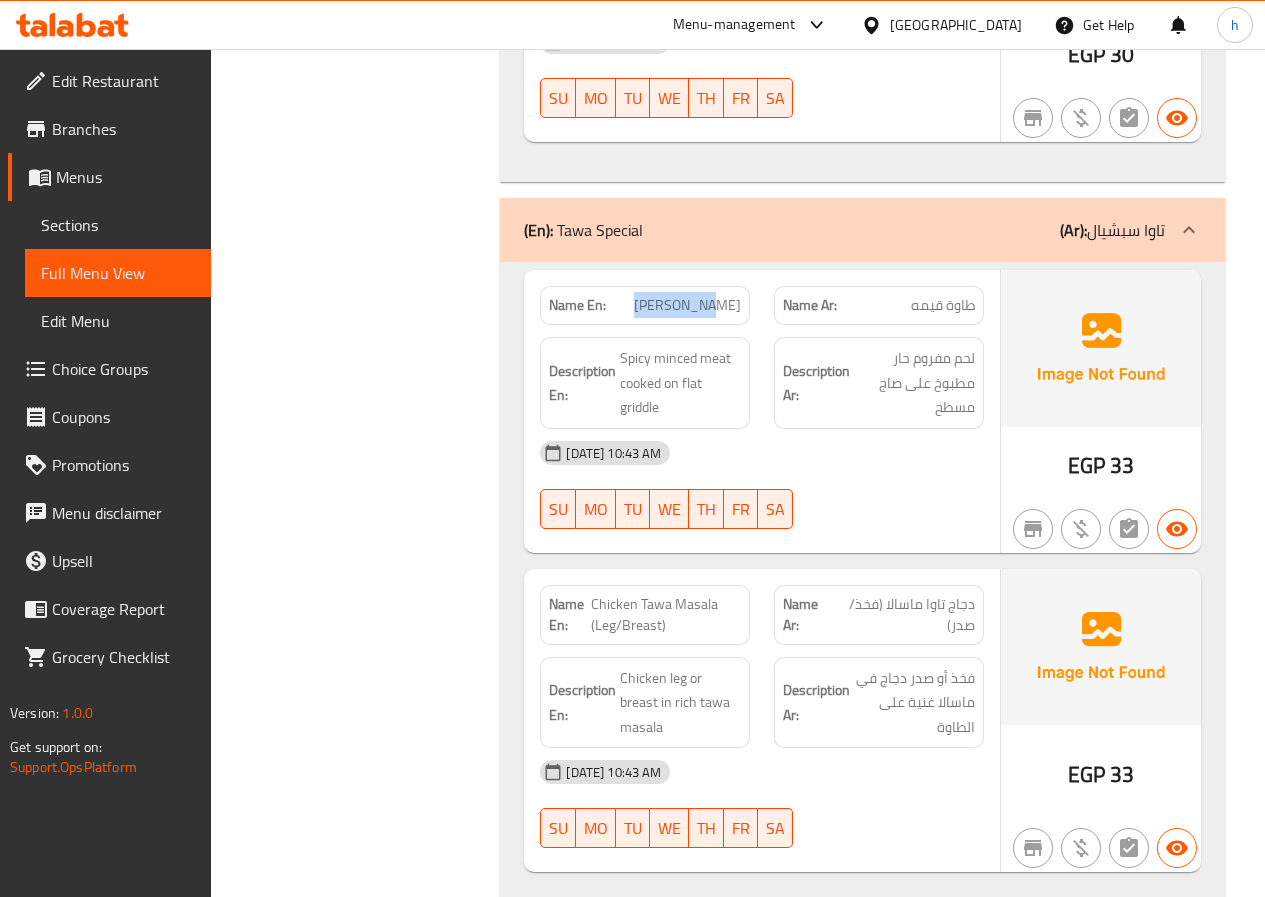 drag, startPoint x: 667, startPoint y: 255, endPoint x: 742, endPoint y: 251, distance: 75.10659 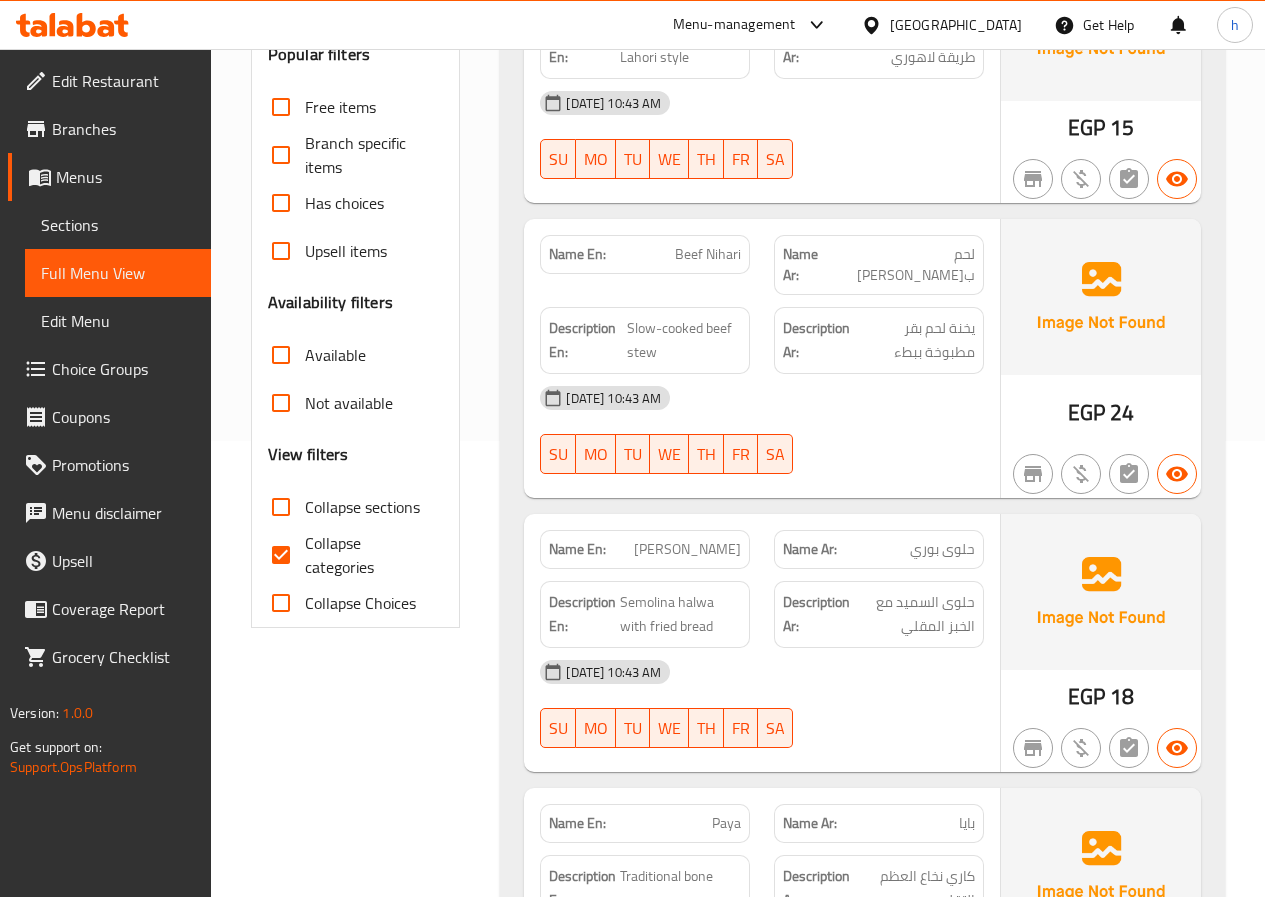 scroll, scrollTop: 500, scrollLeft: 0, axis: vertical 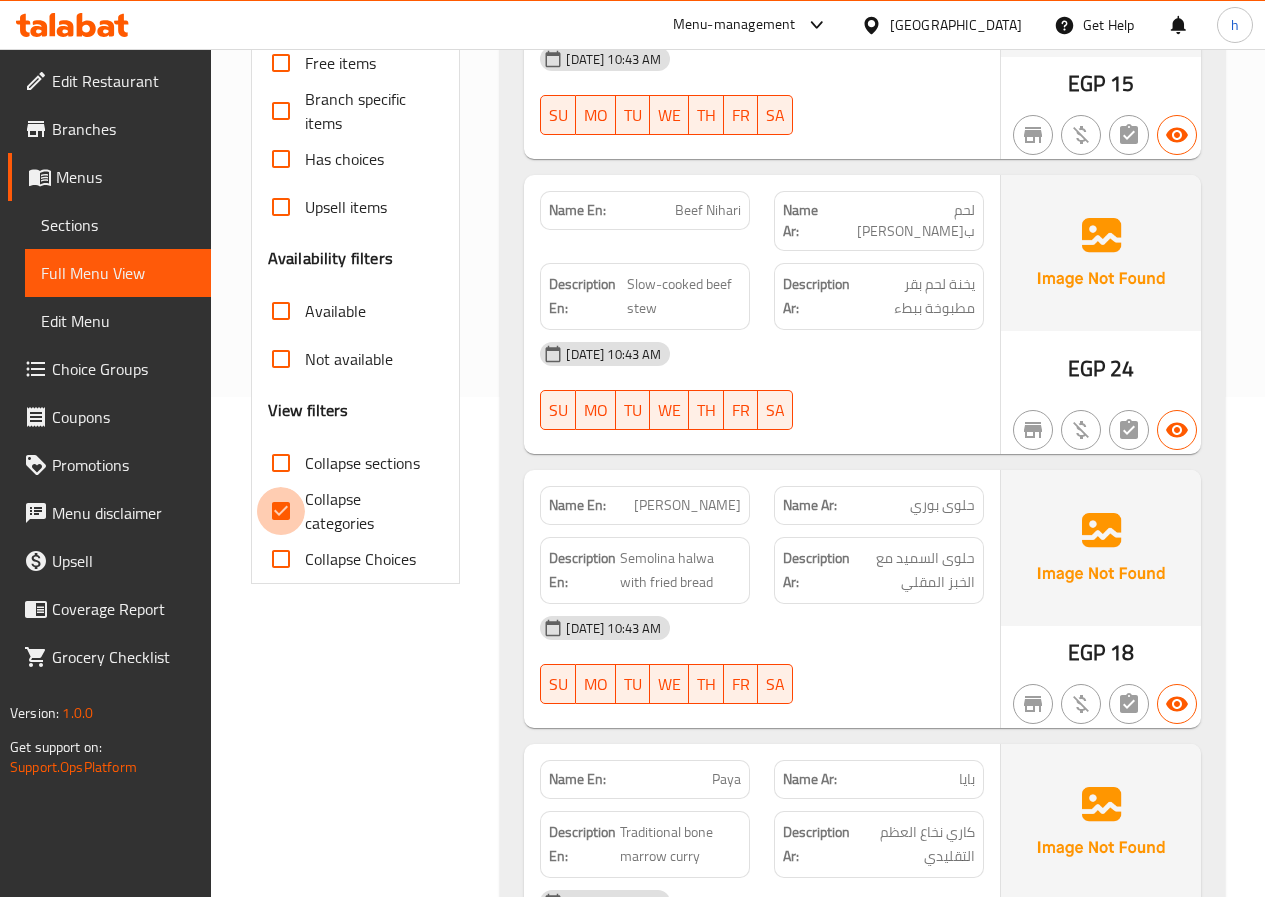 click on "Collapse categories" at bounding box center (281, 511) 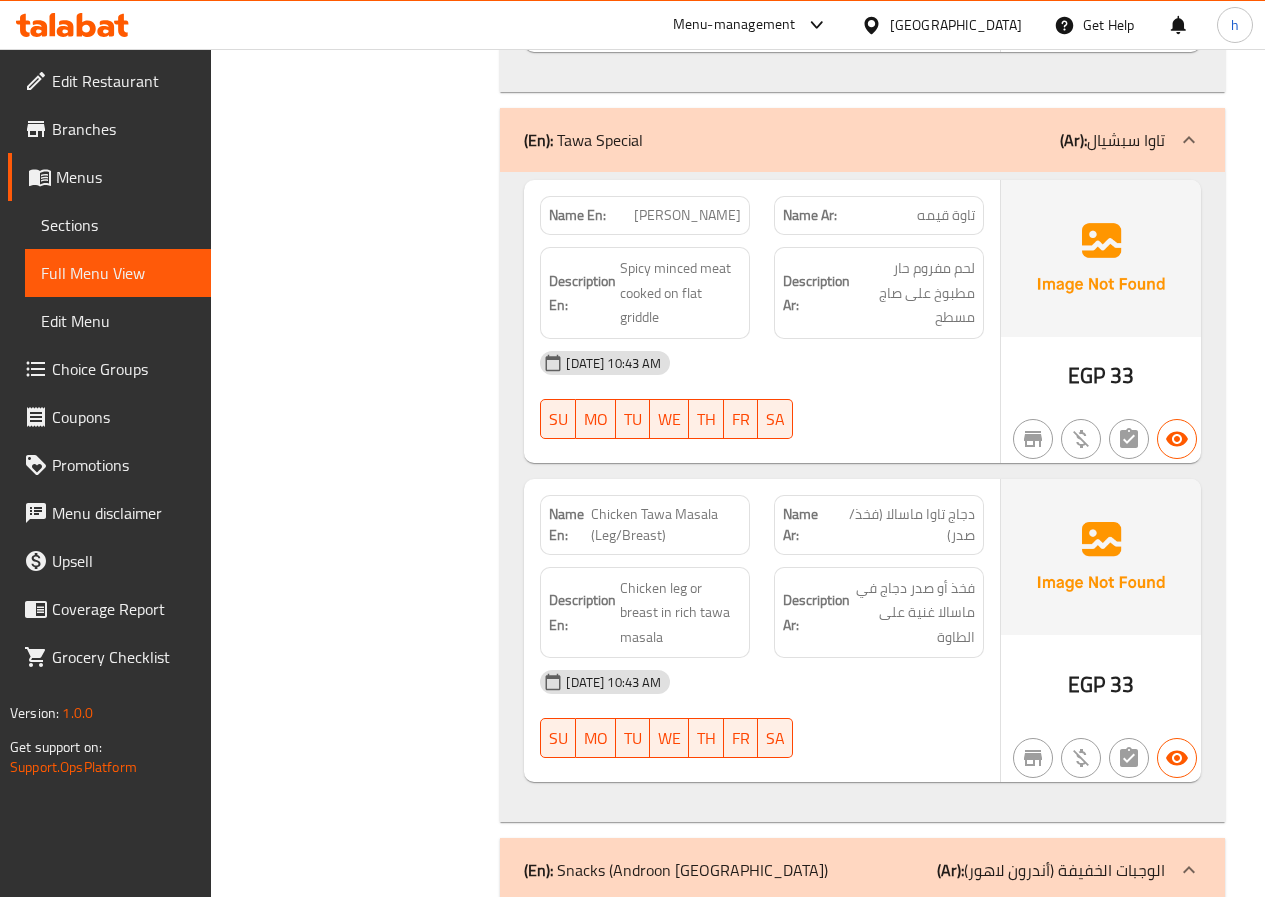 scroll, scrollTop: 6234, scrollLeft: 0, axis: vertical 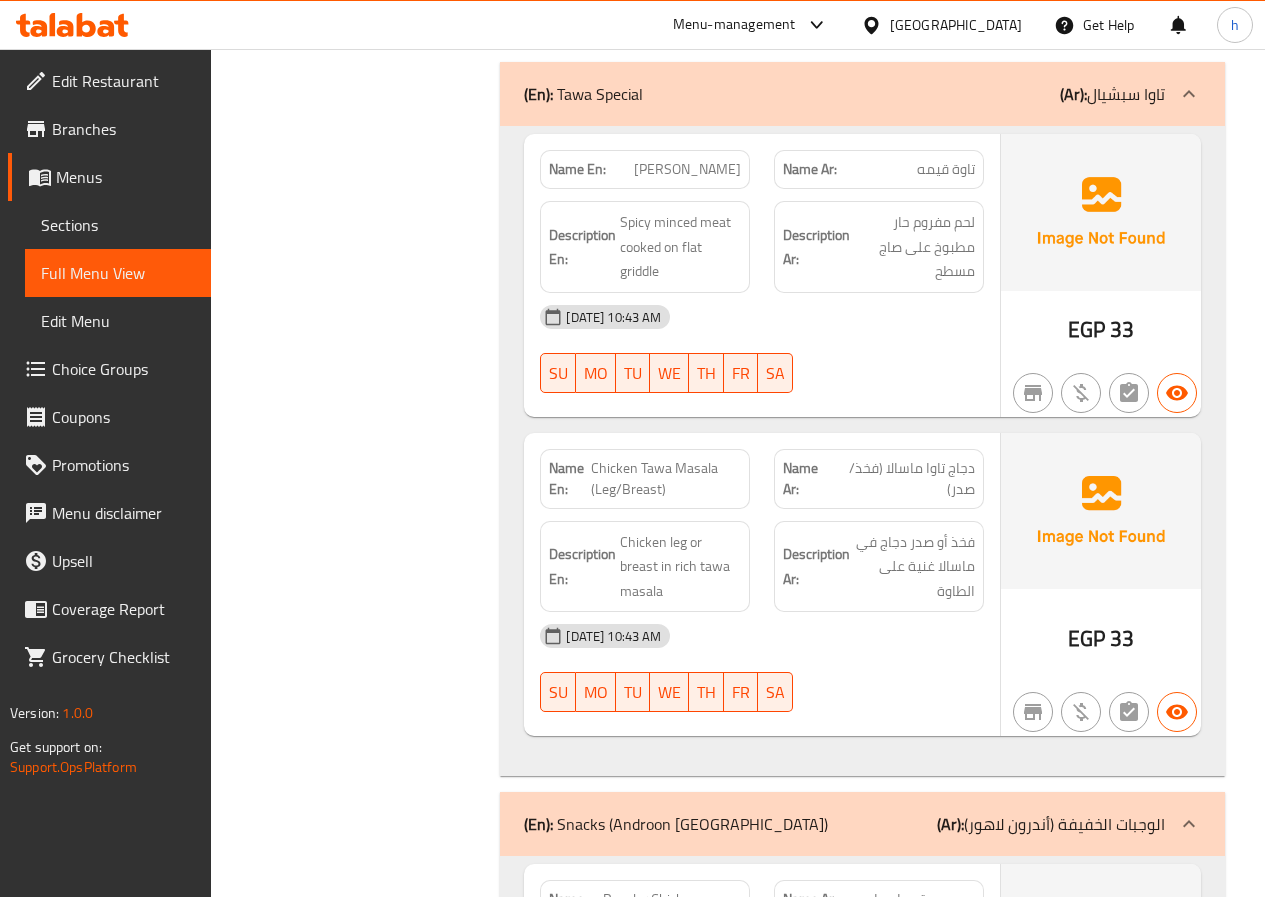 click on "Chicken Tawa Masala (Leg/Breast)" at bounding box center [708, -5524] 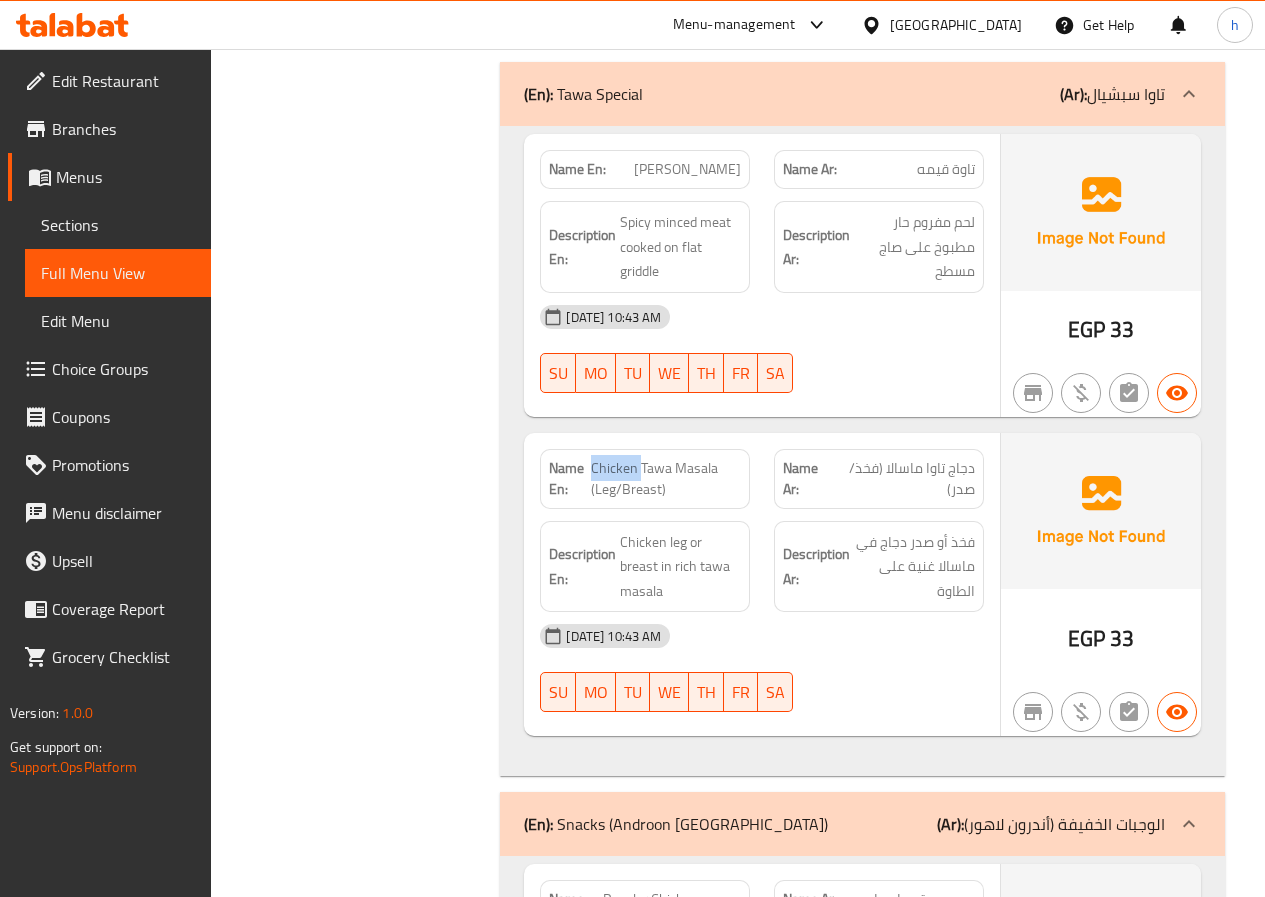 click on "Chicken Tawa Masala (Leg/Breast)" at bounding box center (708, -5524) 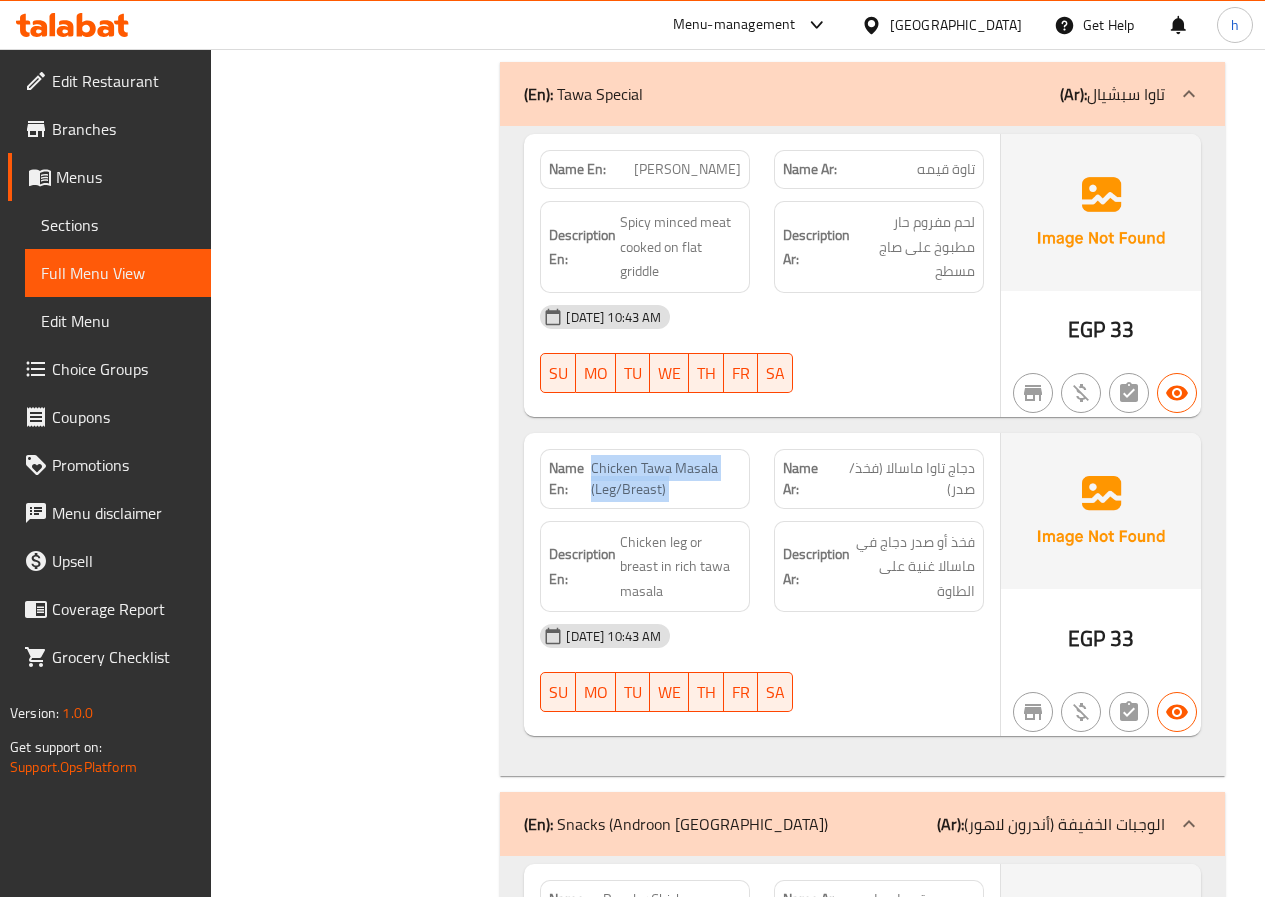 click on "Chicken Tawa Masala (Leg/Breast)" at bounding box center (708, -5524) 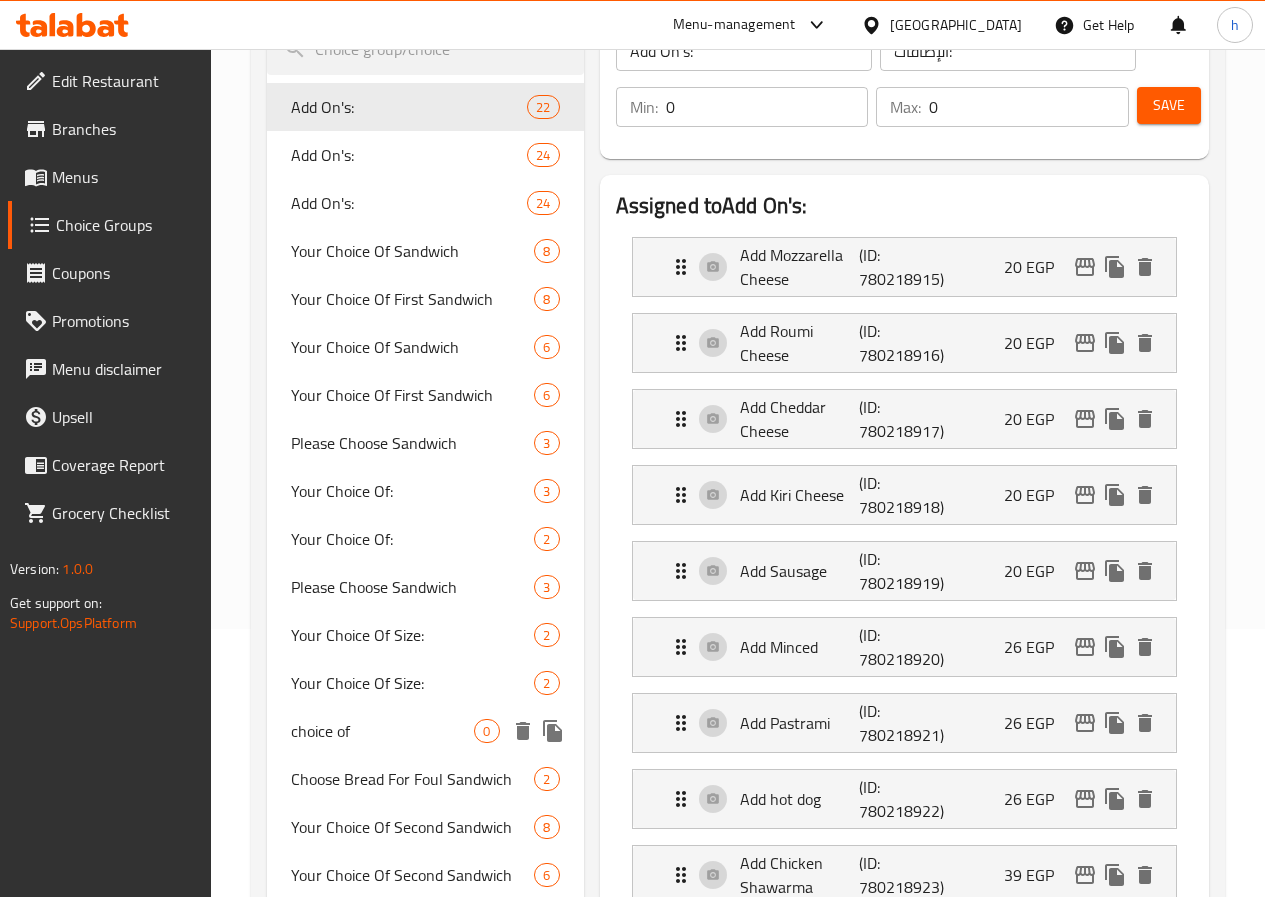 scroll, scrollTop: 0, scrollLeft: 0, axis: both 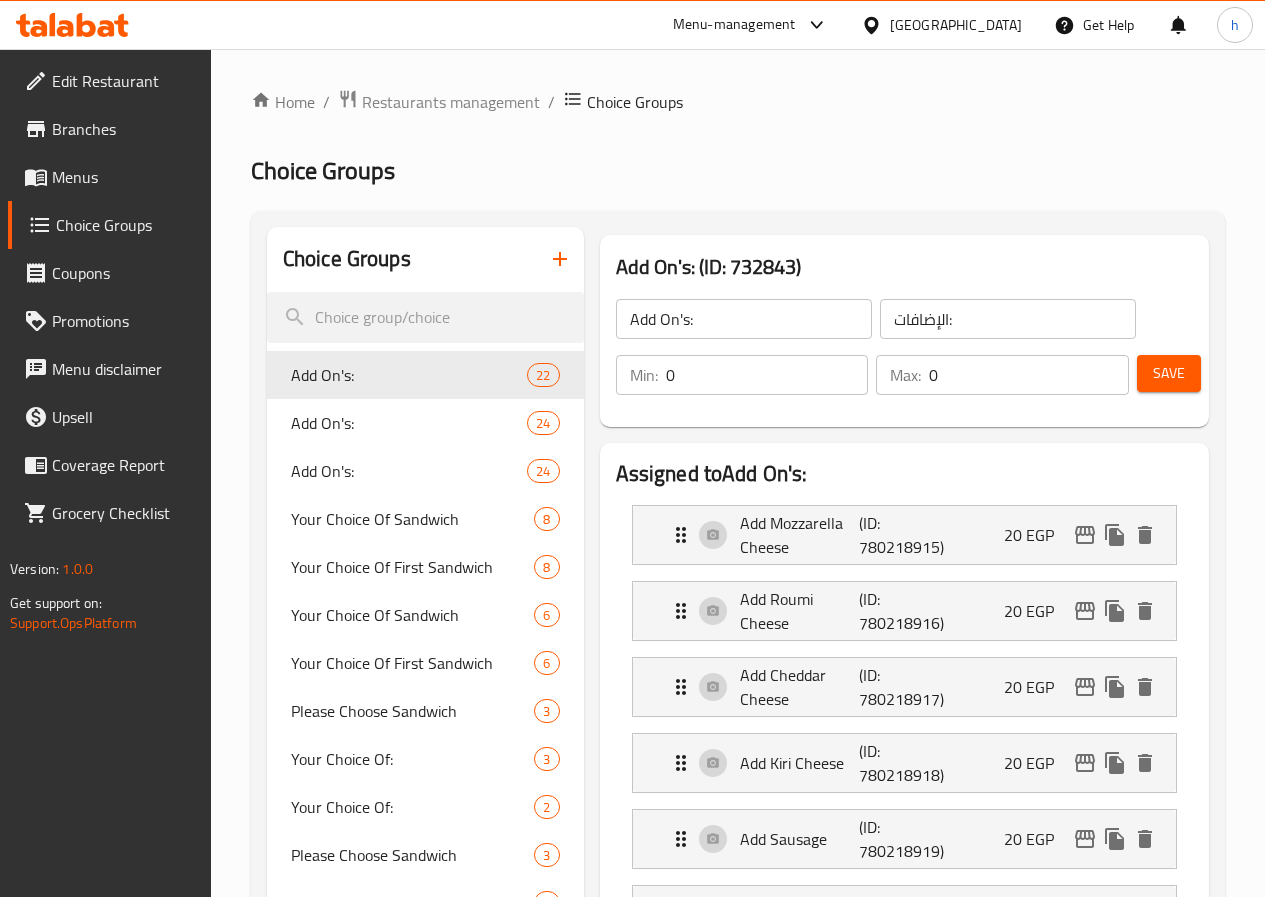 click 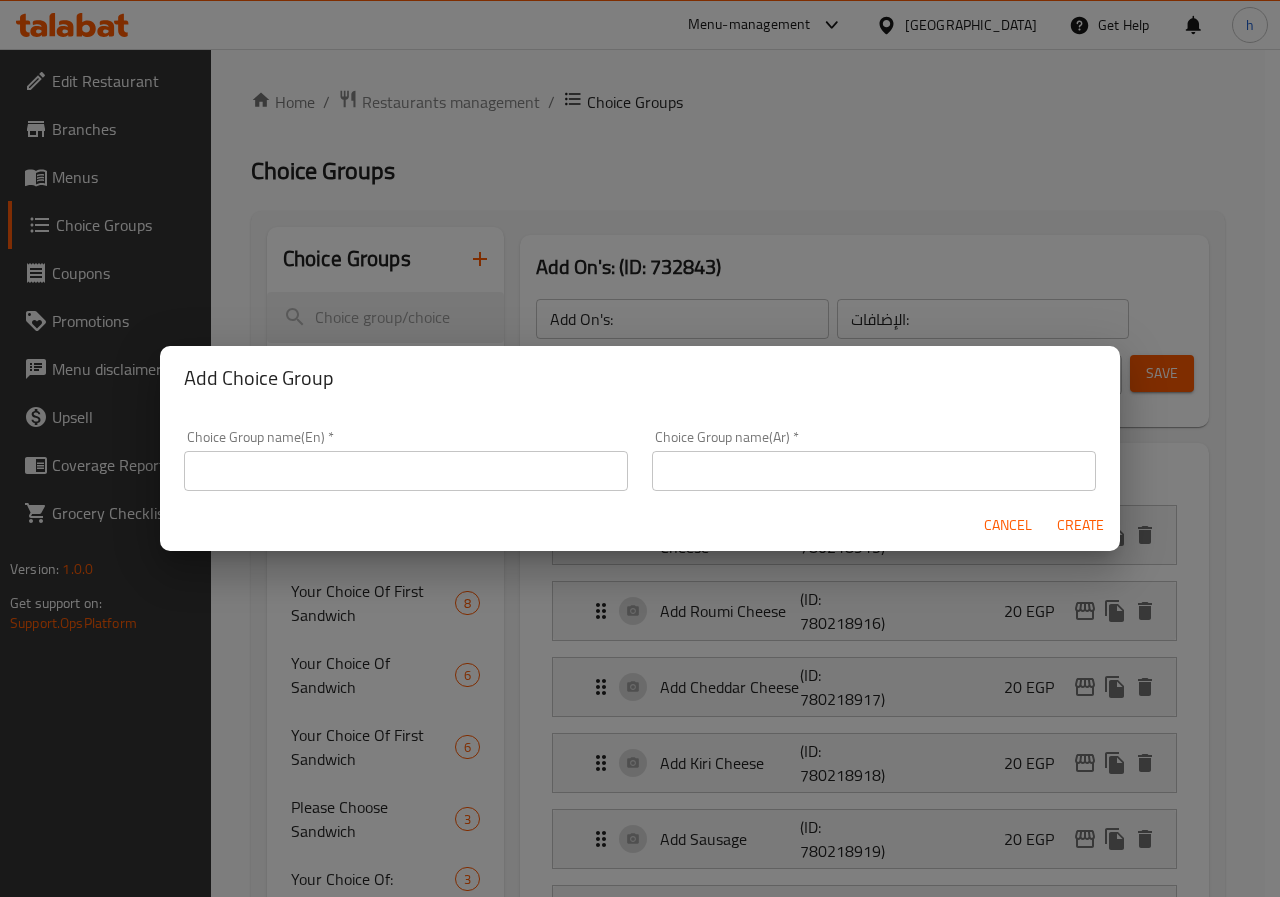 click at bounding box center (406, 471) 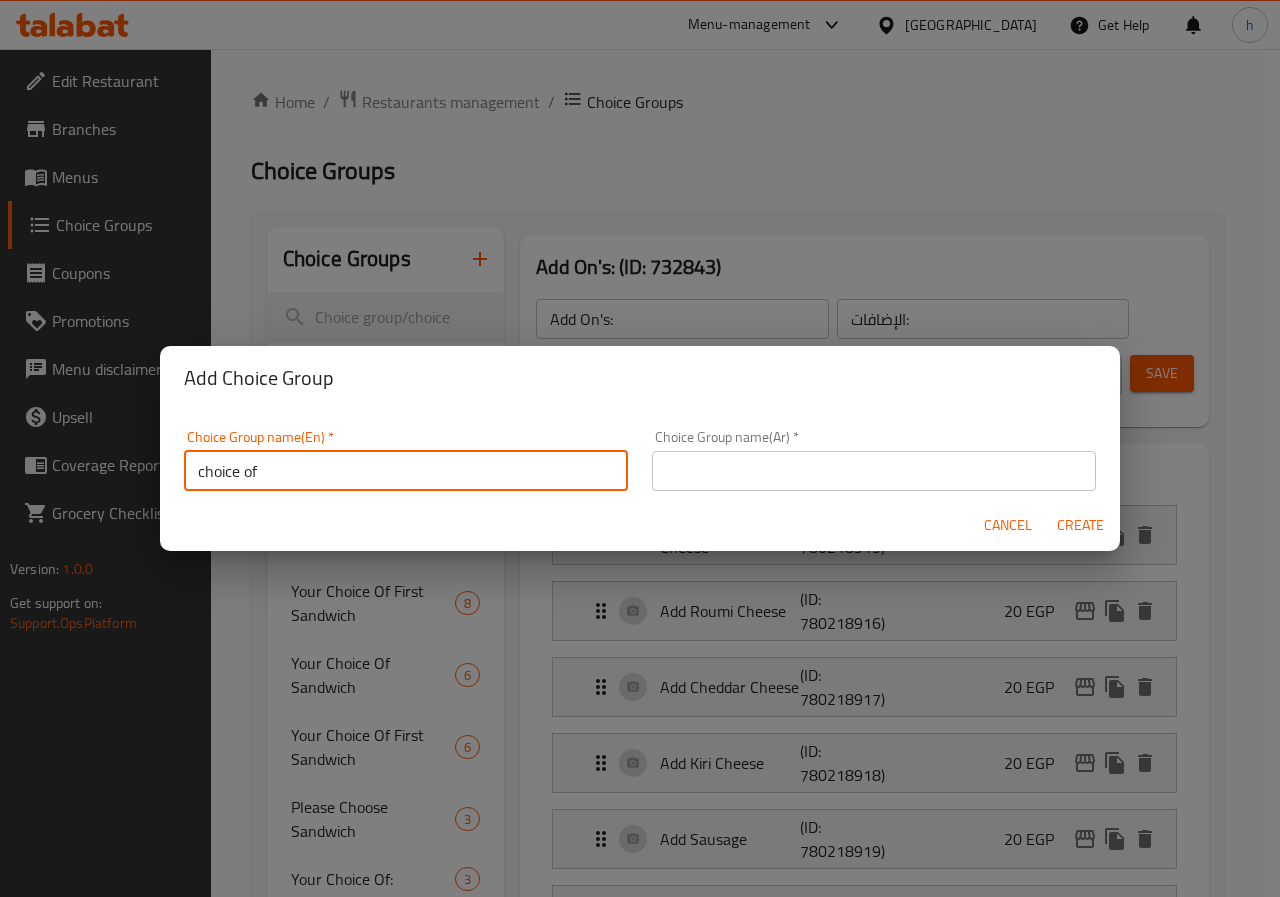 click on "Cancel" at bounding box center (1008, 525) 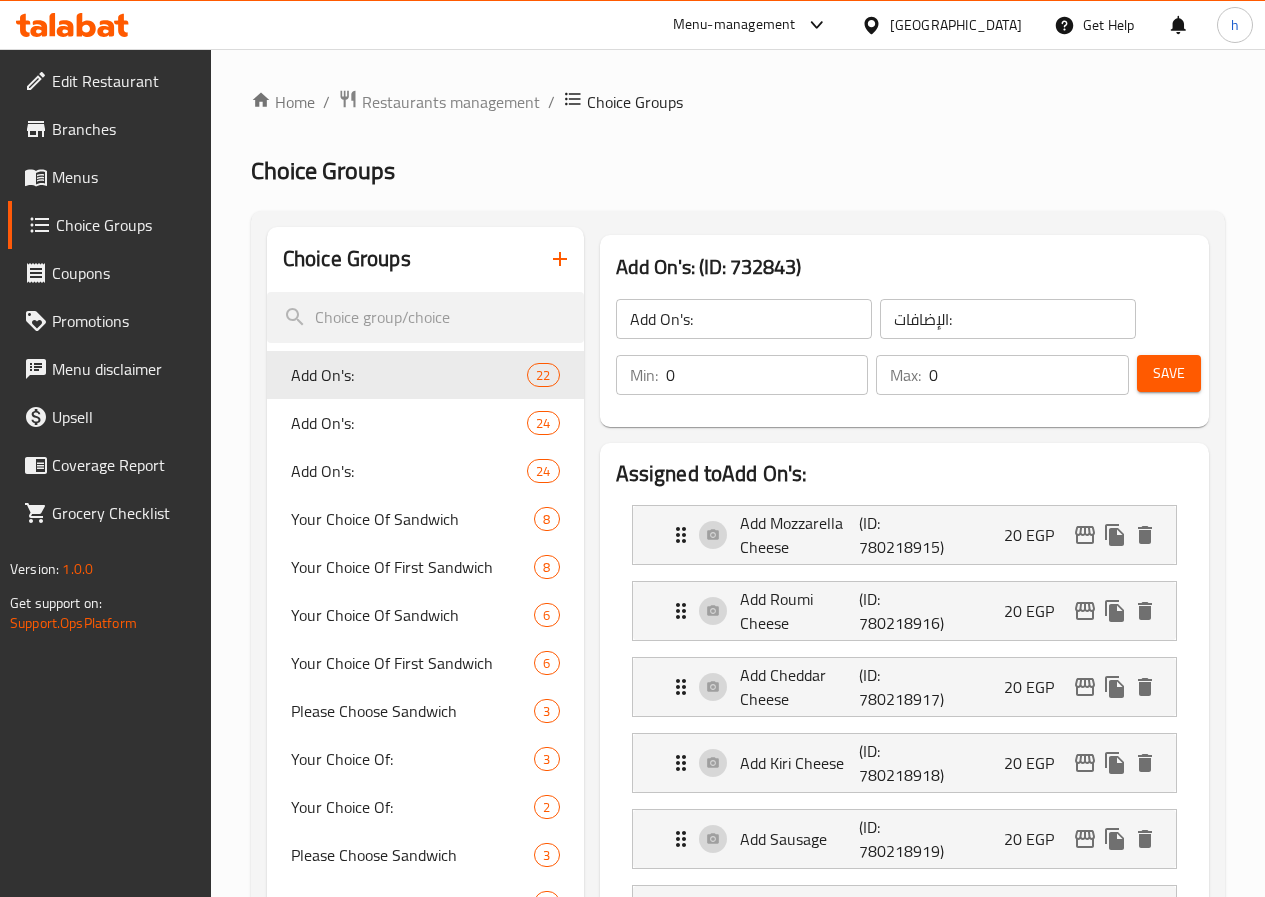 click at bounding box center [560, 259] 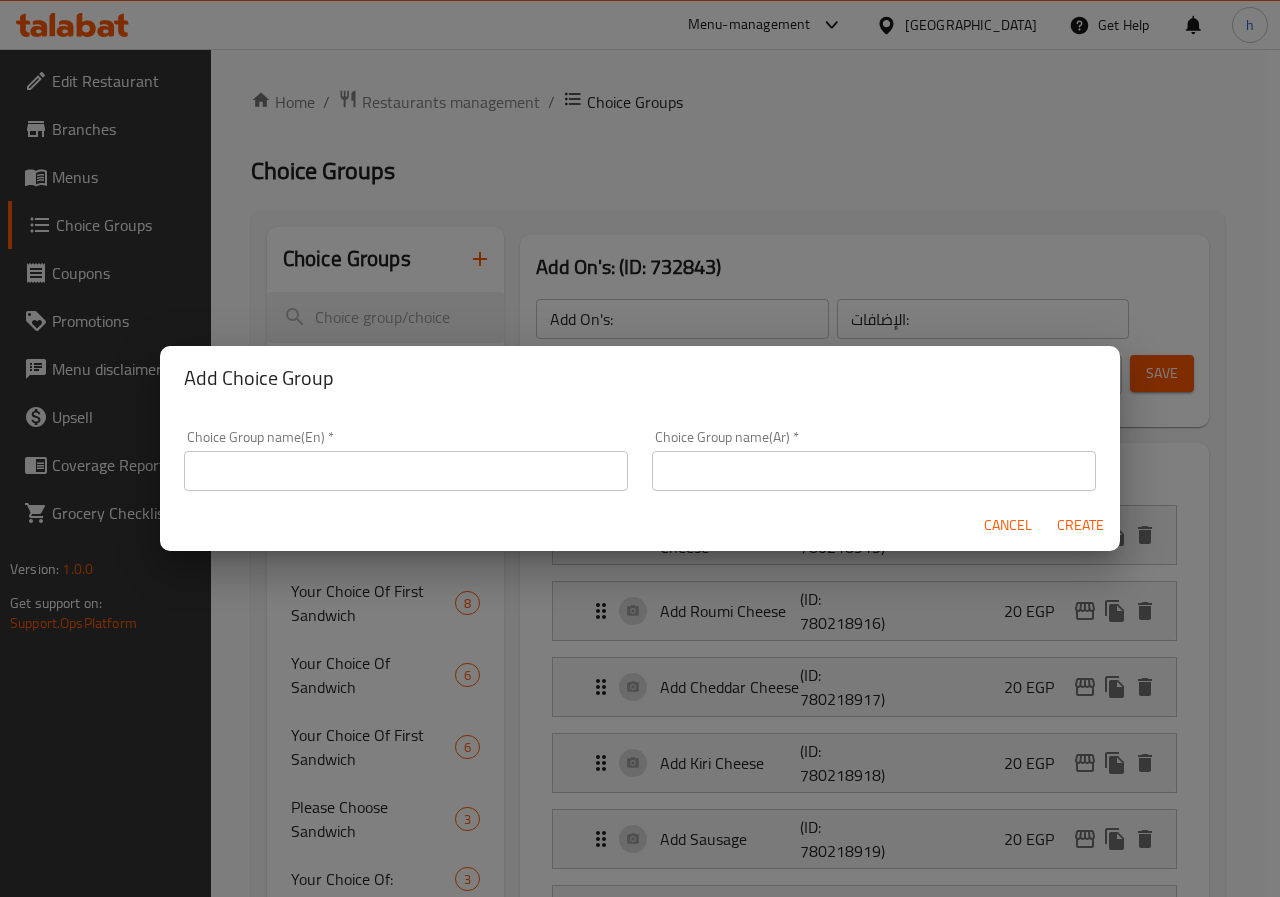 click on "Choice Group name(En)   * Choice Group name(En)  *" at bounding box center (406, 460) 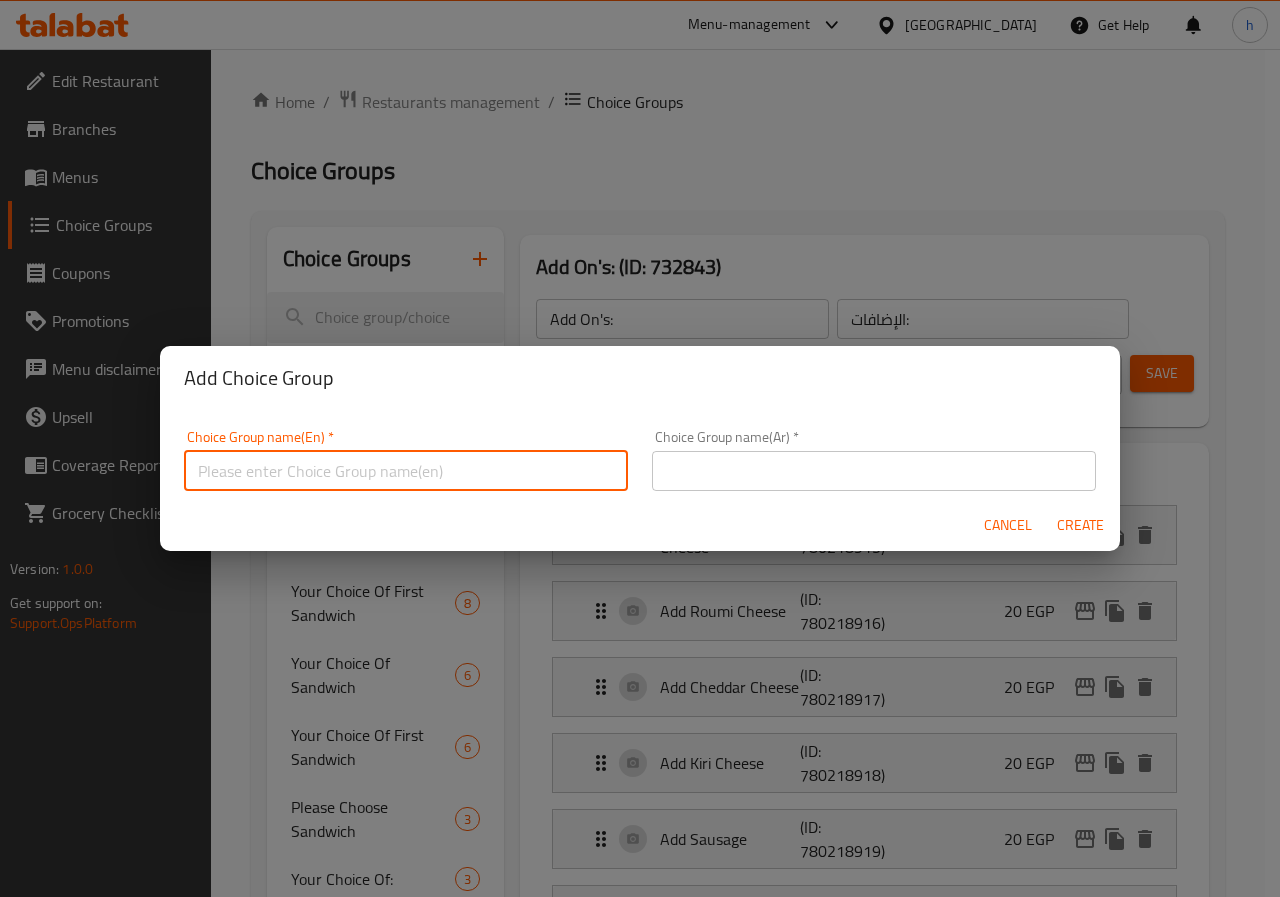 type on "choice of" 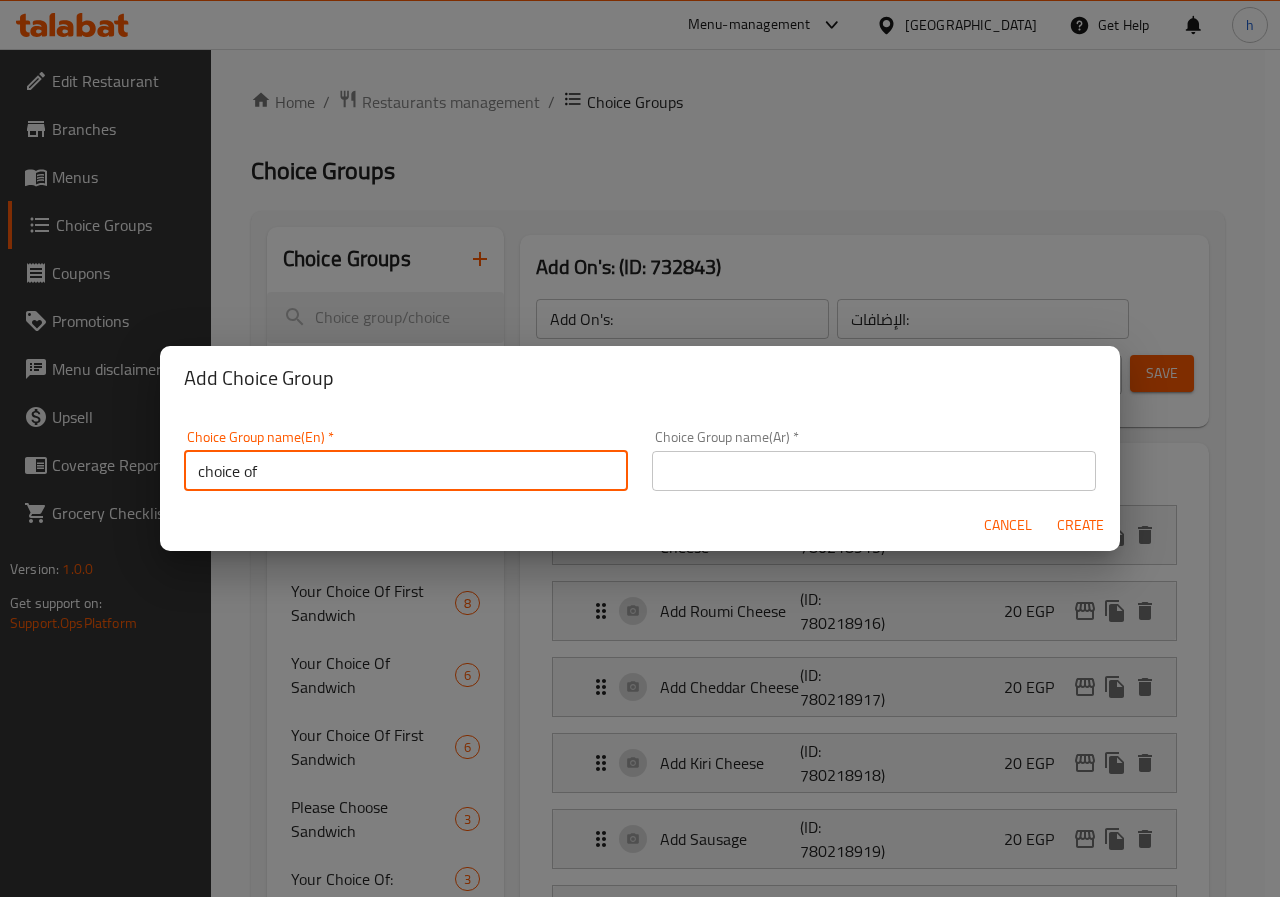 click at bounding box center [874, 471] 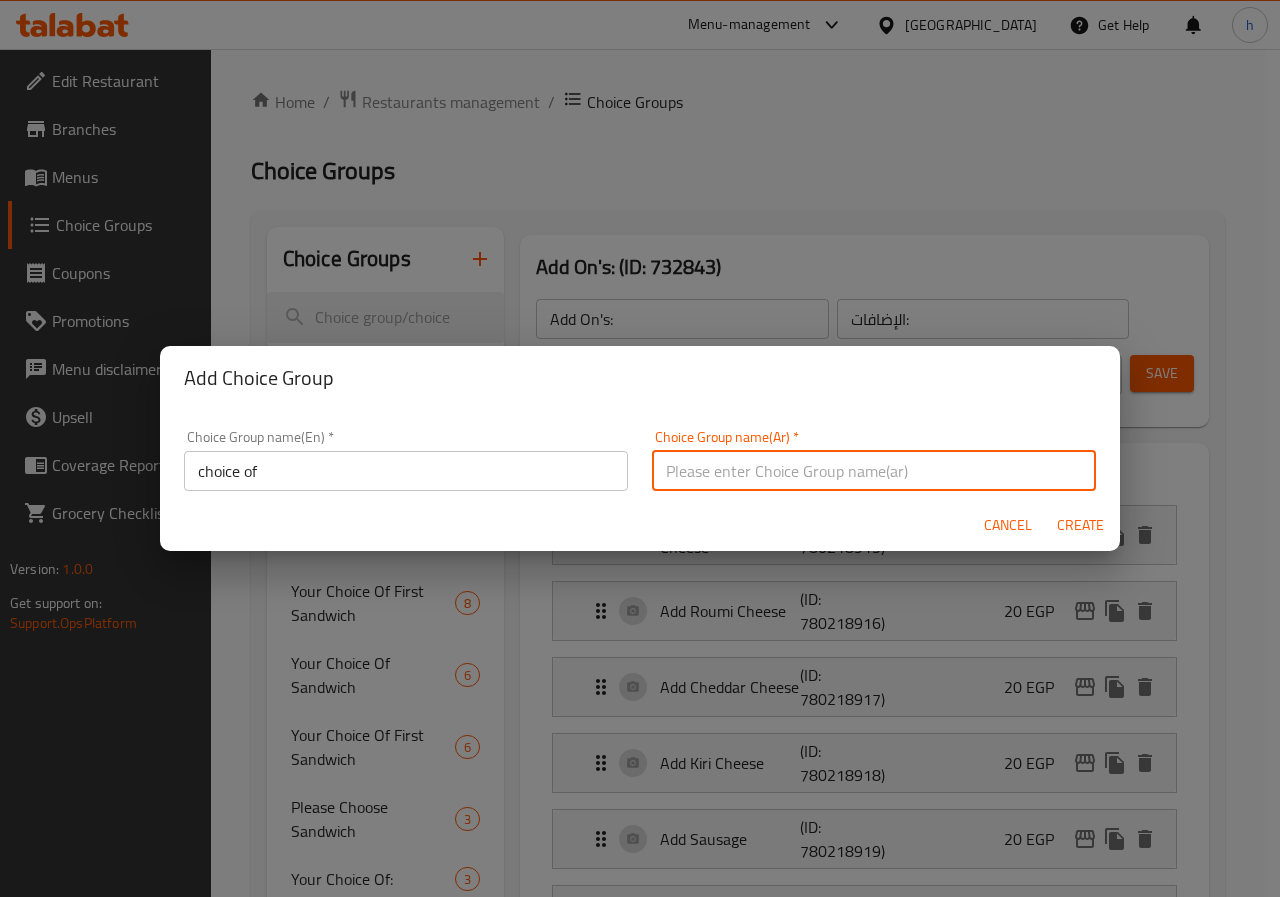 type on "اختيارك من" 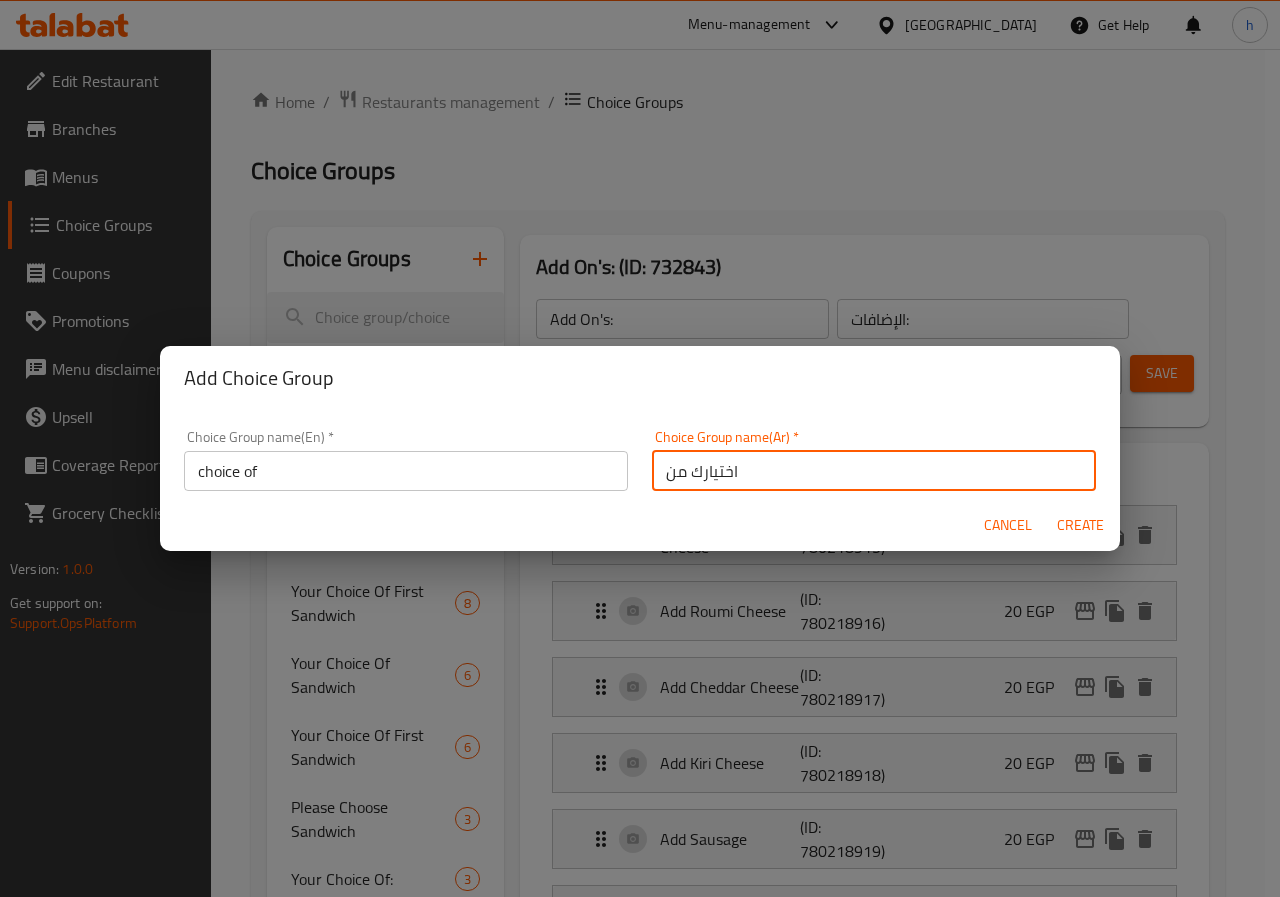click on "Create" at bounding box center [1080, 525] 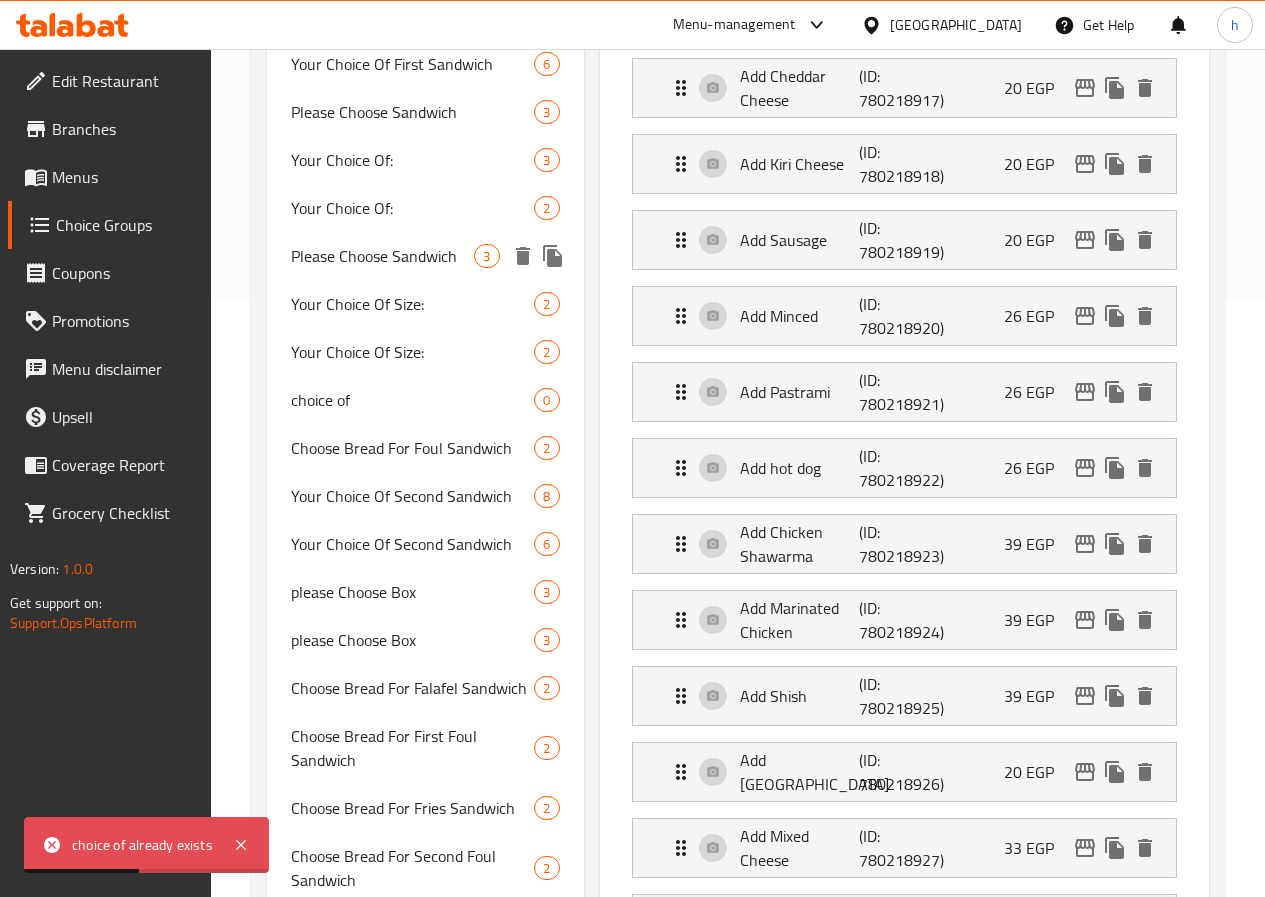 scroll, scrollTop: 600, scrollLeft: 0, axis: vertical 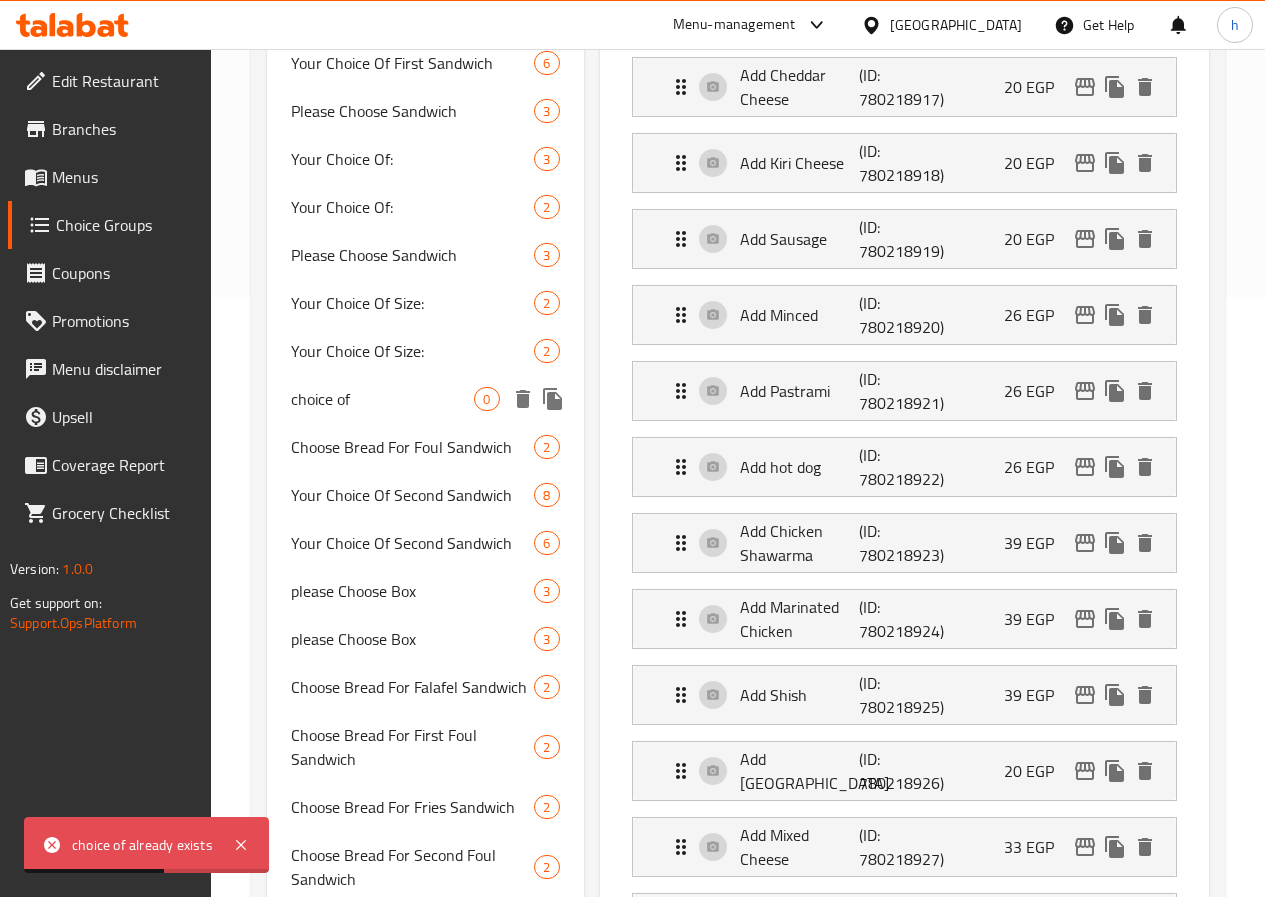 click on "choice of" at bounding box center [383, 399] 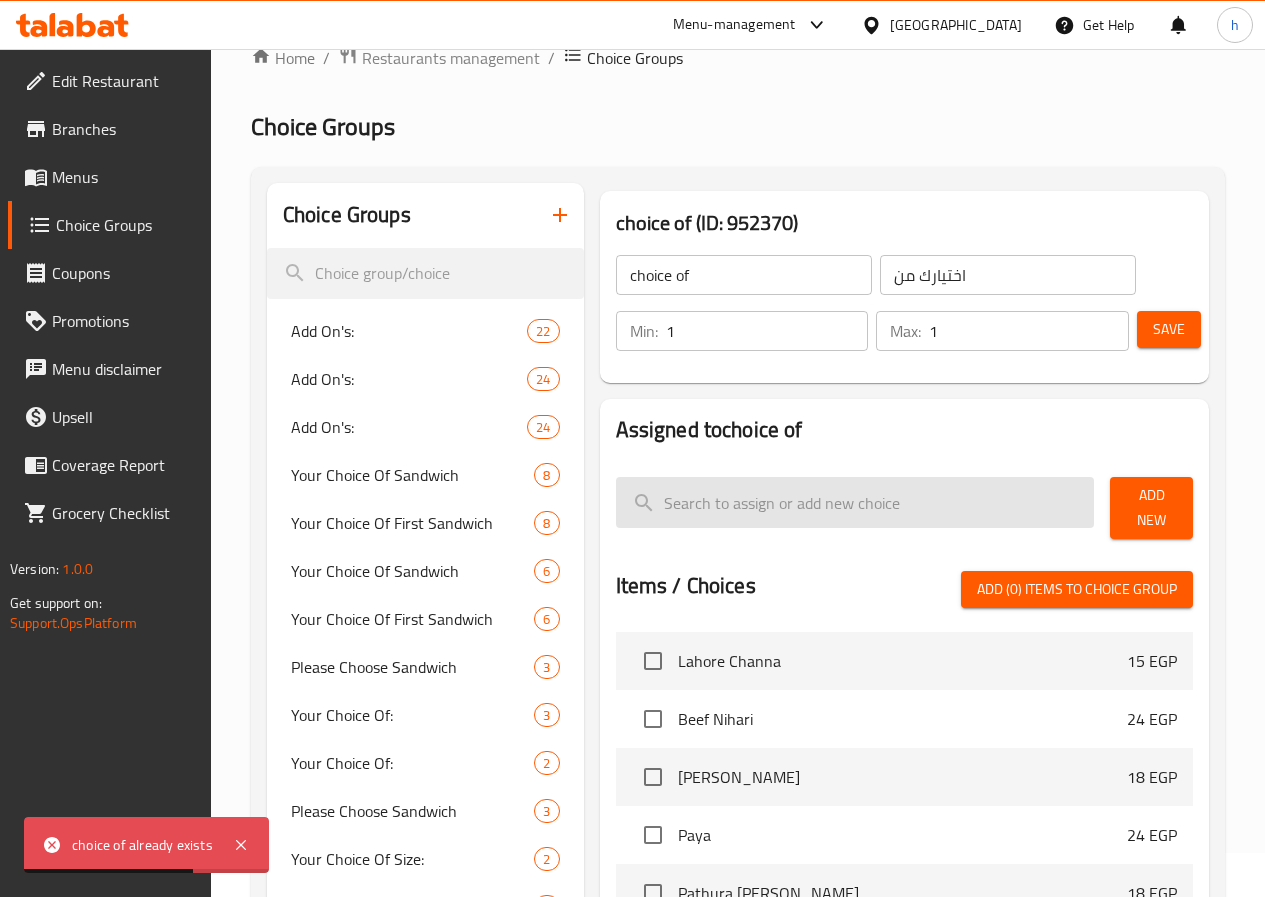 scroll, scrollTop: 0, scrollLeft: 0, axis: both 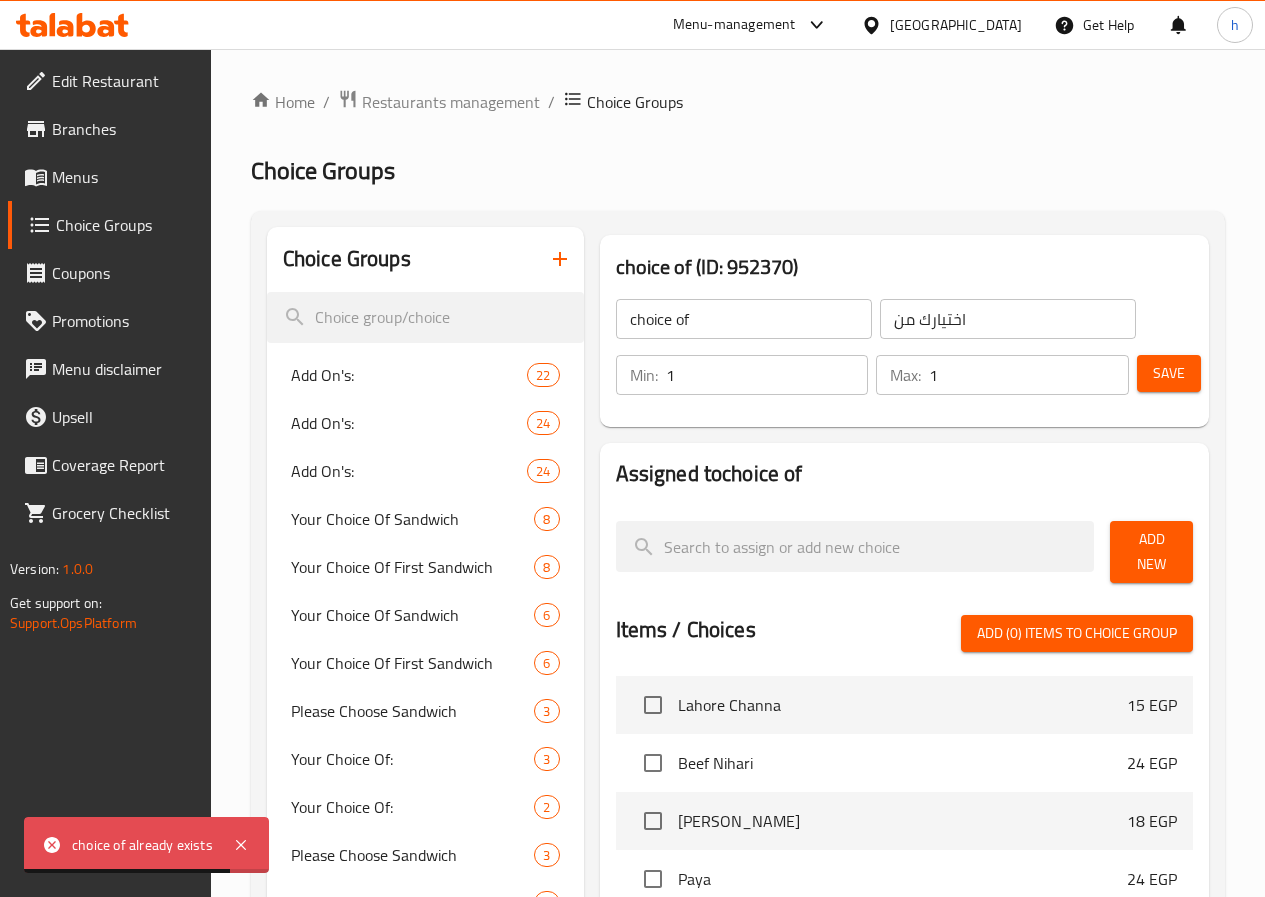 click on "Add New" at bounding box center [1151, 552] 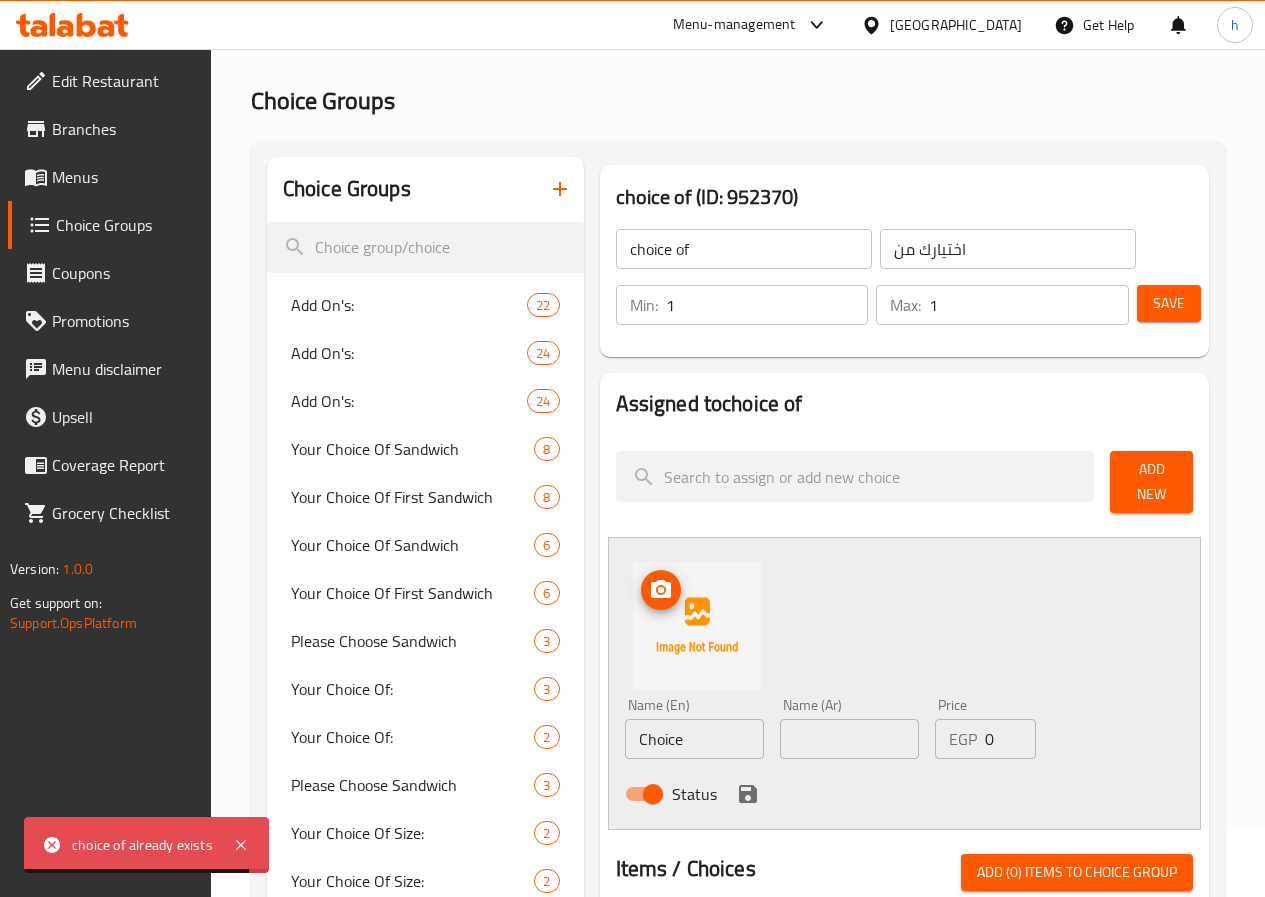scroll, scrollTop: 200, scrollLeft: 0, axis: vertical 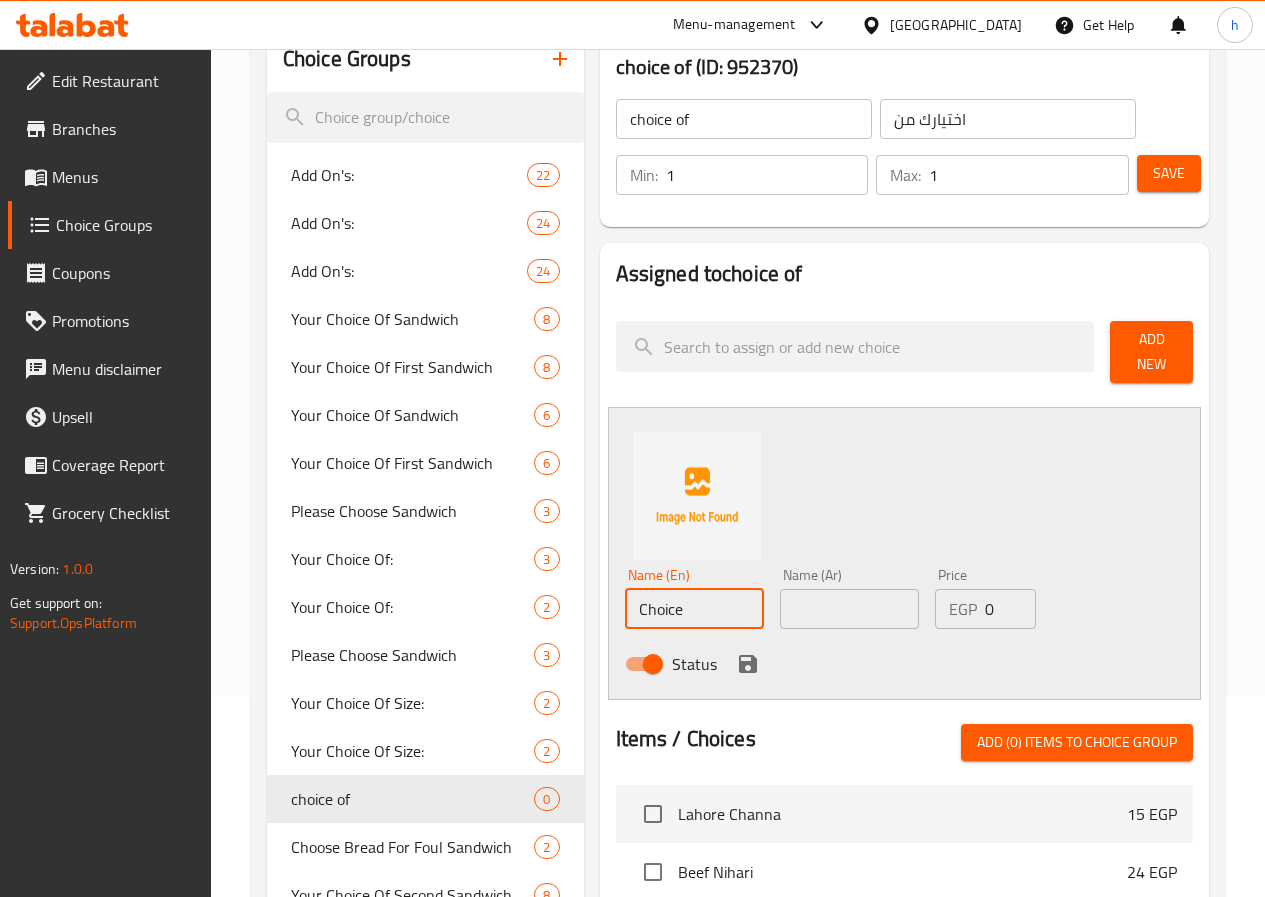 click on "Choice" at bounding box center [694, 609] 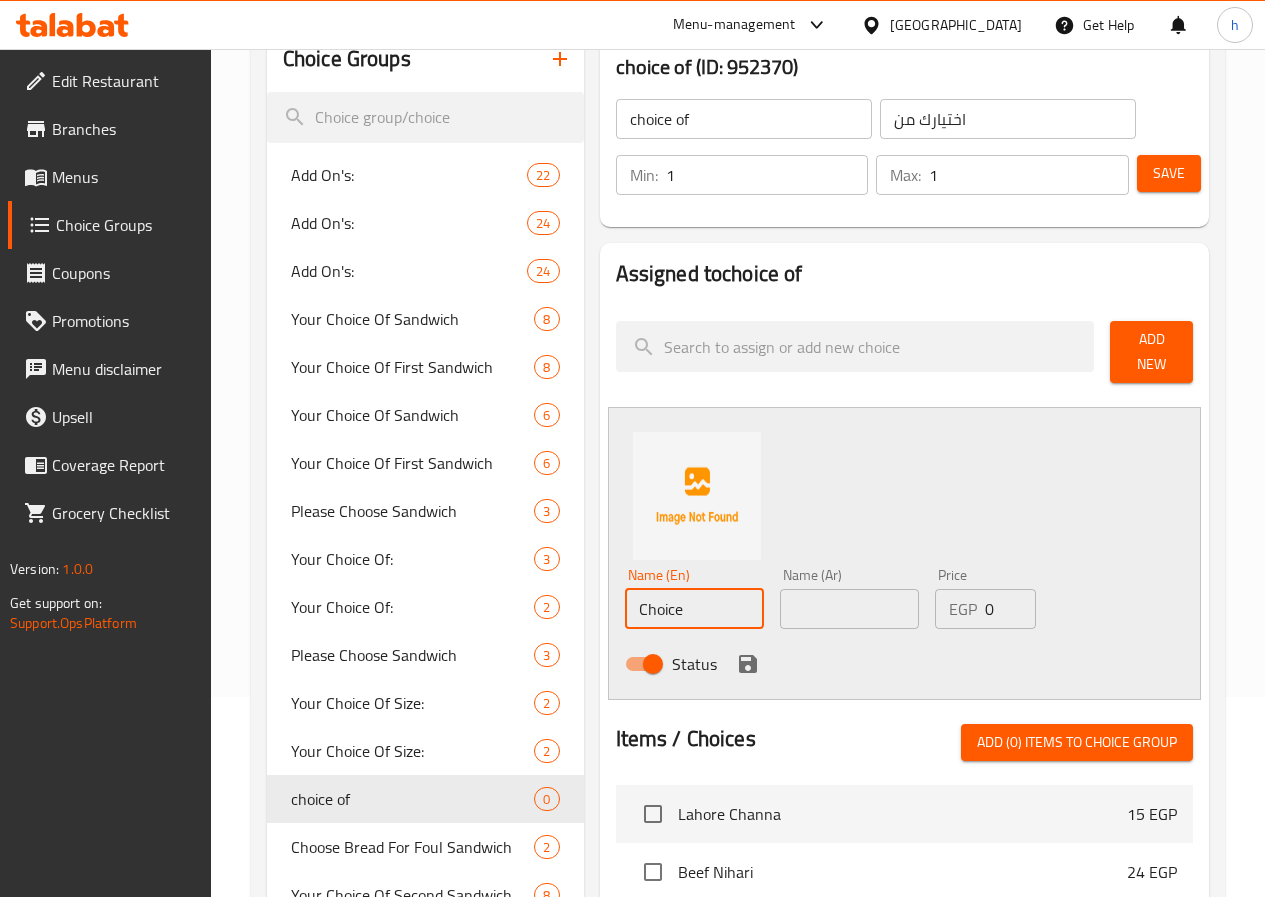 type on "ؤ" 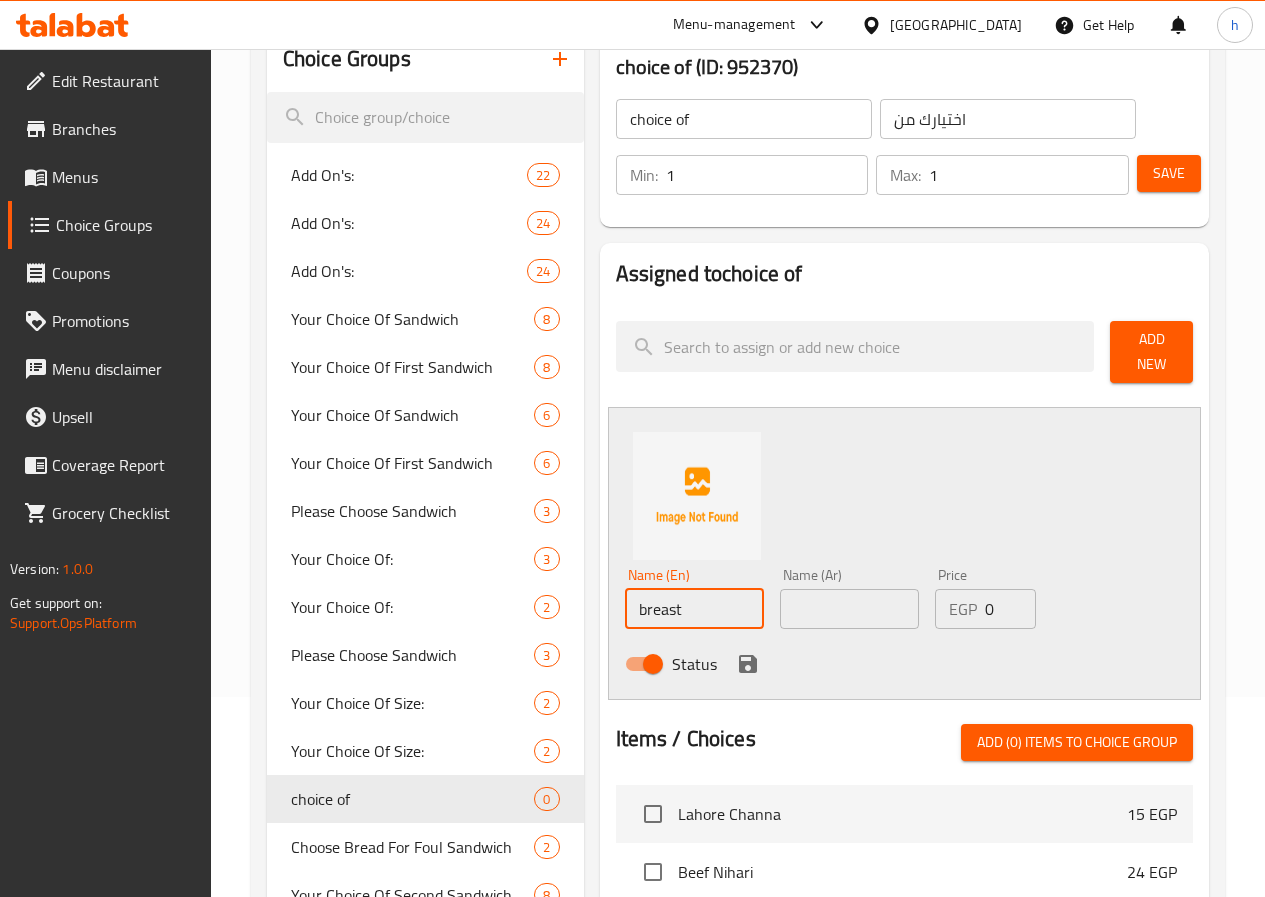 type on "breast" 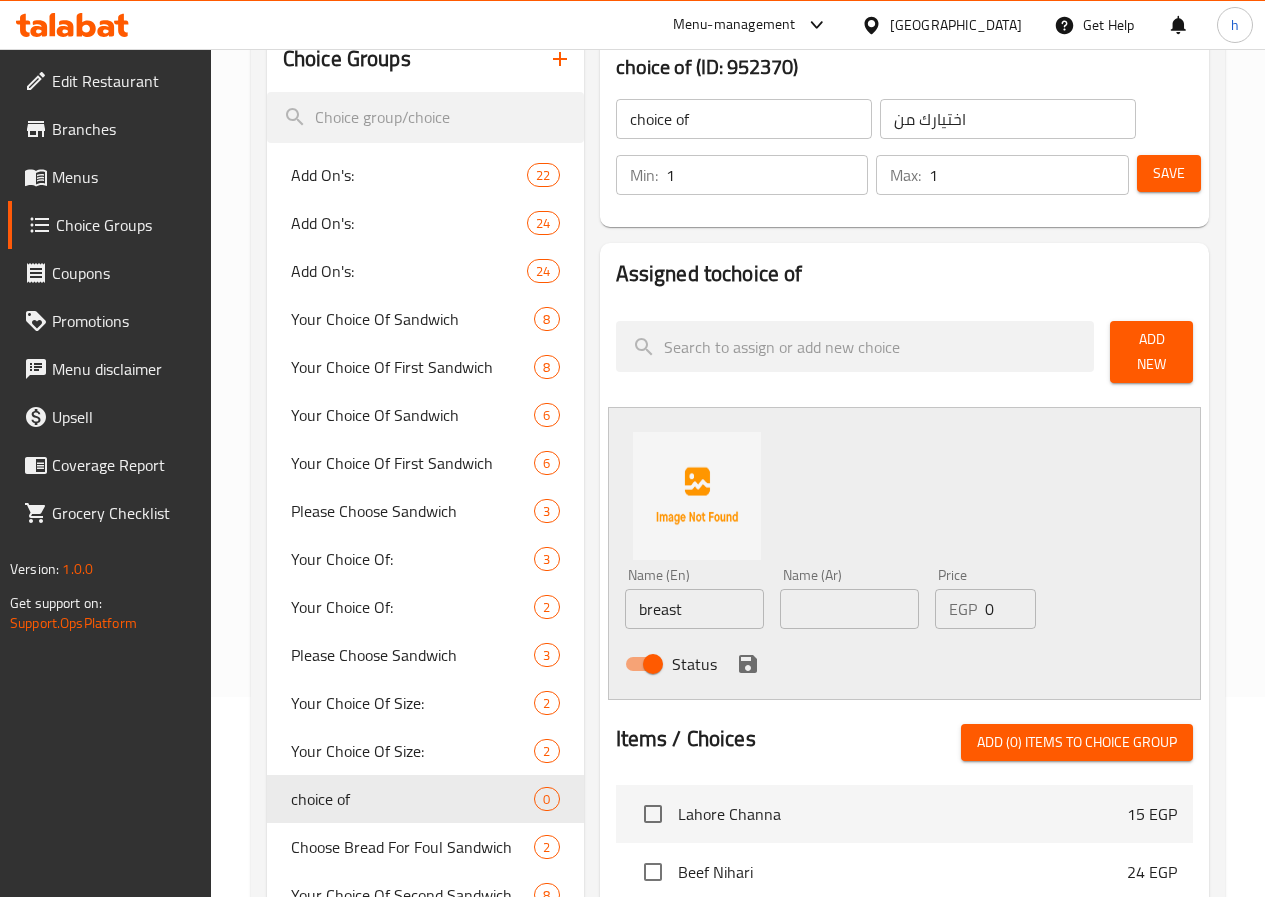 click at bounding box center [849, 609] 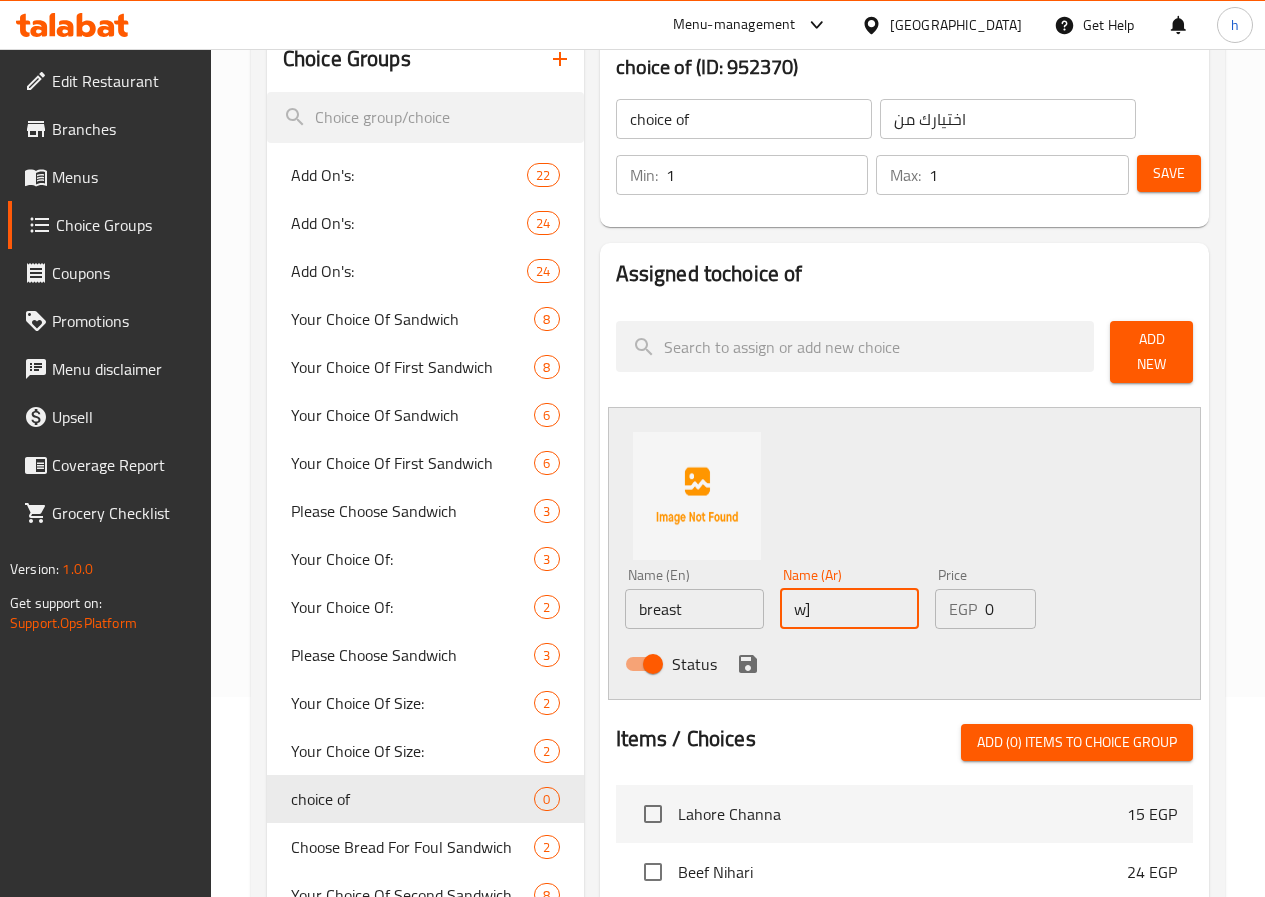 type on "w" 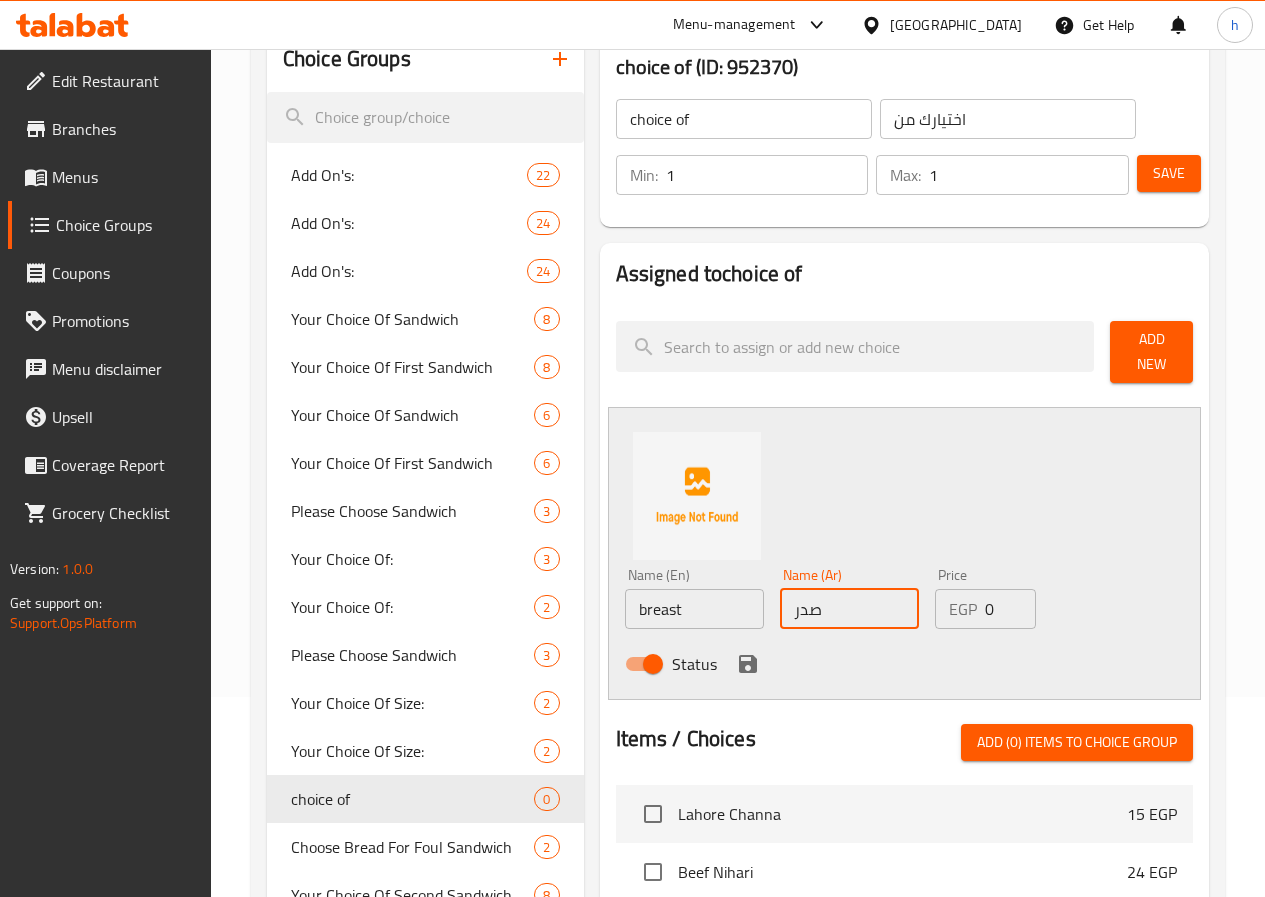 type on "صدر" 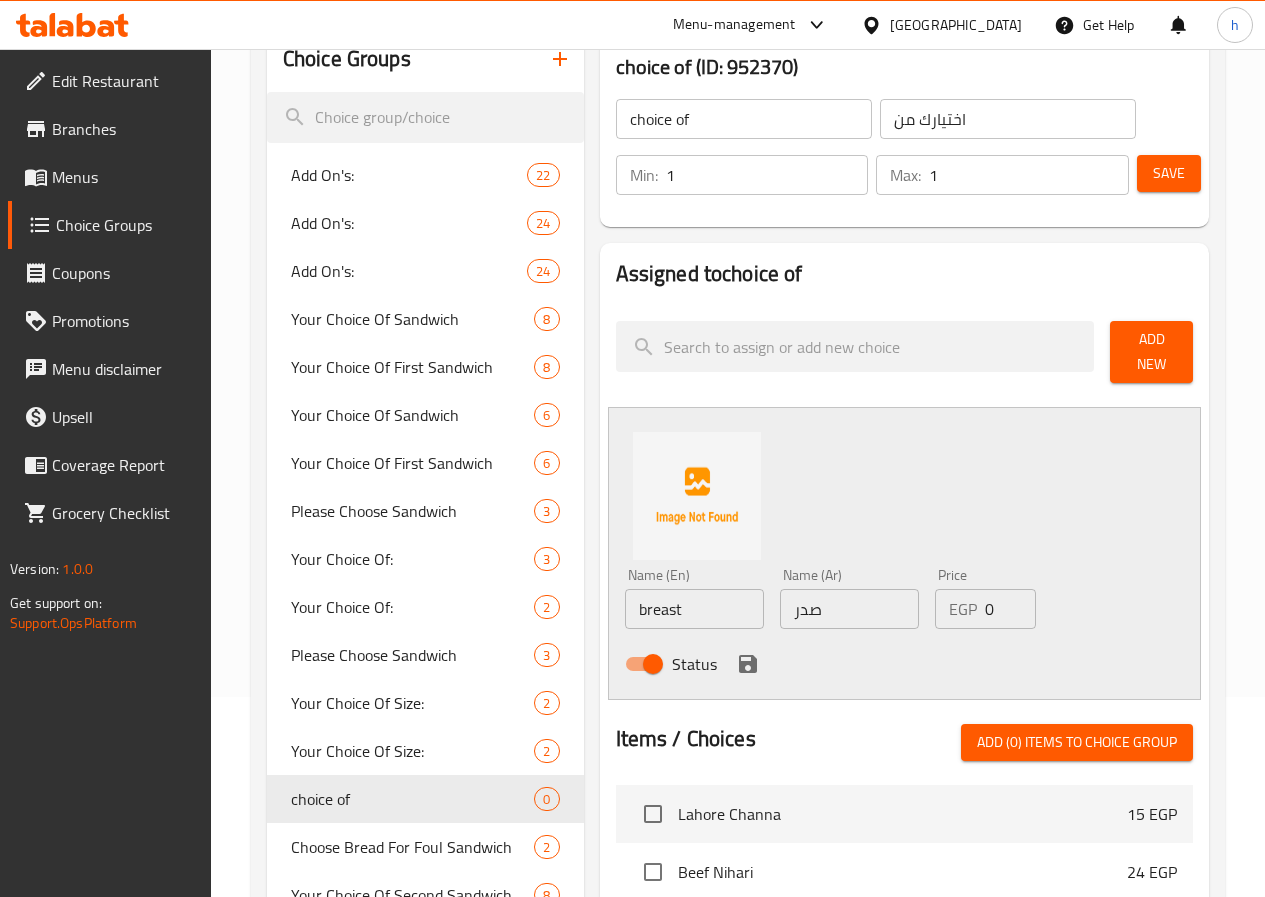 click at bounding box center (748, 664) 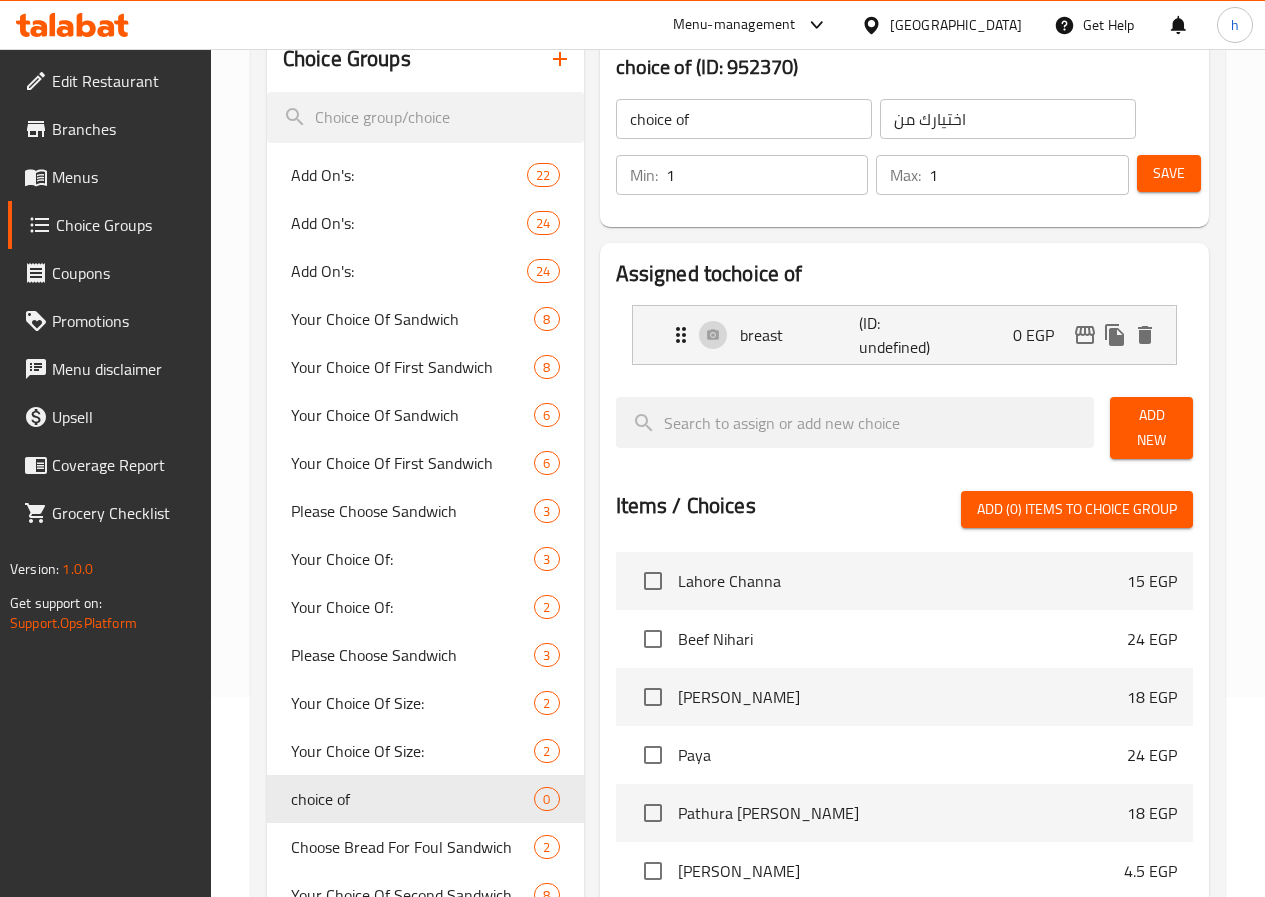 click on "Add New" at bounding box center (1151, 428) 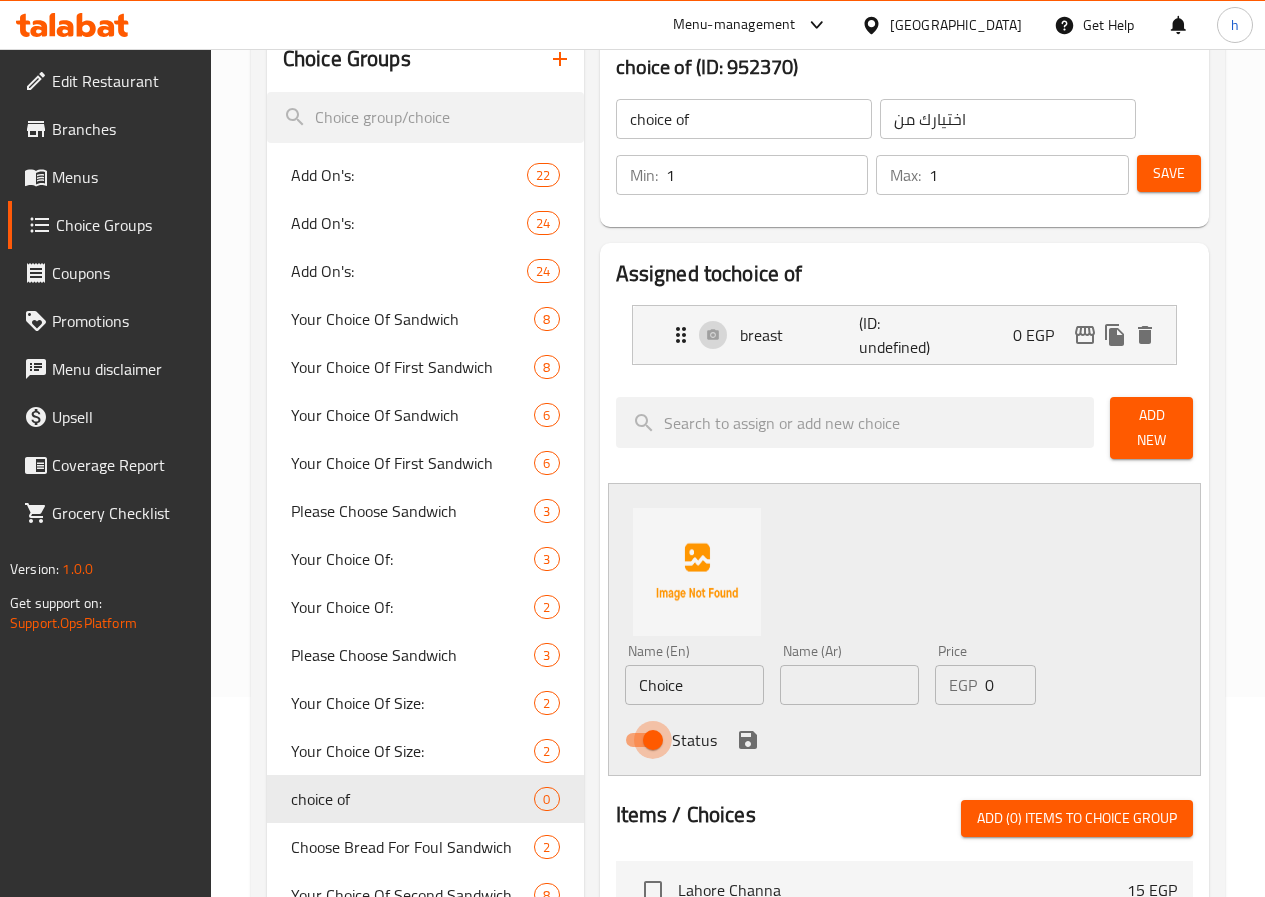 click on "Status" at bounding box center (653, 740) 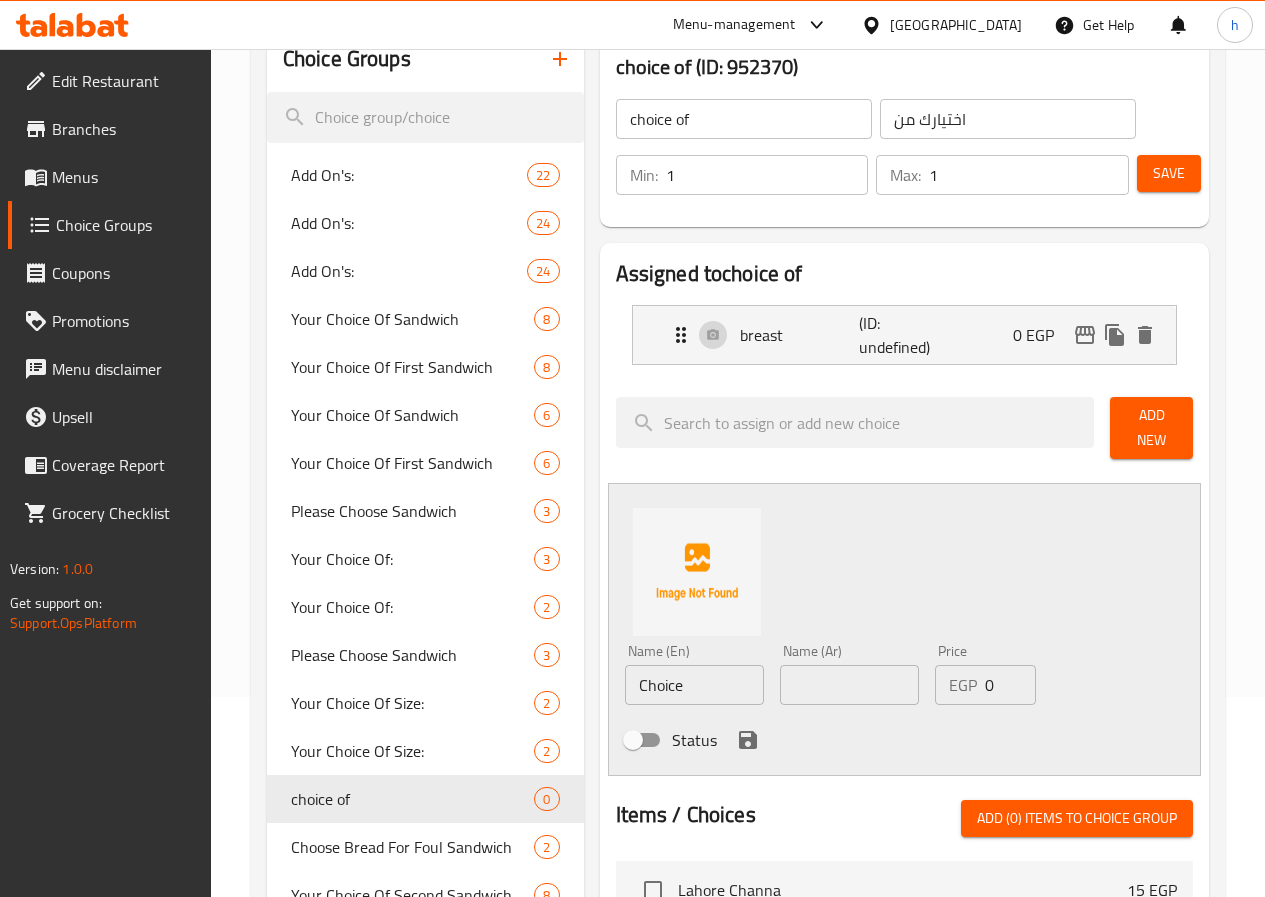 click on "Status" at bounding box center [633, 740] 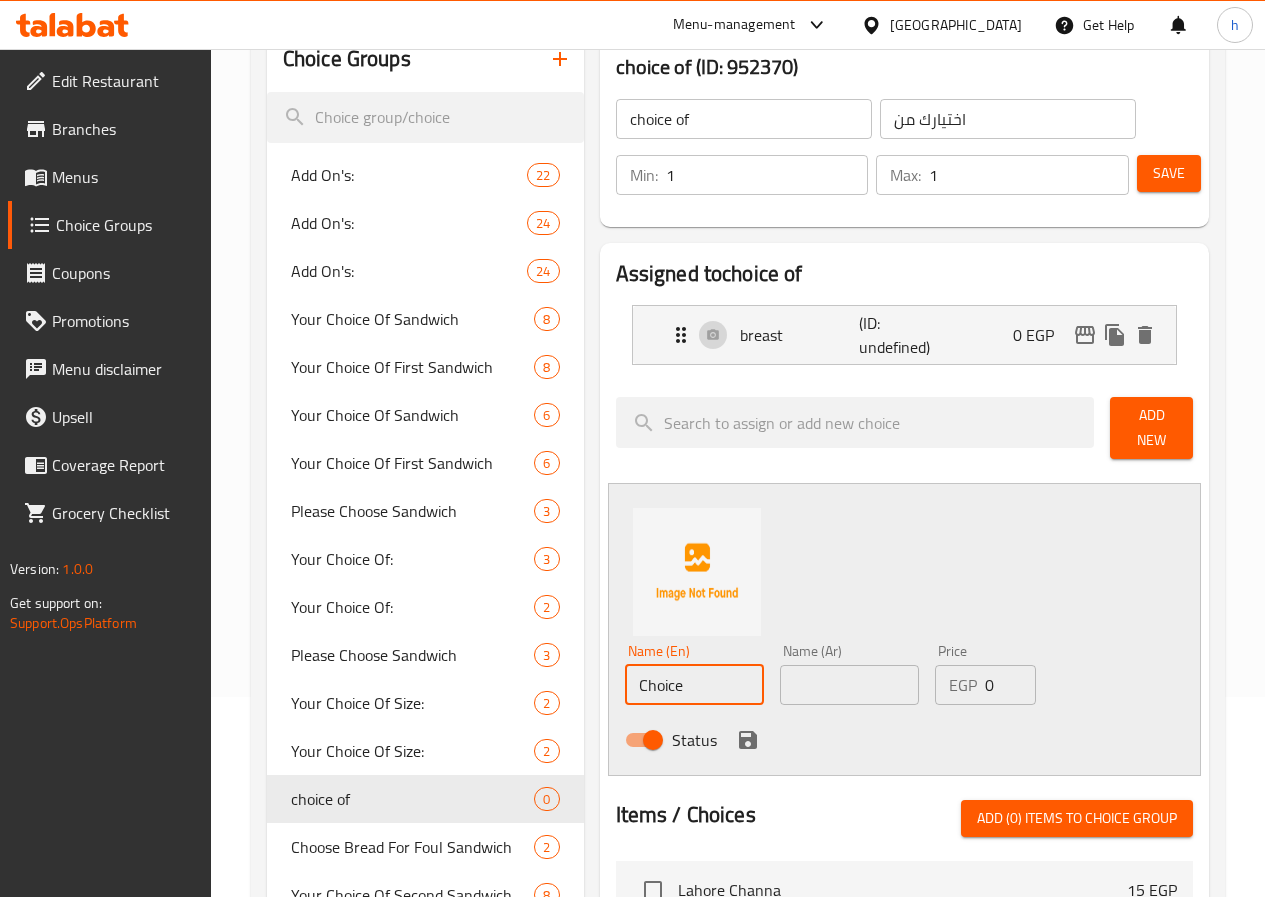 click on "Choice" at bounding box center (694, 685) 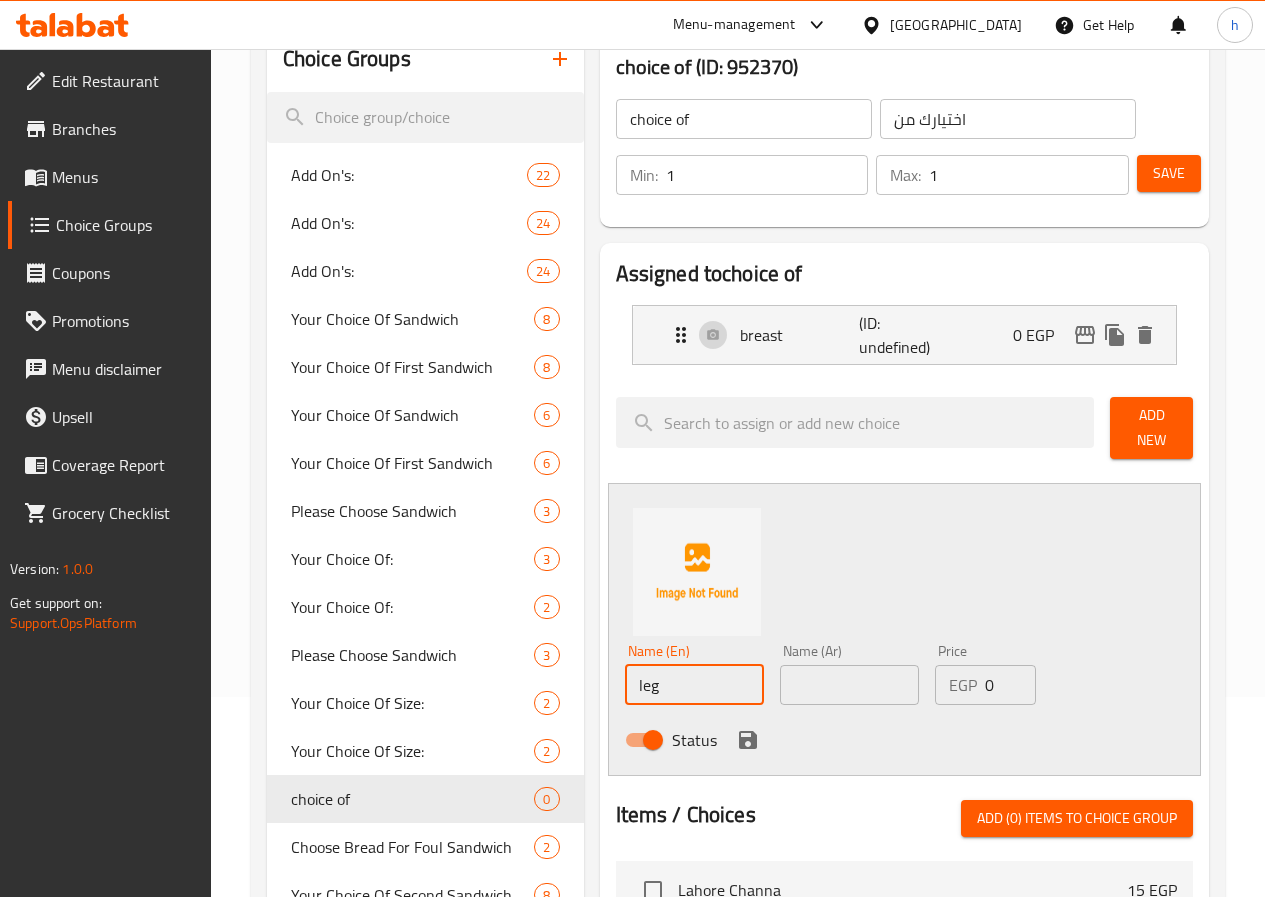 type on "leg" 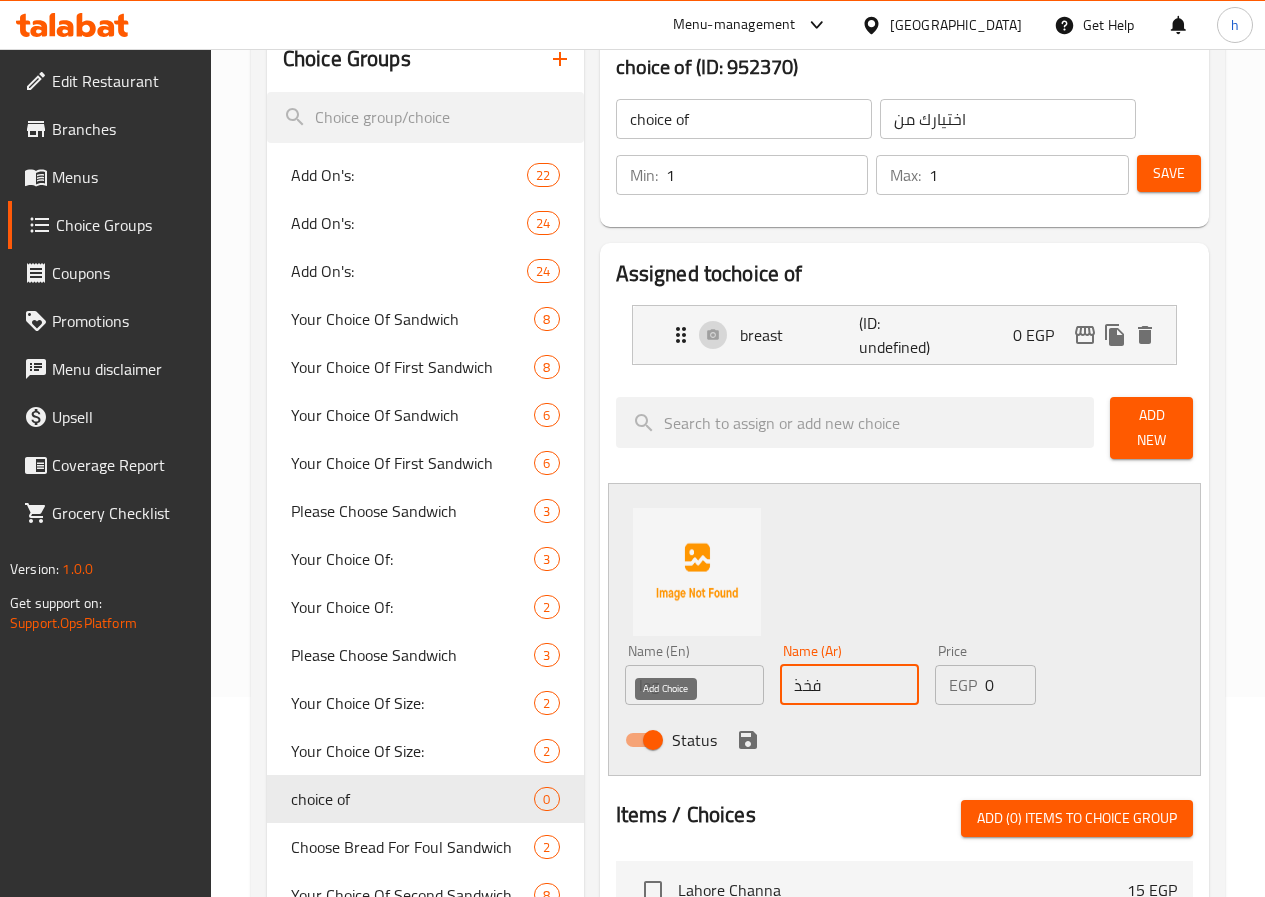 type on "فخذ" 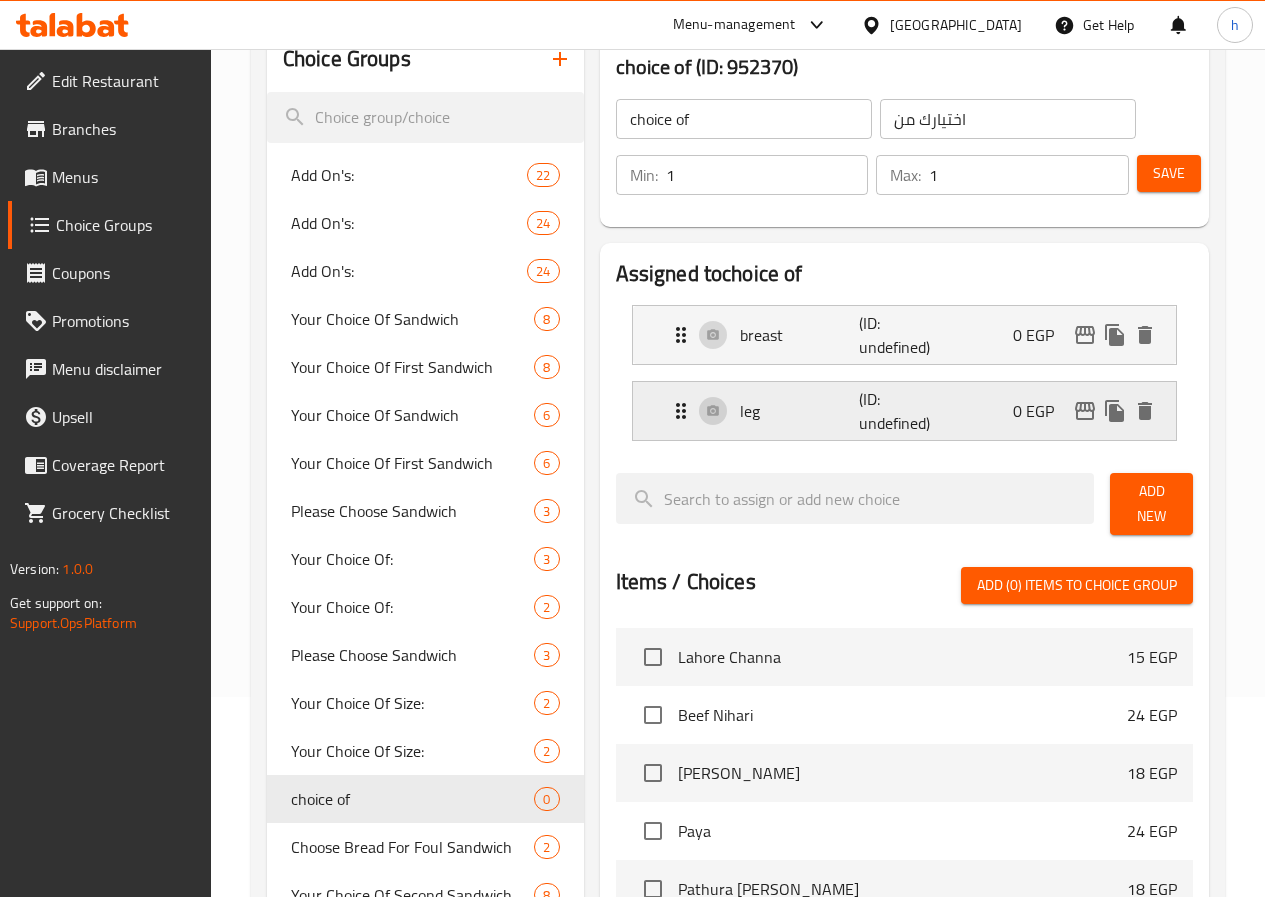 click on "leg (ID: undefined) 0 EGP" at bounding box center [910, 411] 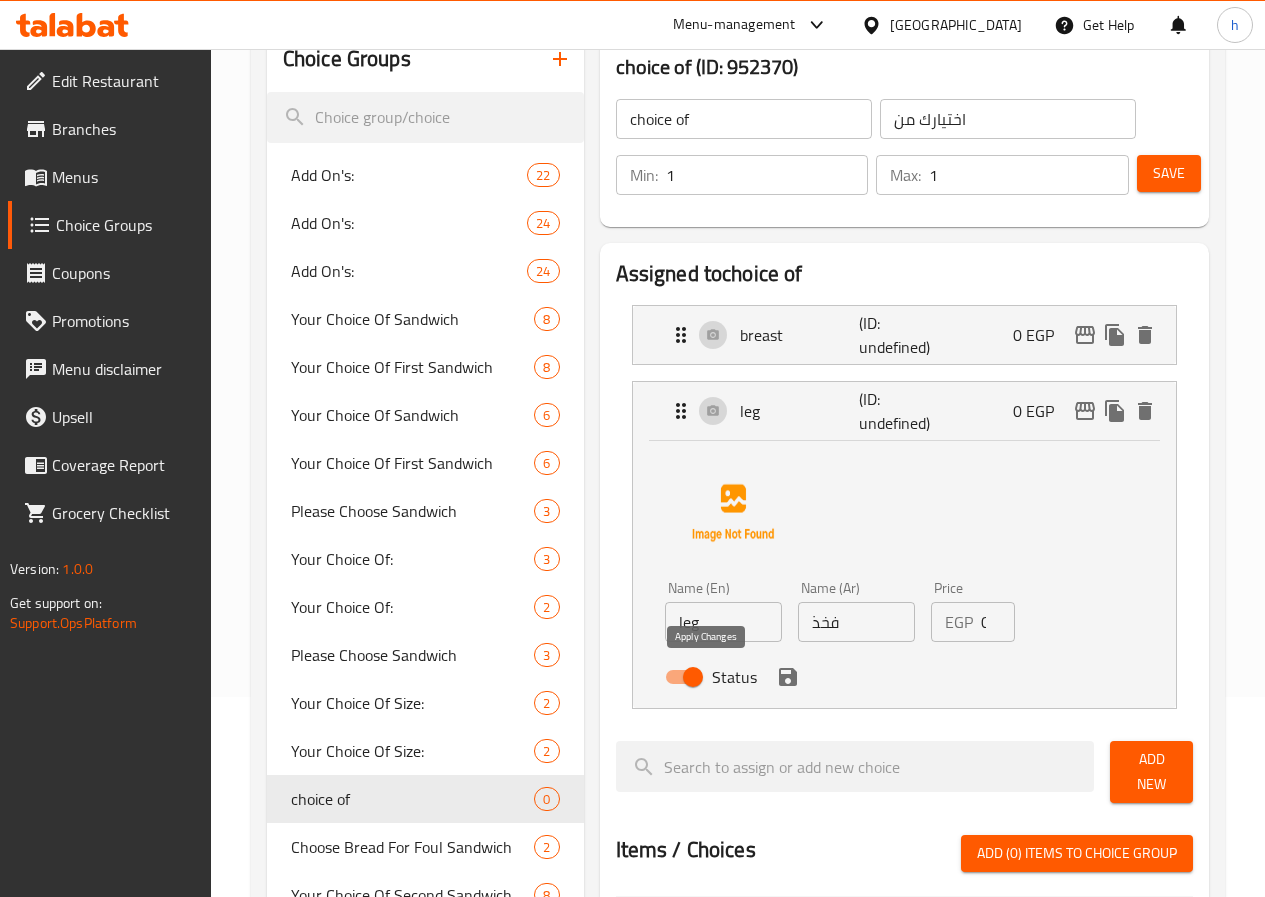 click at bounding box center (788, 677) 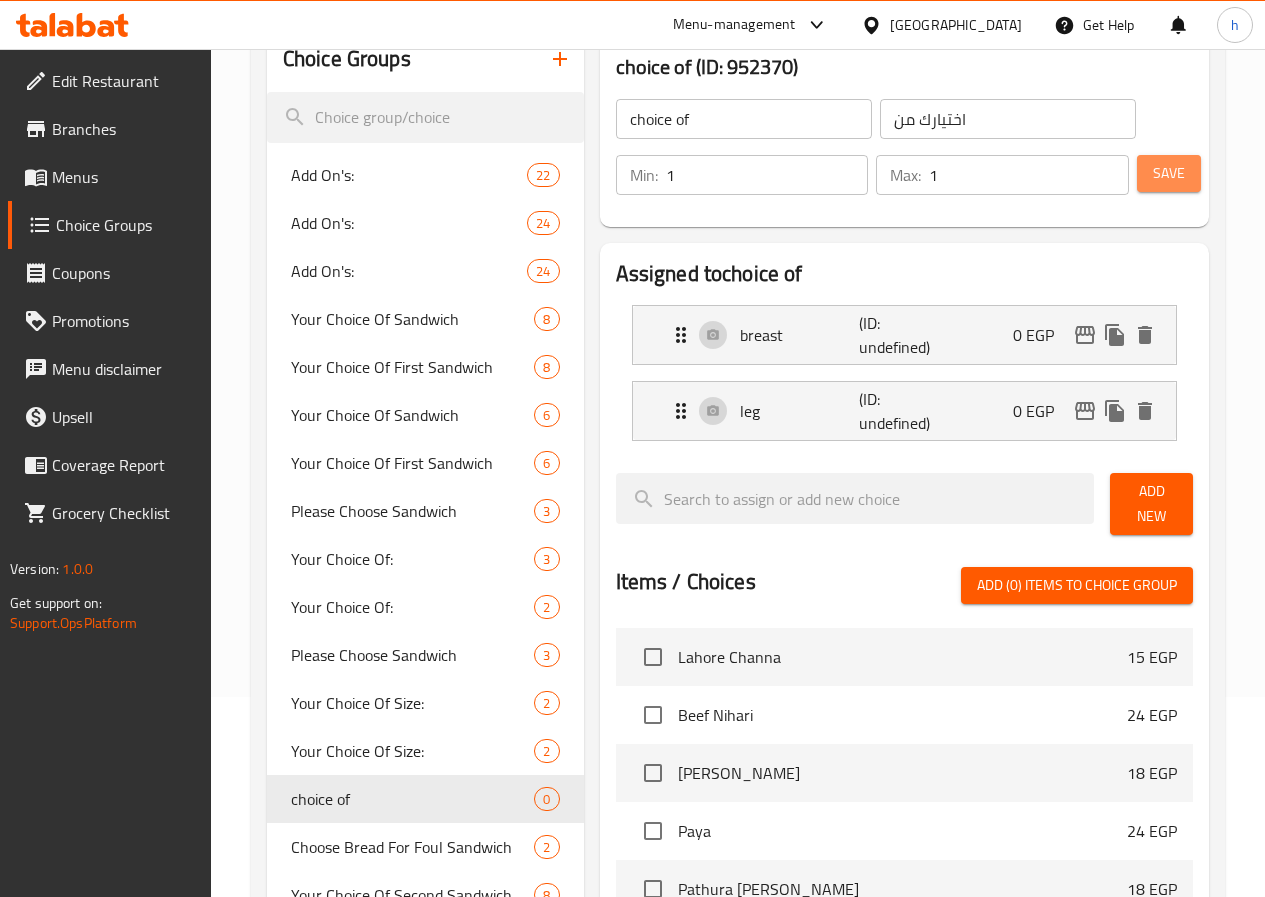 click on "Save" at bounding box center (1169, 173) 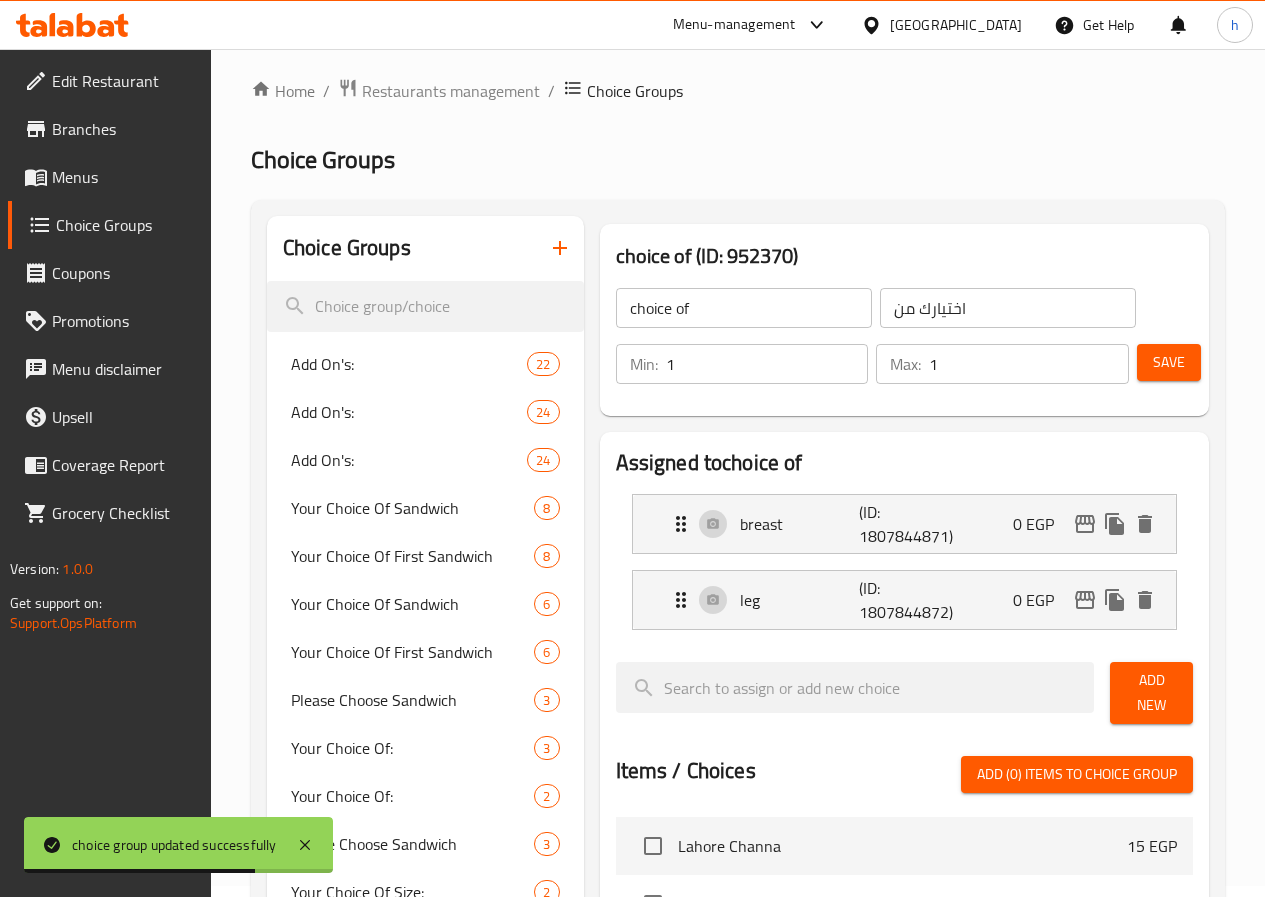 scroll, scrollTop: 0, scrollLeft: 0, axis: both 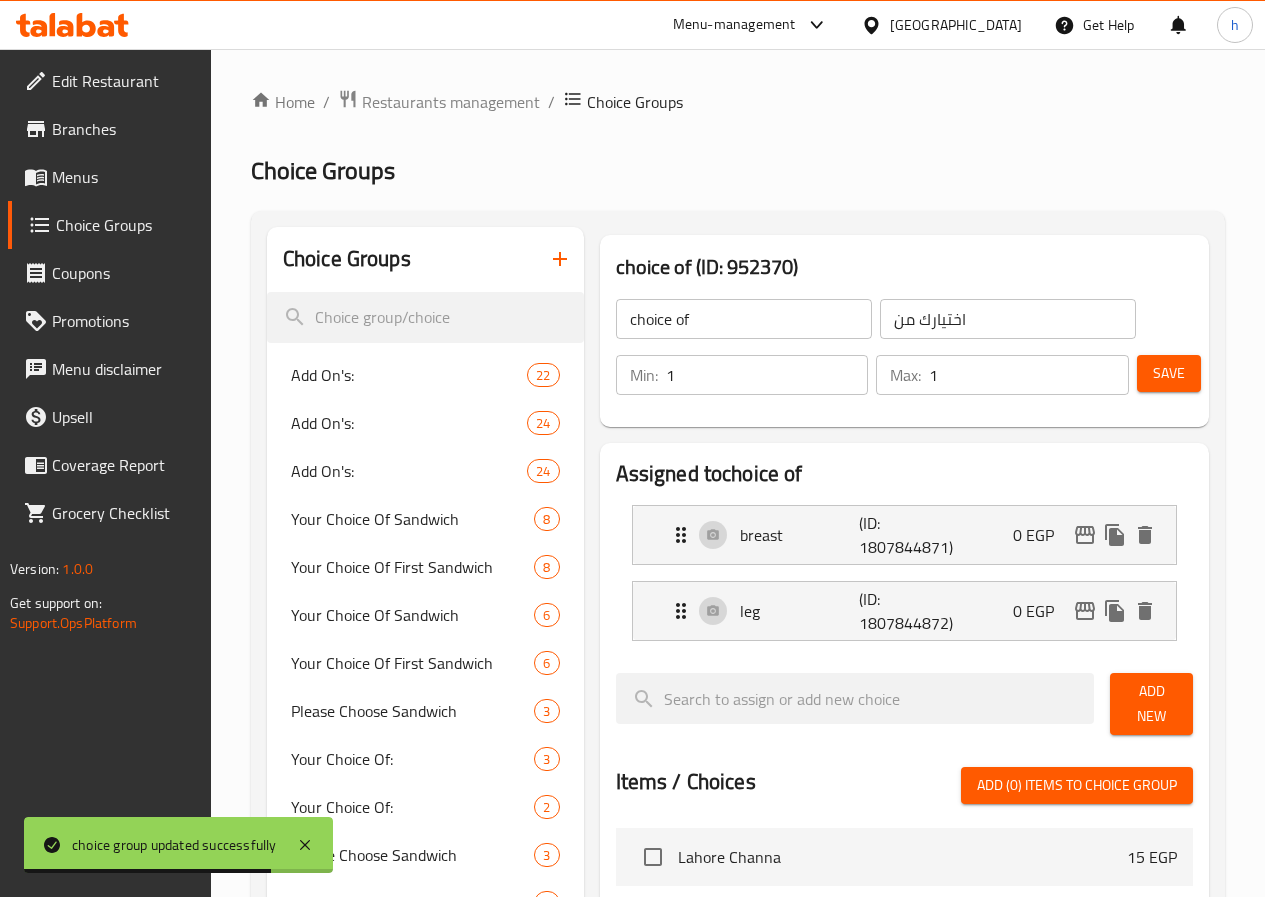 click on "Menus" at bounding box center (123, 177) 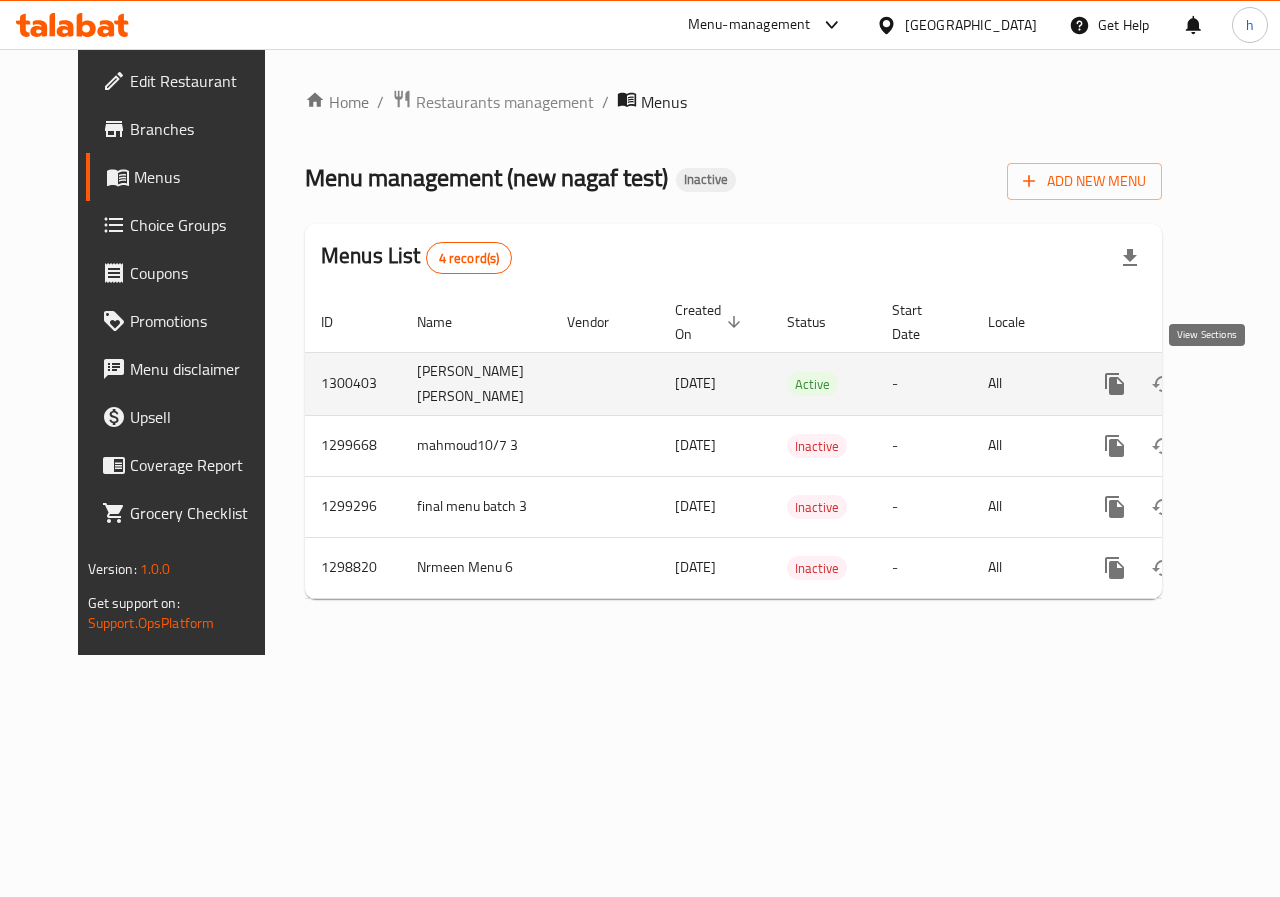 click 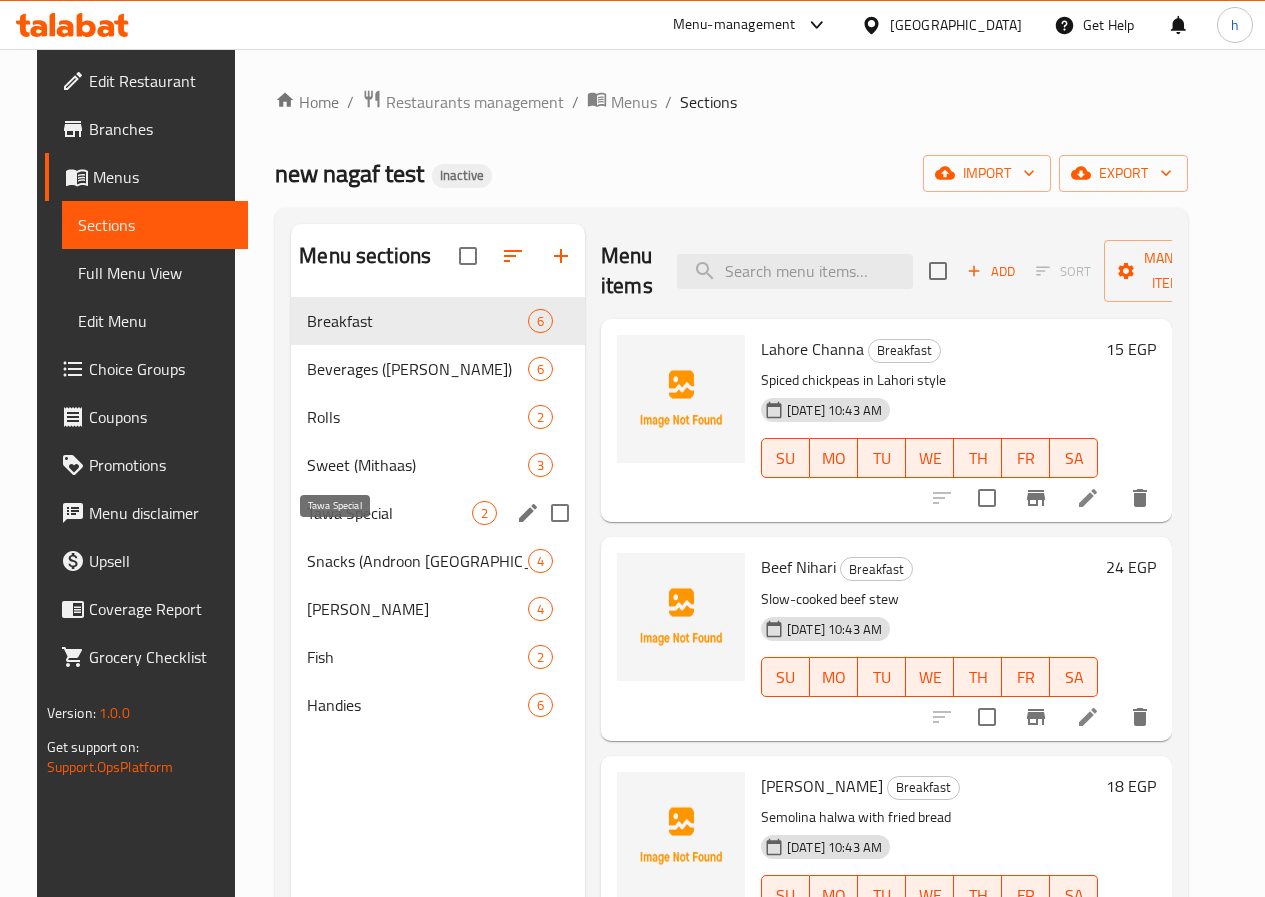 click on "Tawa Special" at bounding box center [389, 513] 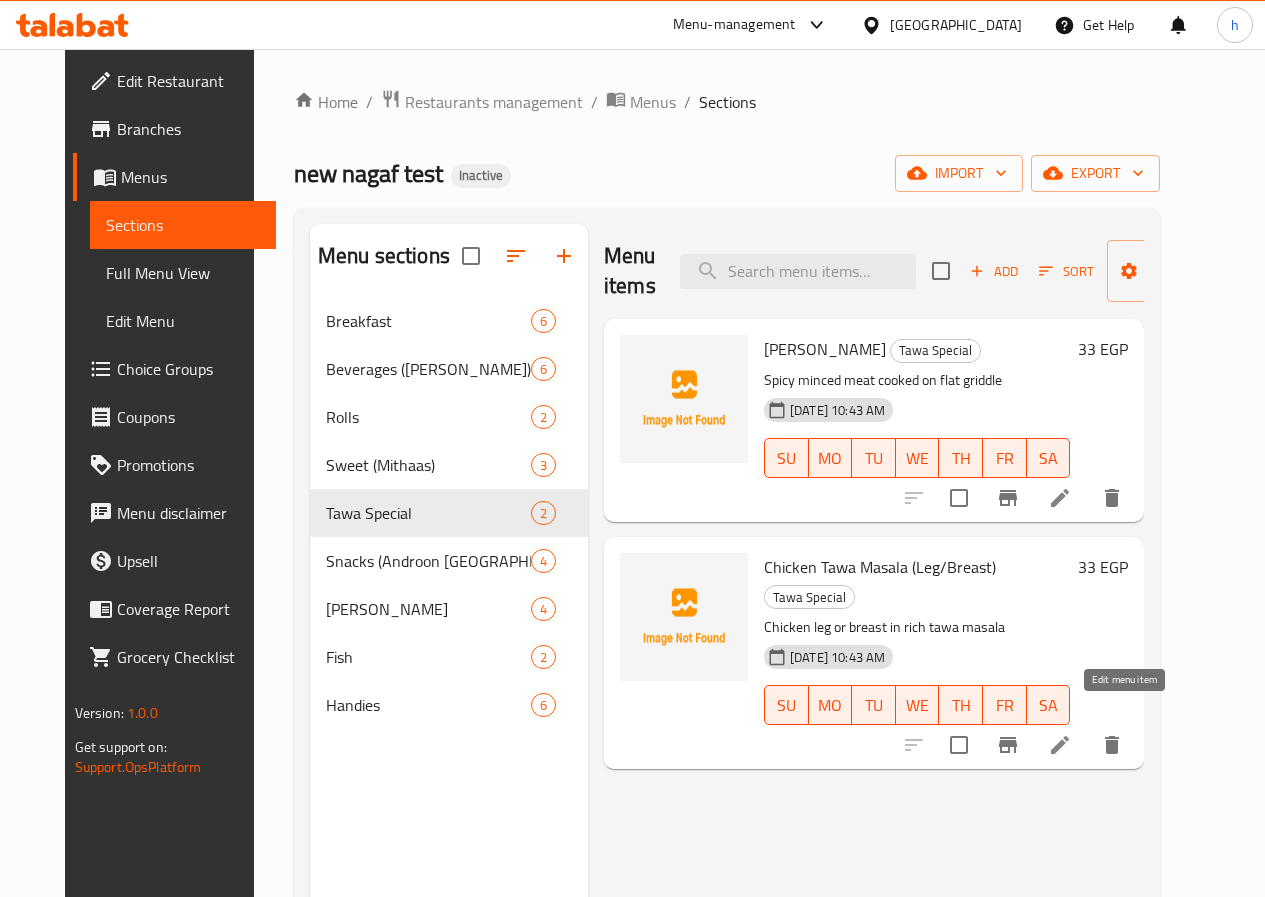 click 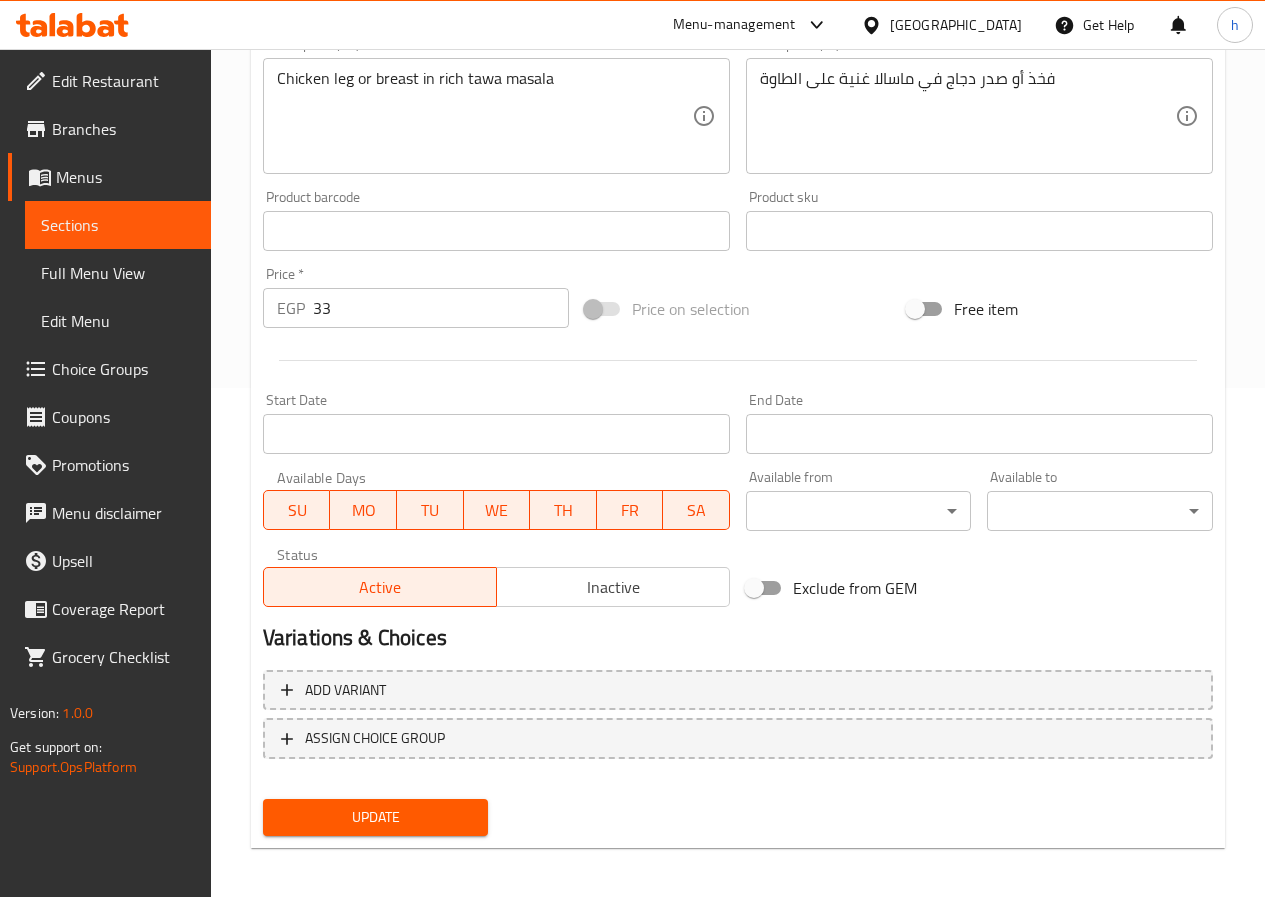 scroll, scrollTop: 516, scrollLeft: 0, axis: vertical 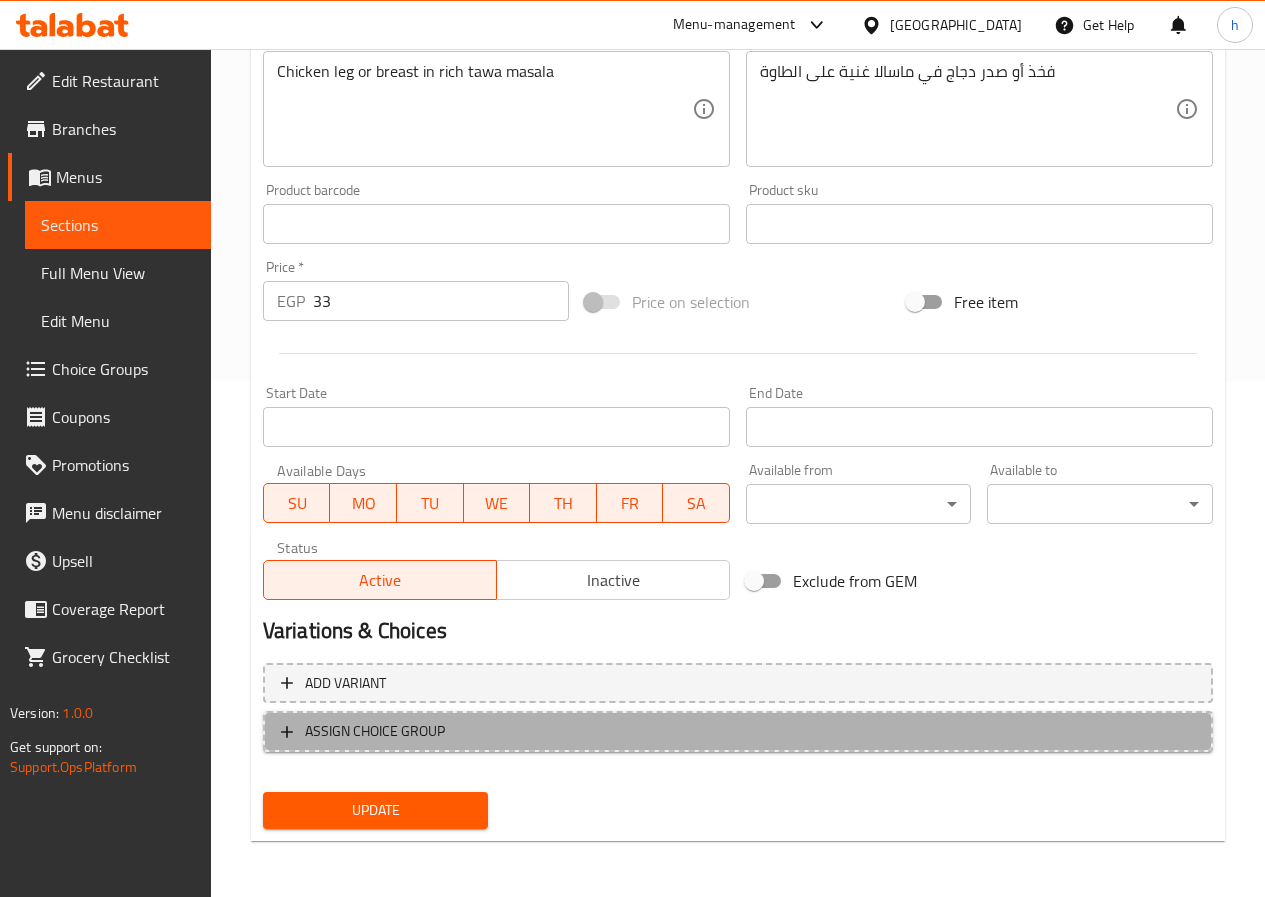 click on "ASSIGN CHOICE GROUP" at bounding box center [738, 731] 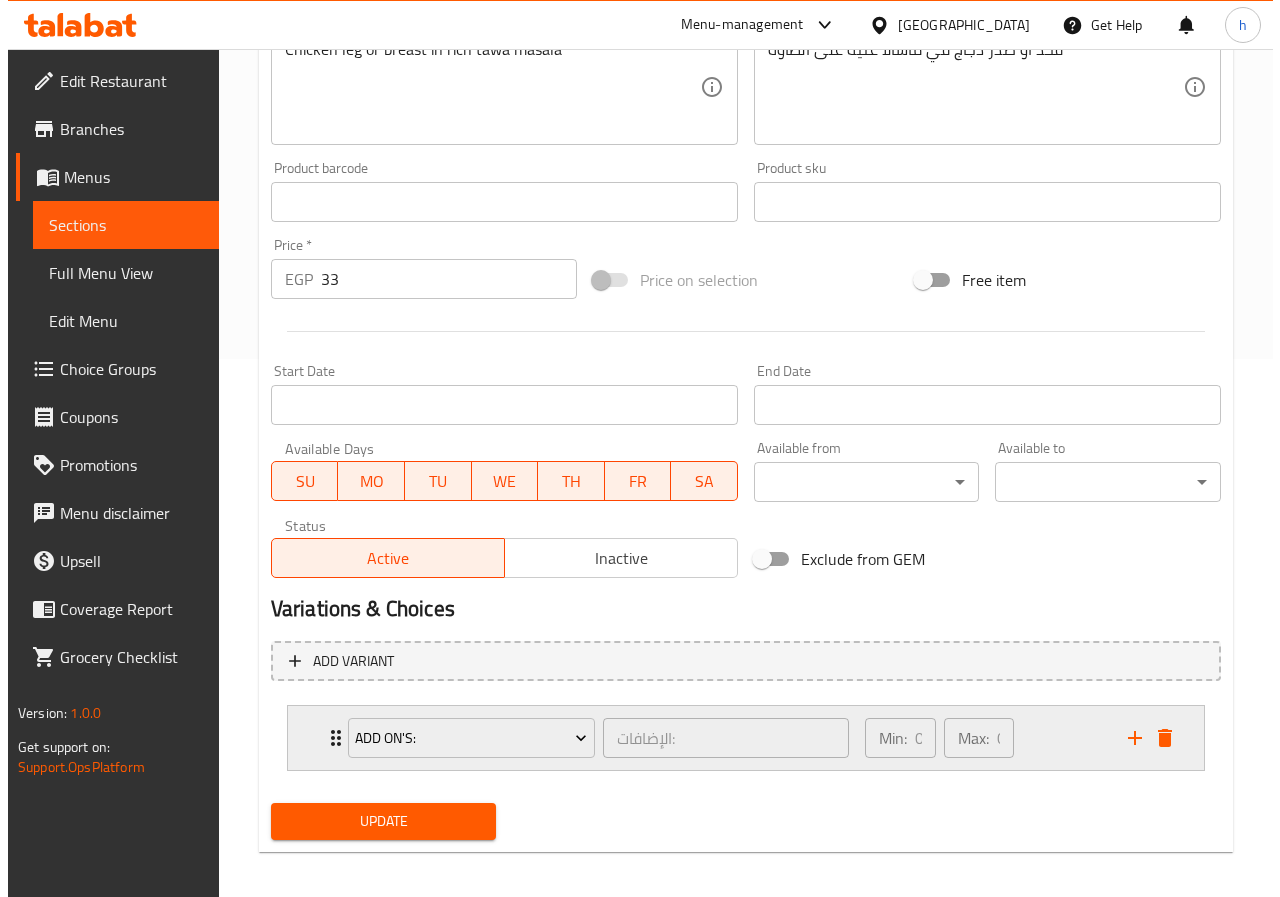 scroll, scrollTop: 549, scrollLeft: 0, axis: vertical 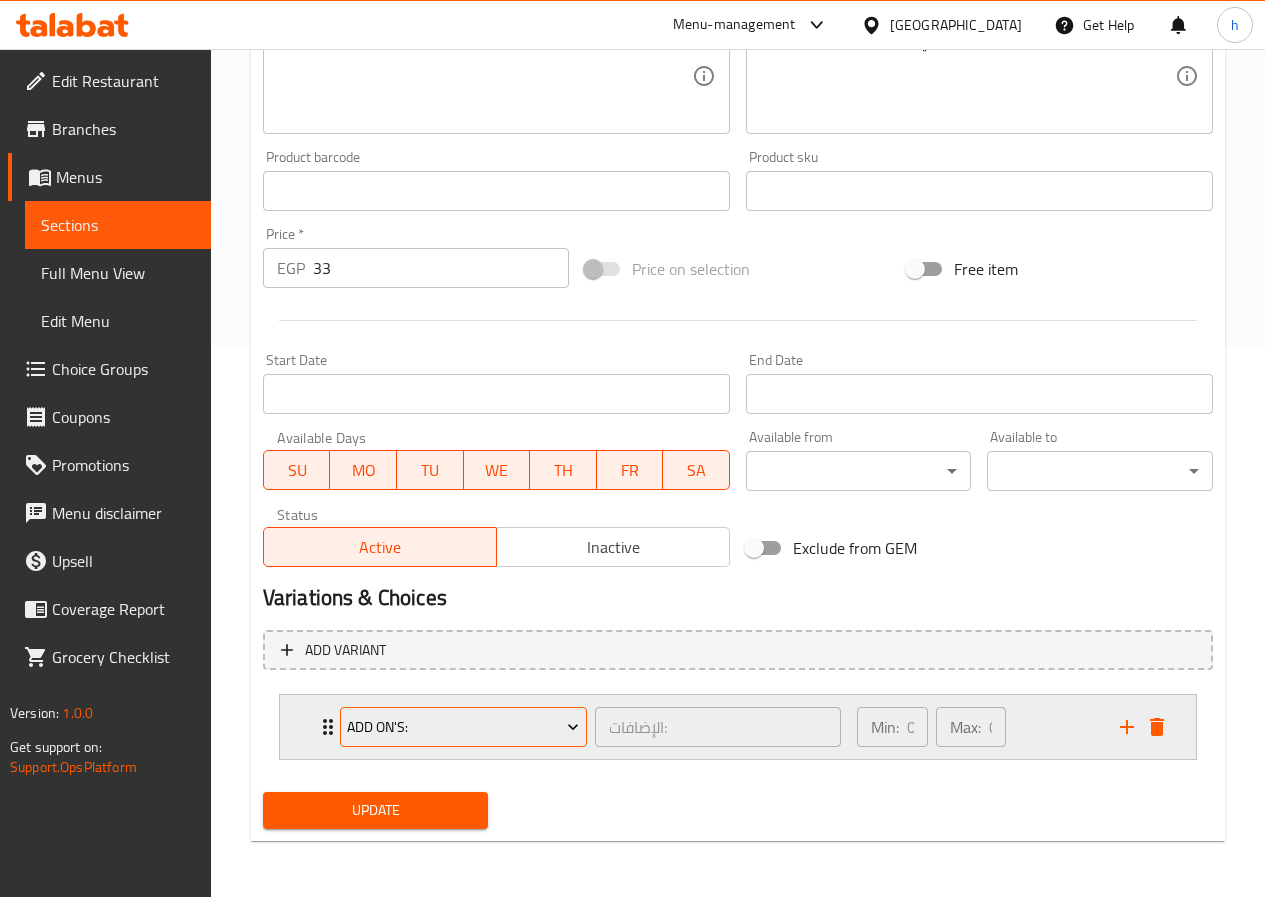 click on "Add On's:" at bounding box center (463, 727) 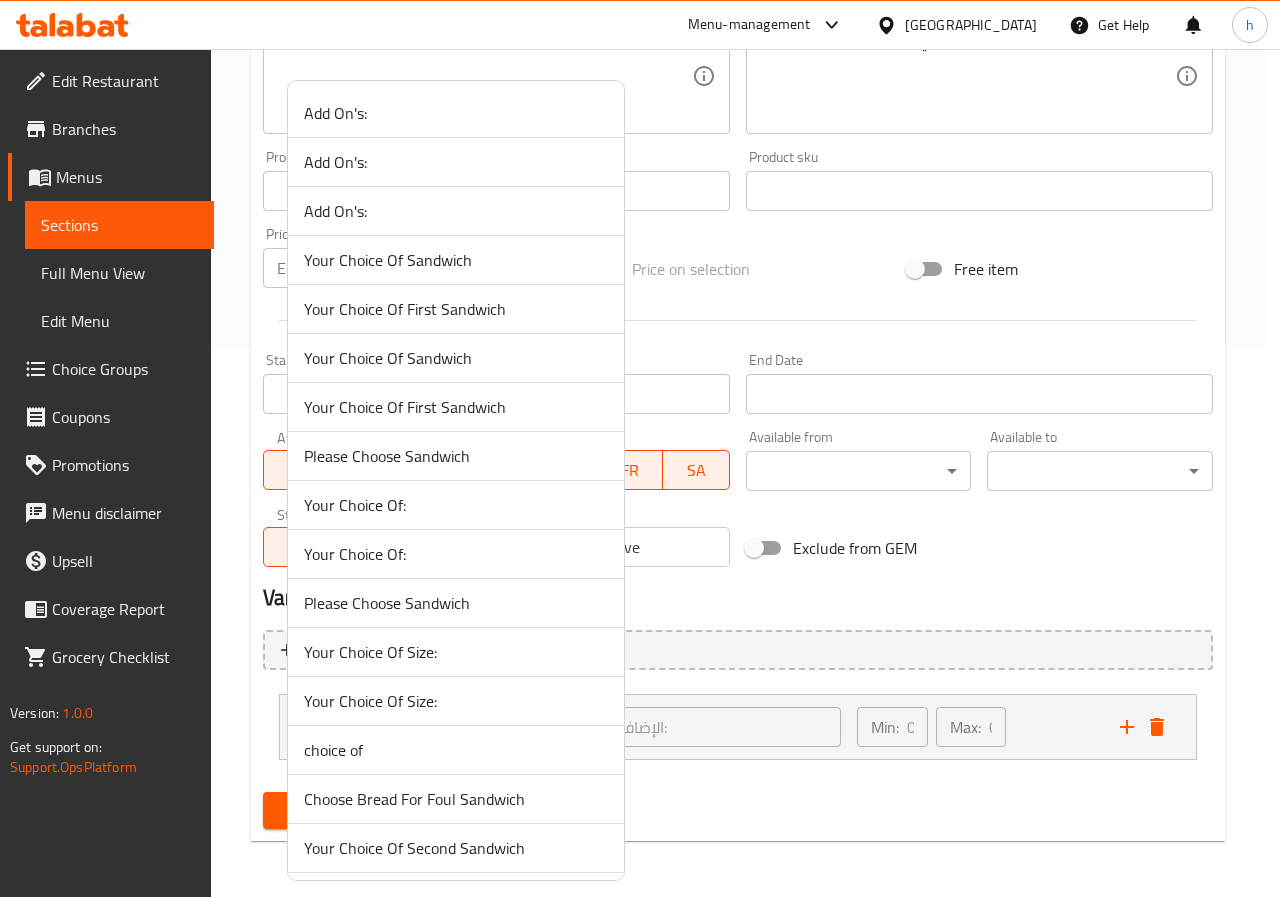 click on "Your Choice Of:" at bounding box center (456, 505) 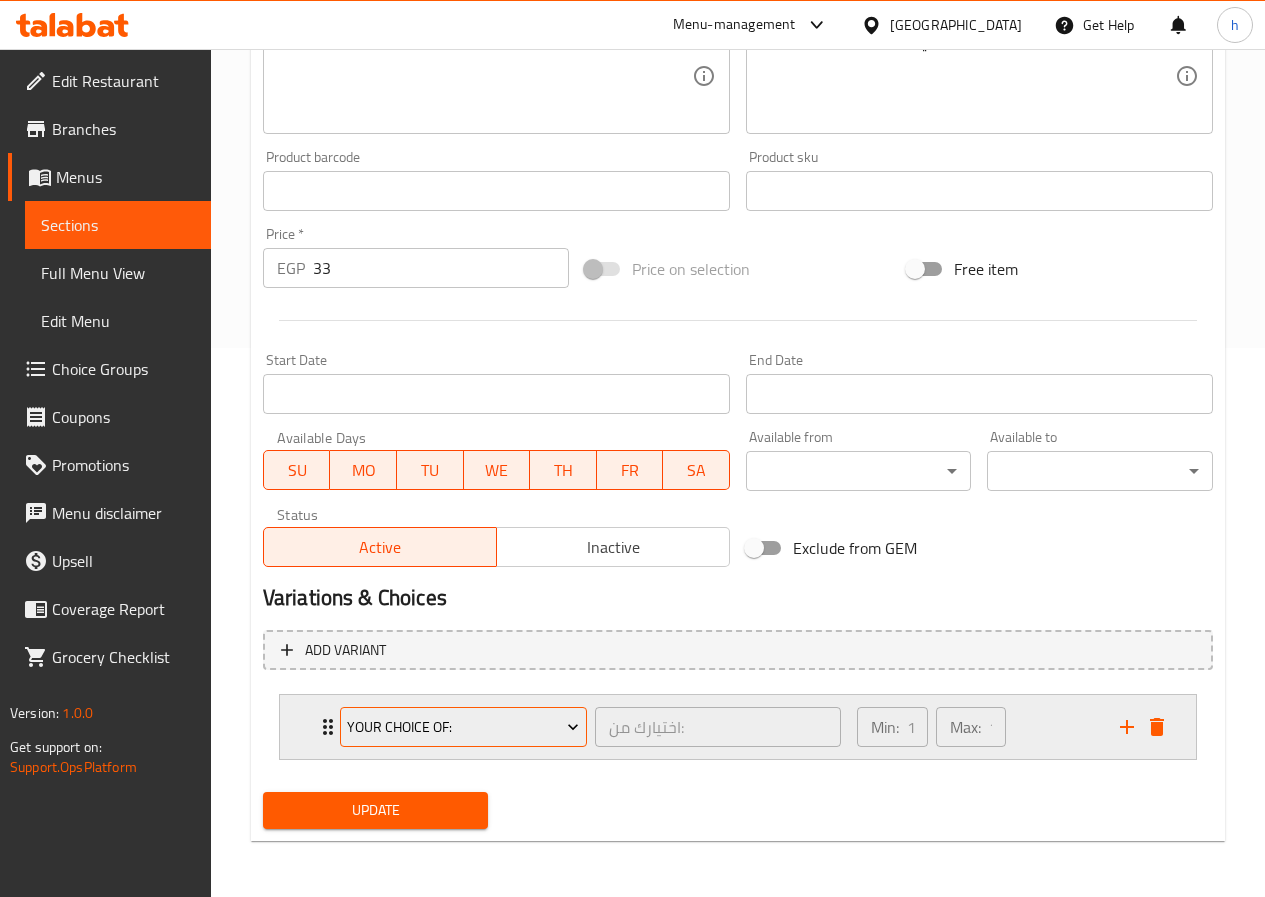click 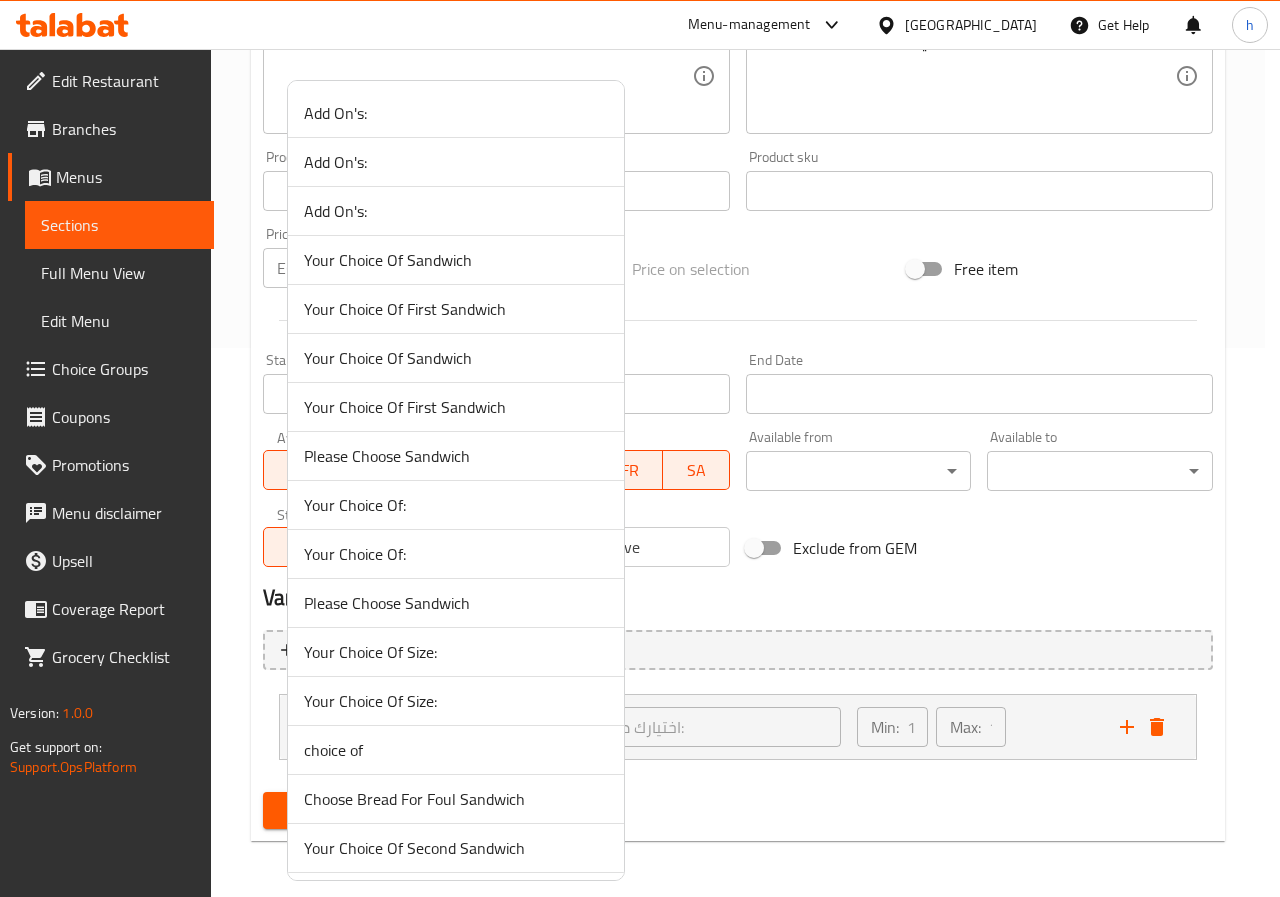 click on "Your Choice Of:" at bounding box center [456, 554] 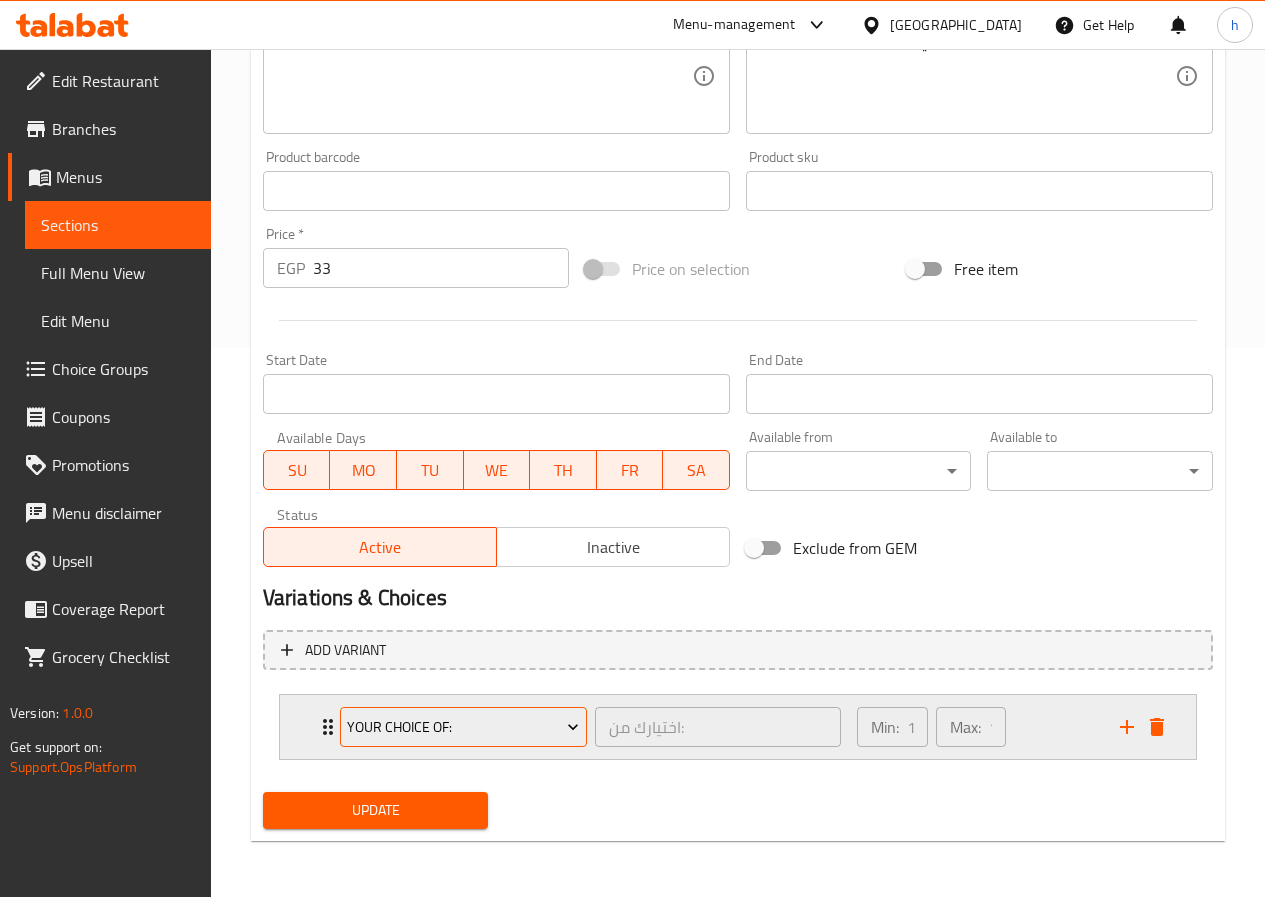 click 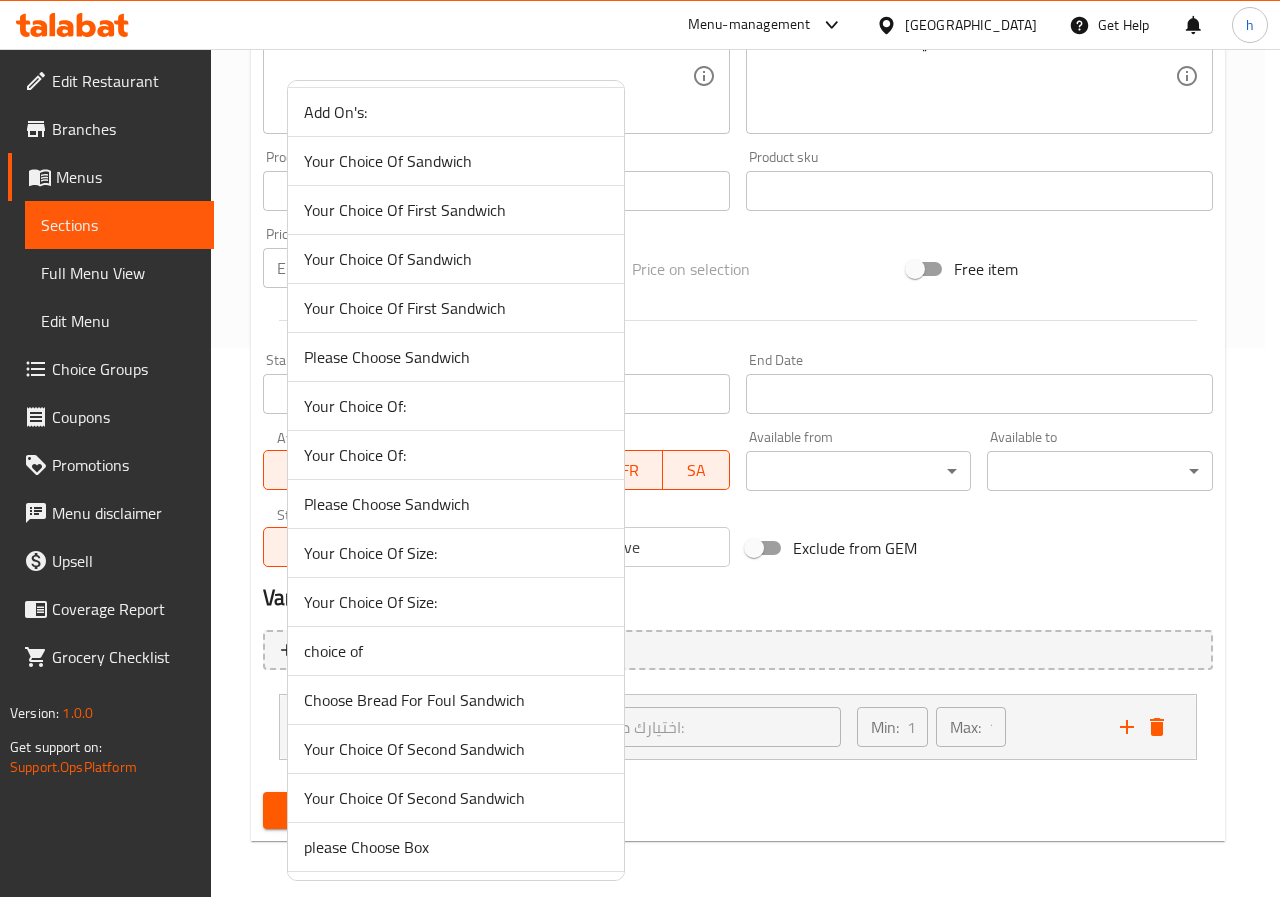 scroll, scrollTop: 100, scrollLeft: 0, axis: vertical 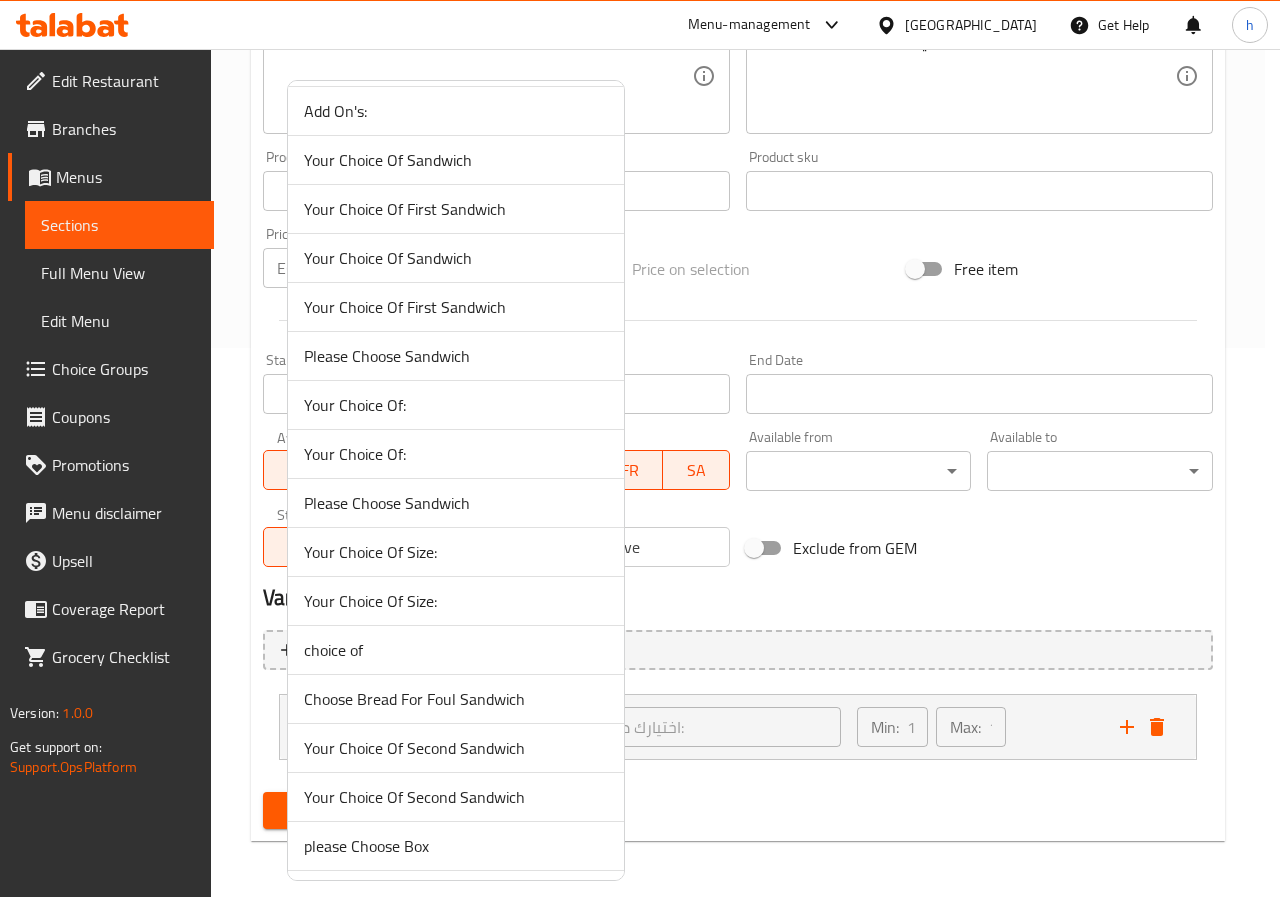 click on "choice of" at bounding box center [456, 650] 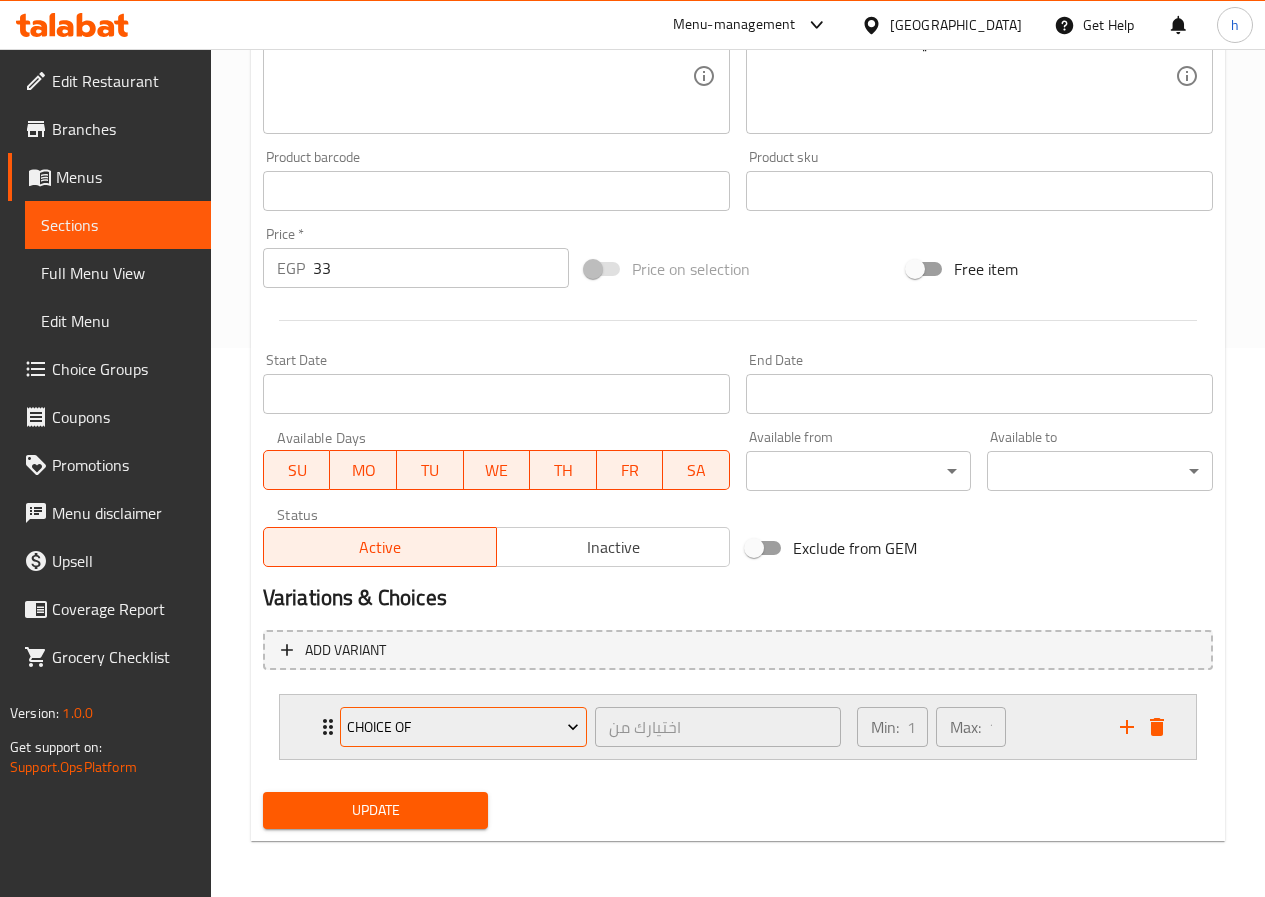 click 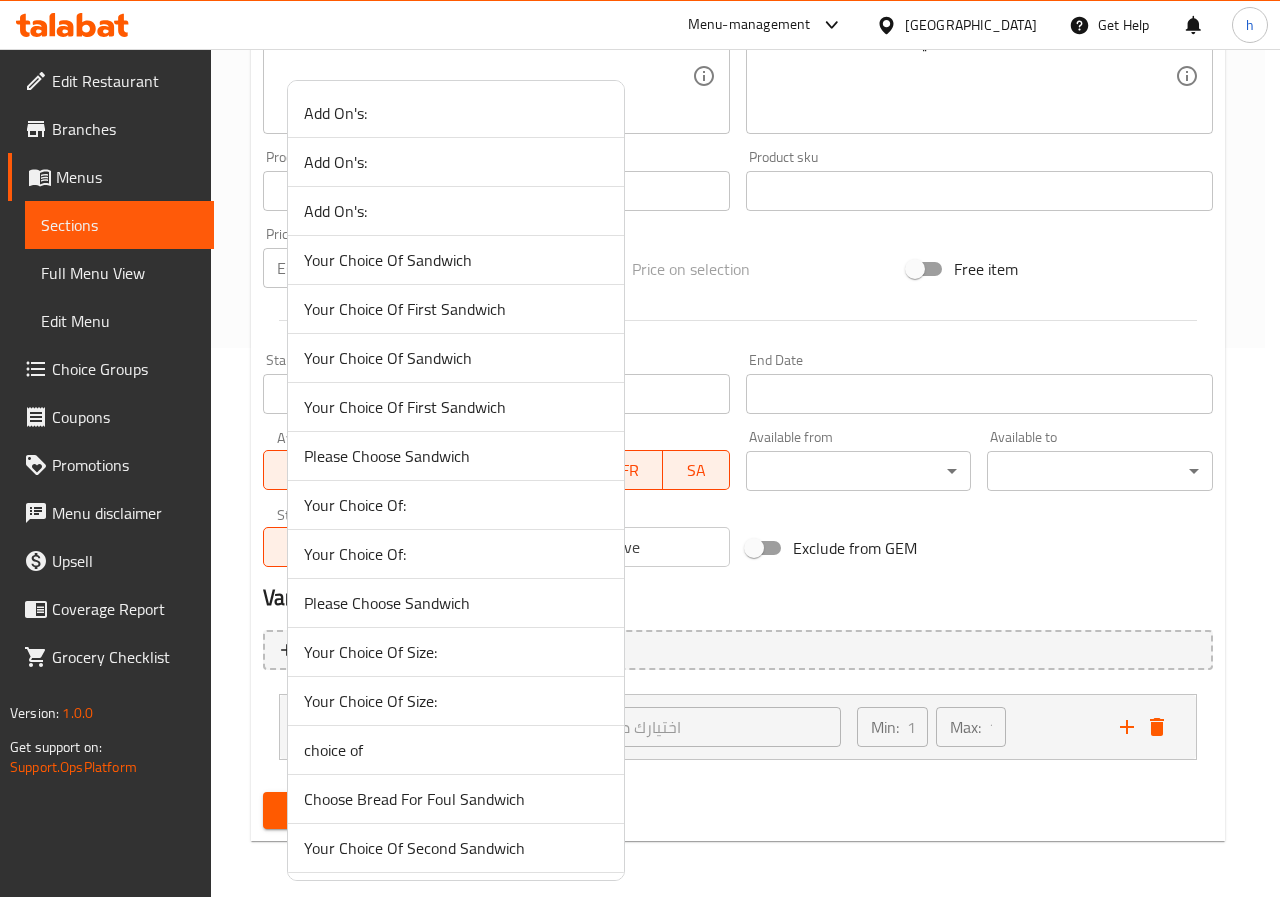 click at bounding box center (640, 448) 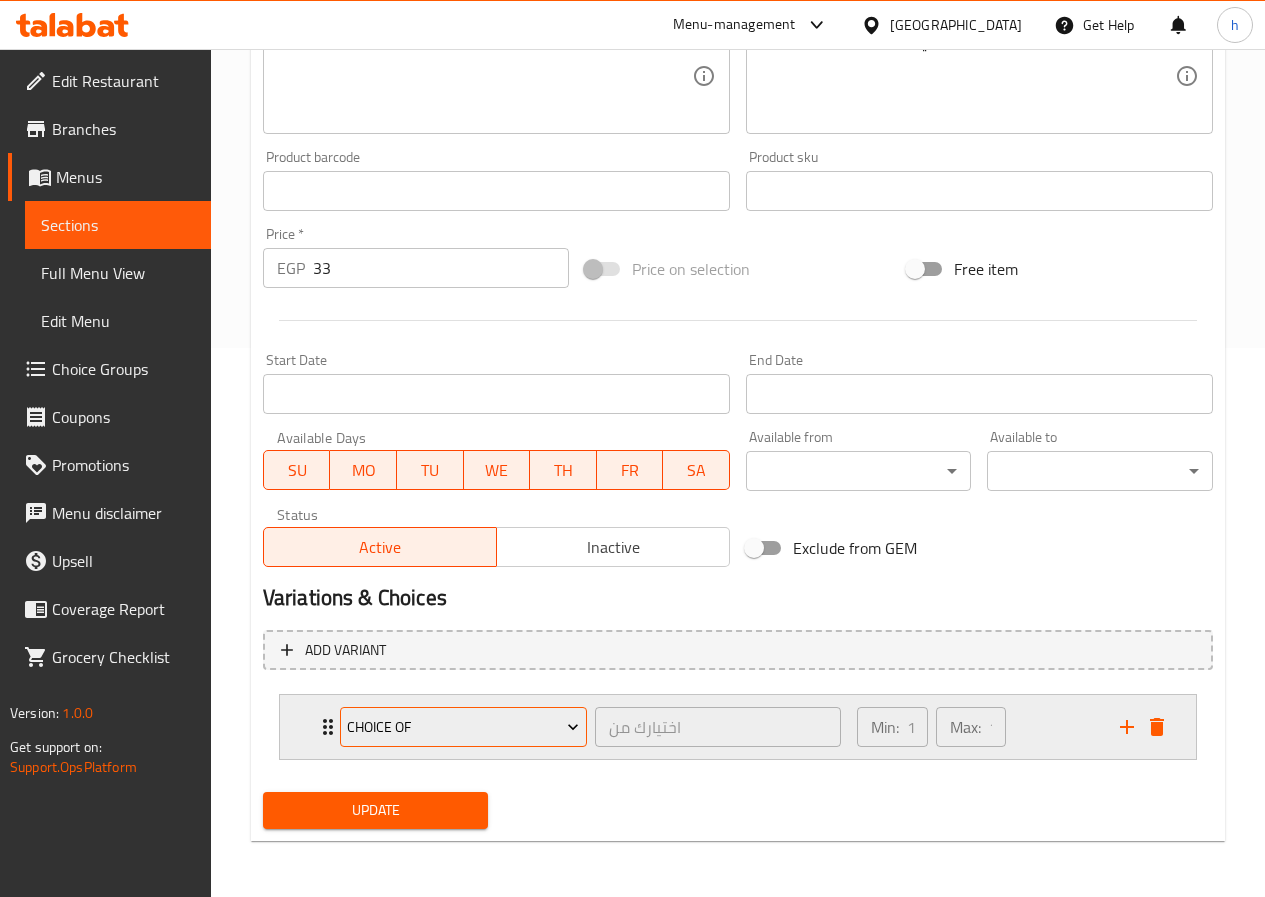 click on "choice of" at bounding box center [463, 727] 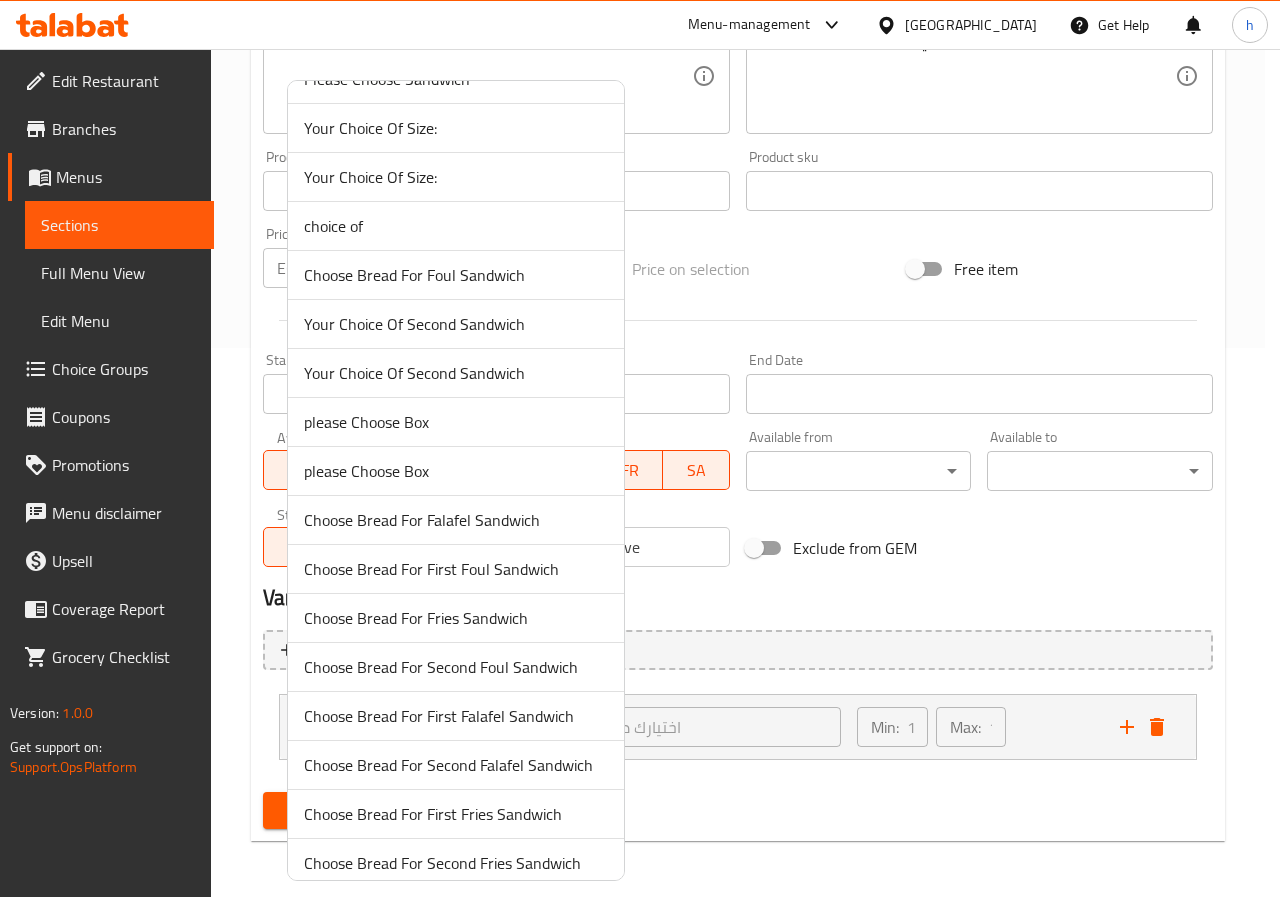 scroll, scrollTop: 539, scrollLeft: 0, axis: vertical 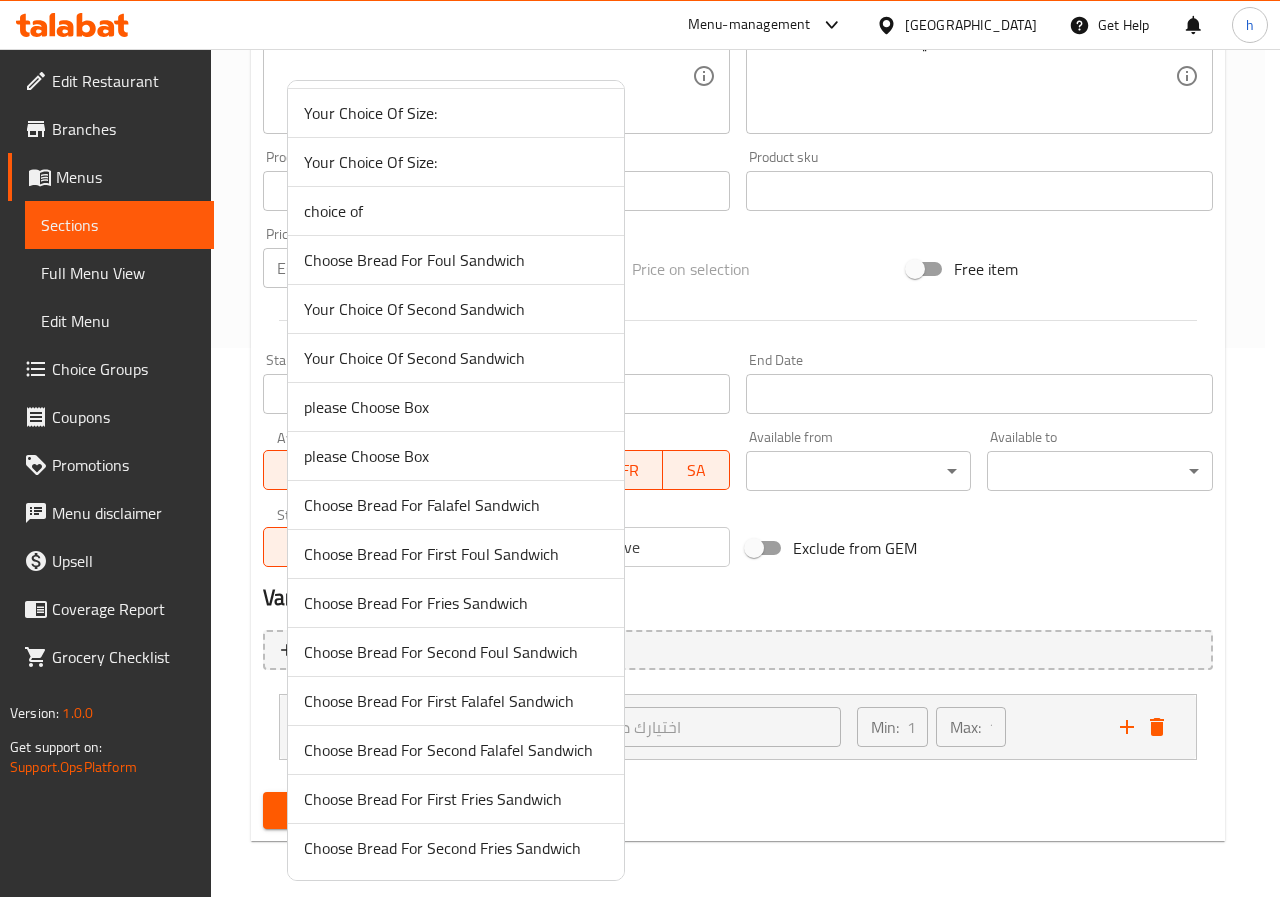 click on "choice of" at bounding box center [456, 211] 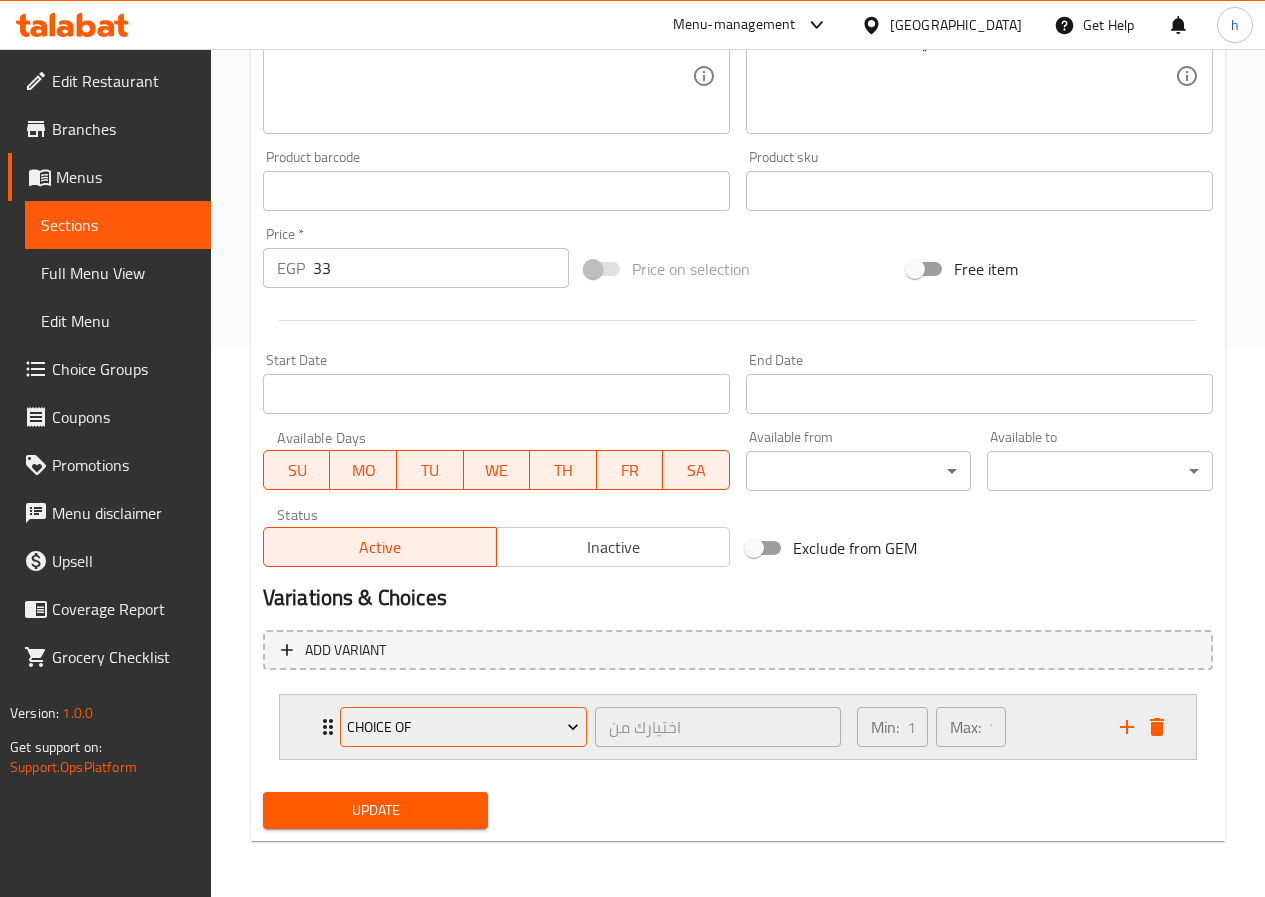 click 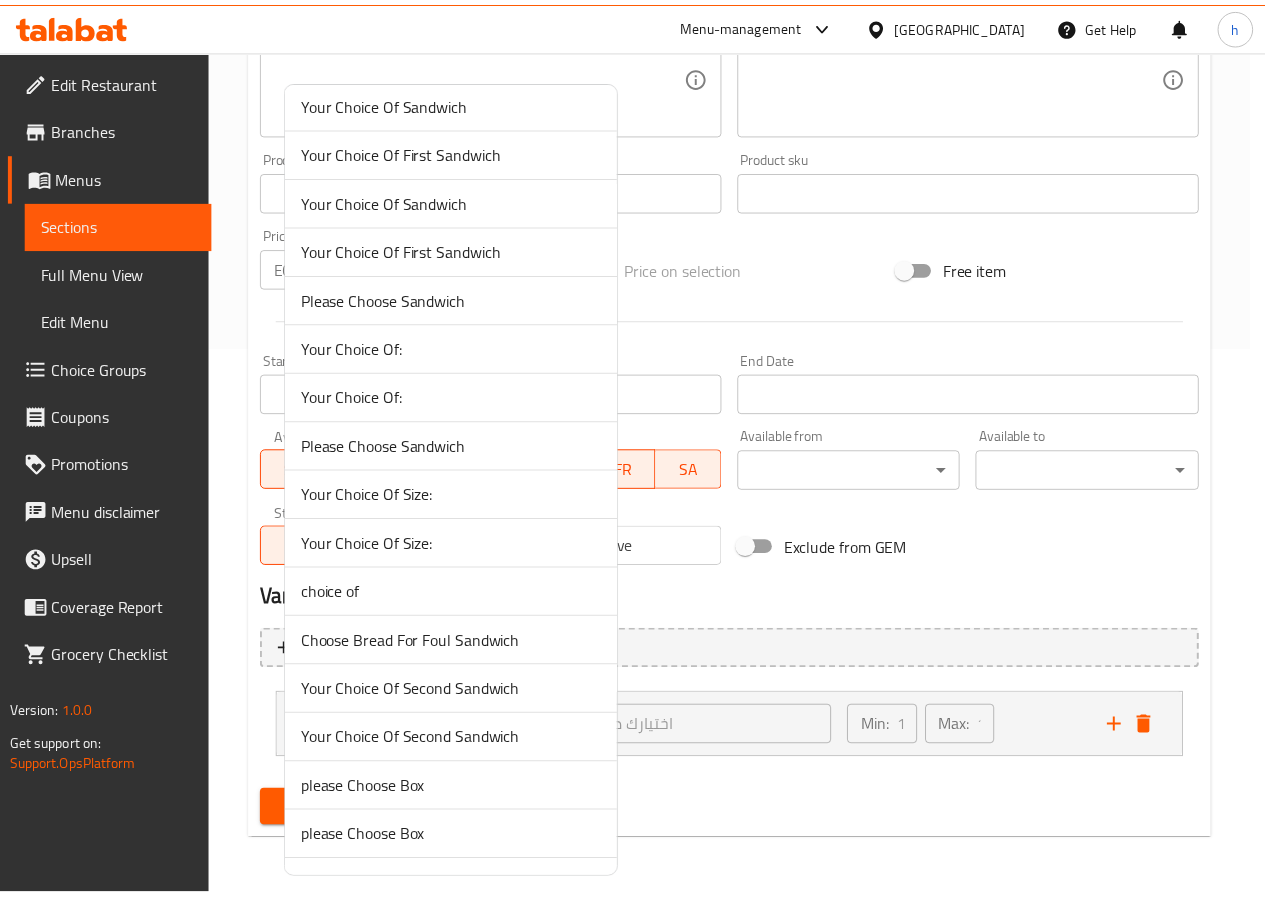 scroll, scrollTop: 139, scrollLeft: 0, axis: vertical 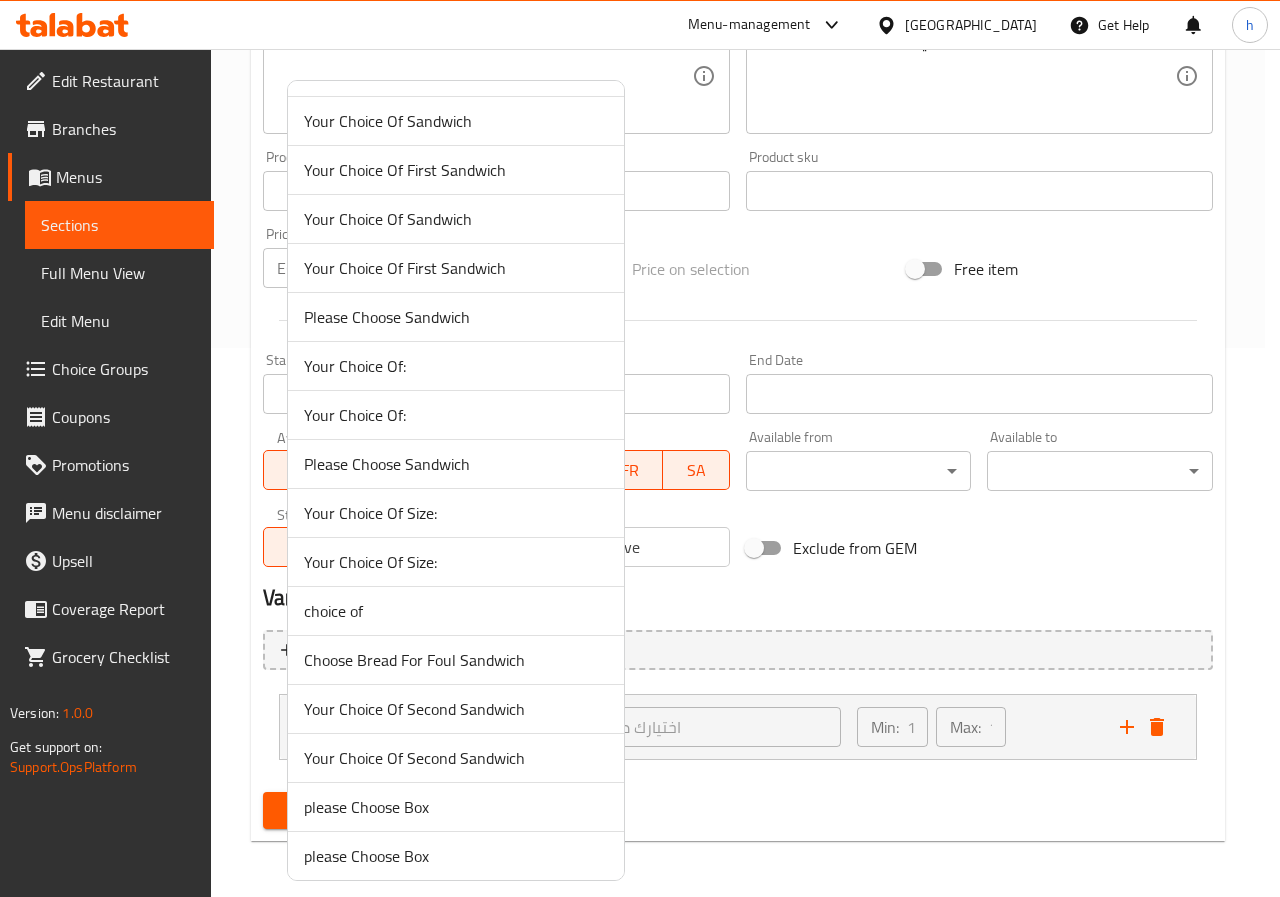 click at bounding box center [640, 448] 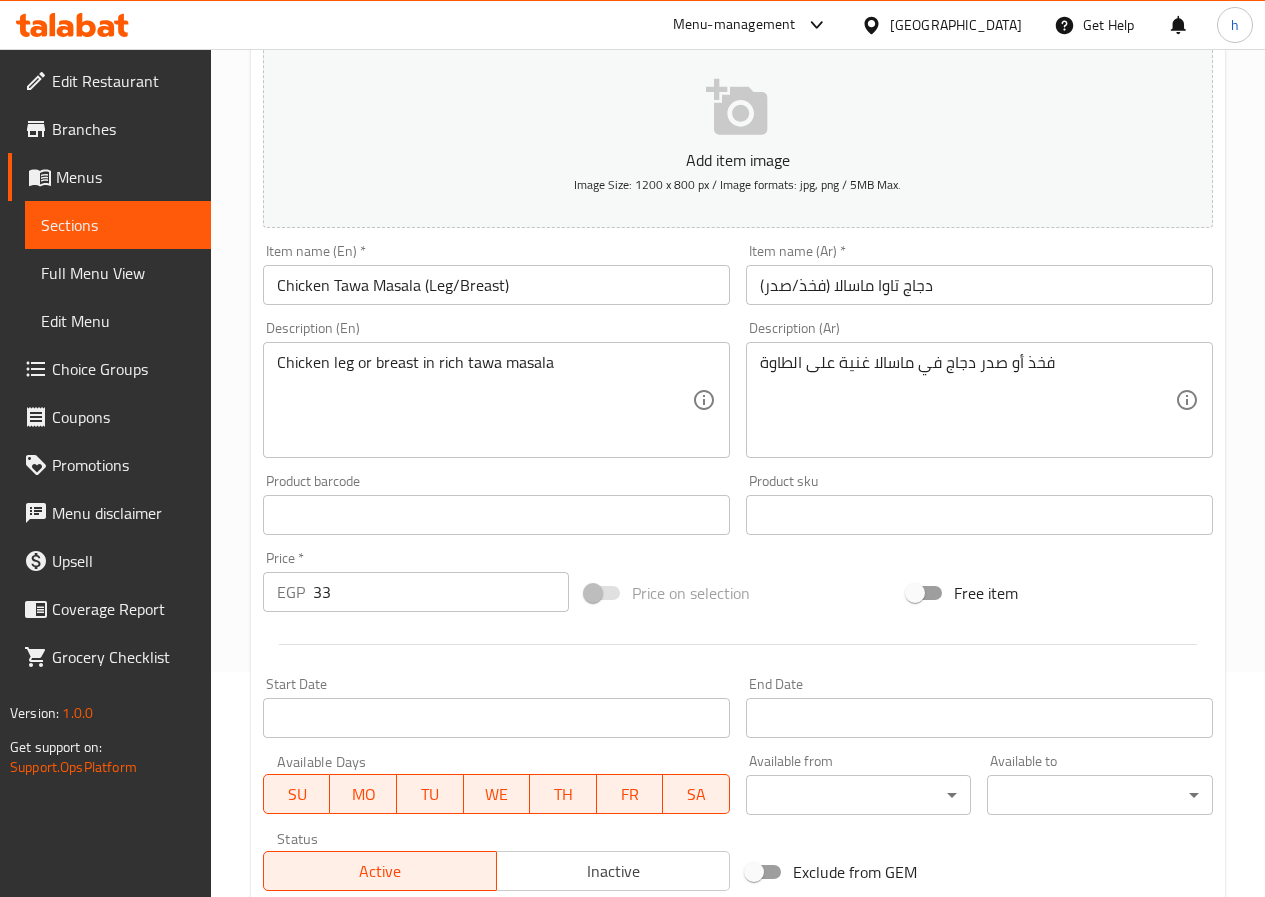 scroll, scrollTop: 549, scrollLeft: 0, axis: vertical 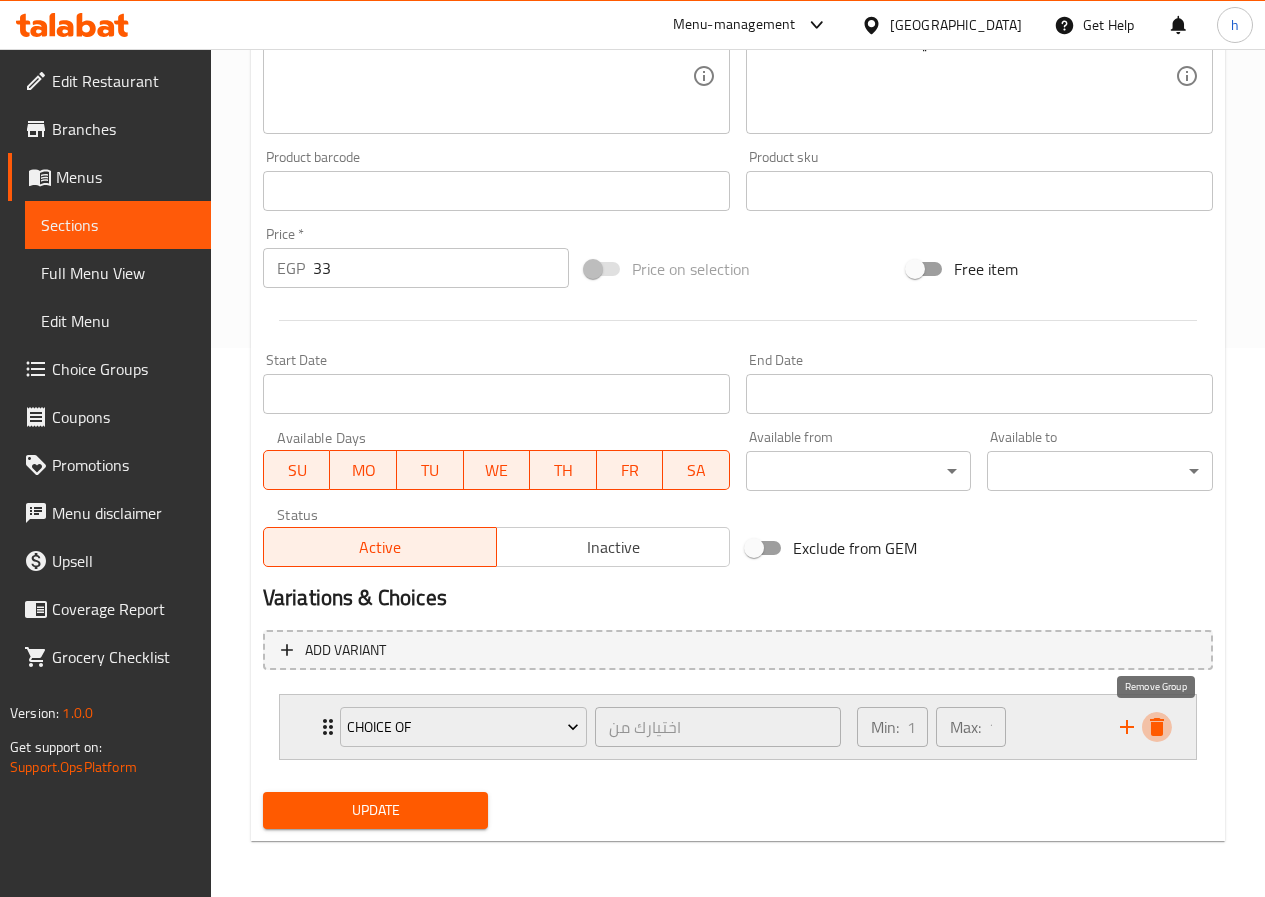 click 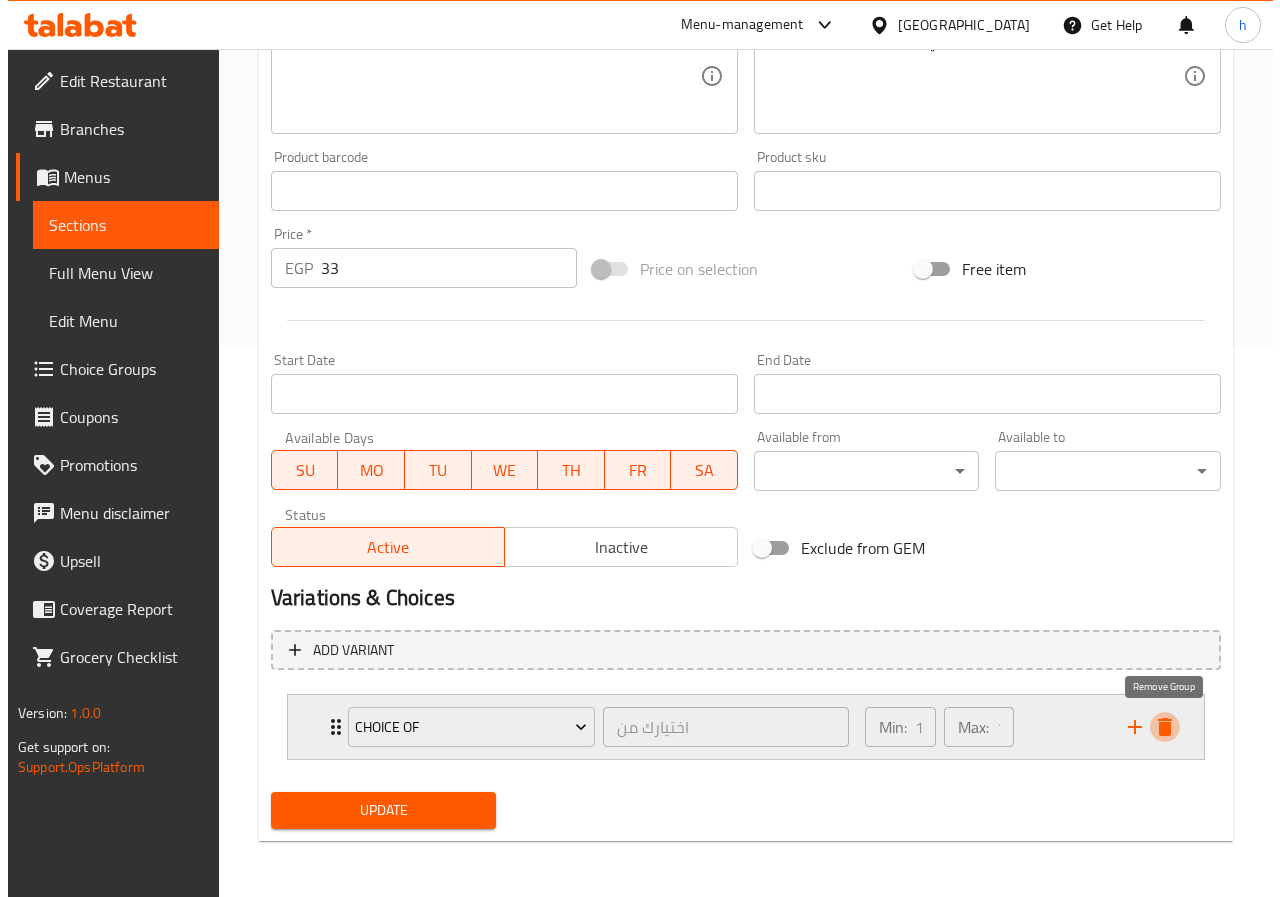 scroll, scrollTop: 516, scrollLeft: 0, axis: vertical 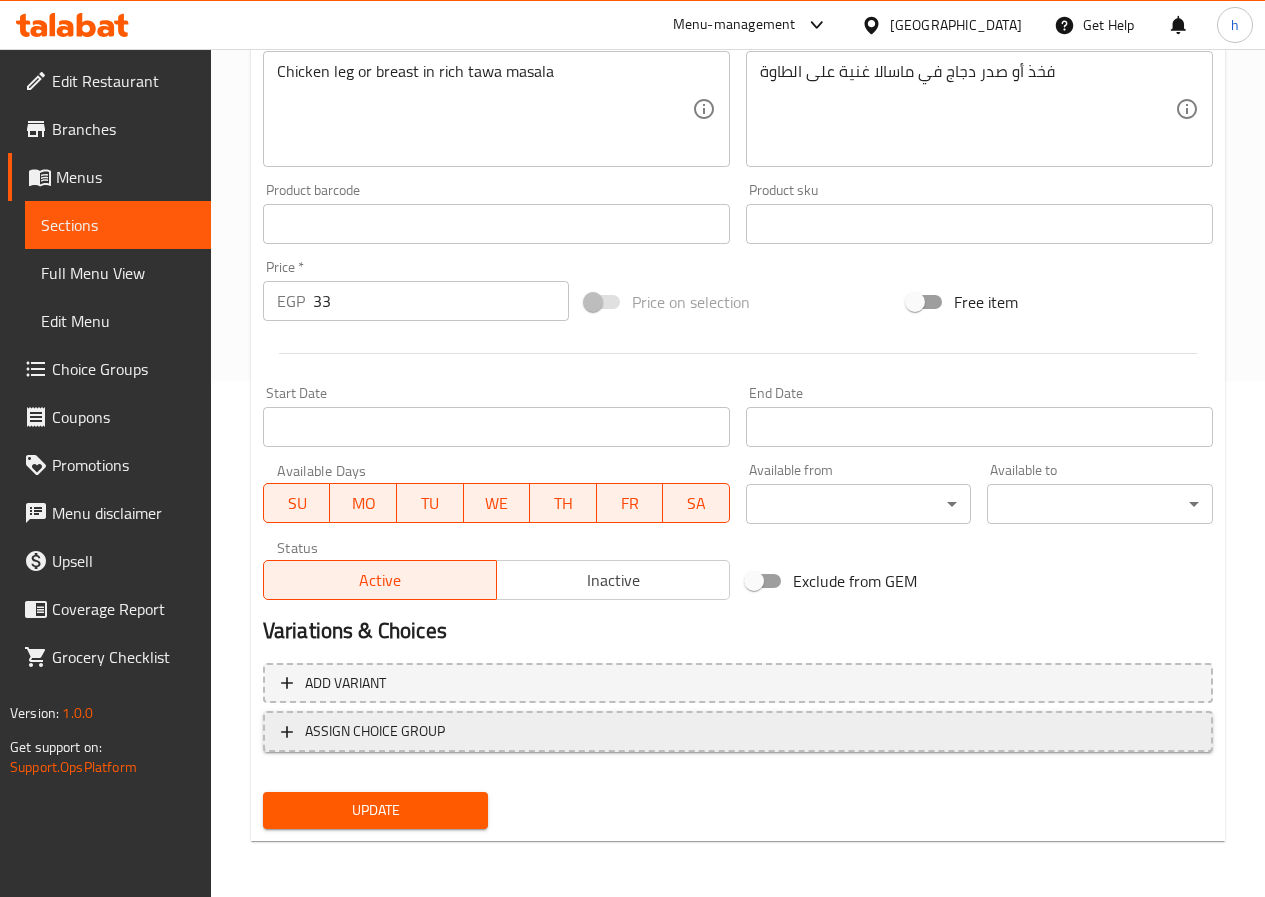 click on "ASSIGN CHOICE GROUP" at bounding box center [375, 731] 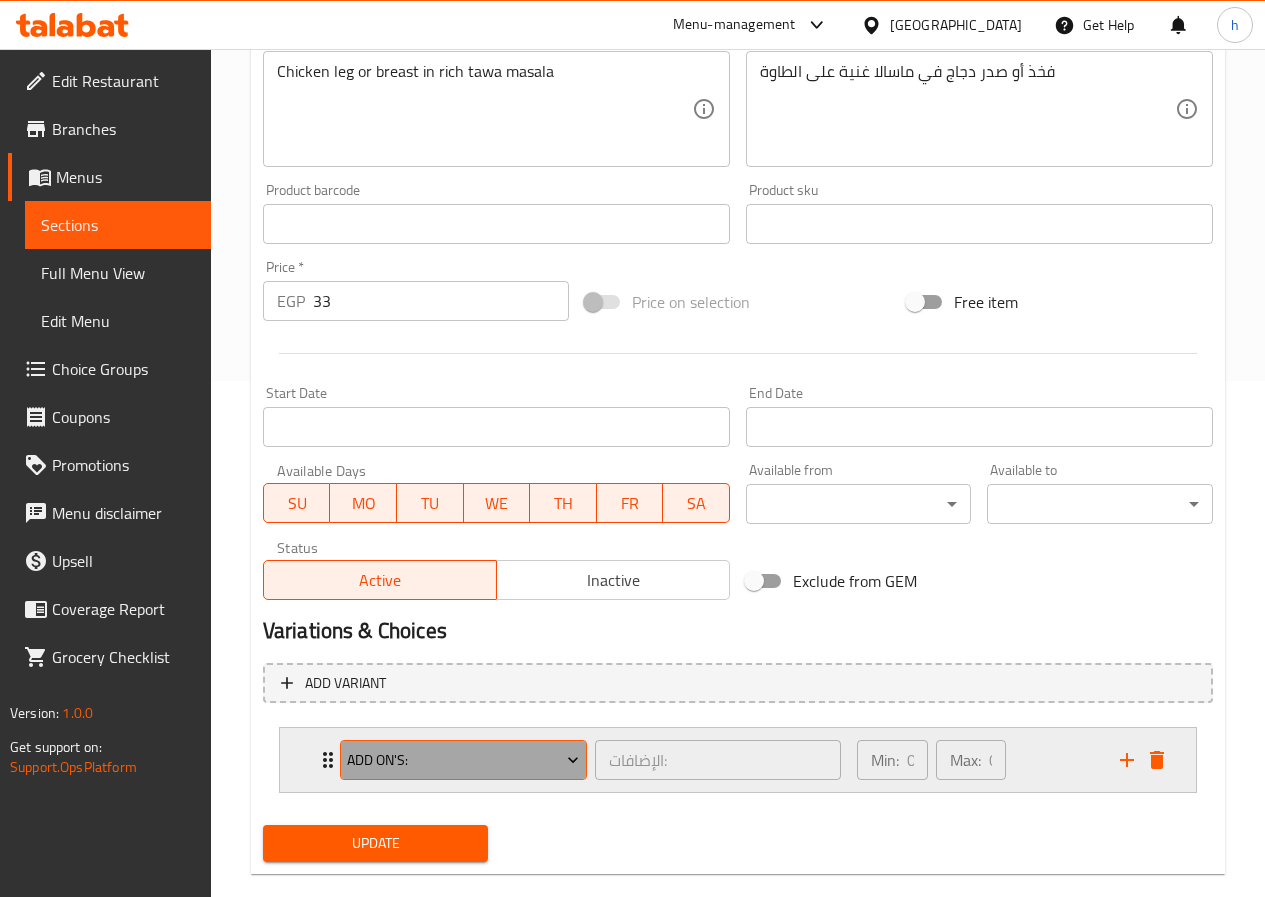 click on "Add On's:" at bounding box center (463, 760) 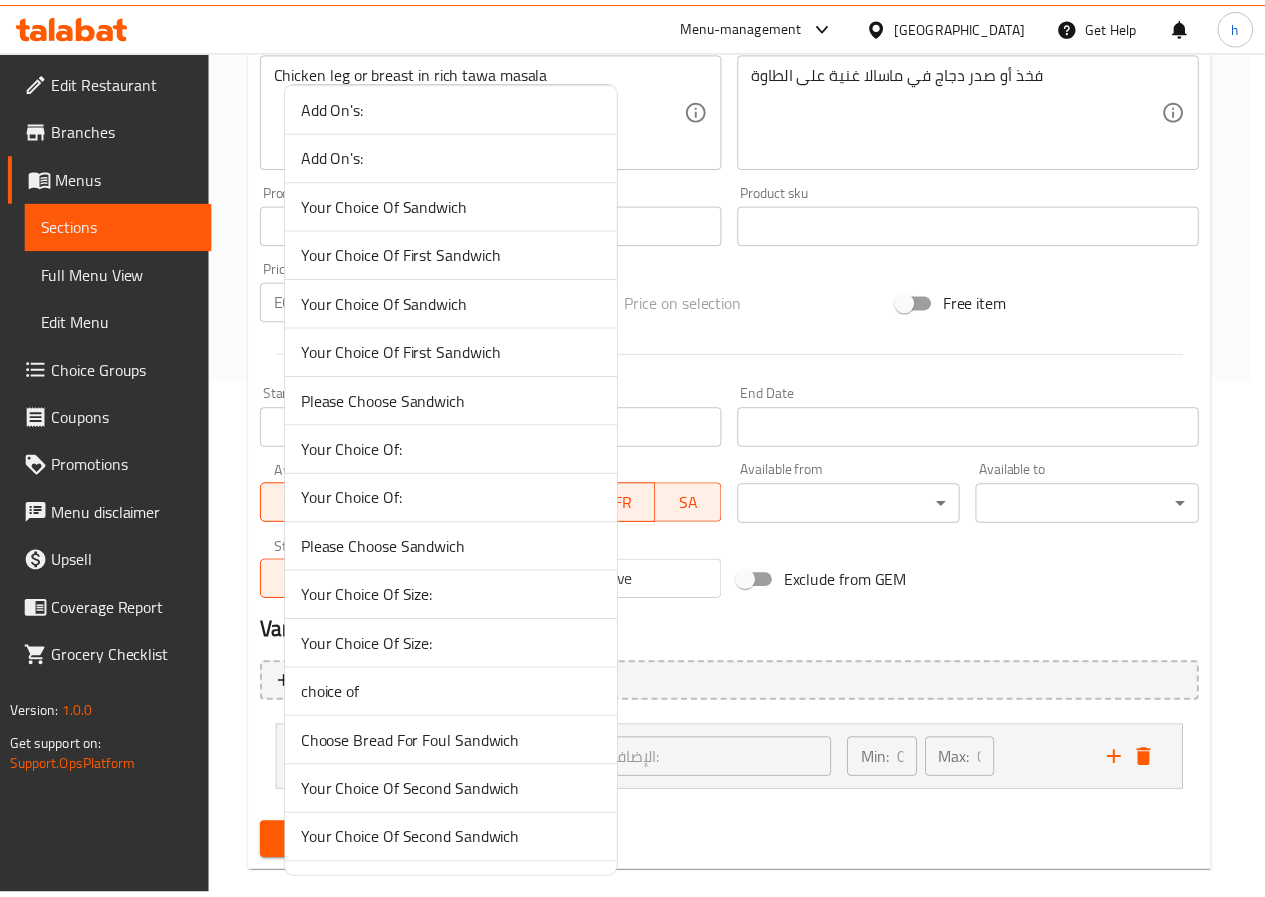 scroll, scrollTop: 100, scrollLeft: 0, axis: vertical 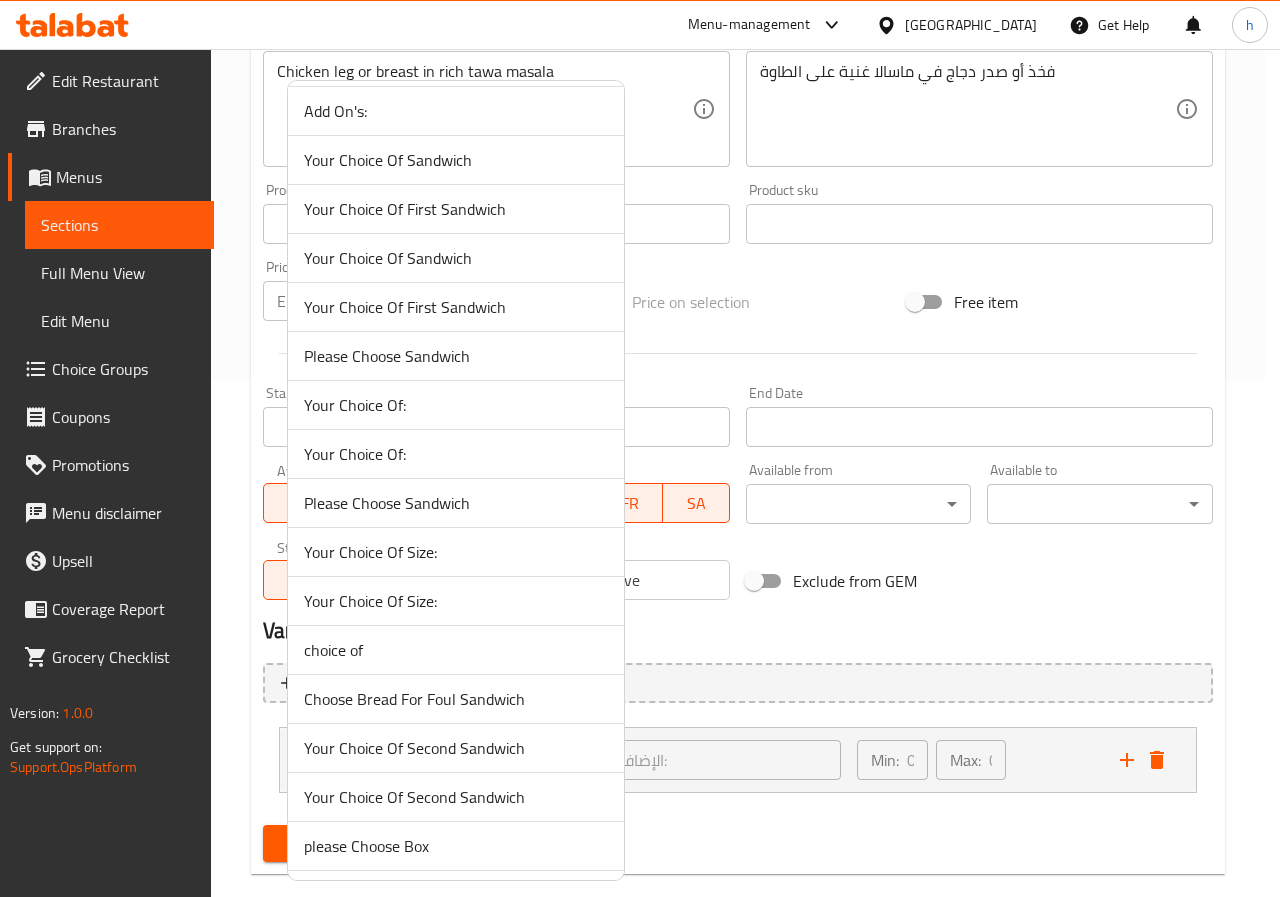 click on "choice of" at bounding box center (456, 650) 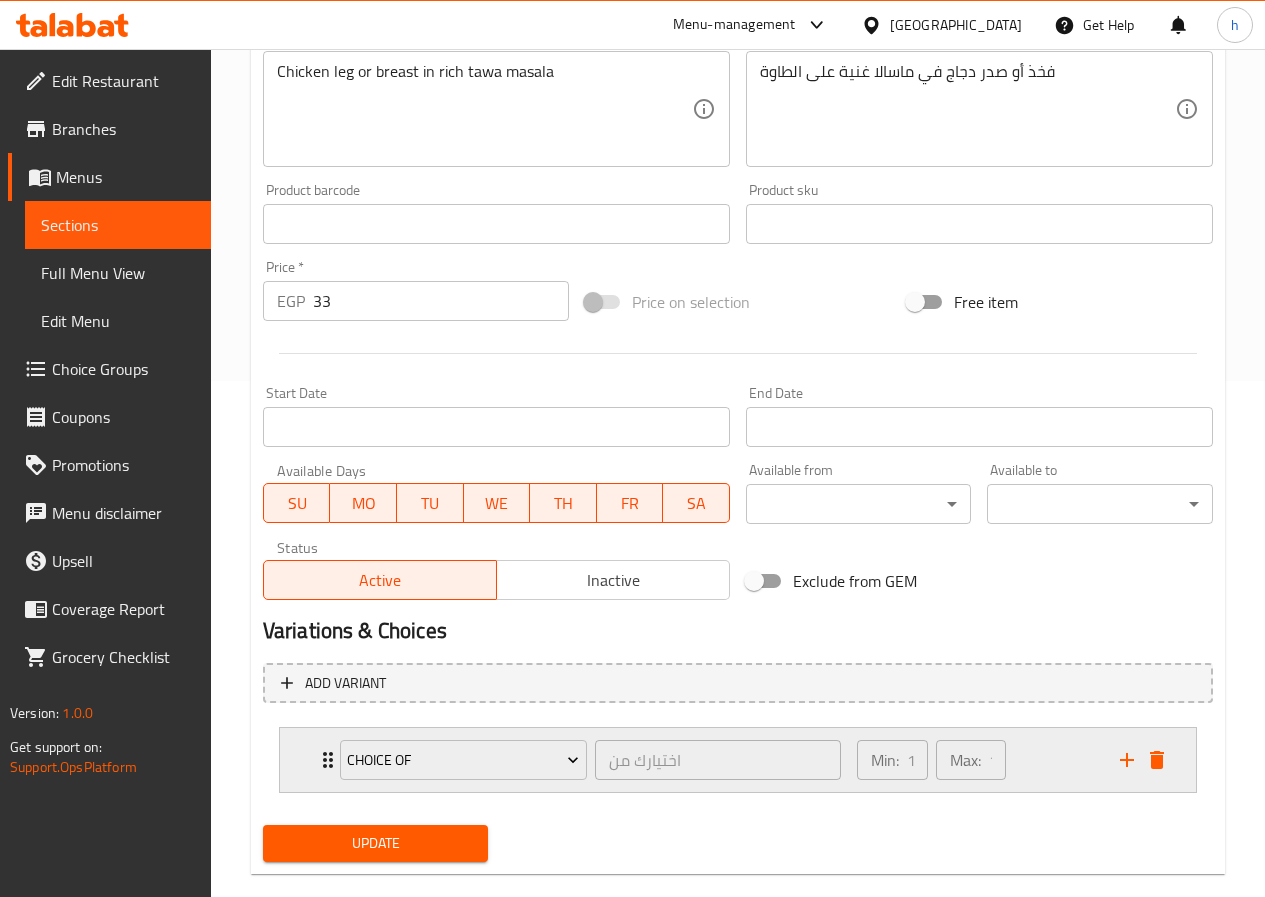 click on "Min:" at bounding box center [885, 760] 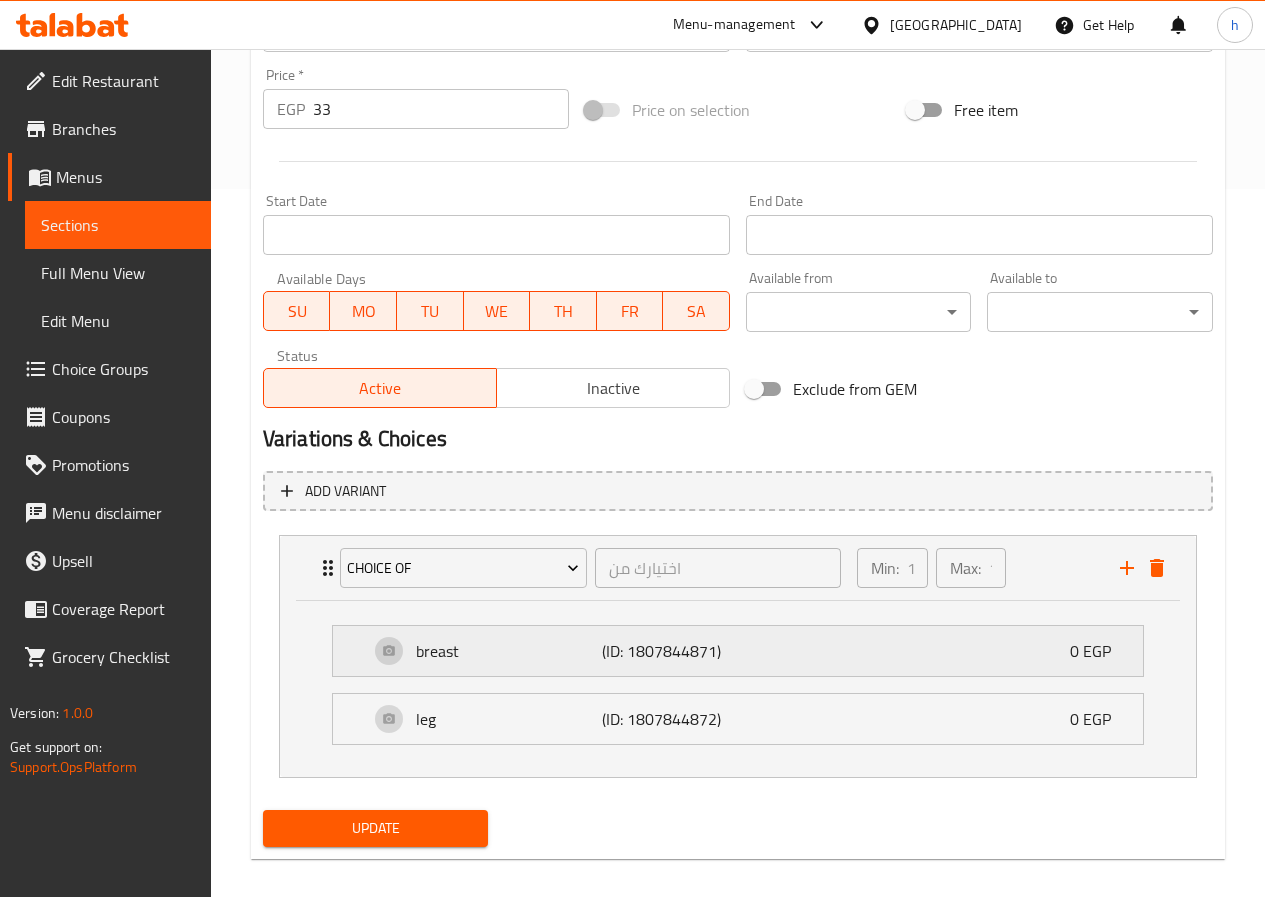 scroll, scrollTop: 726, scrollLeft: 0, axis: vertical 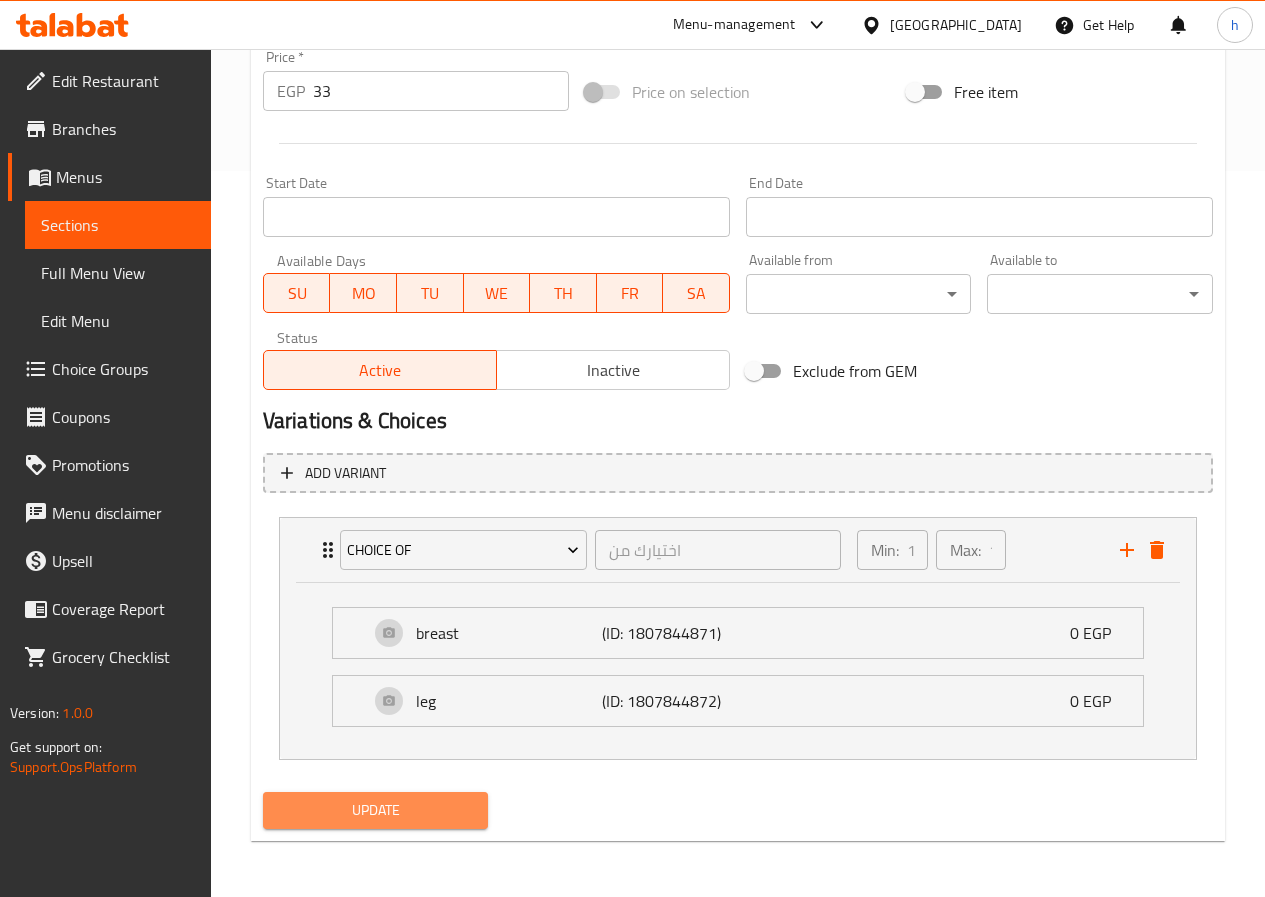 click on "Update" at bounding box center [376, 810] 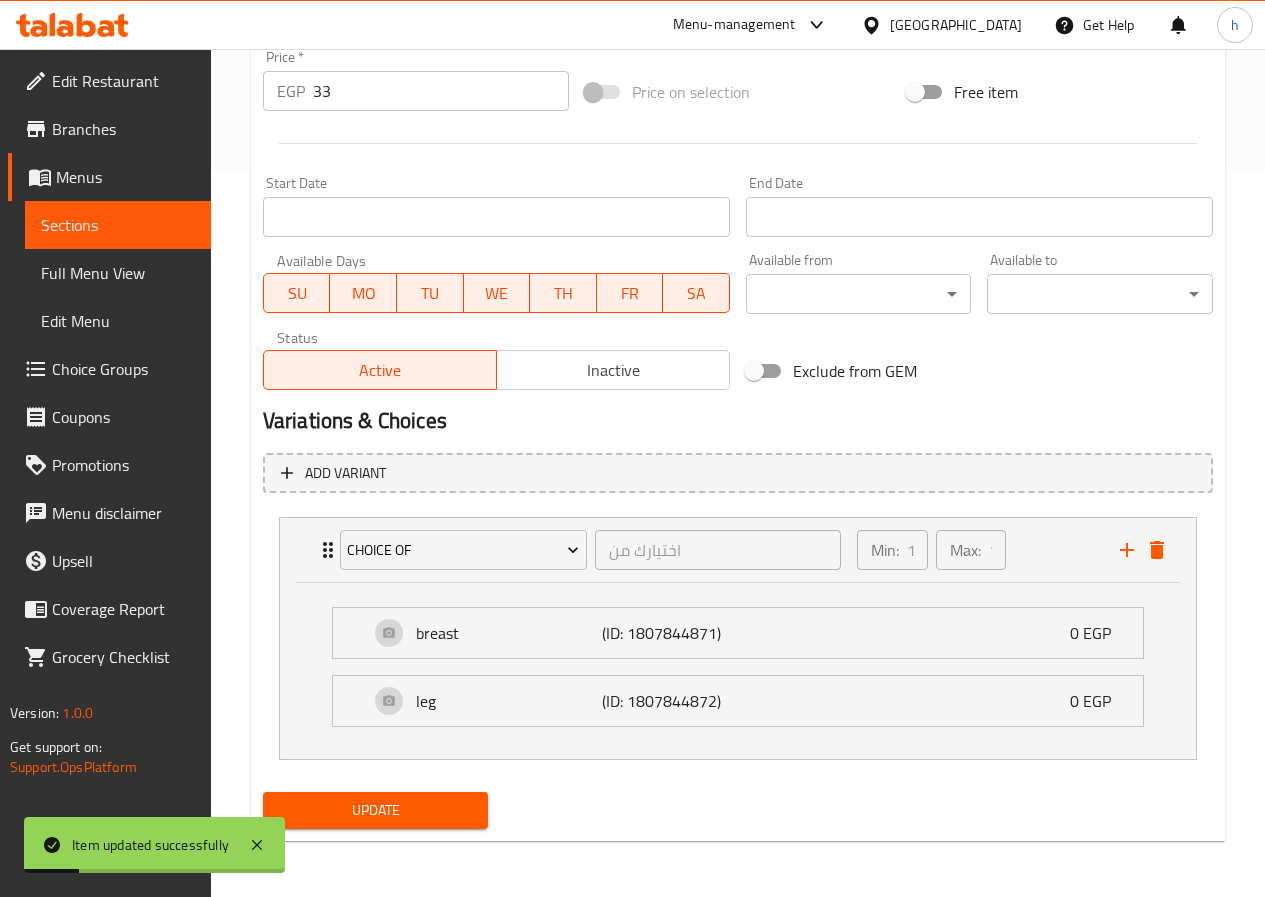 click on "Sections" at bounding box center (118, 225) 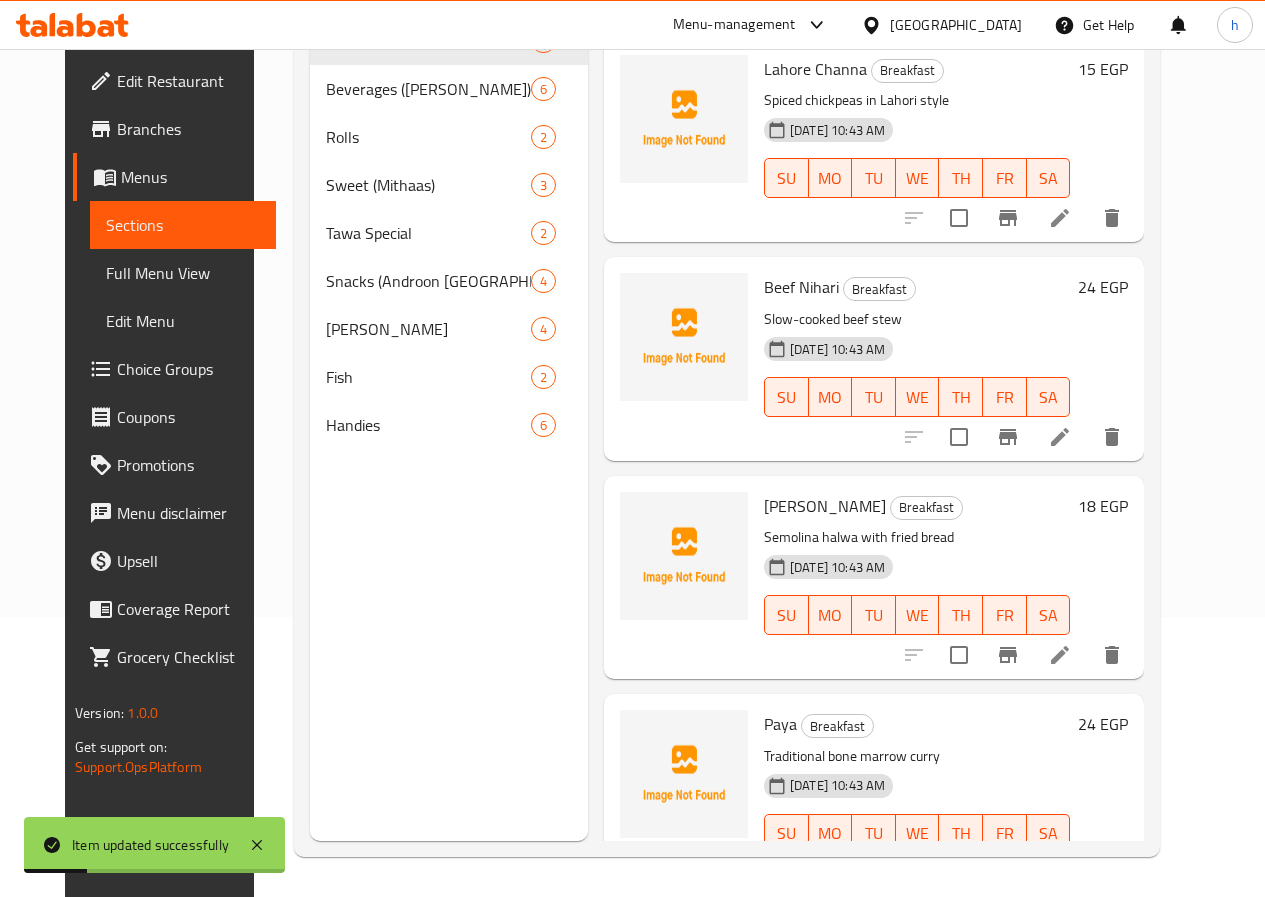 scroll, scrollTop: 280, scrollLeft: 0, axis: vertical 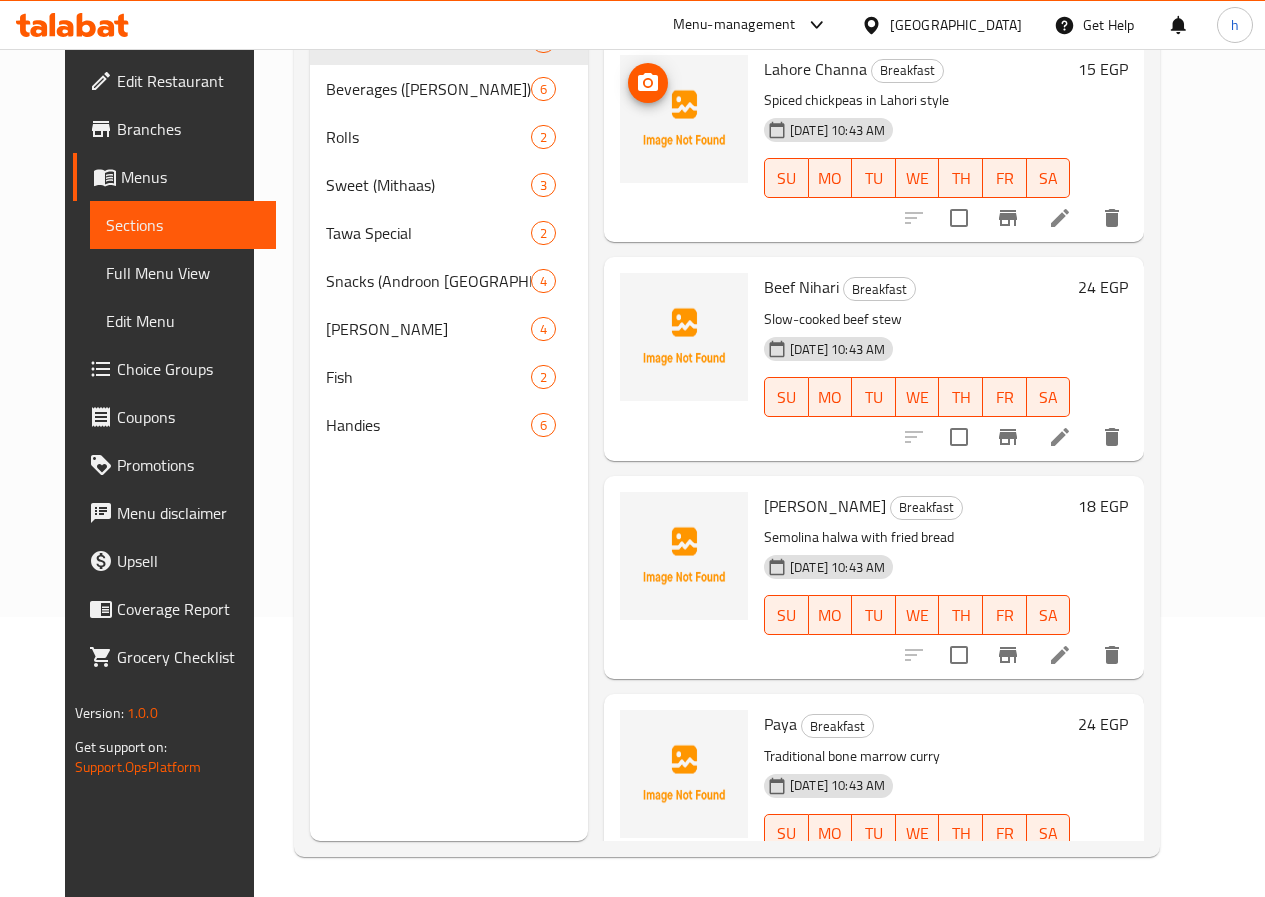 type 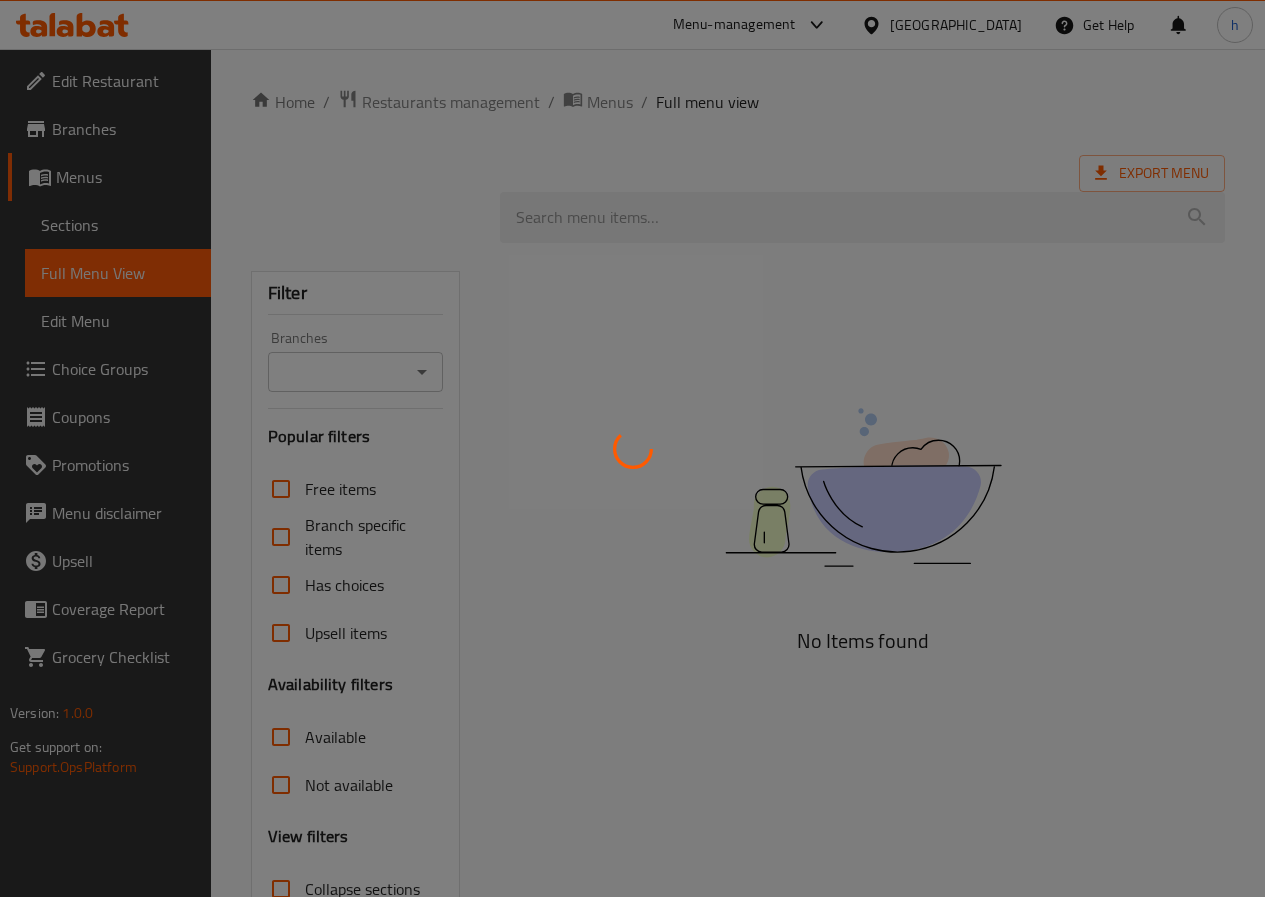 scroll, scrollTop: 0, scrollLeft: 0, axis: both 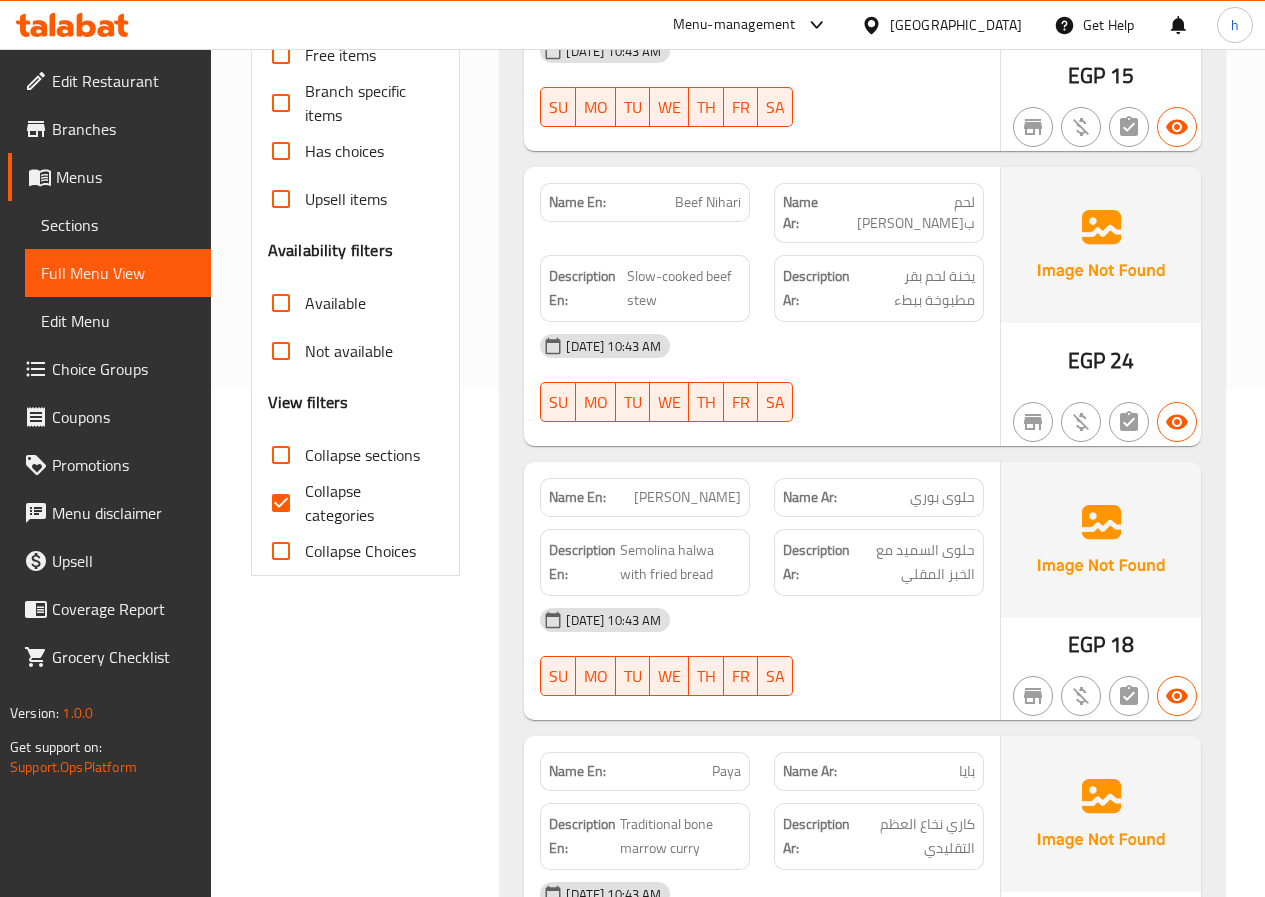 click on "Collapse categories" at bounding box center [281, 503] 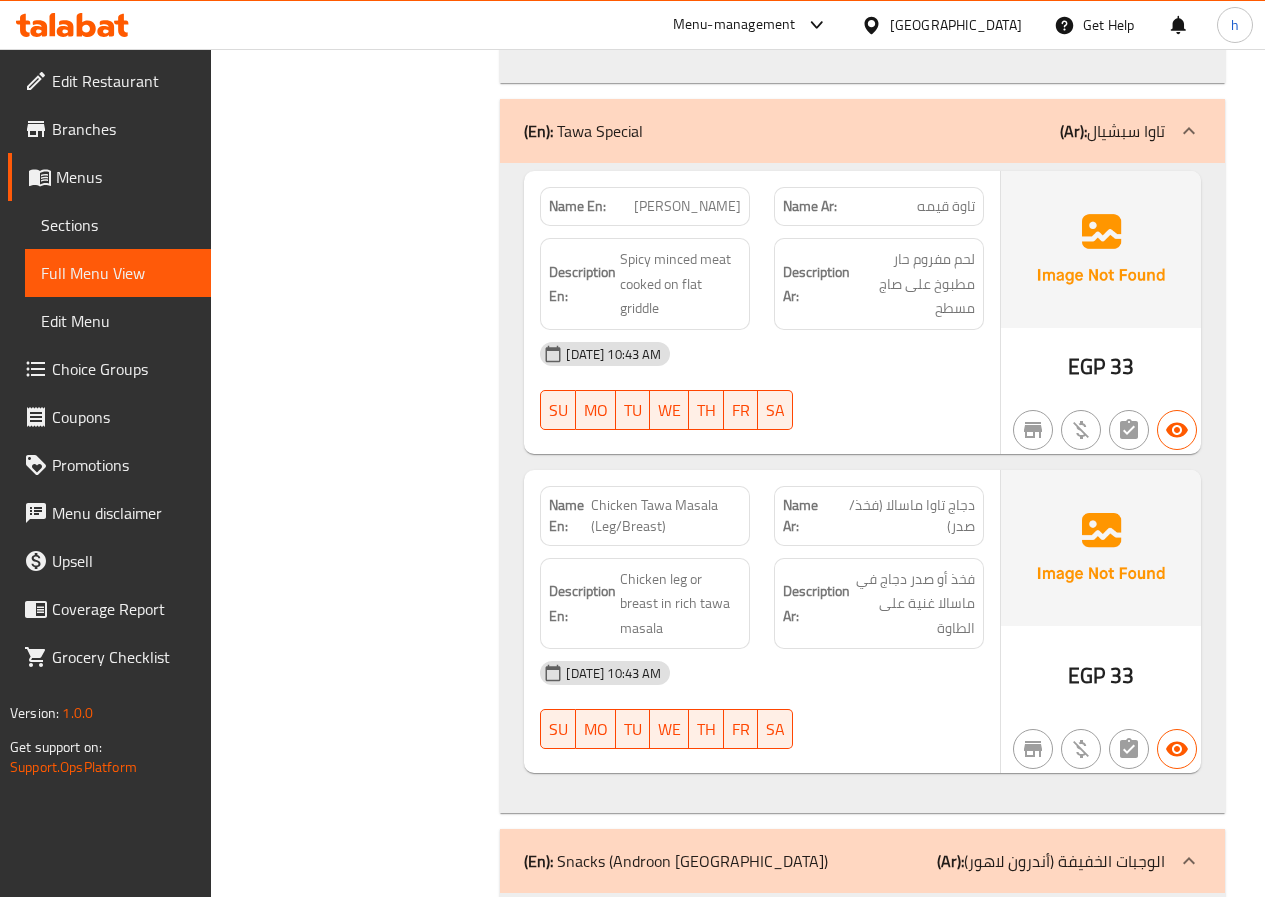 scroll, scrollTop: 6181, scrollLeft: 0, axis: vertical 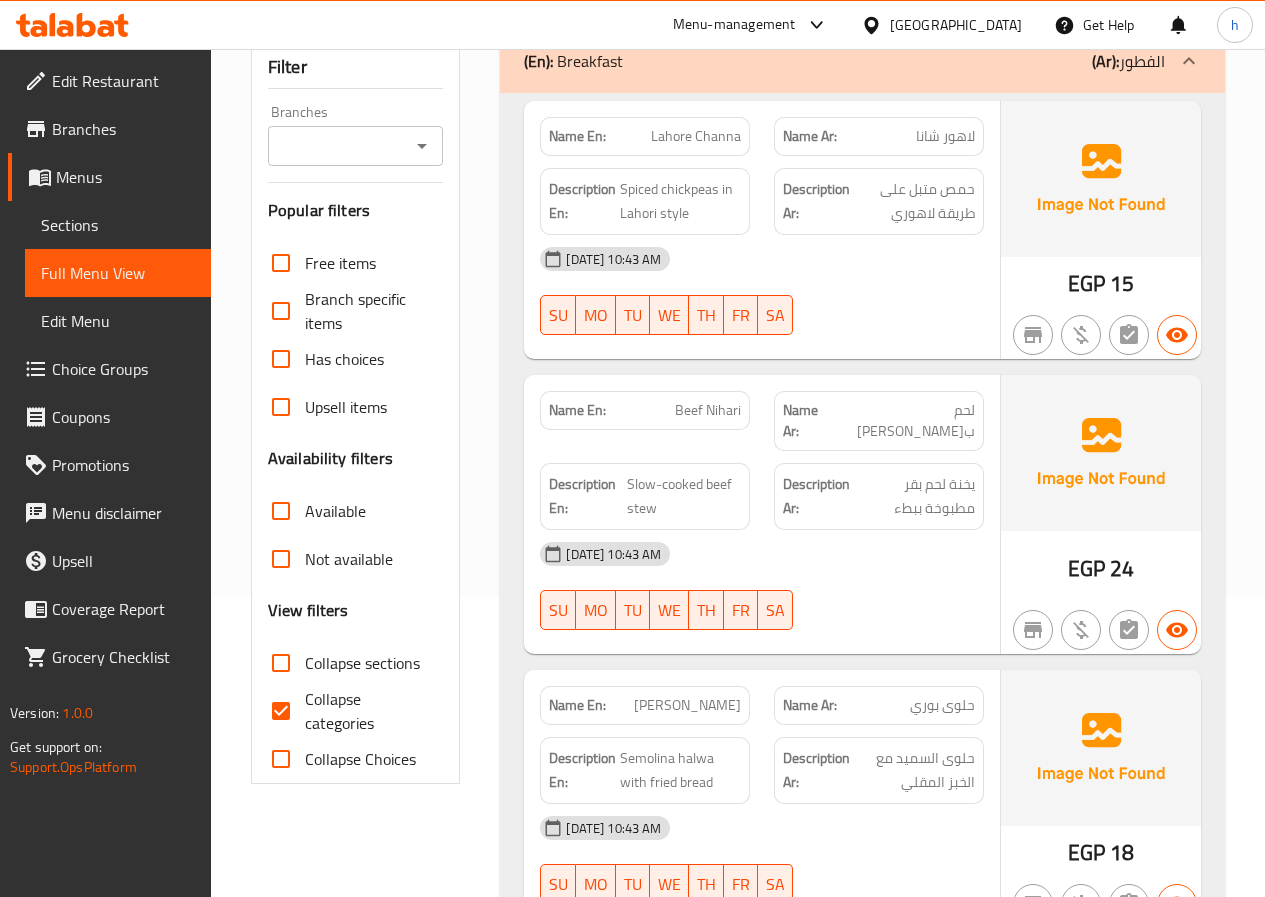 click on "Collapse categories" at bounding box center (281, 711) 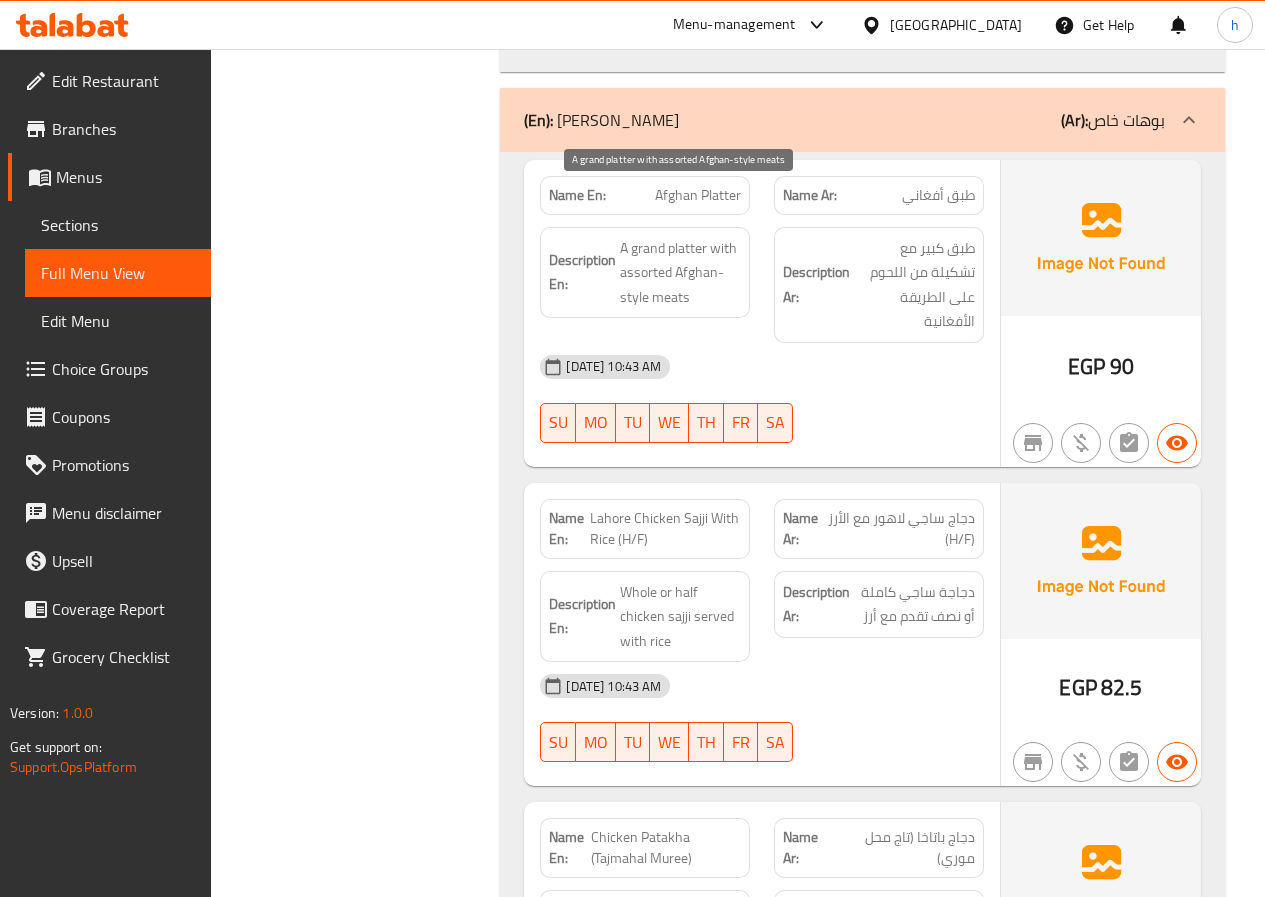 scroll, scrollTop: 8681, scrollLeft: 0, axis: vertical 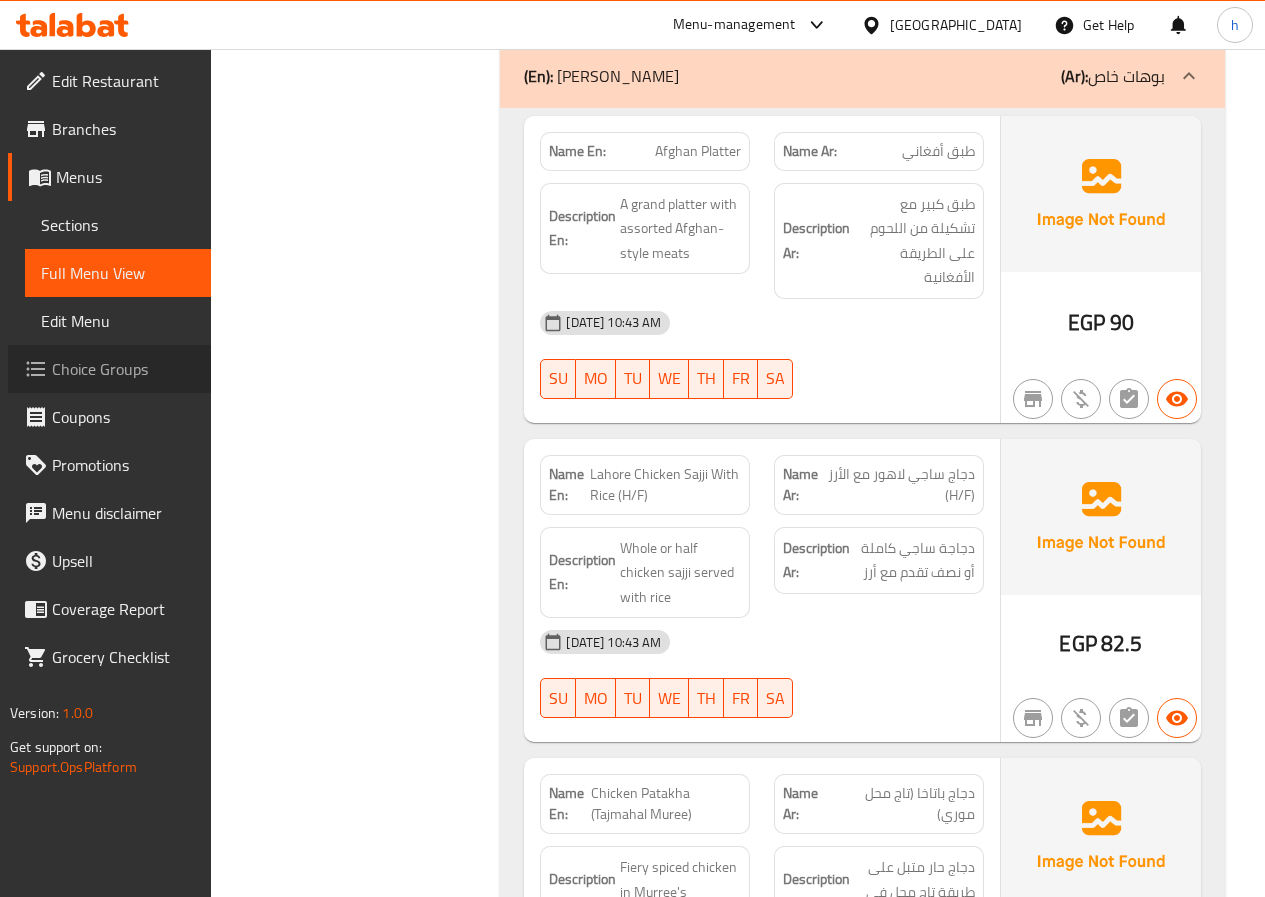 click on "Choice Groups" at bounding box center (123, 369) 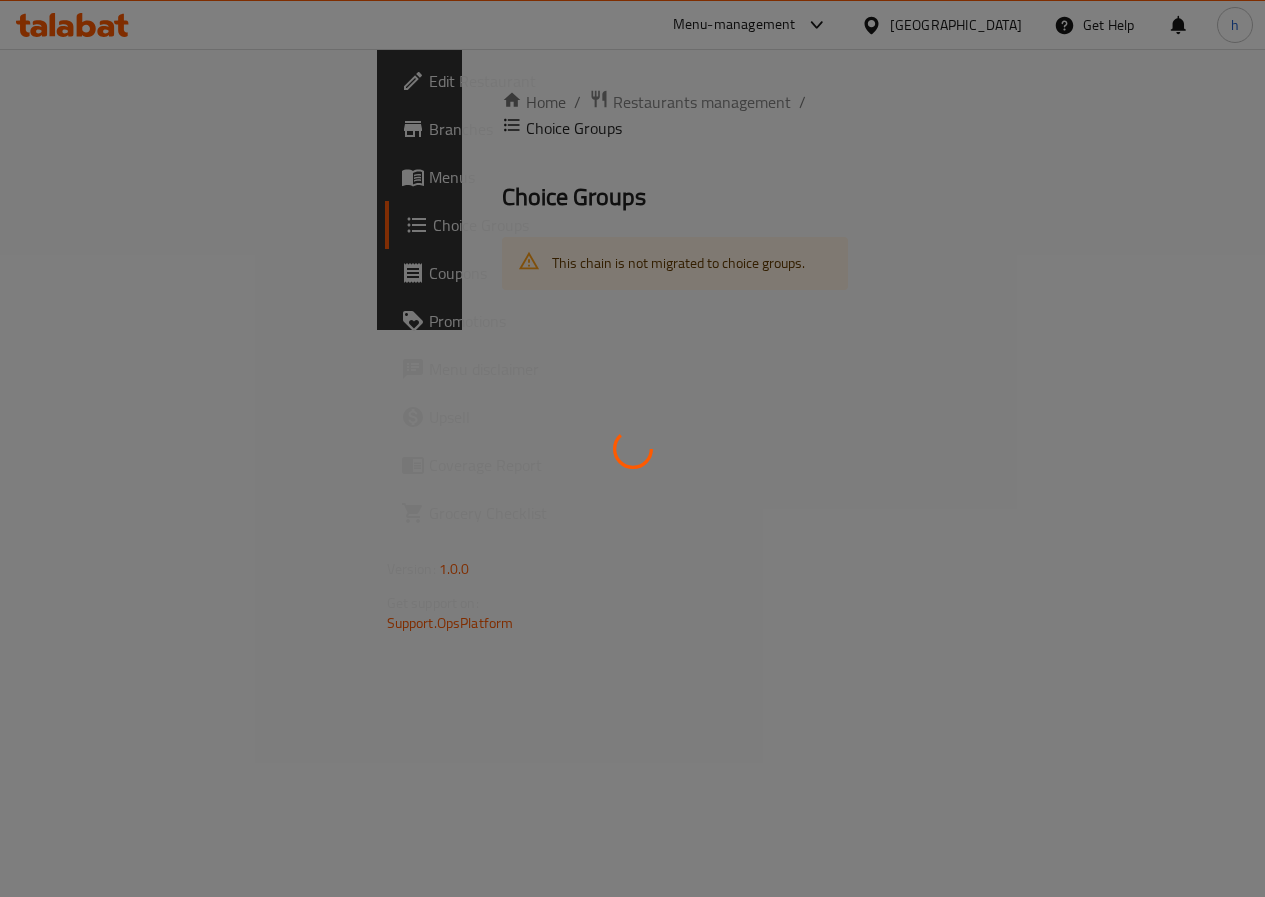 scroll, scrollTop: 0, scrollLeft: 0, axis: both 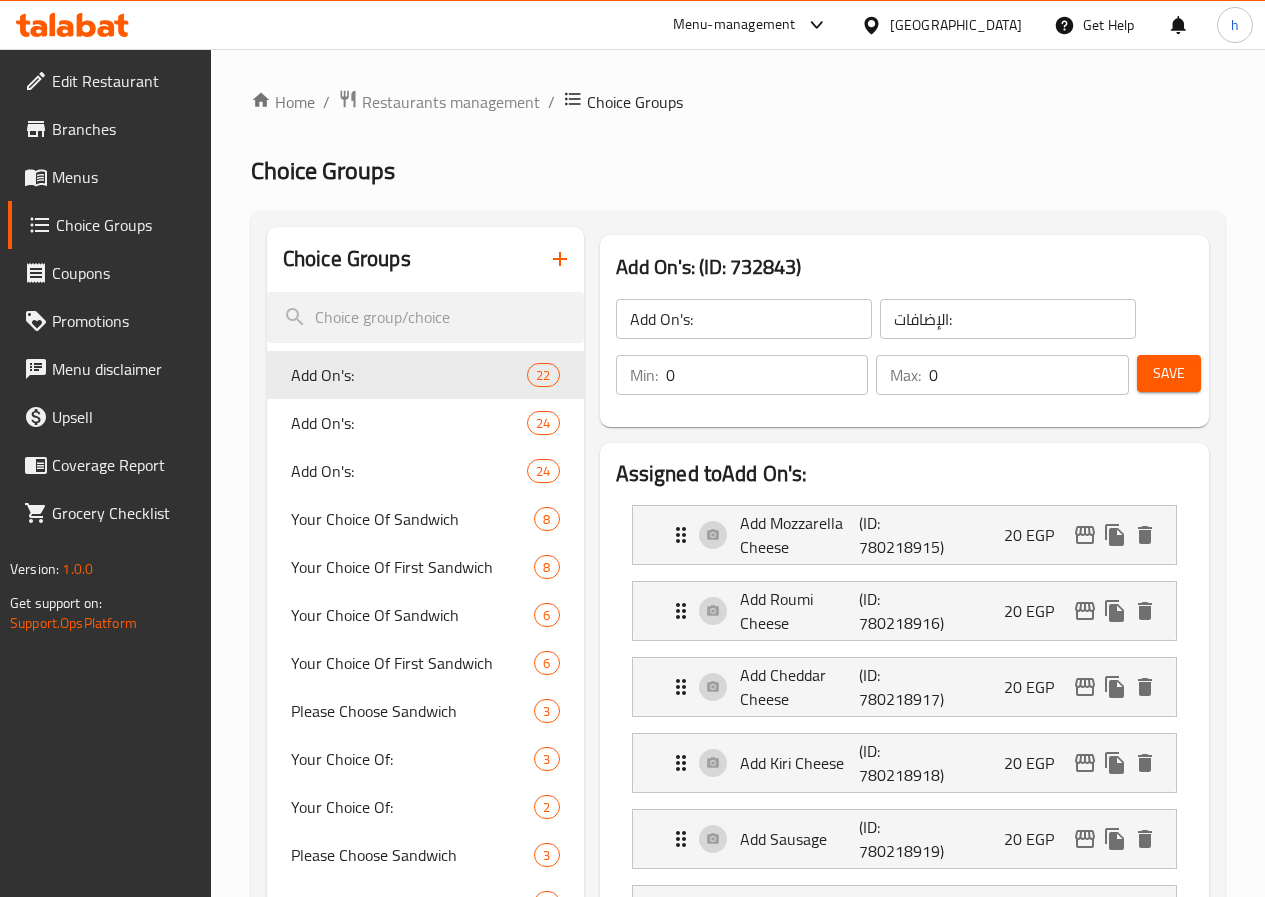click 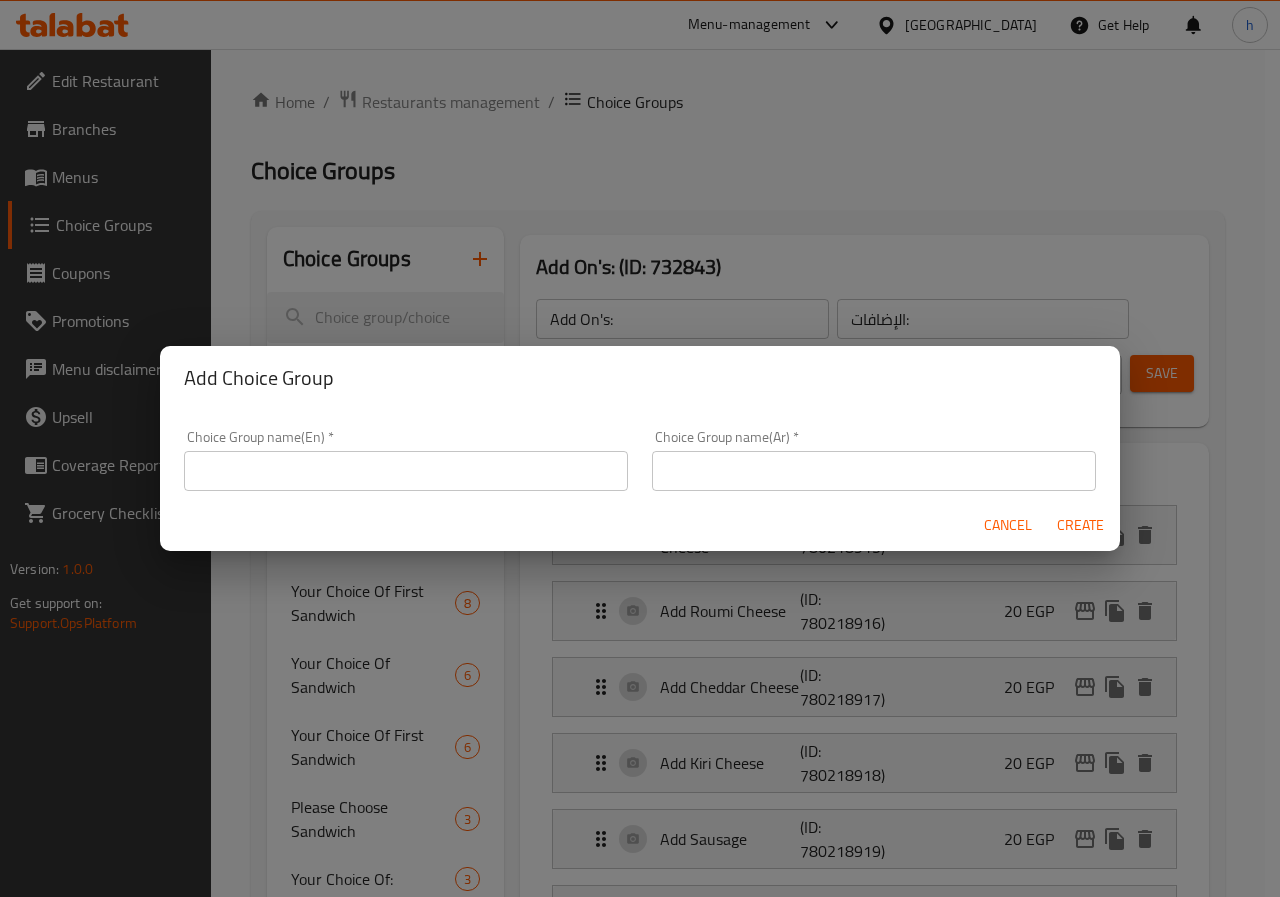 click at bounding box center [406, 471] 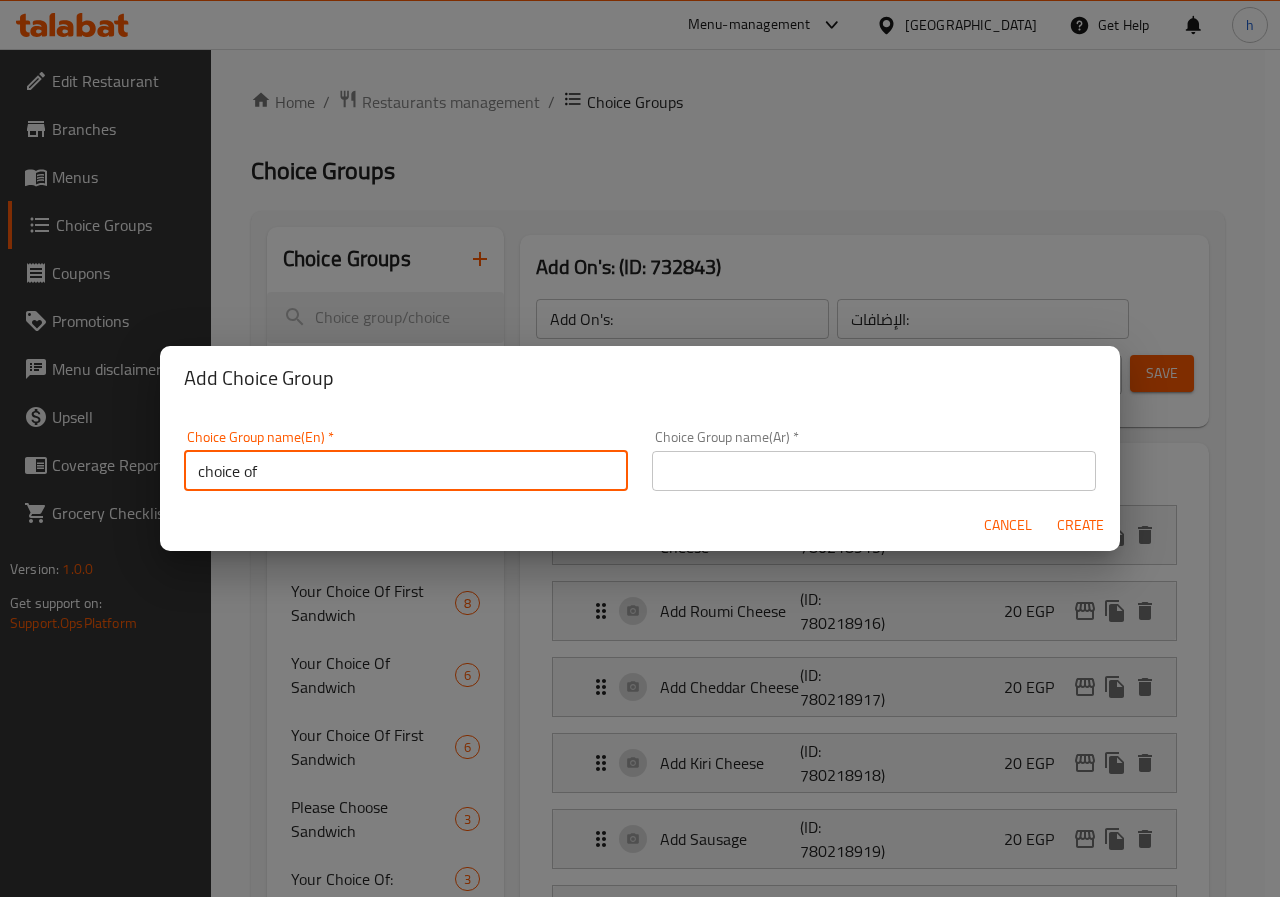 click on "choice of" at bounding box center [406, 471] 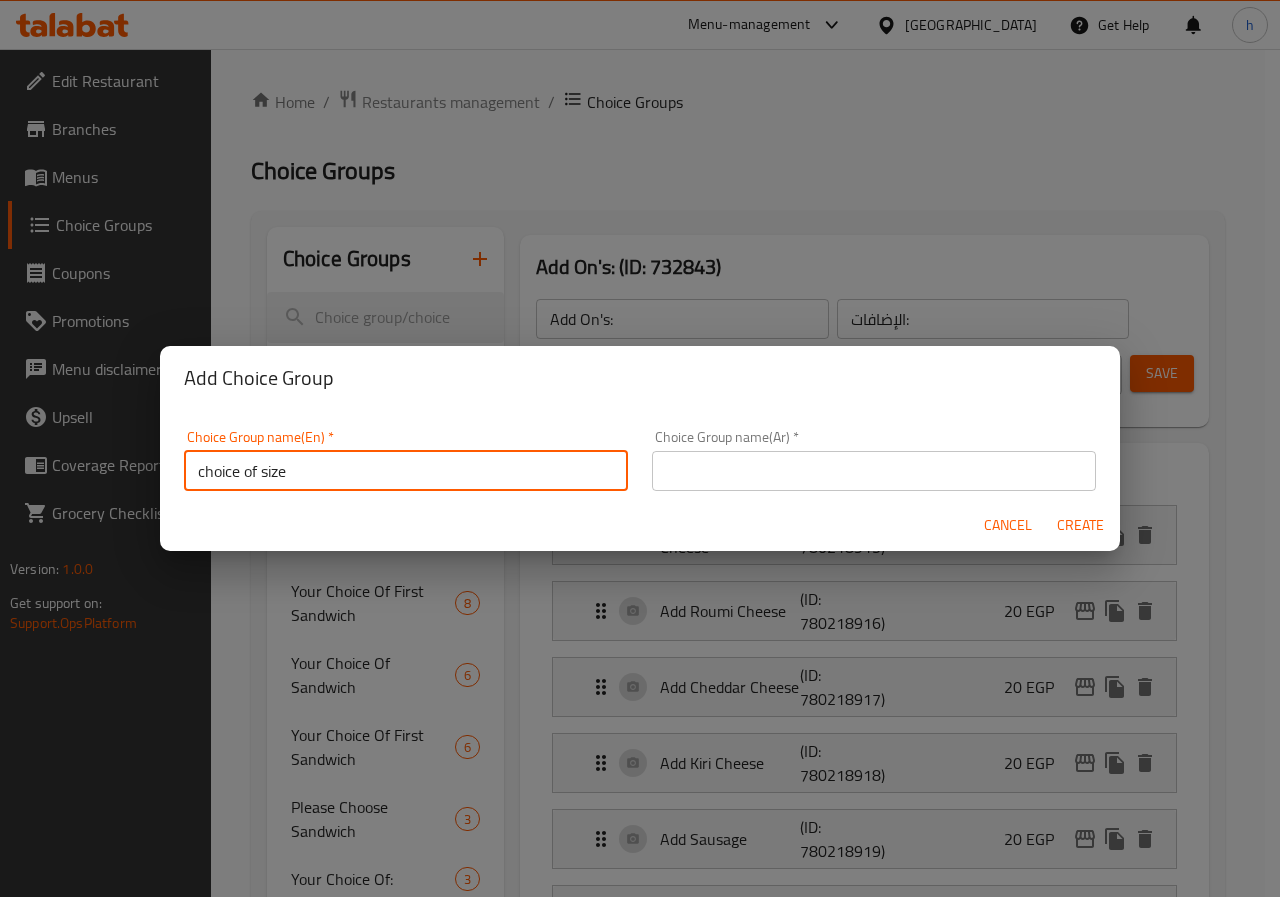 type on "choice of size" 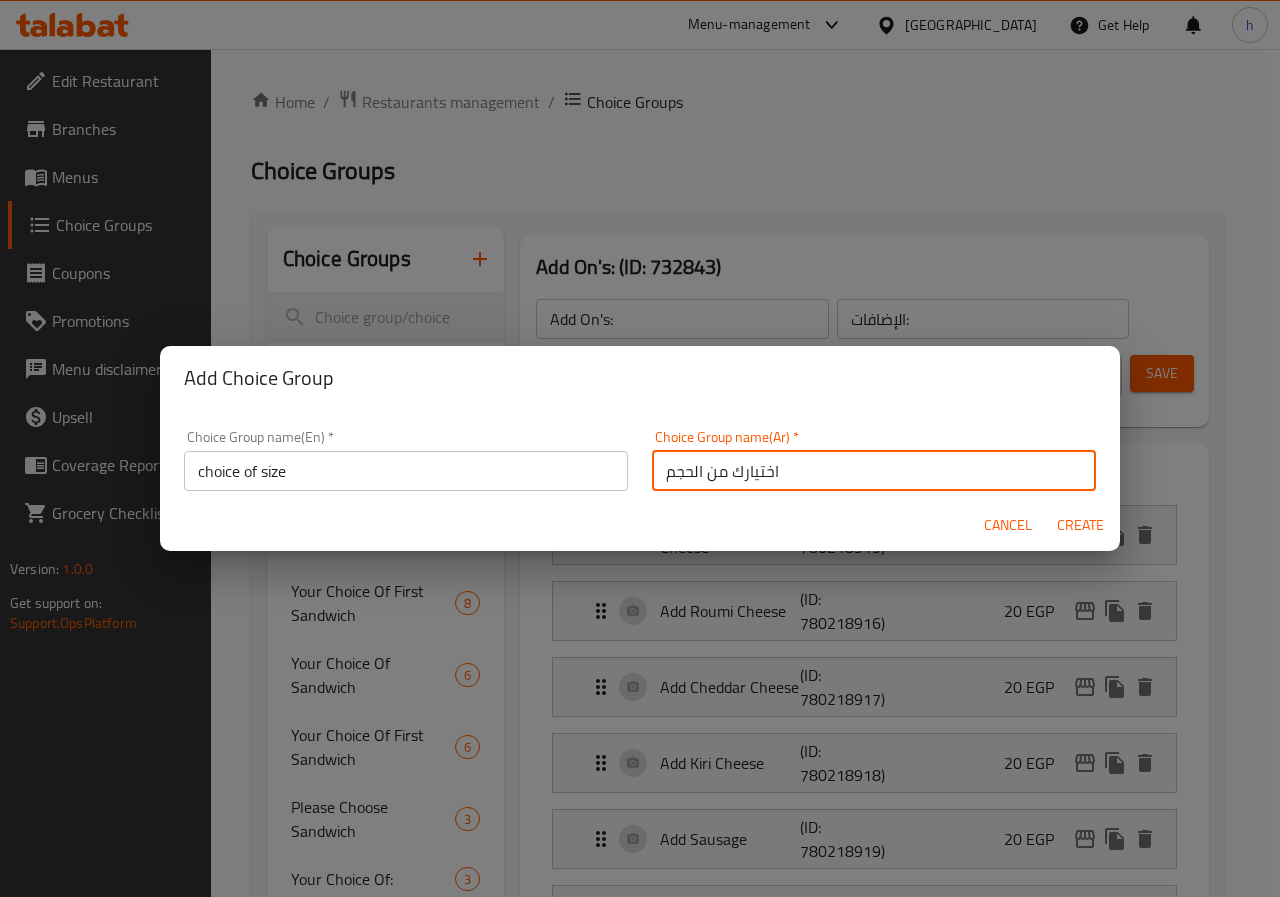 type on "اختيارك من الحجم" 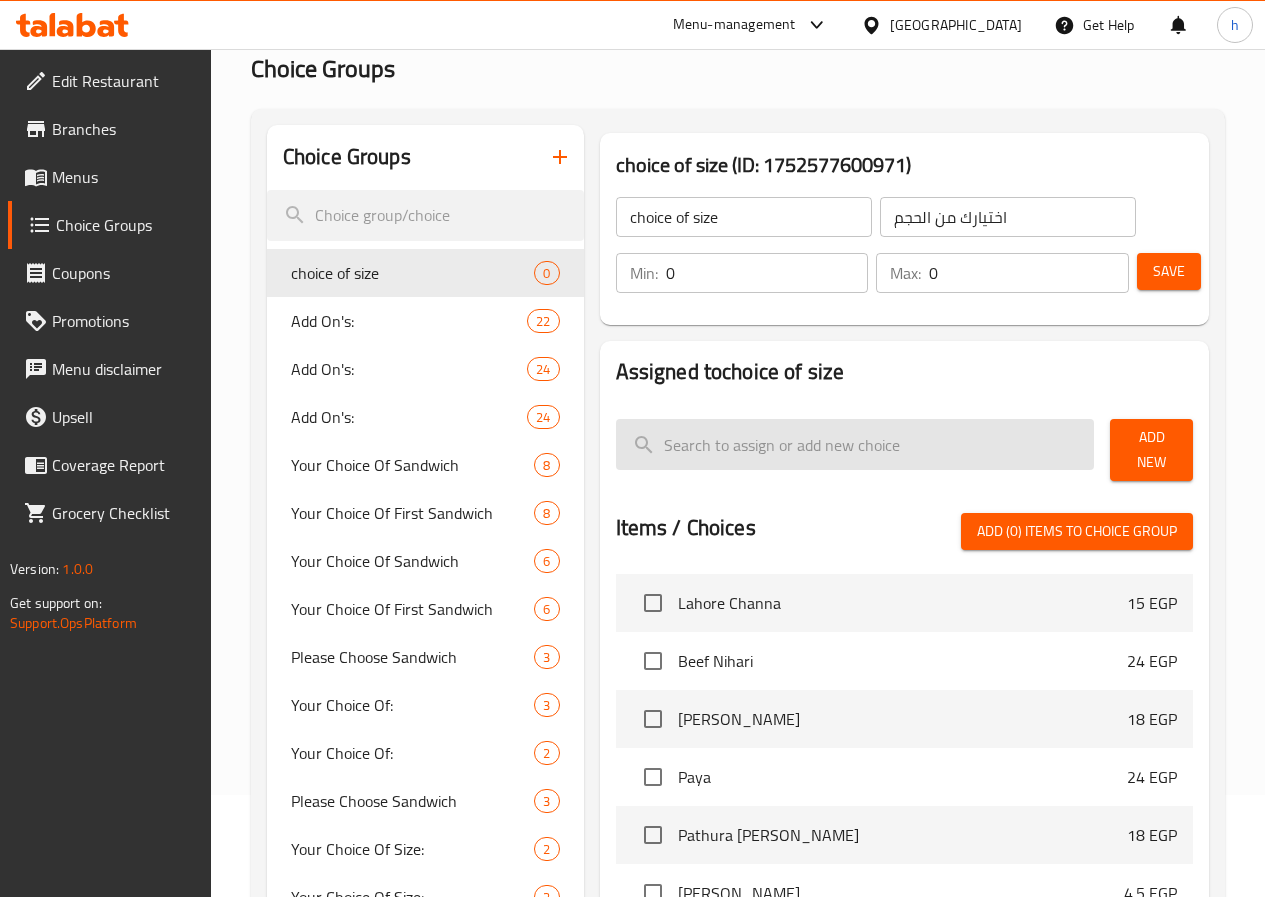 scroll, scrollTop: 100, scrollLeft: 0, axis: vertical 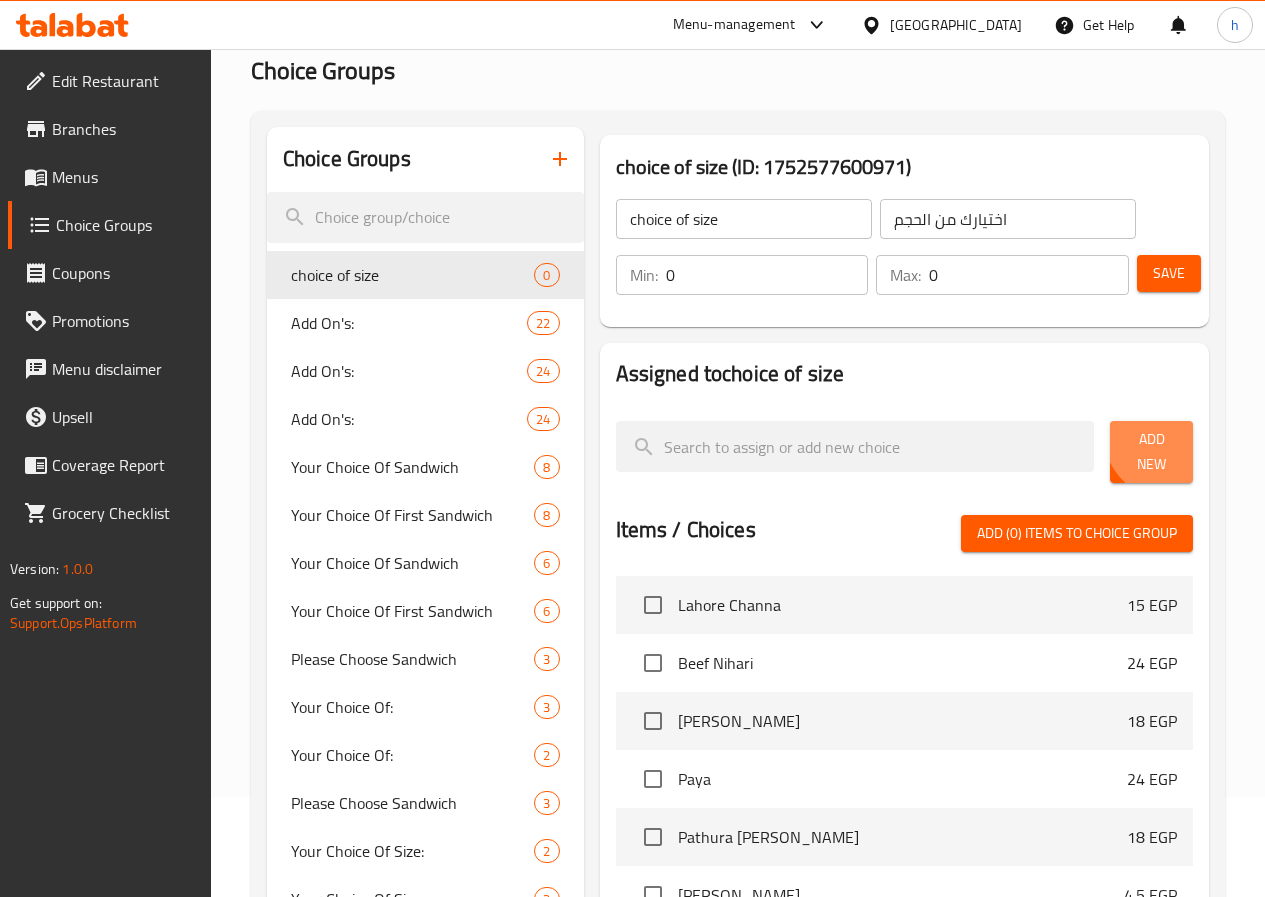 click on "Add New" at bounding box center (1151, 452) 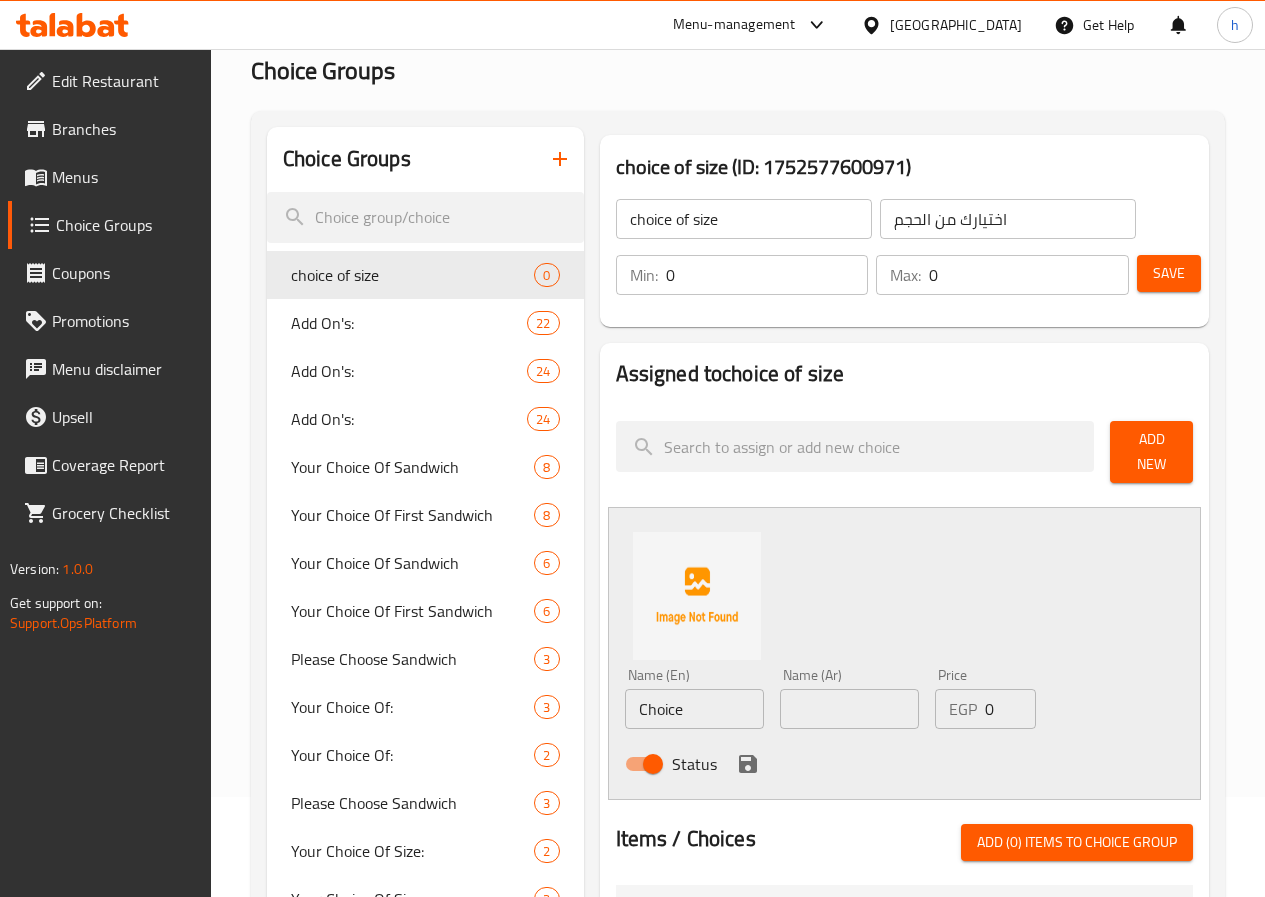 click on "Choice" at bounding box center (694, 709) 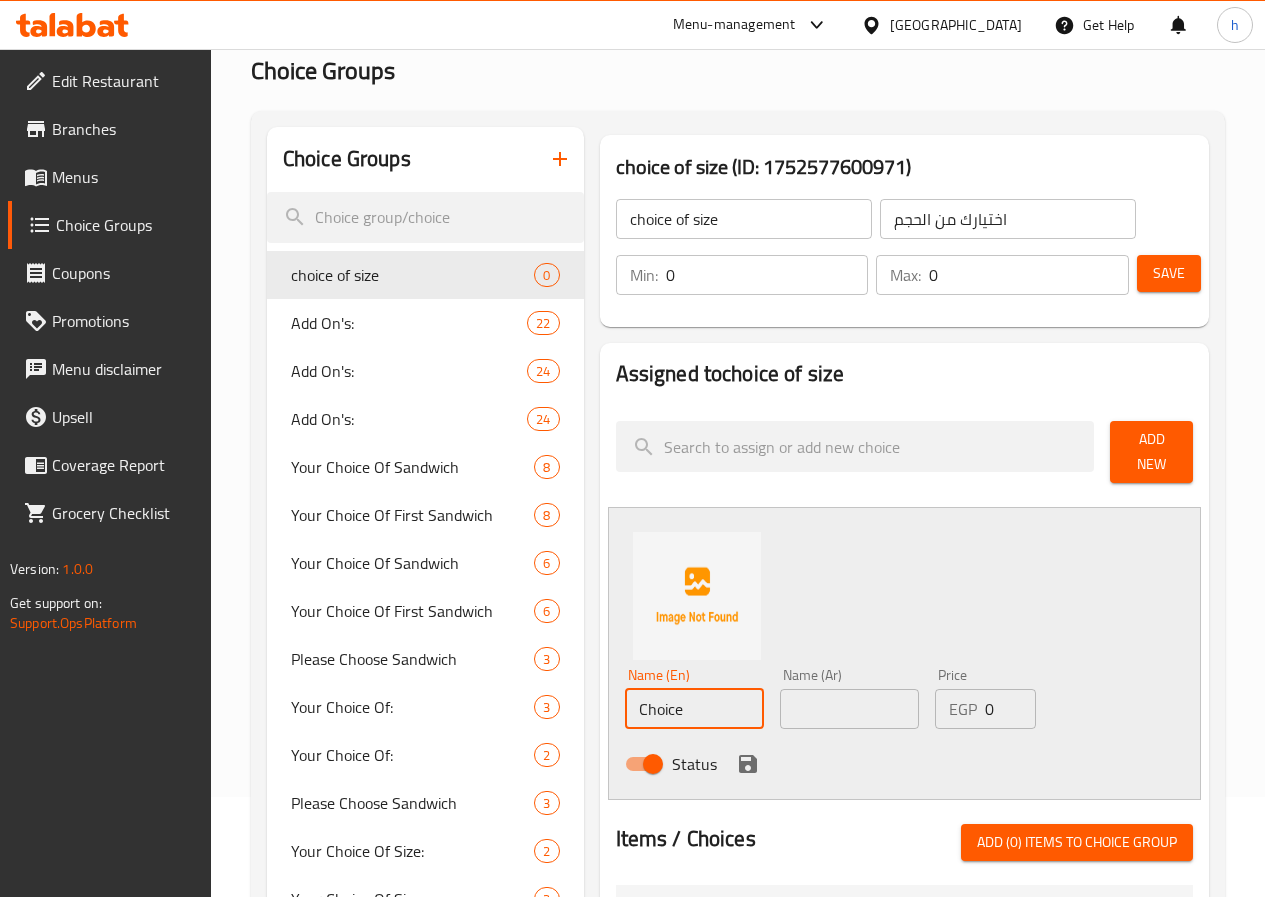 click on "Choice" at bounding box center [694, 709] 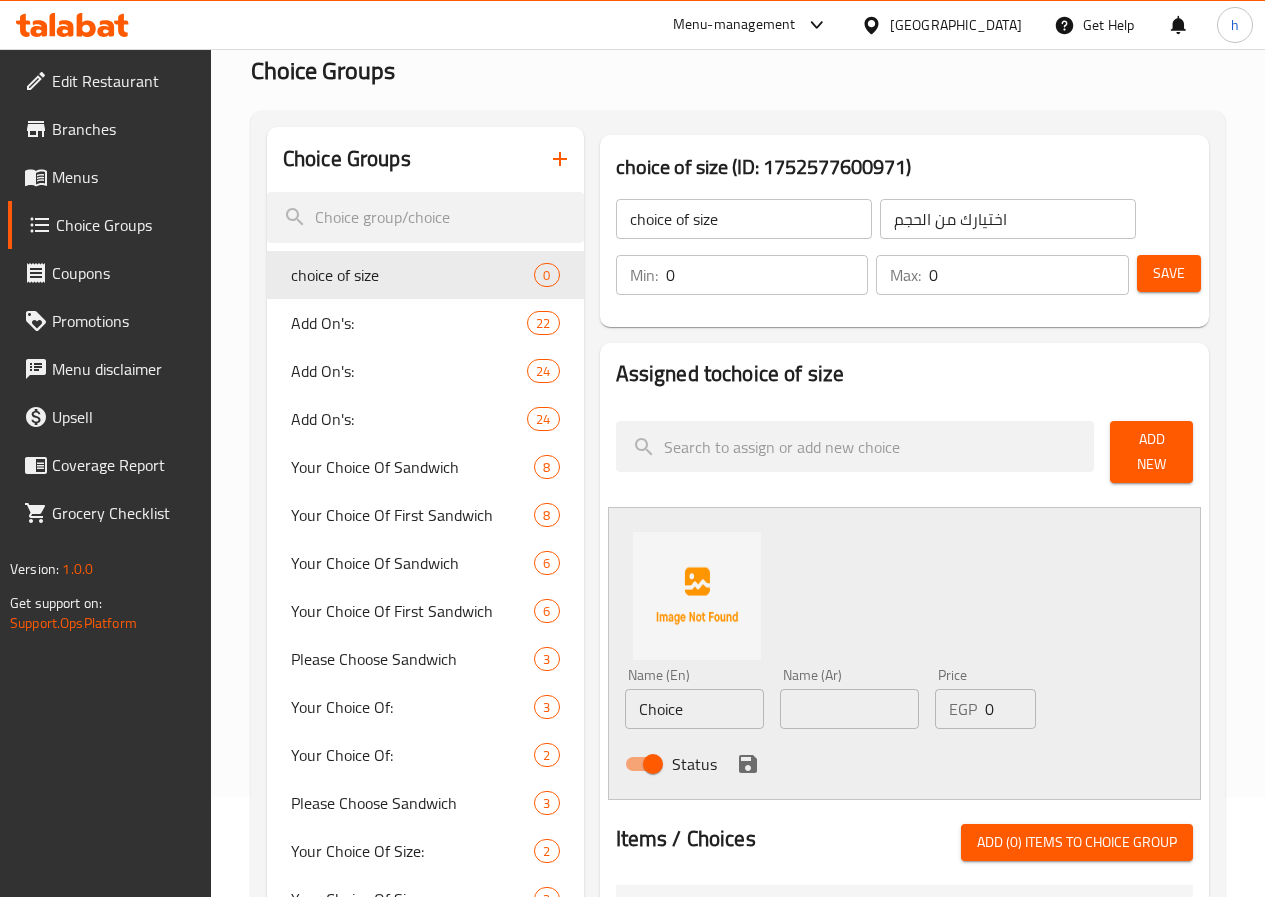 click on "Choice" at bounding box center [694, 709] 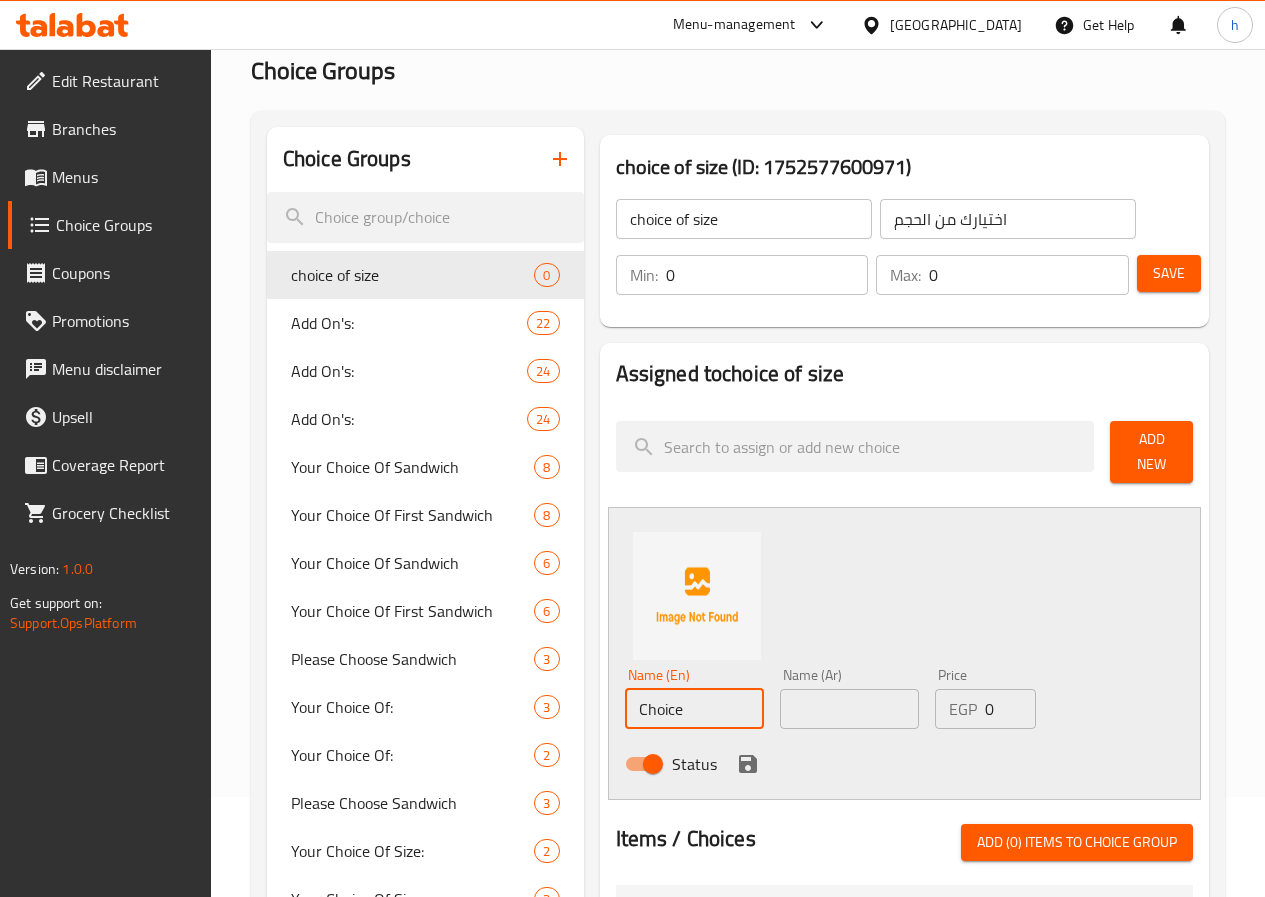click on "Choice" at bounding box center [694, 709] 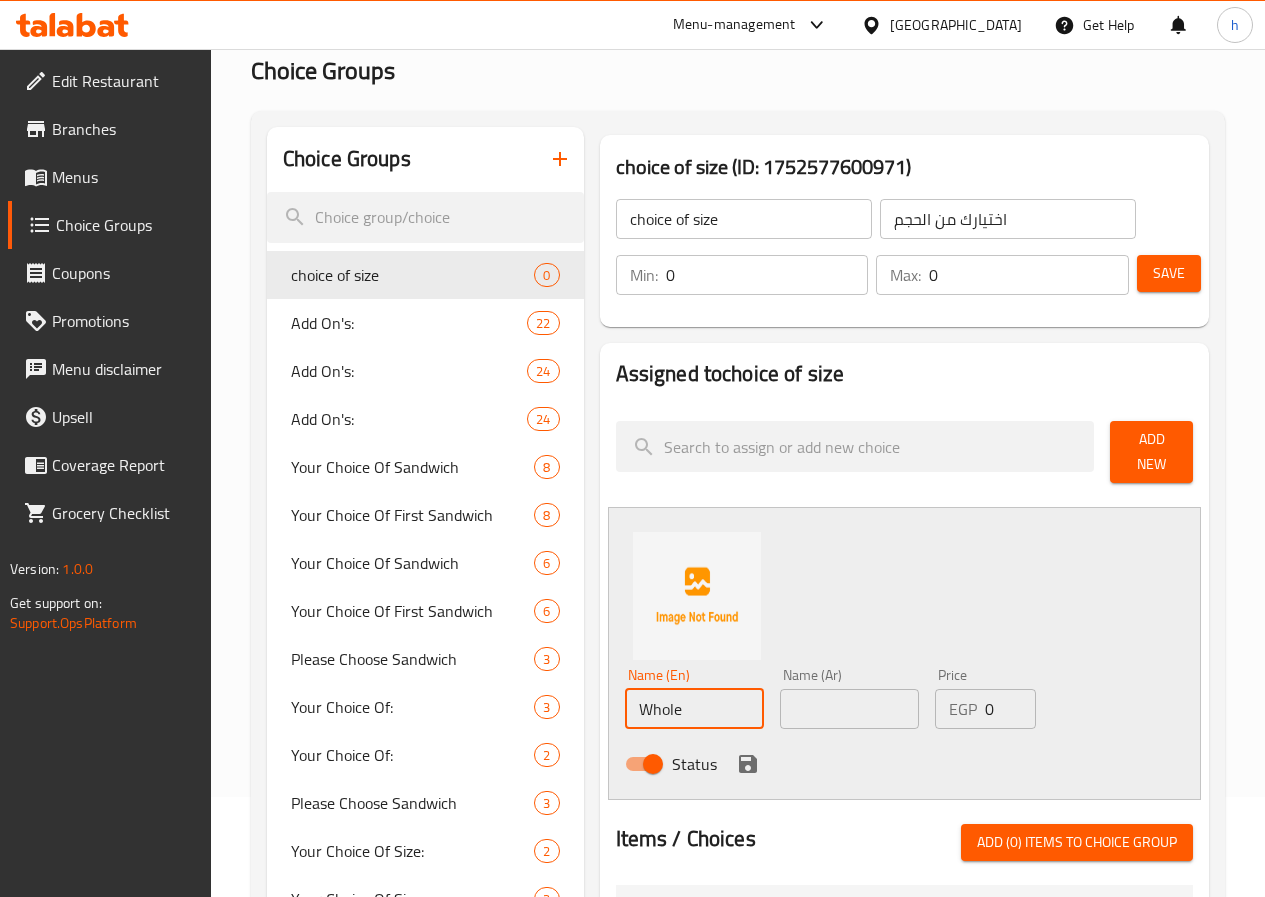 click on "Whole" at bounding box center [694, 709] 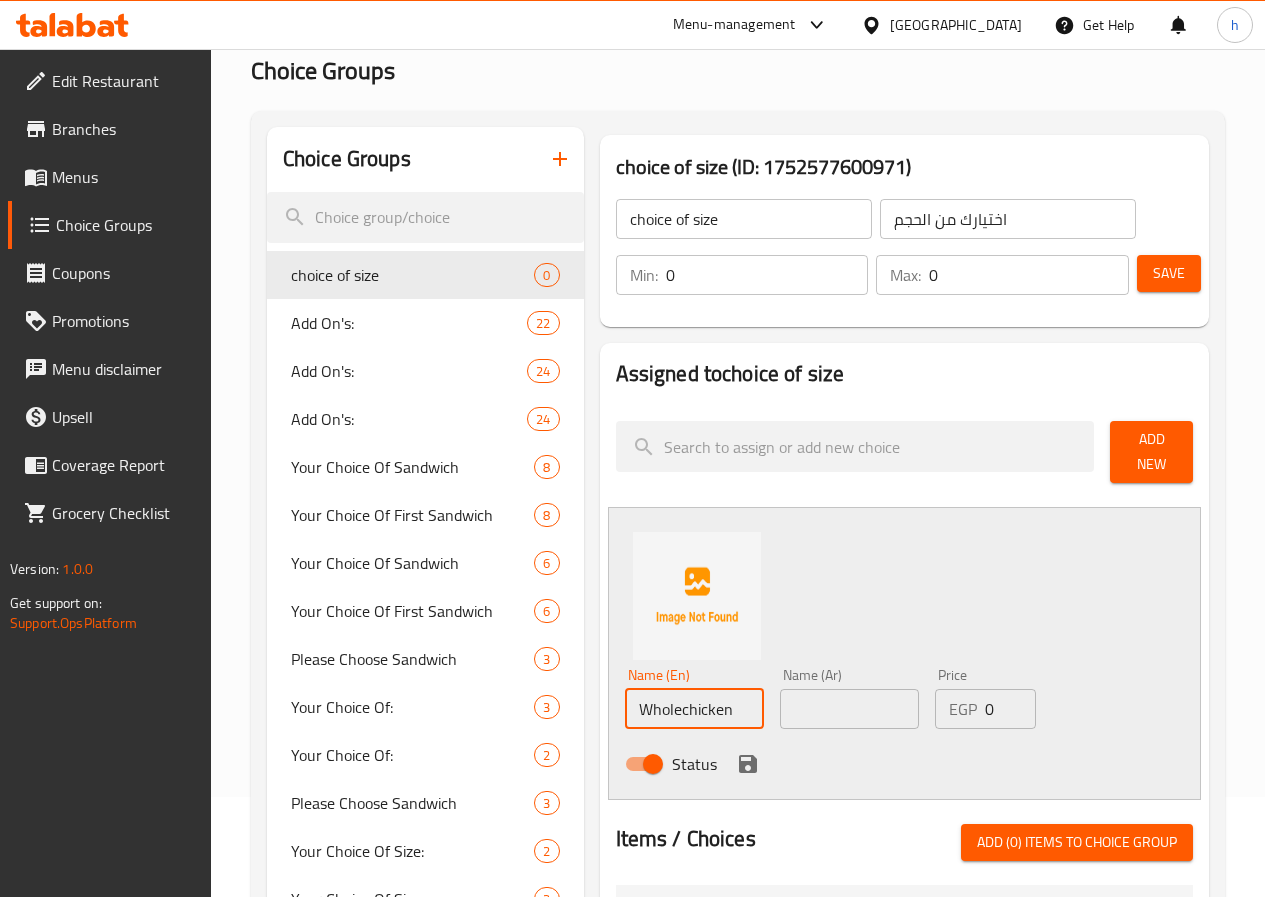 click on "Wholechicken" at bounding box center [694, 709] 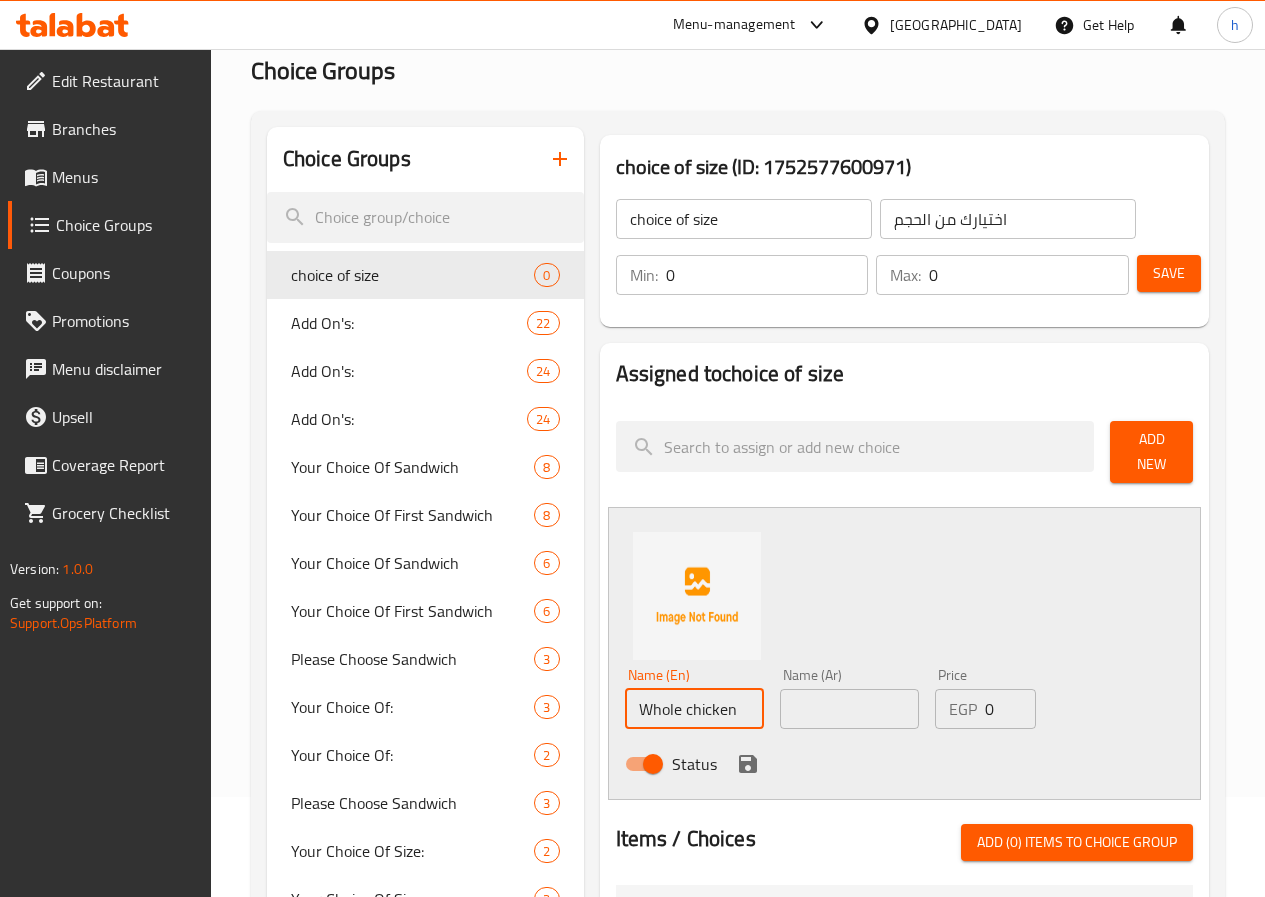 click on "Whole chicken" at bounding box center [694, 709] 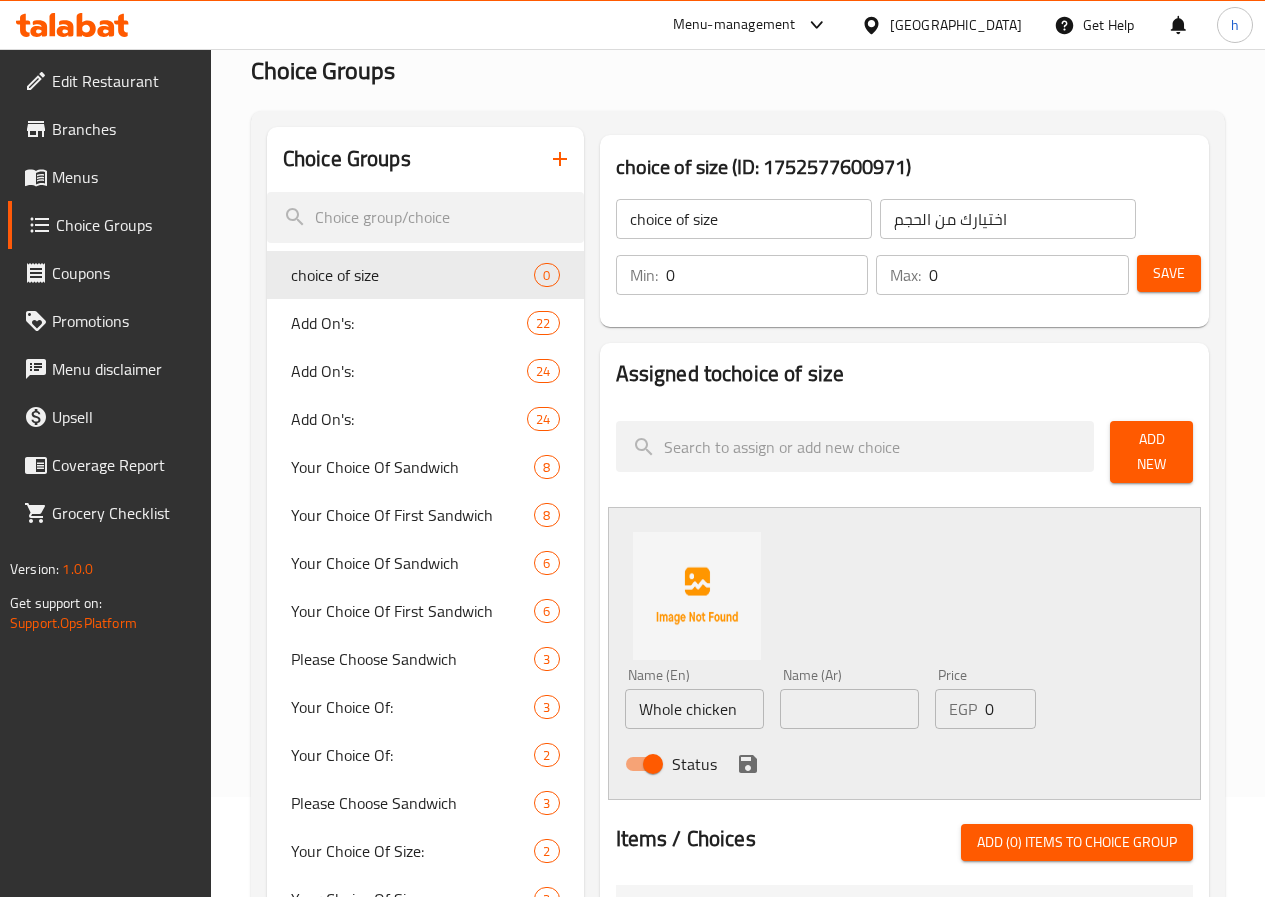 click at bounding box center (849, 709) 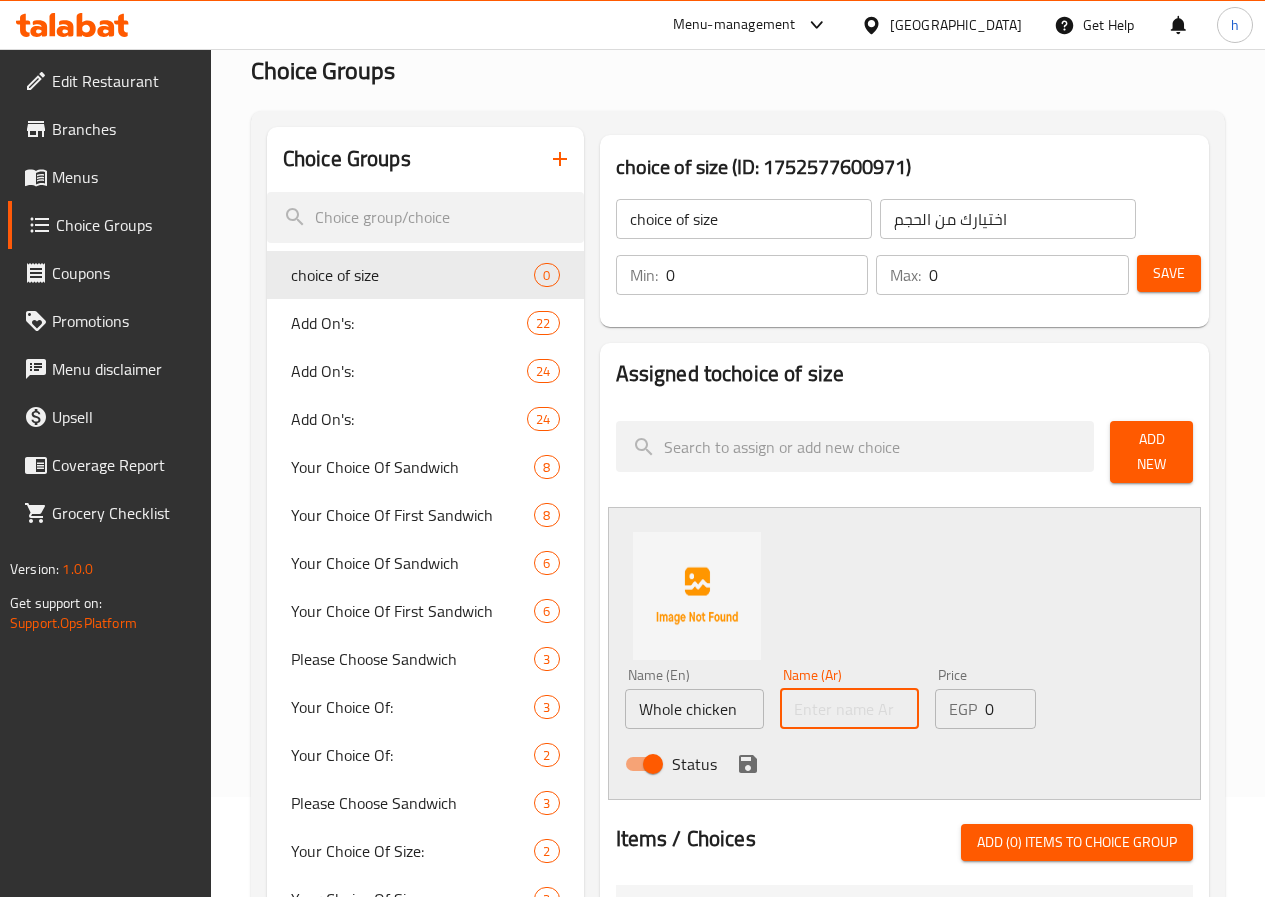 paste on "دجاجة" 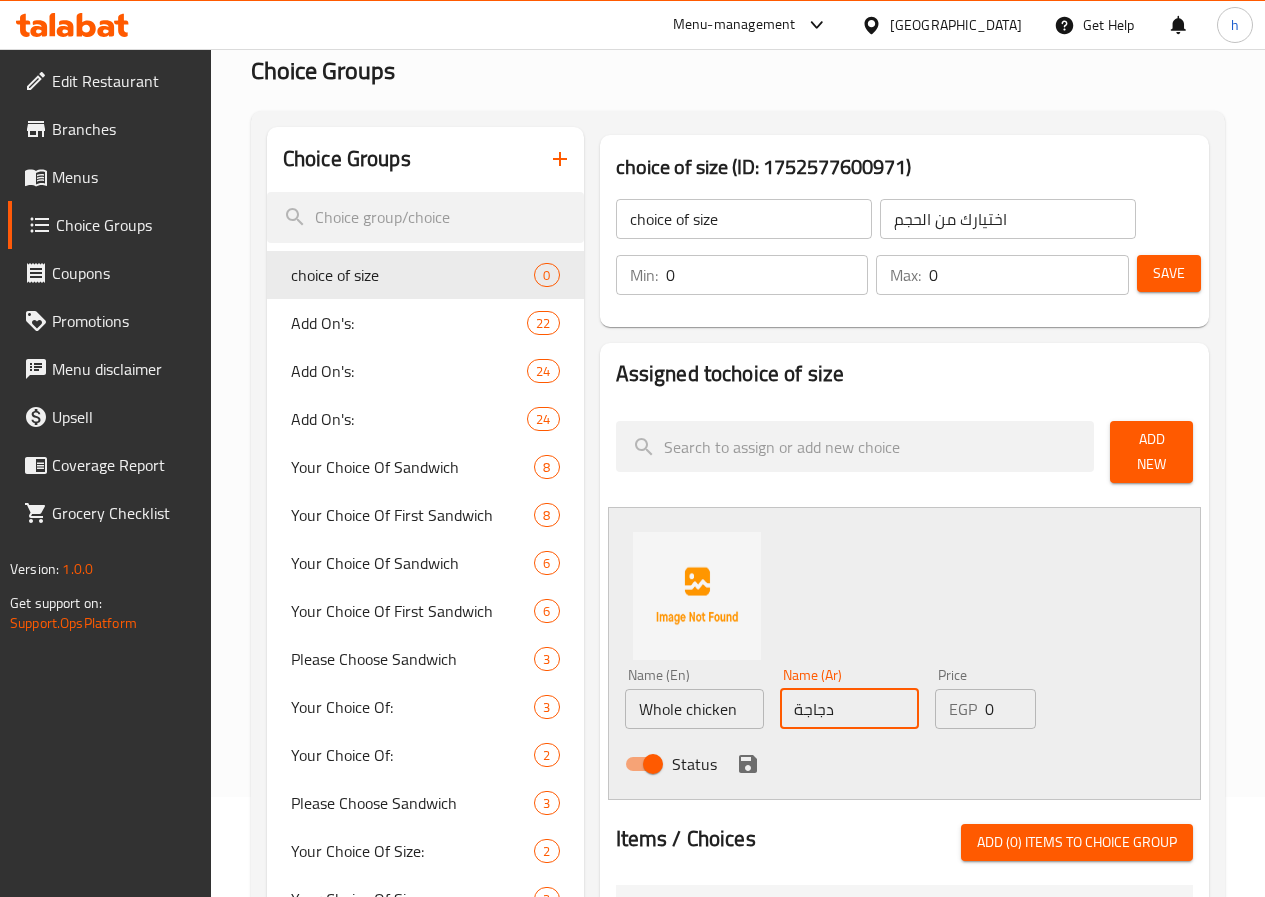 click on "دجاجة" at bounding box center (849, 709) 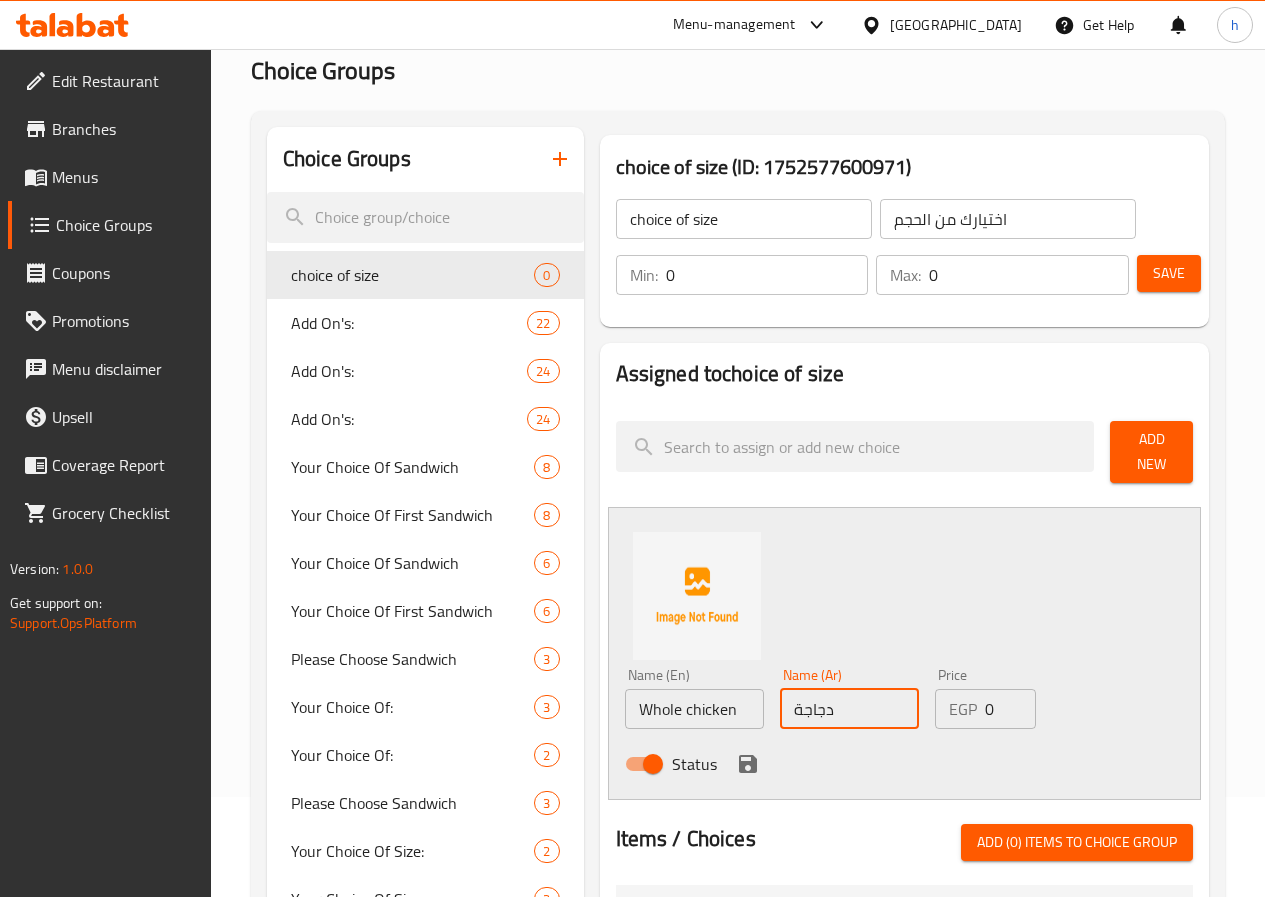 paste on "كاملة" 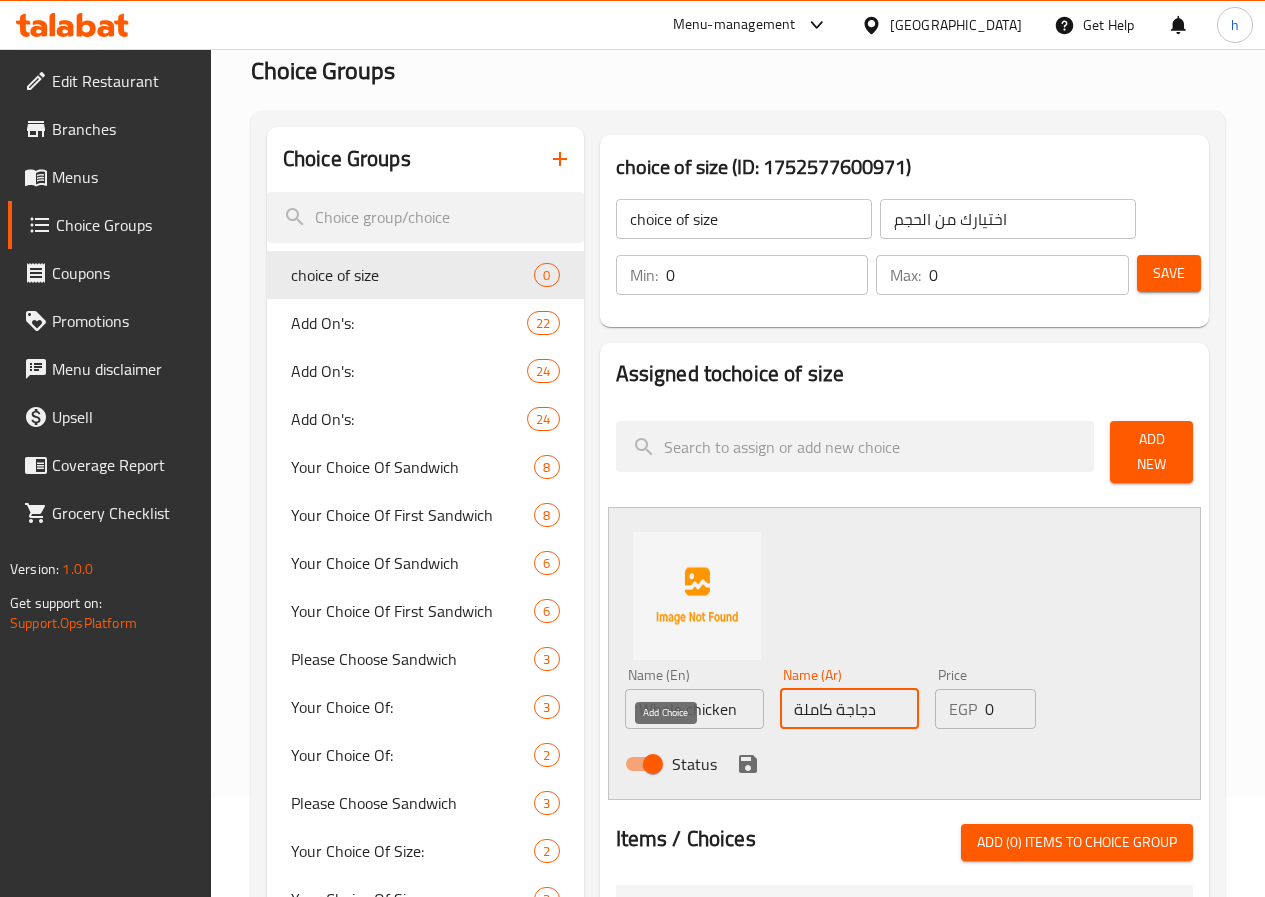 type on "دجاجة كاملة" 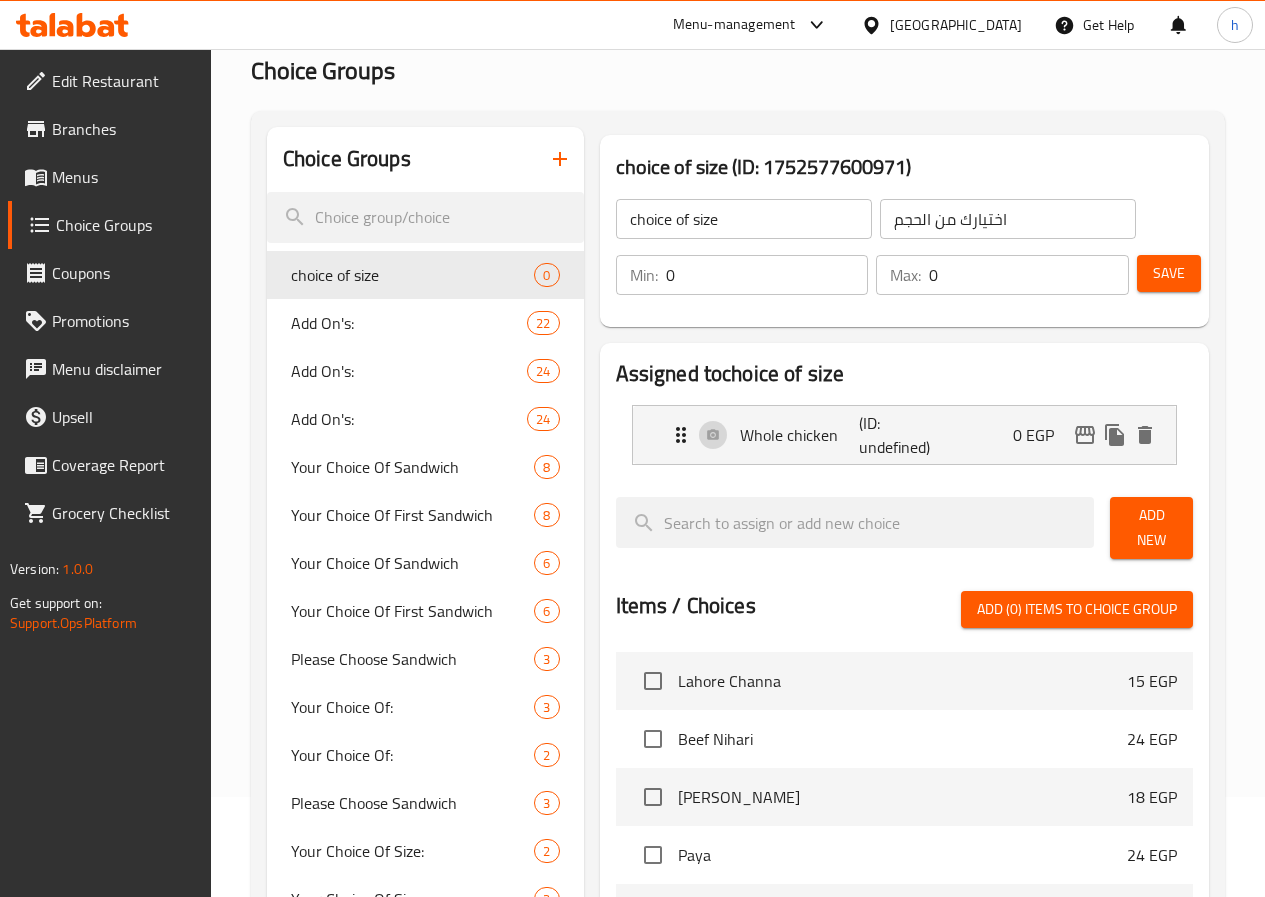 click on "Add New" at bounding box center (1151, 528) 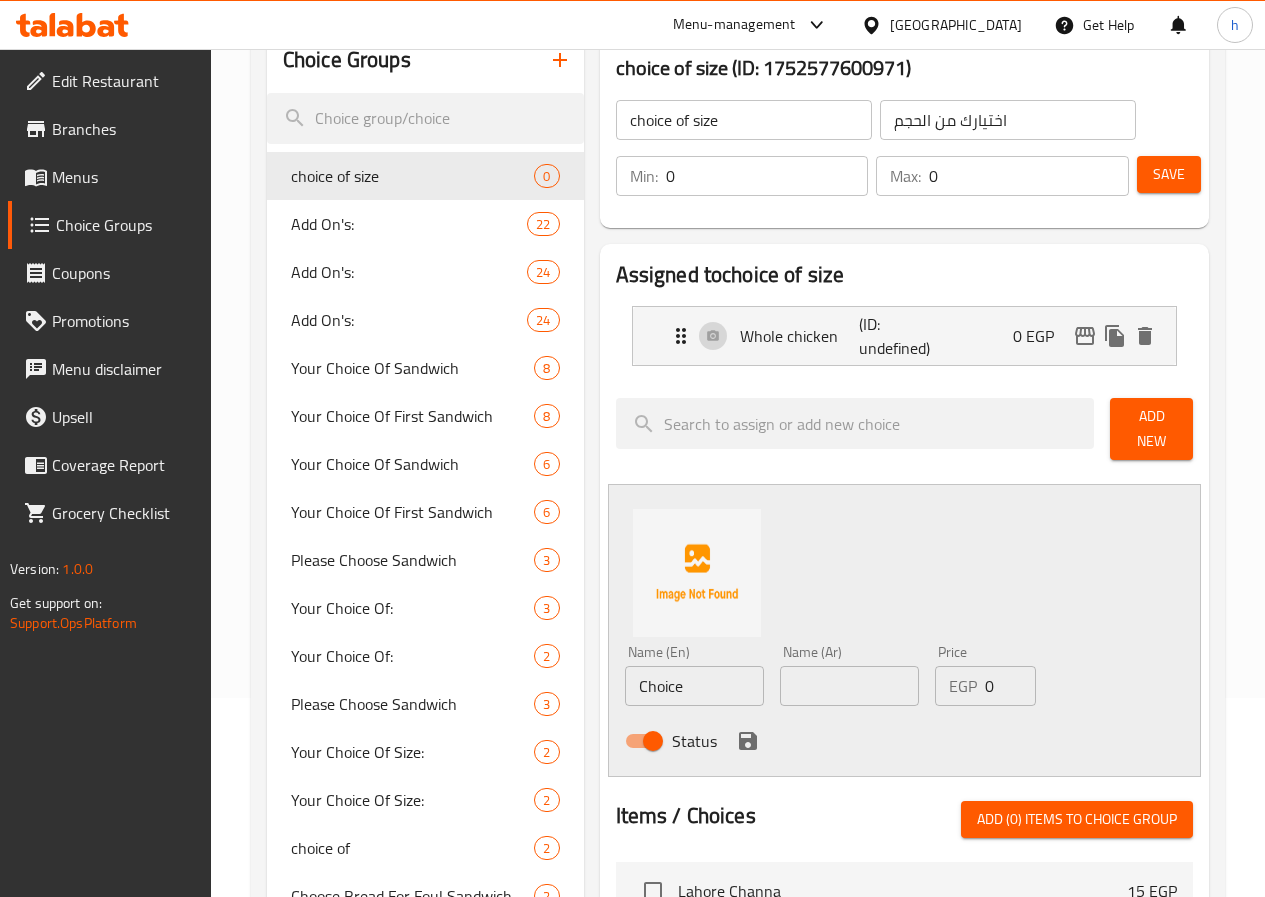 scroll, scrollTop: 200, scrollLeft: 0, axis: vertical 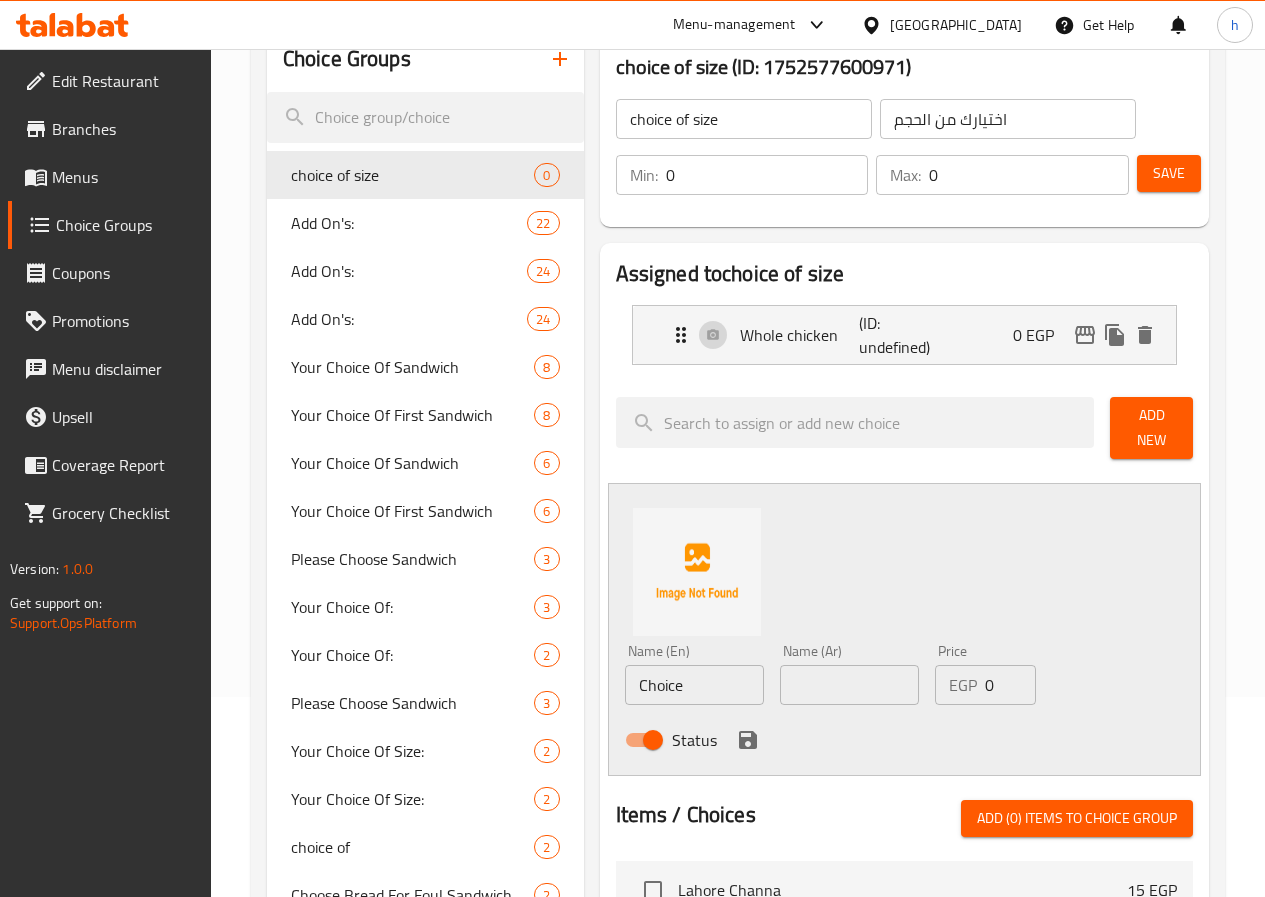click on "Choice" at bounding box center [694, 685] 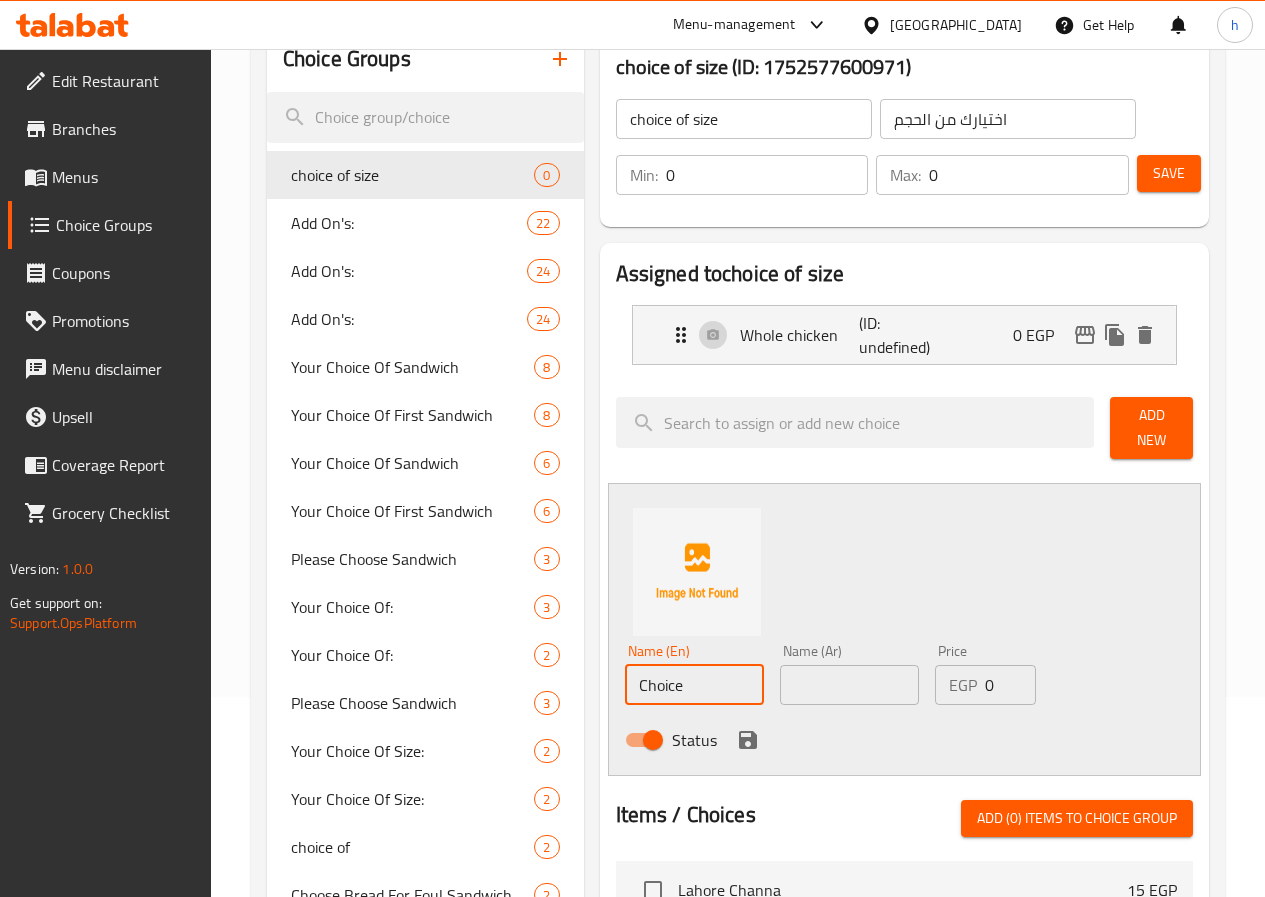 click on "Choice" at bounding box center (694, 685) 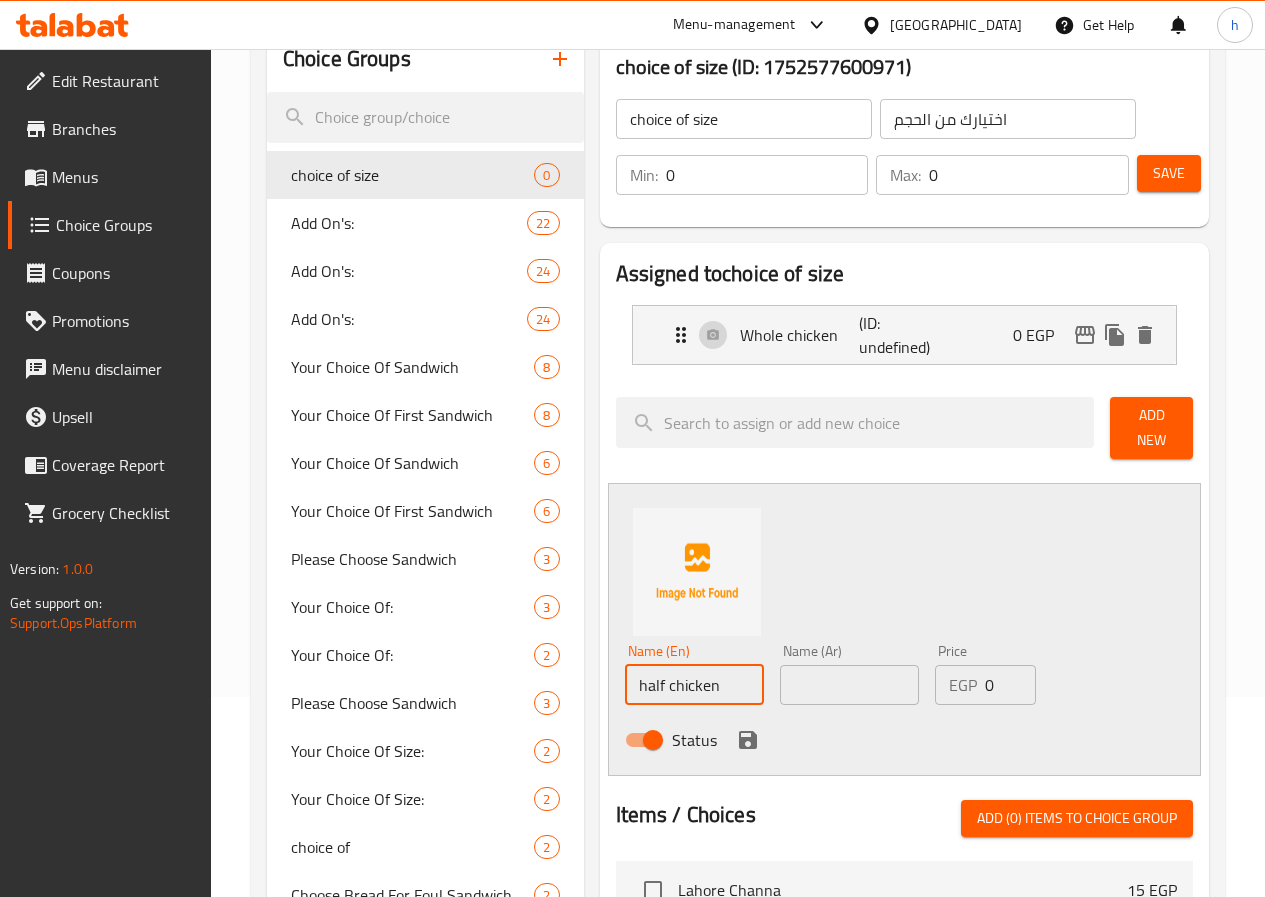type on "half chicken" 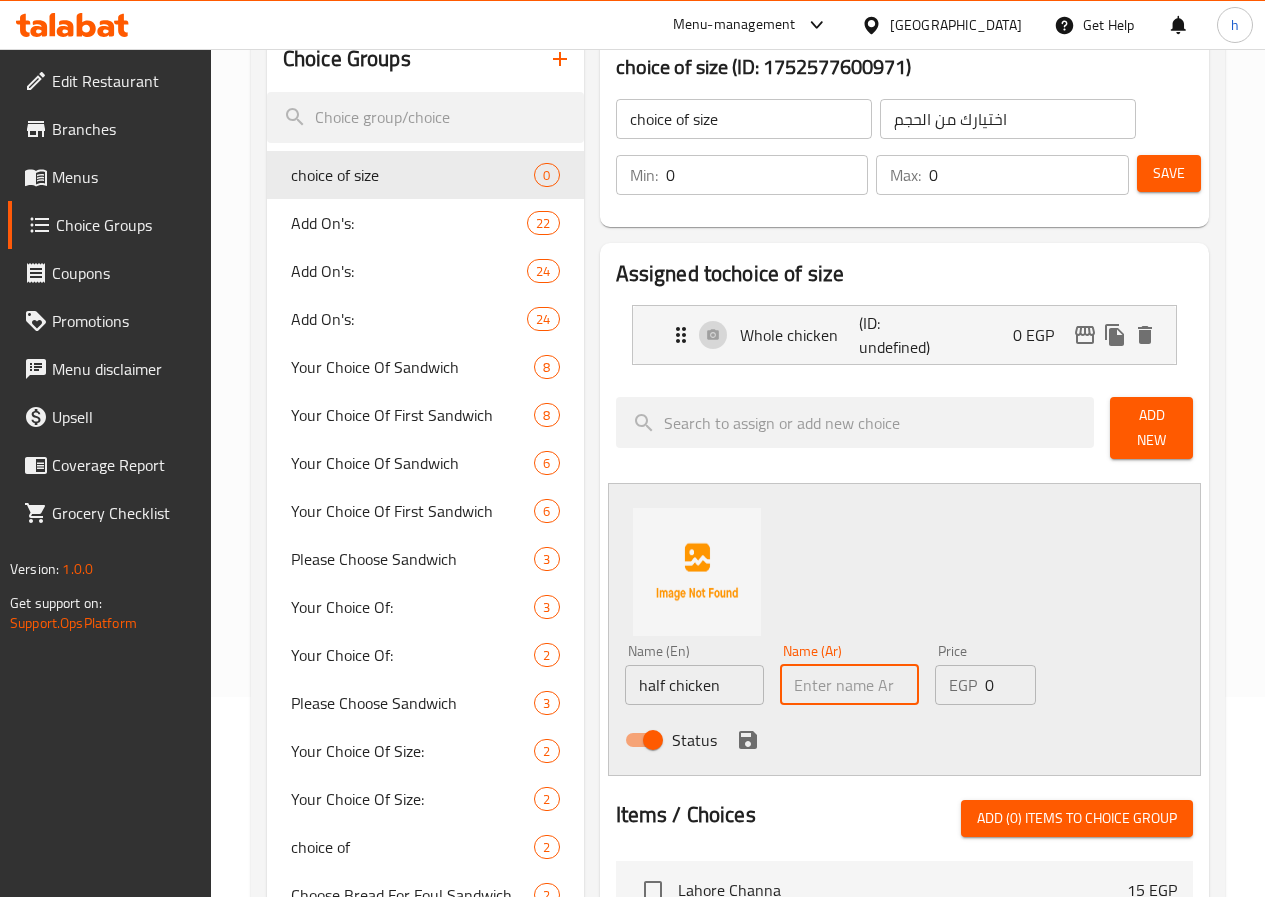 click at bounding box center [849, 685] 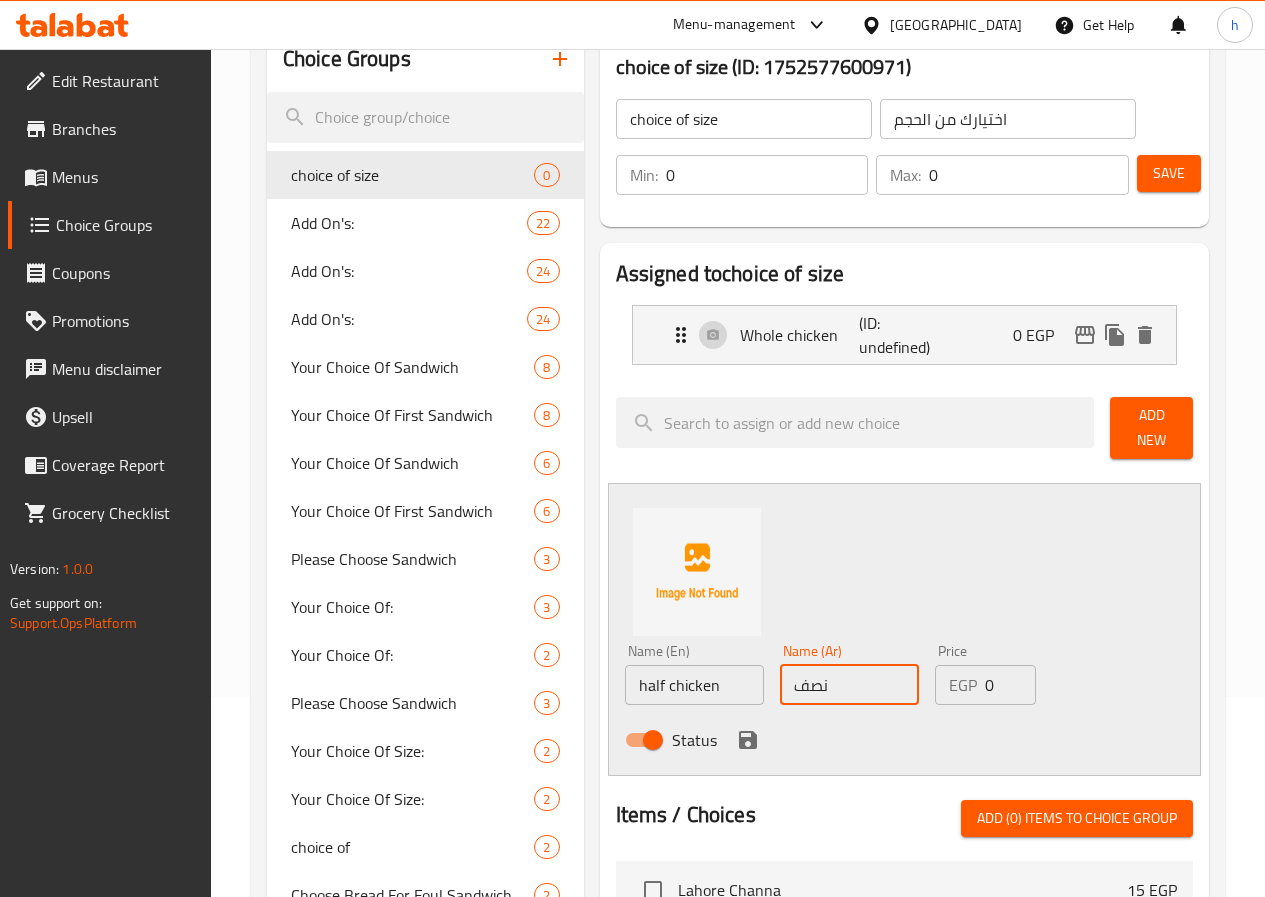 click on "نصف" at bounding box center (849, 685) 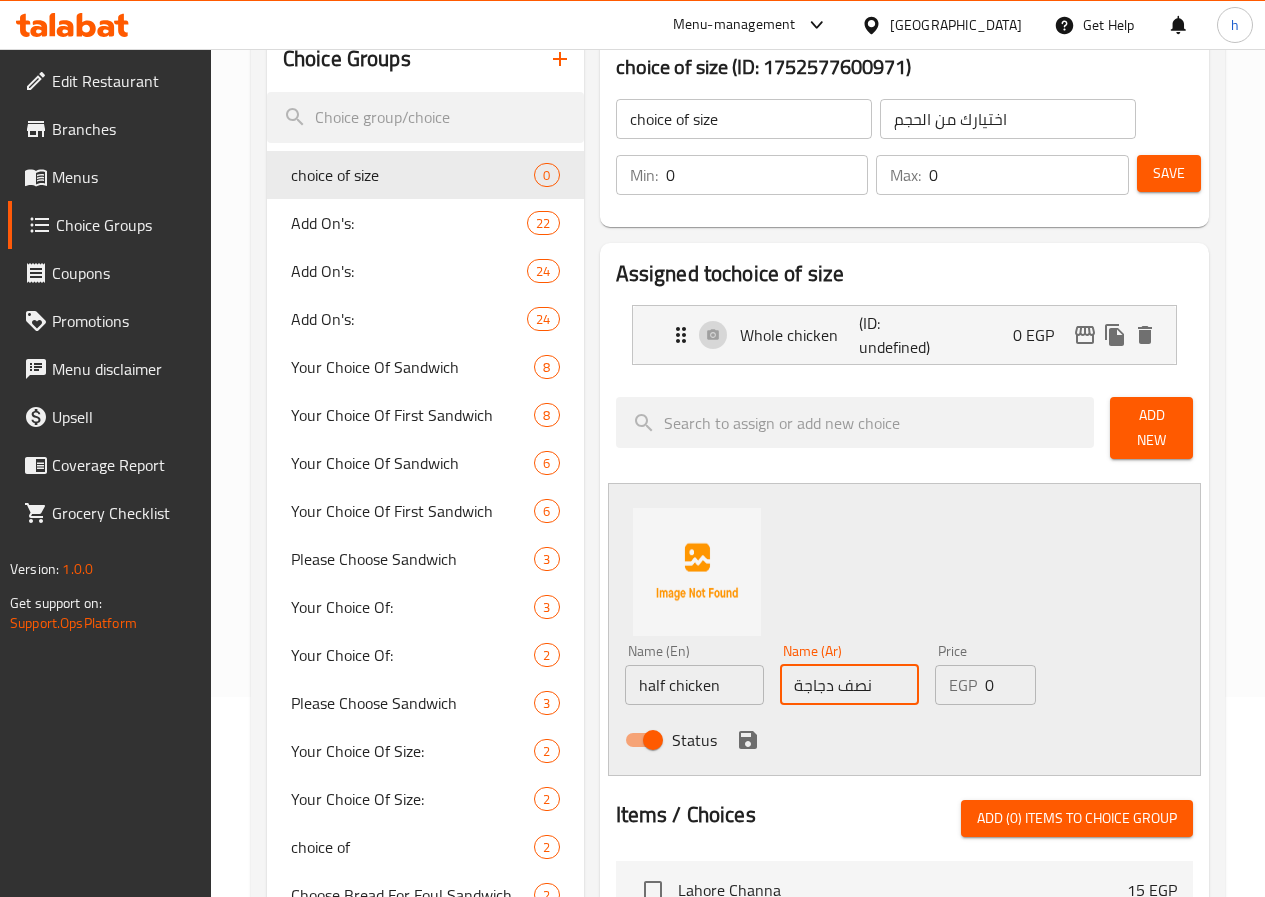 type on "نصف دجاجة" 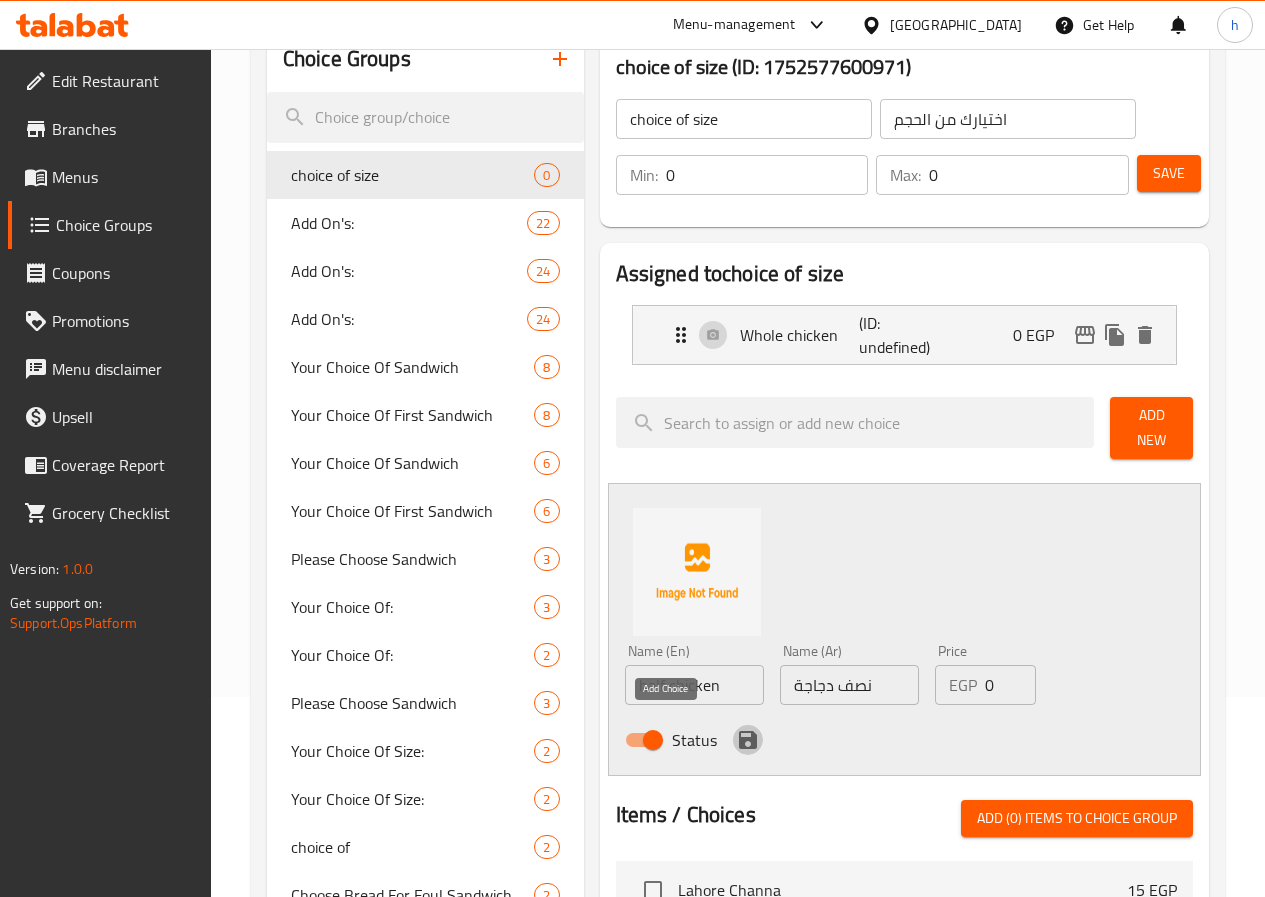 click 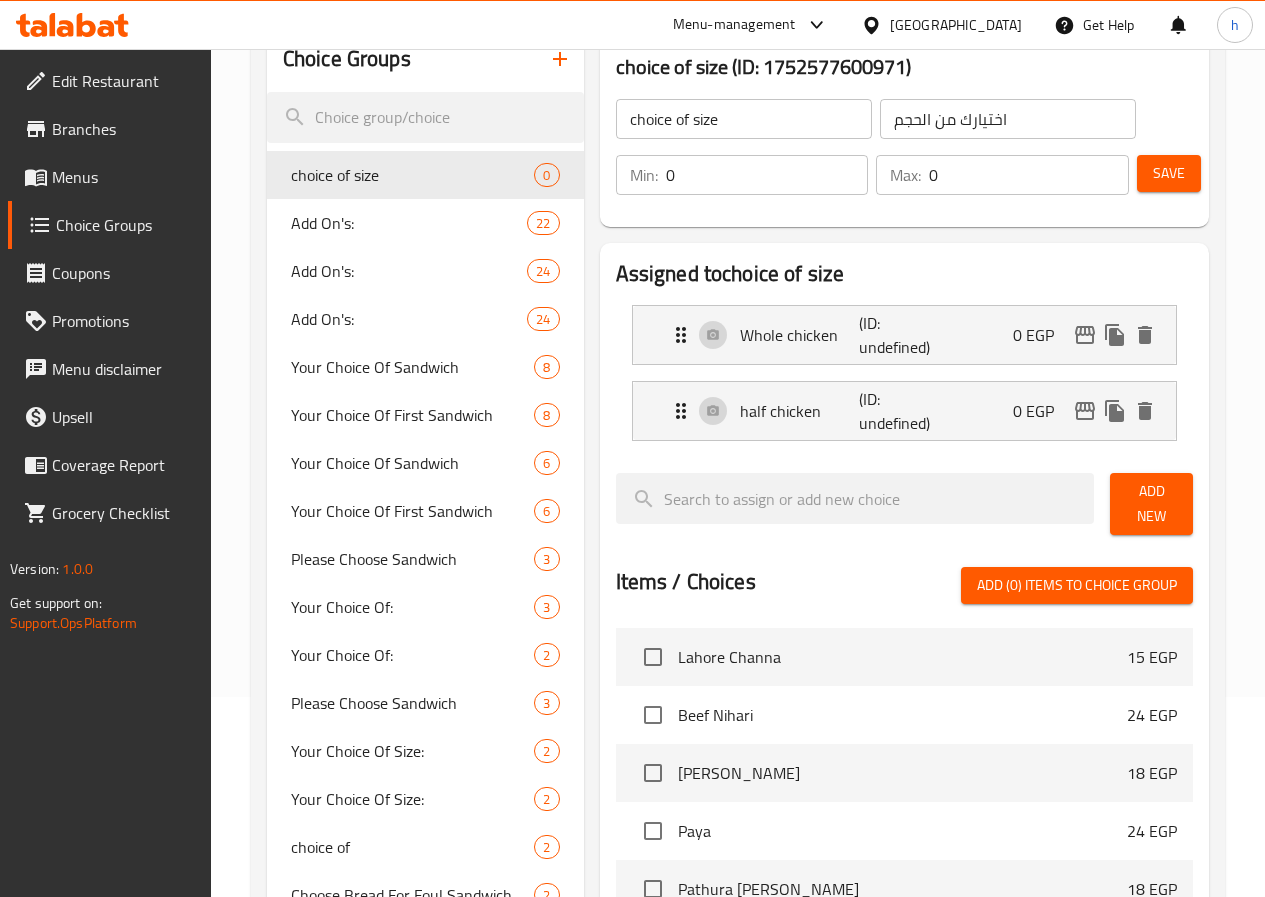 click on "0" at bounding box center [767, 175] 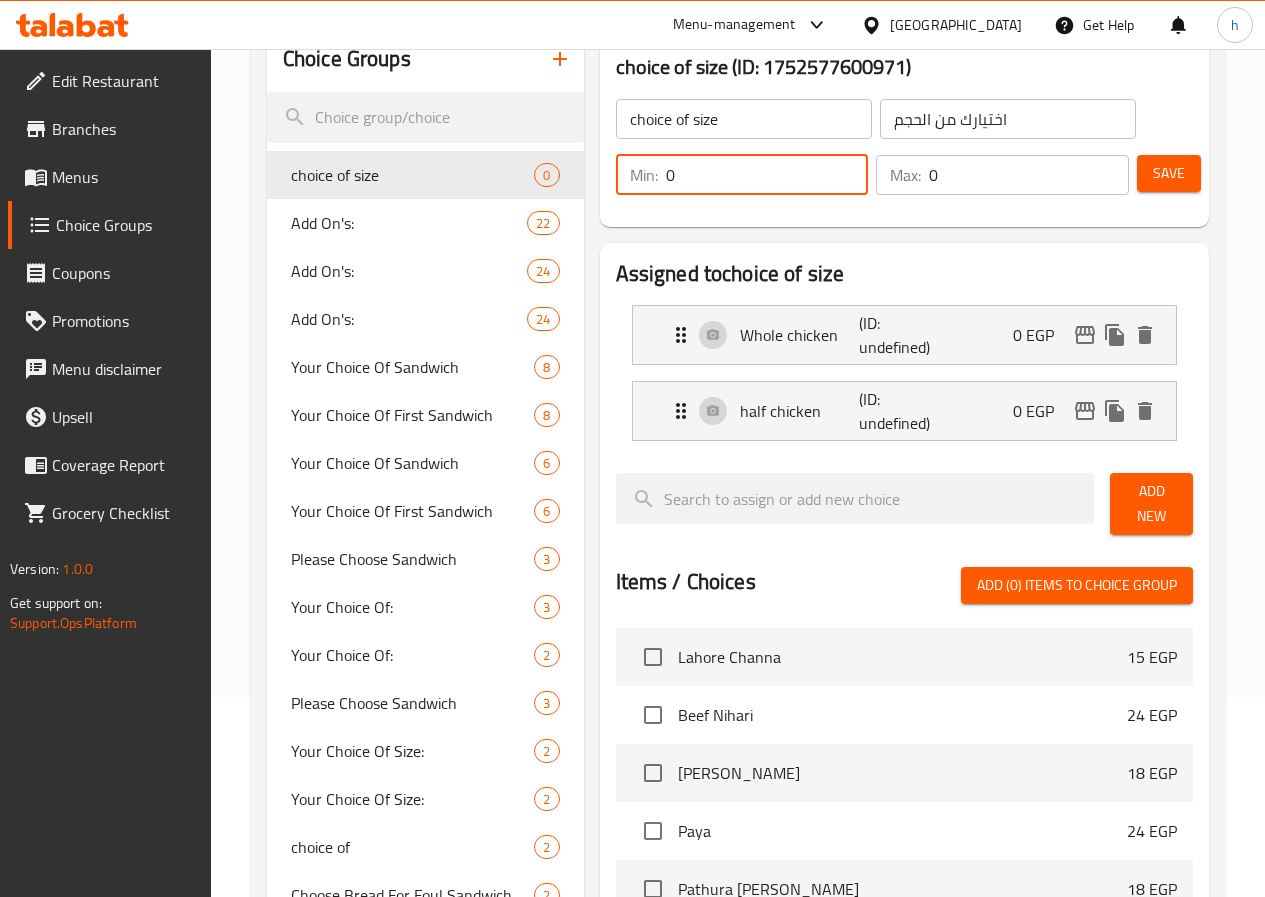 click on "0" at bounding box center (767, 175) 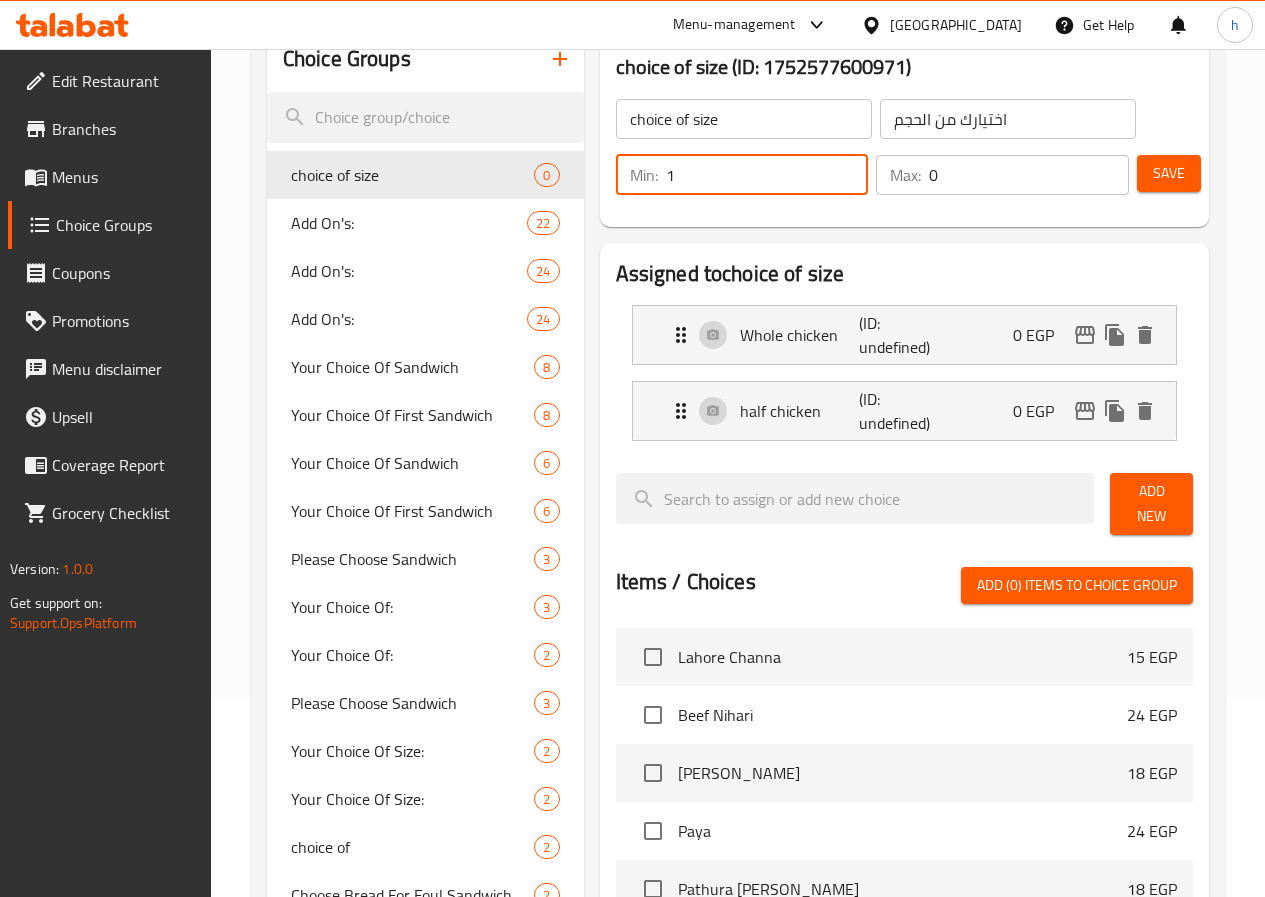 type on "1" 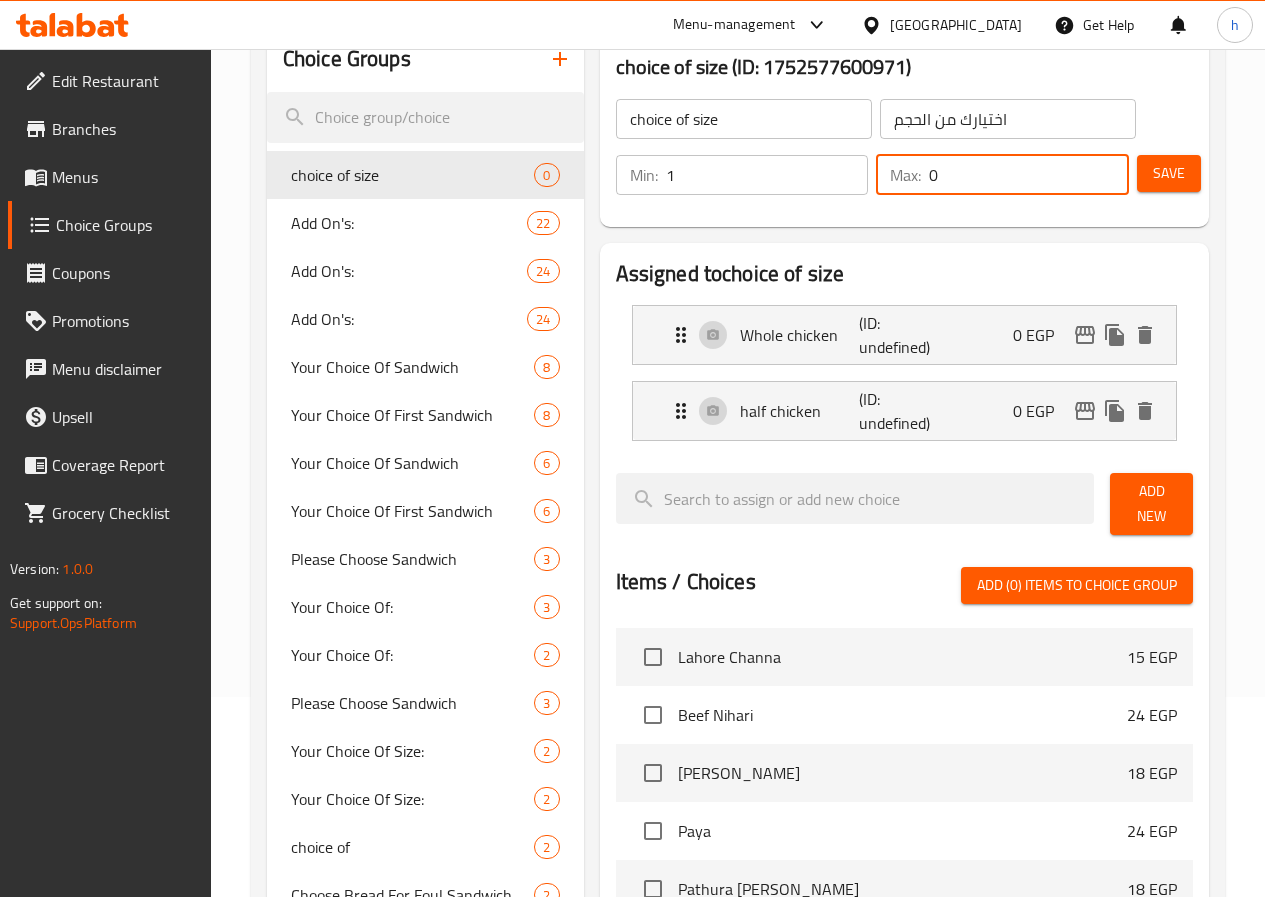 click on "0" at bounding box center [1029, 175] 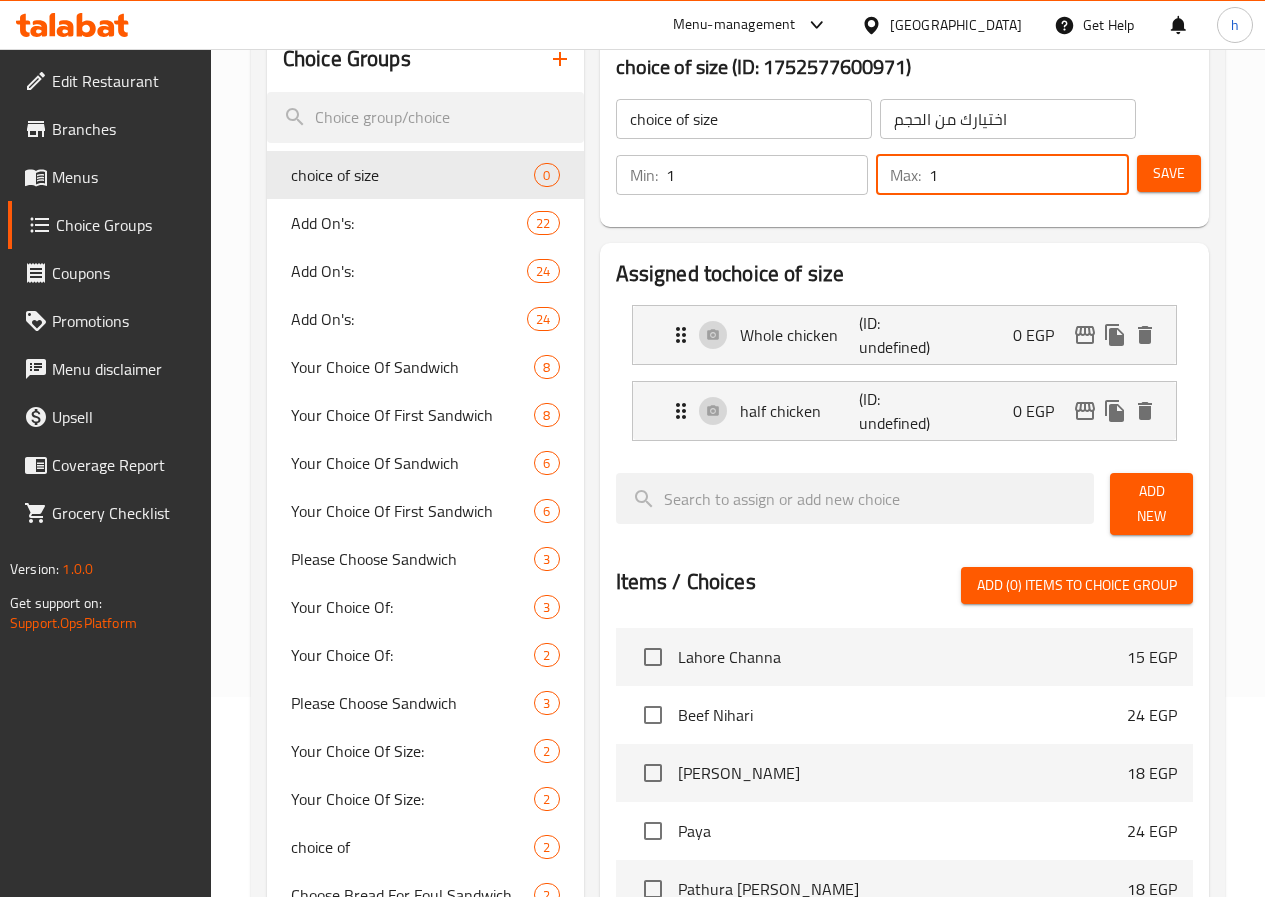 type on "1" 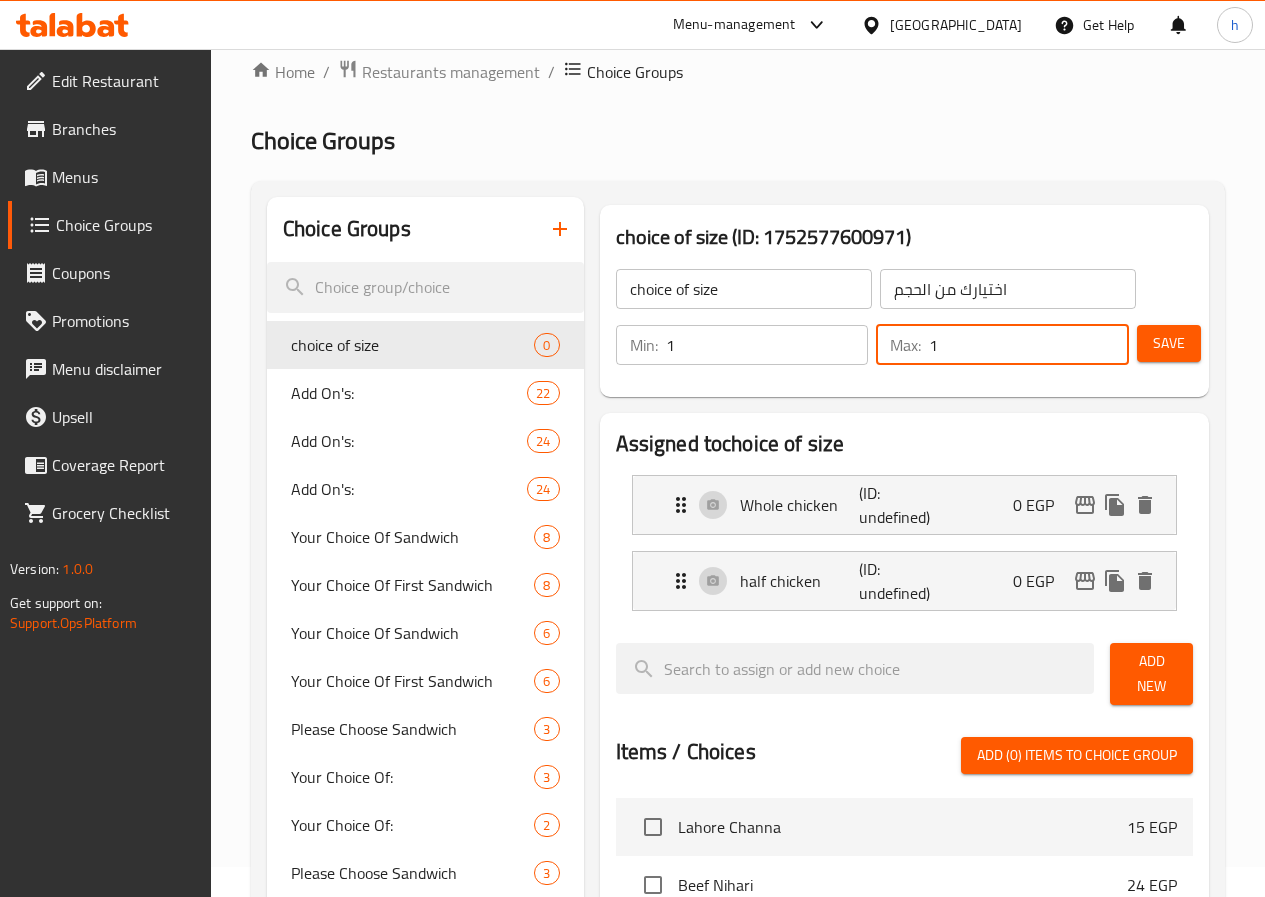 scroll, scrollTop: 0, scrollLeft: 0, axis: both 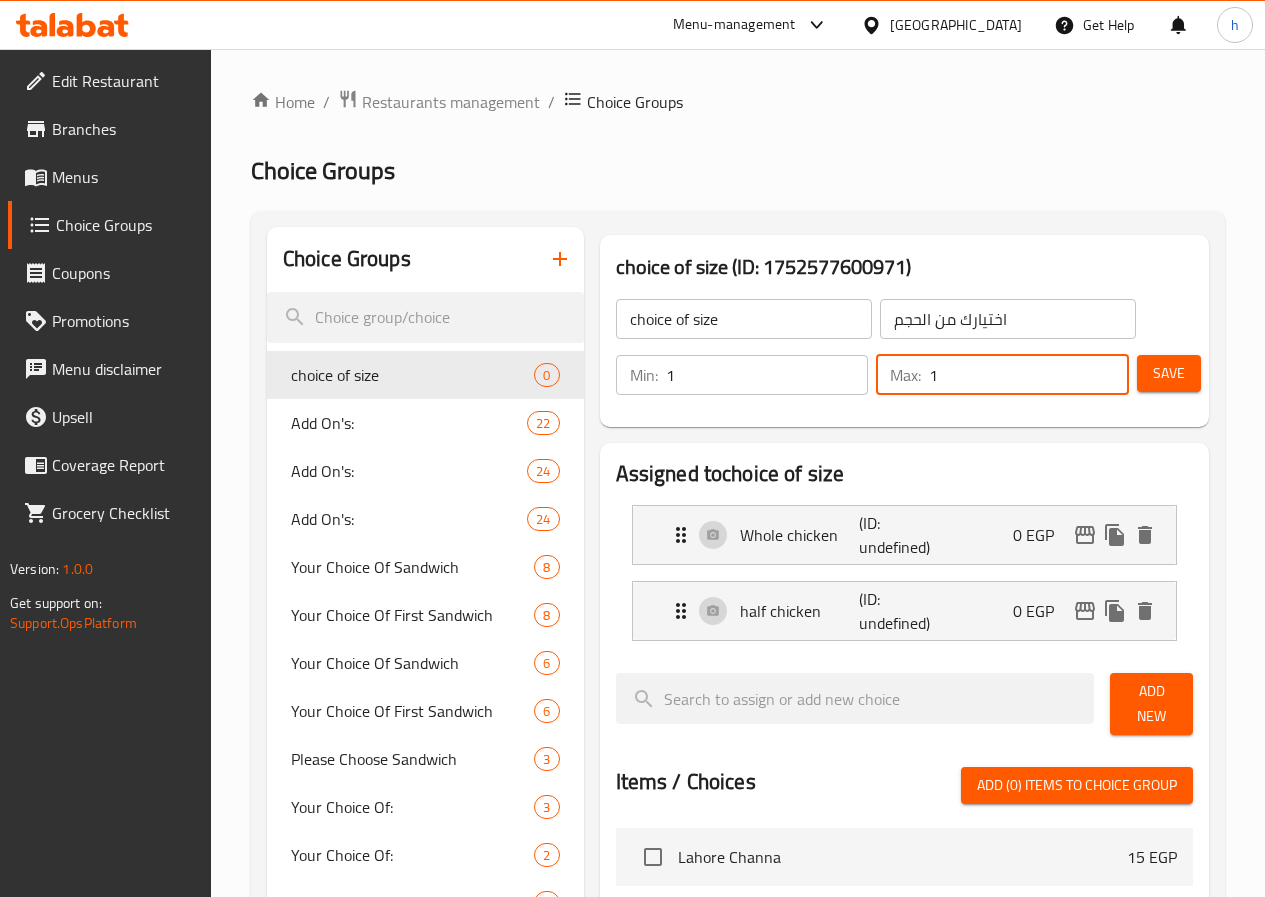 click on "Save" at bounding box center [1169, 373] 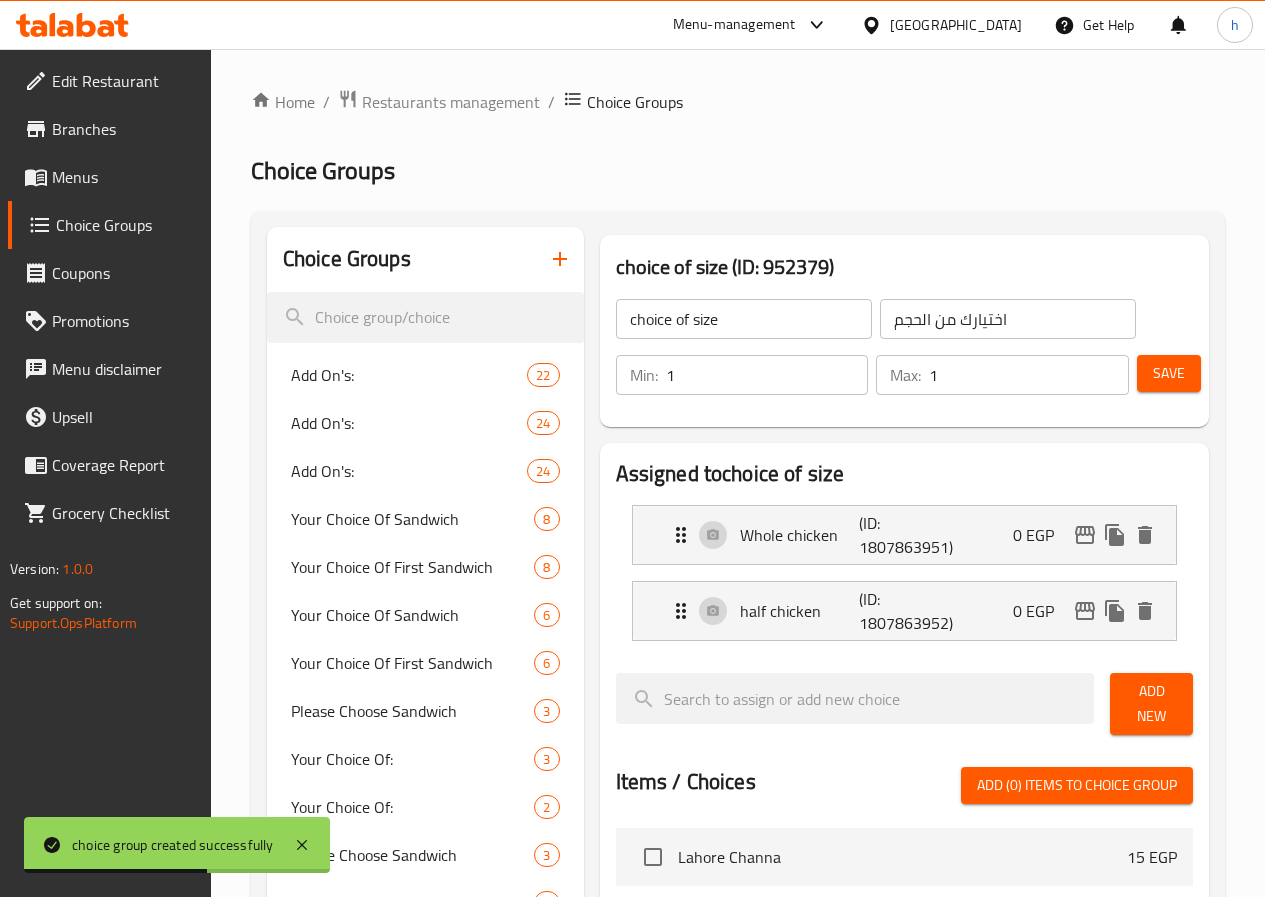 click on "Menus" at bounding box center [123, 177] 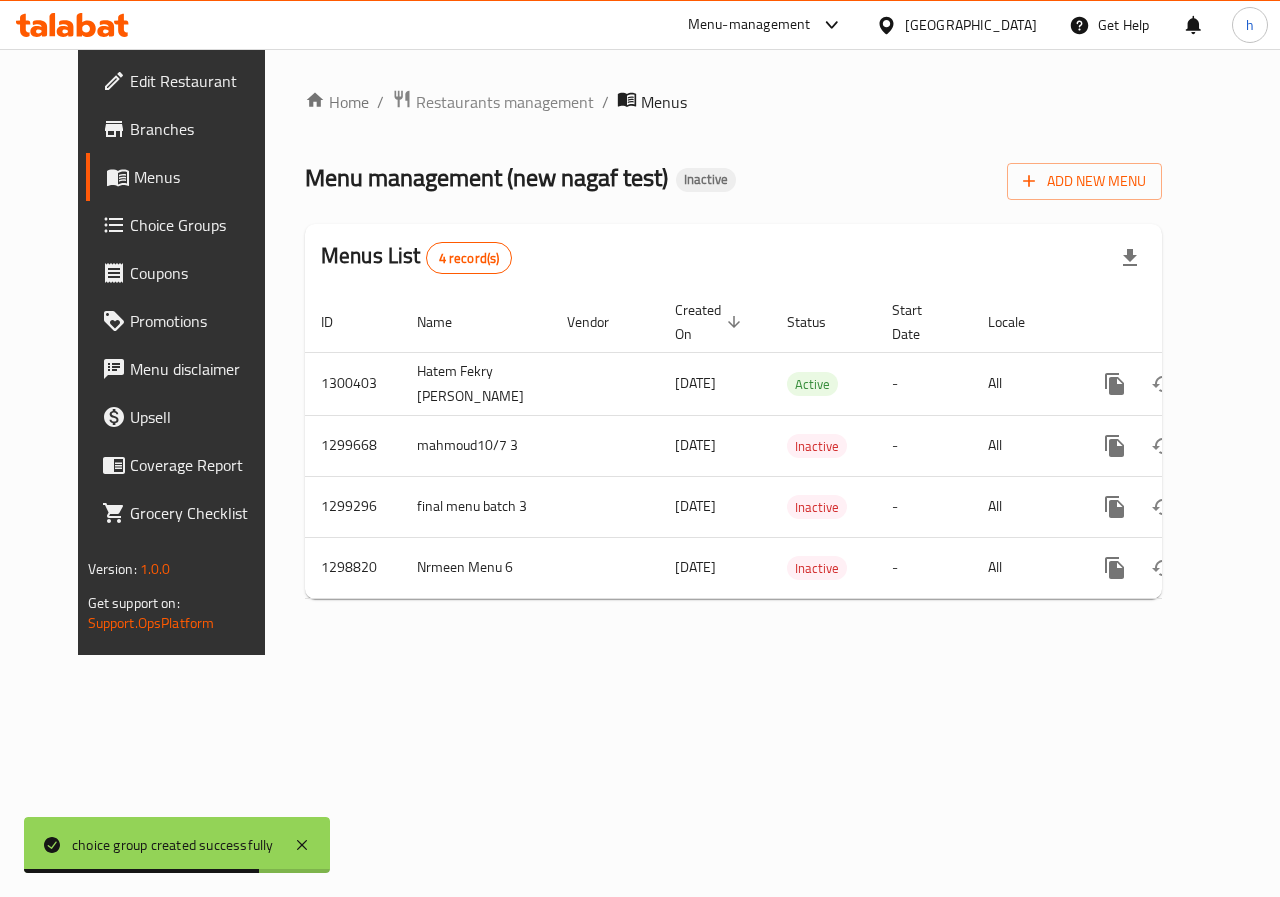 click on "Home / Restaurants management / Menus Menu management ( new nagaf test )  Inactive Add New Menu Menus List   4 record(s) ID Name Vendor Created On sorted descending Status Start Date Locale Actions 1300403 Hatem Fekry Mostafa Taha 15/07/2025 Active - All 1299668 mahmoud10/7 3 10/07/2025 Inactive - All 1299296 final menu batch 3 08/07/2025 Inactive - All 1298820 Nrmeen Menu 6 03/07/2025 Inactive - All" at bounding box center (733, 352) 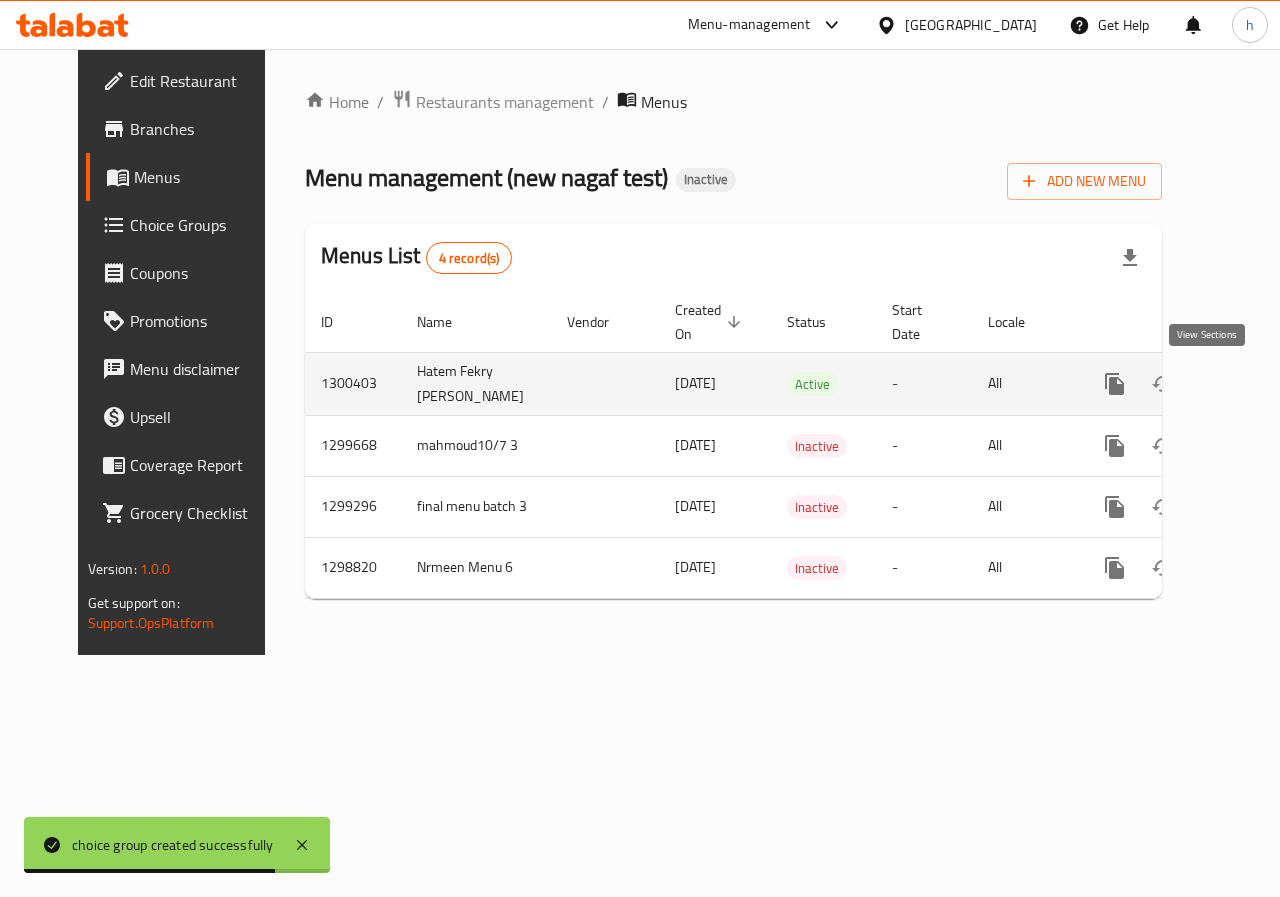 click 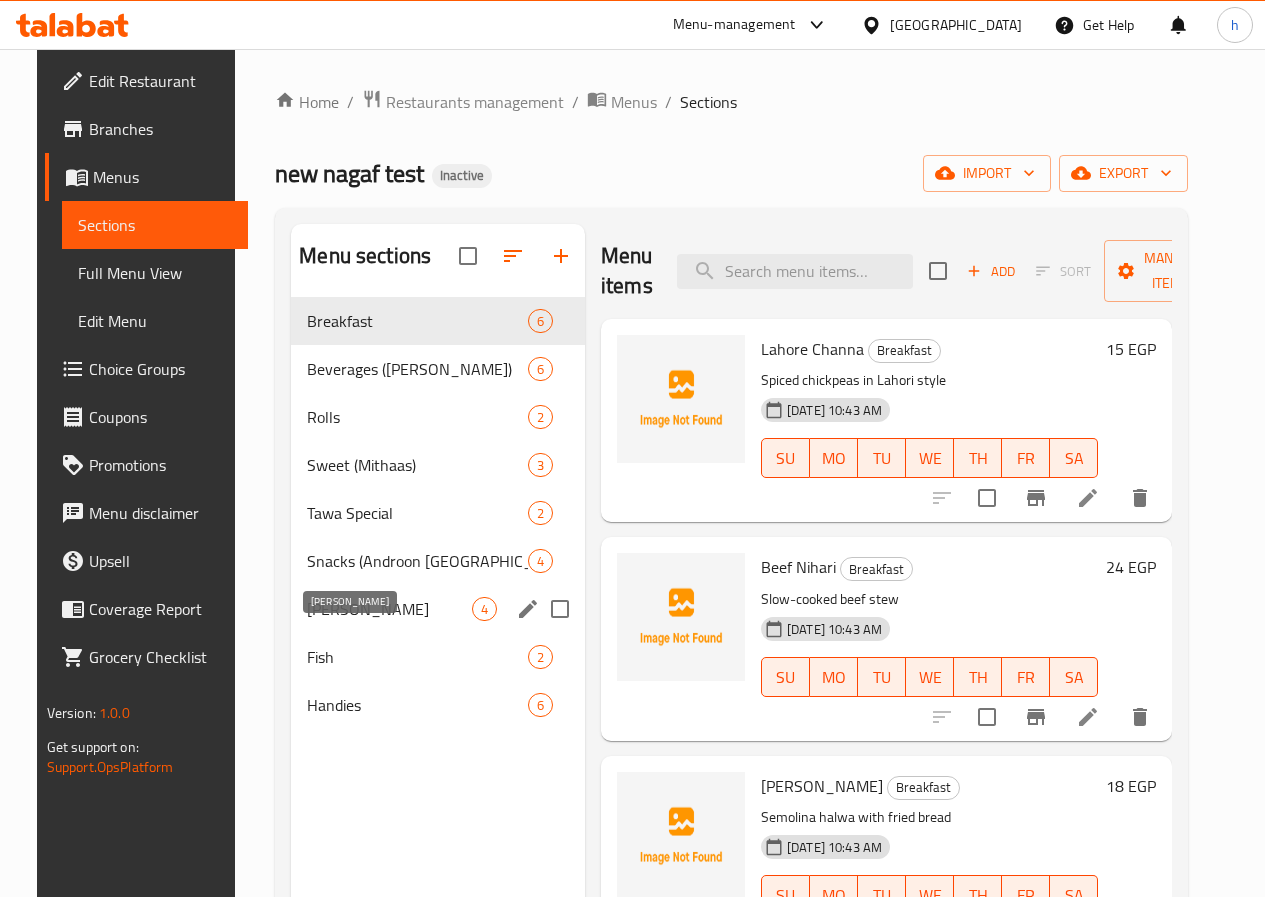 click on "[PERSON_NAME]" at bounding box center [389, 609] 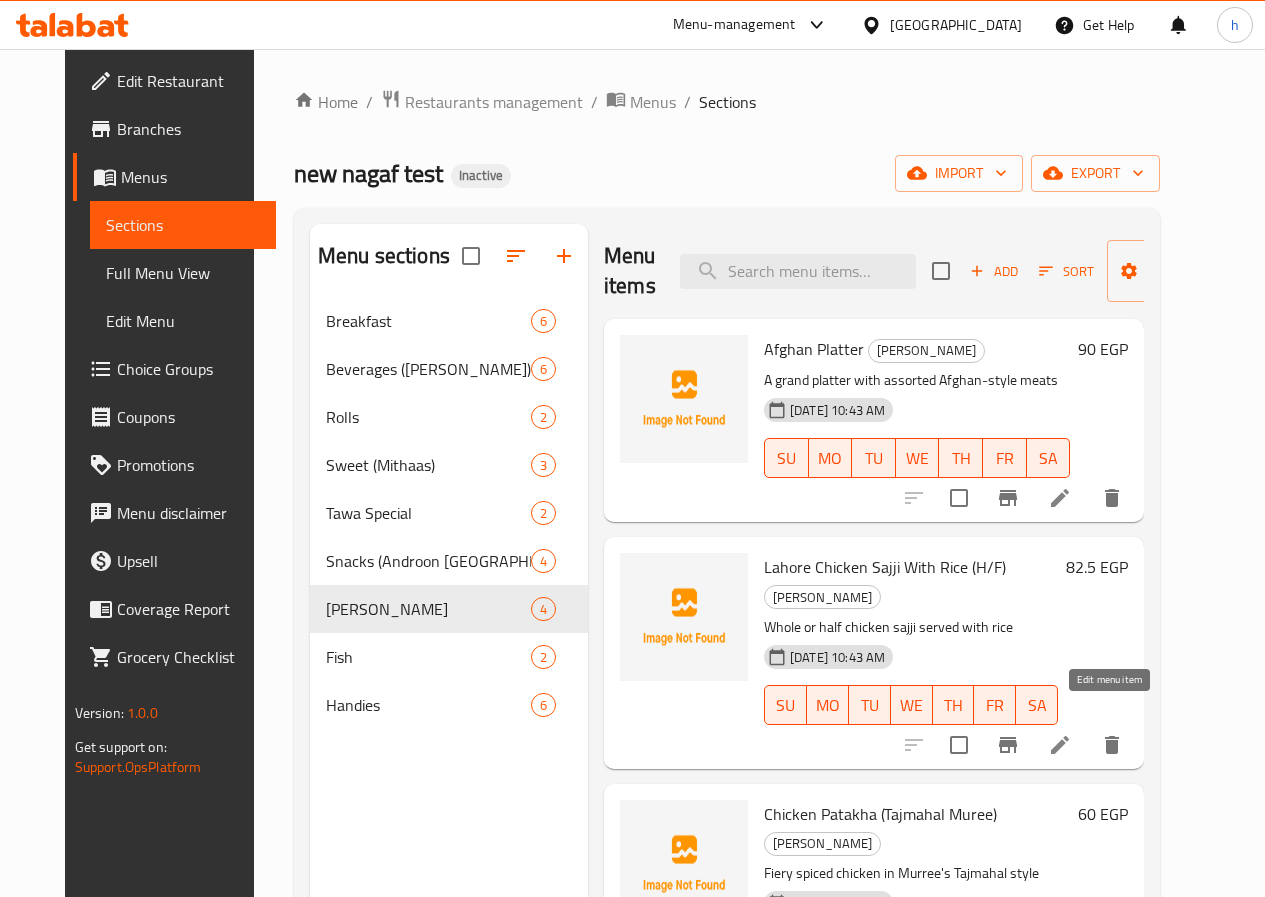 click 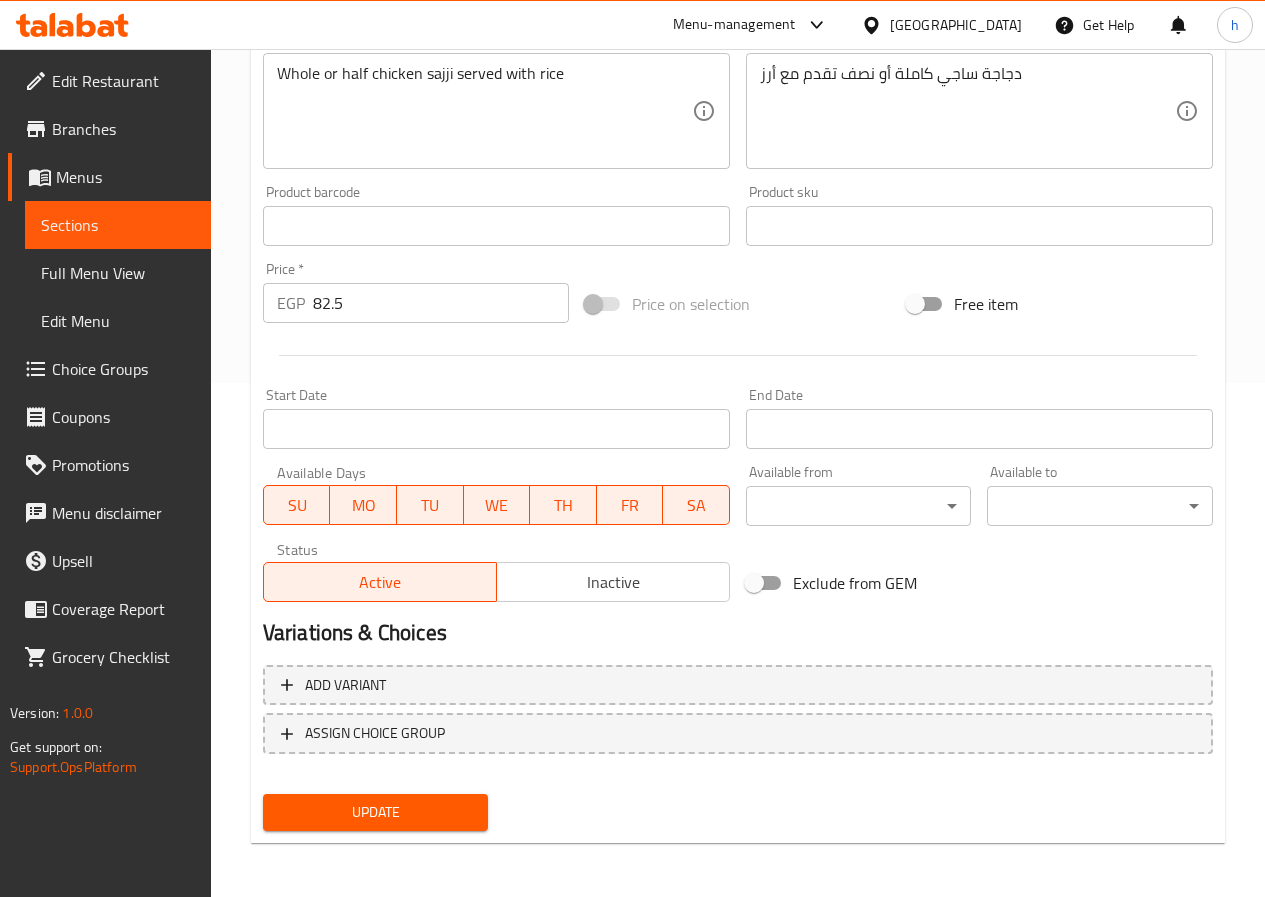 scroll, scrollTop: 516, scrollLeft: 0, axis: vertical 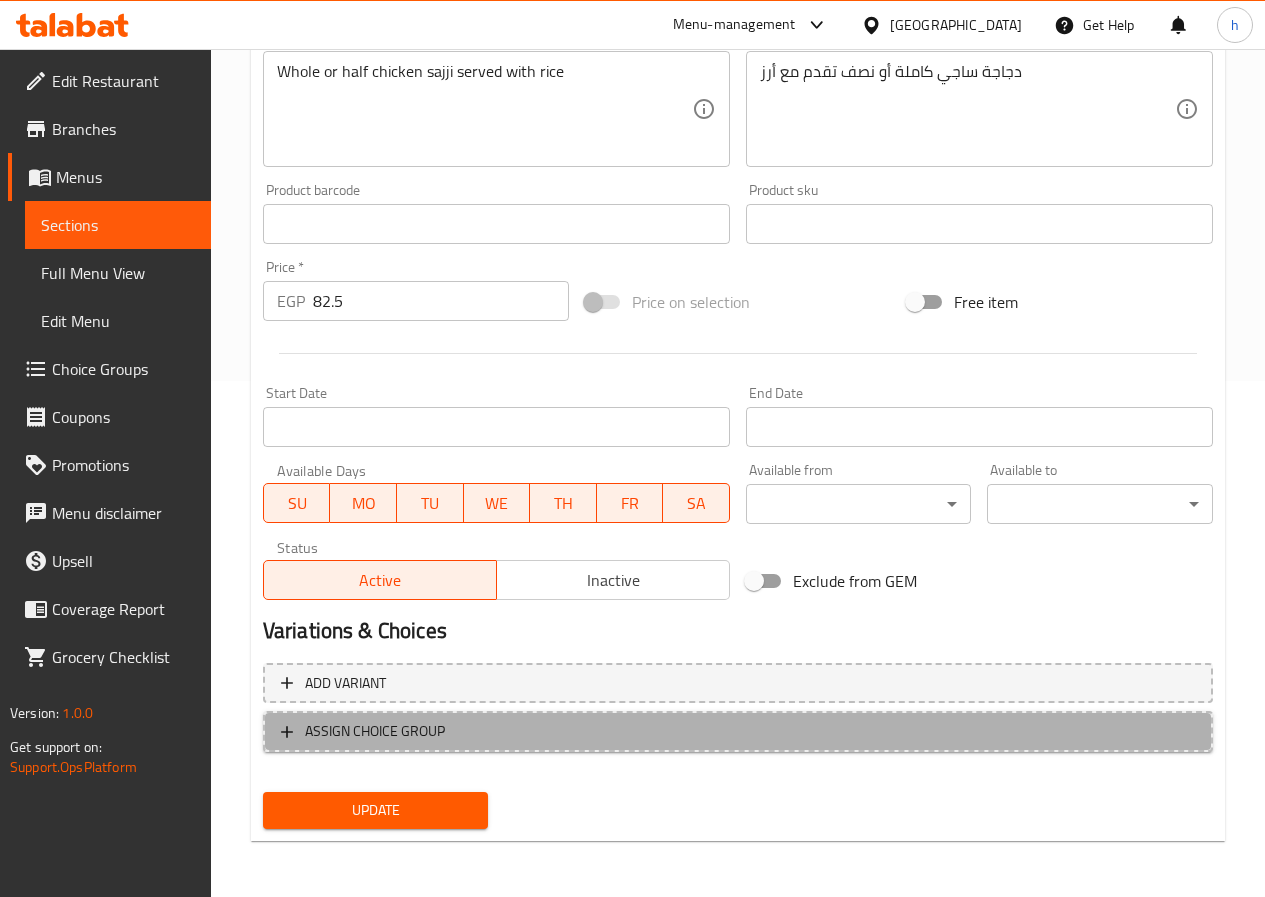 click on "ASSIGN CHOICE GROUP" at bounding box center (375, 731) 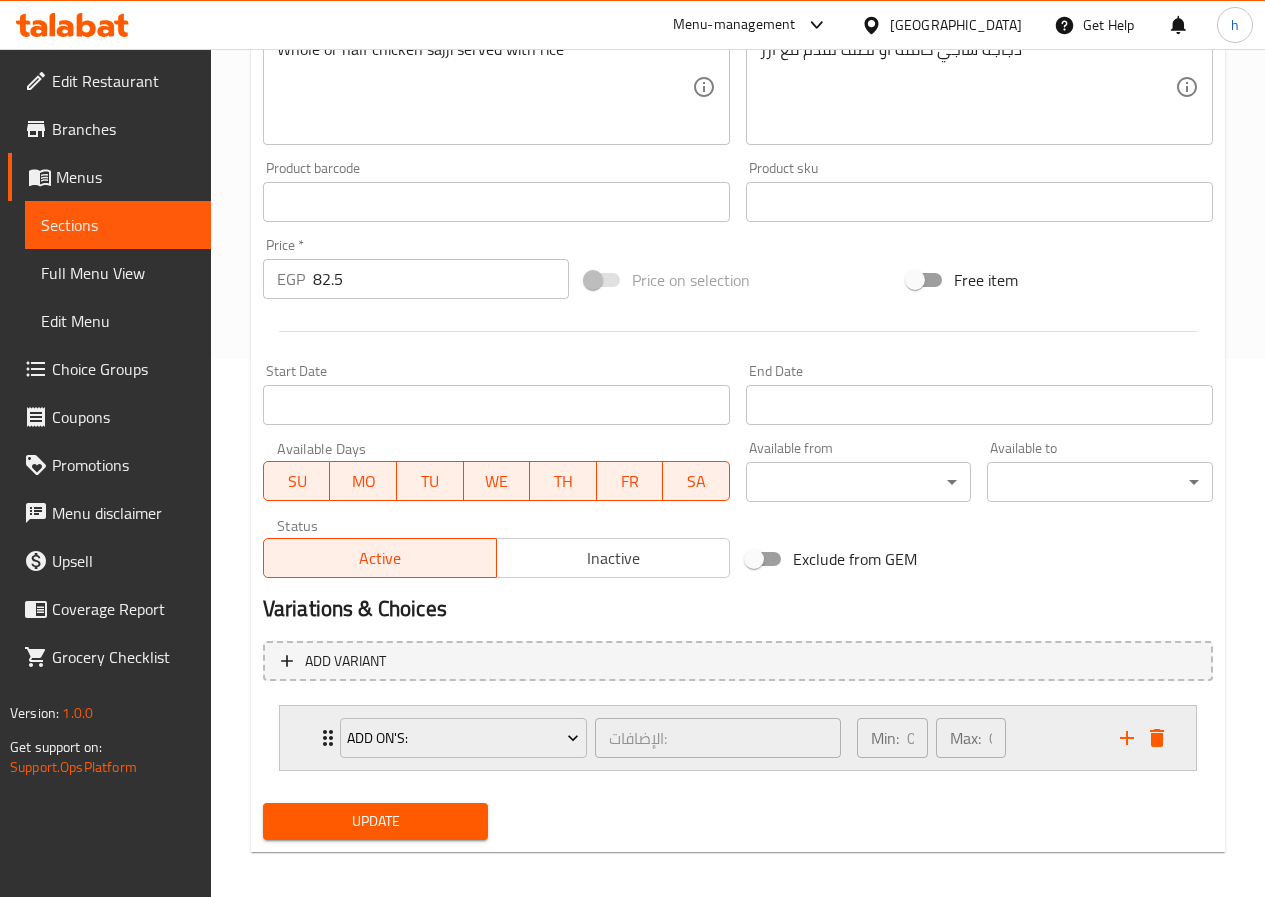 scroll, scrollTop: 549, scrollLeft: 0, axis: vertical 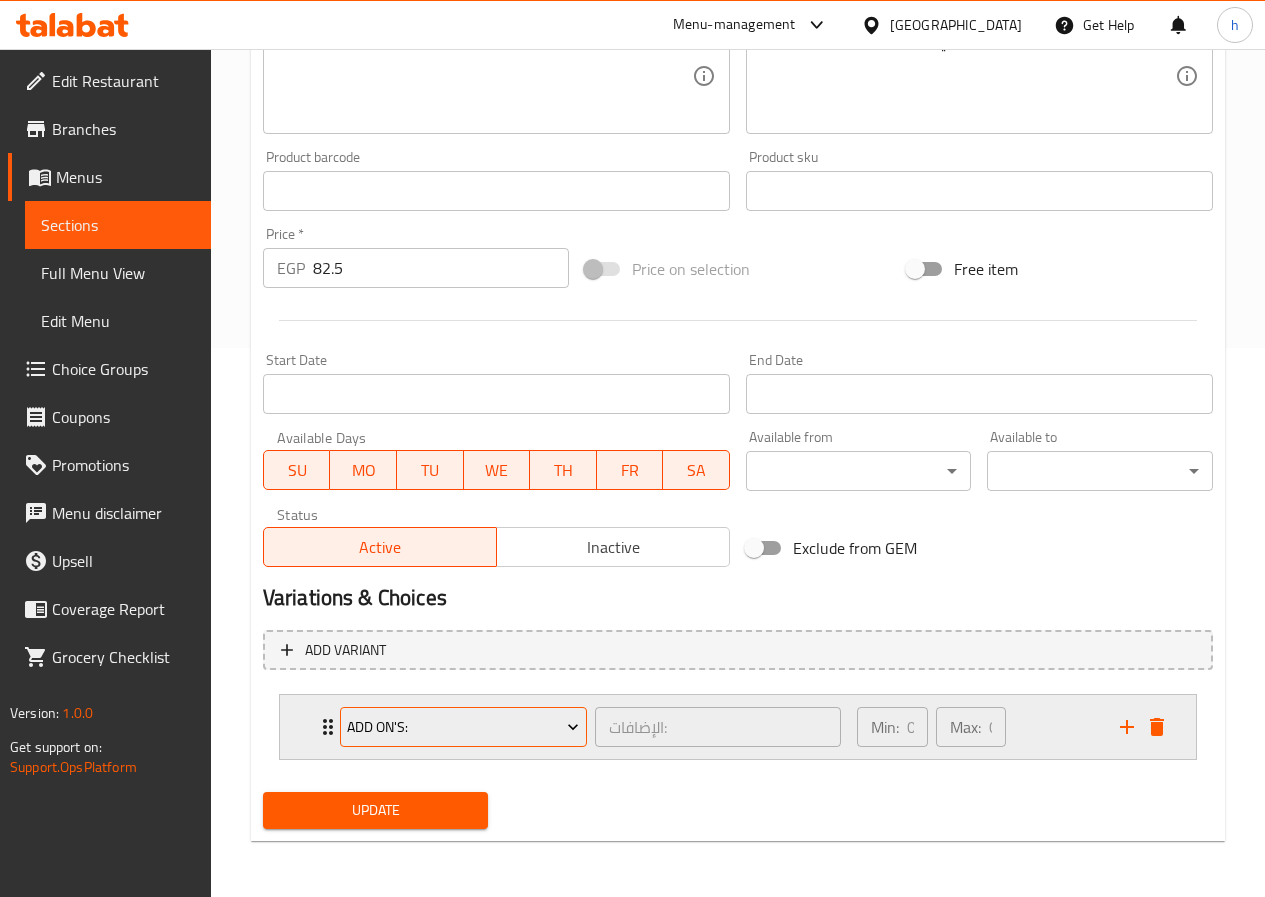 click on "Add On's:" at bounding box center (463, 727) 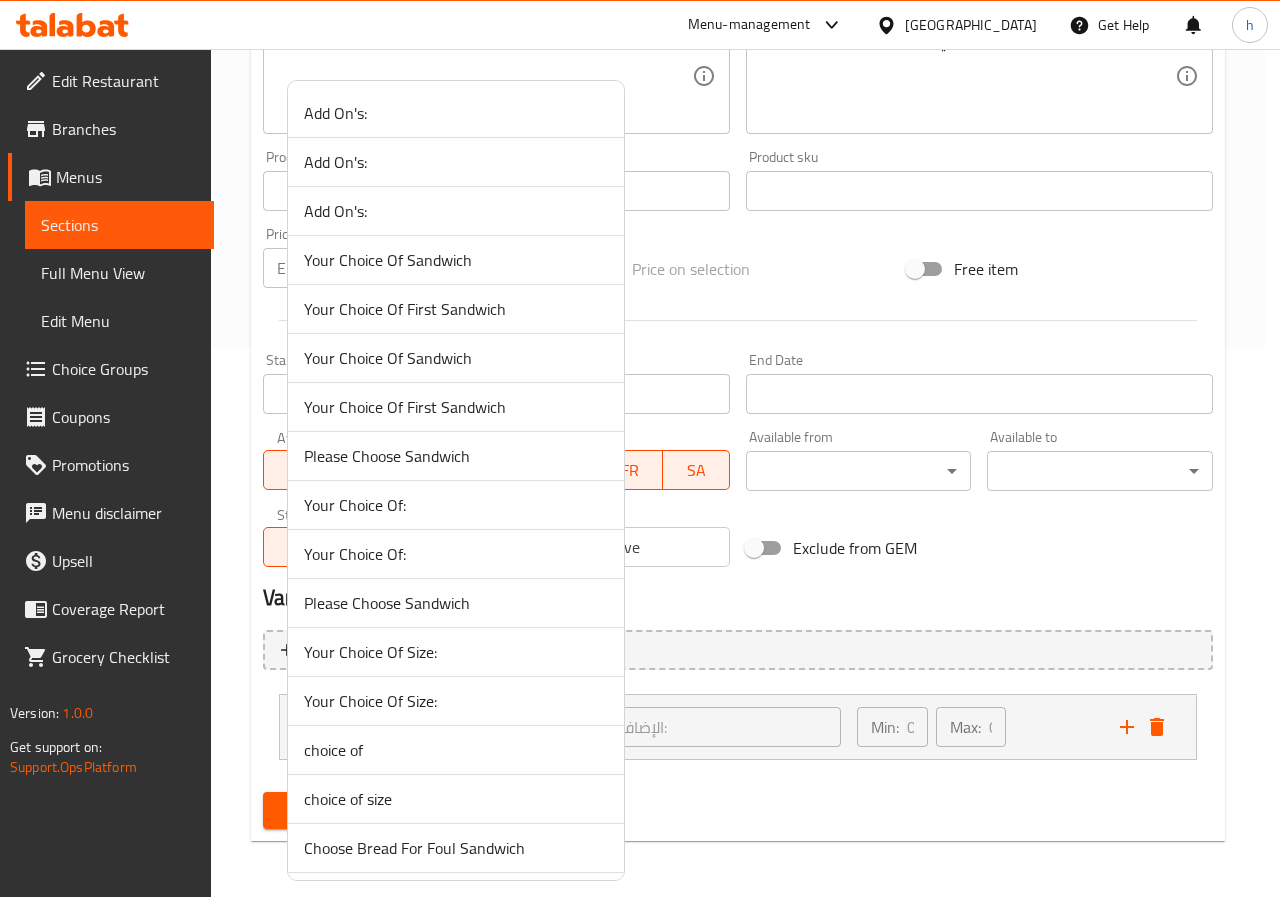 click on "choice of size" at bounding box center [456, 799] 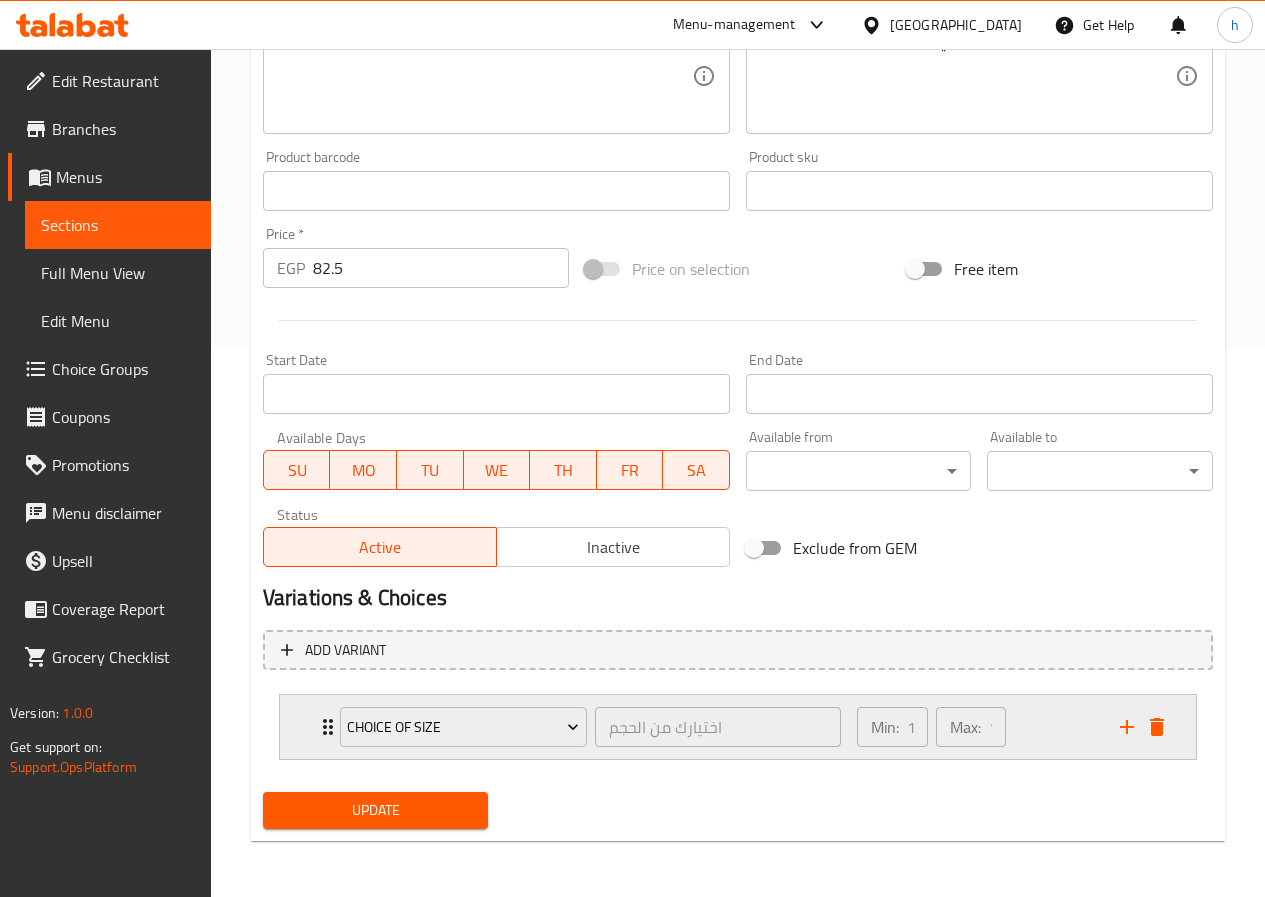 click on "Max:" at bounding box center (965, 727) 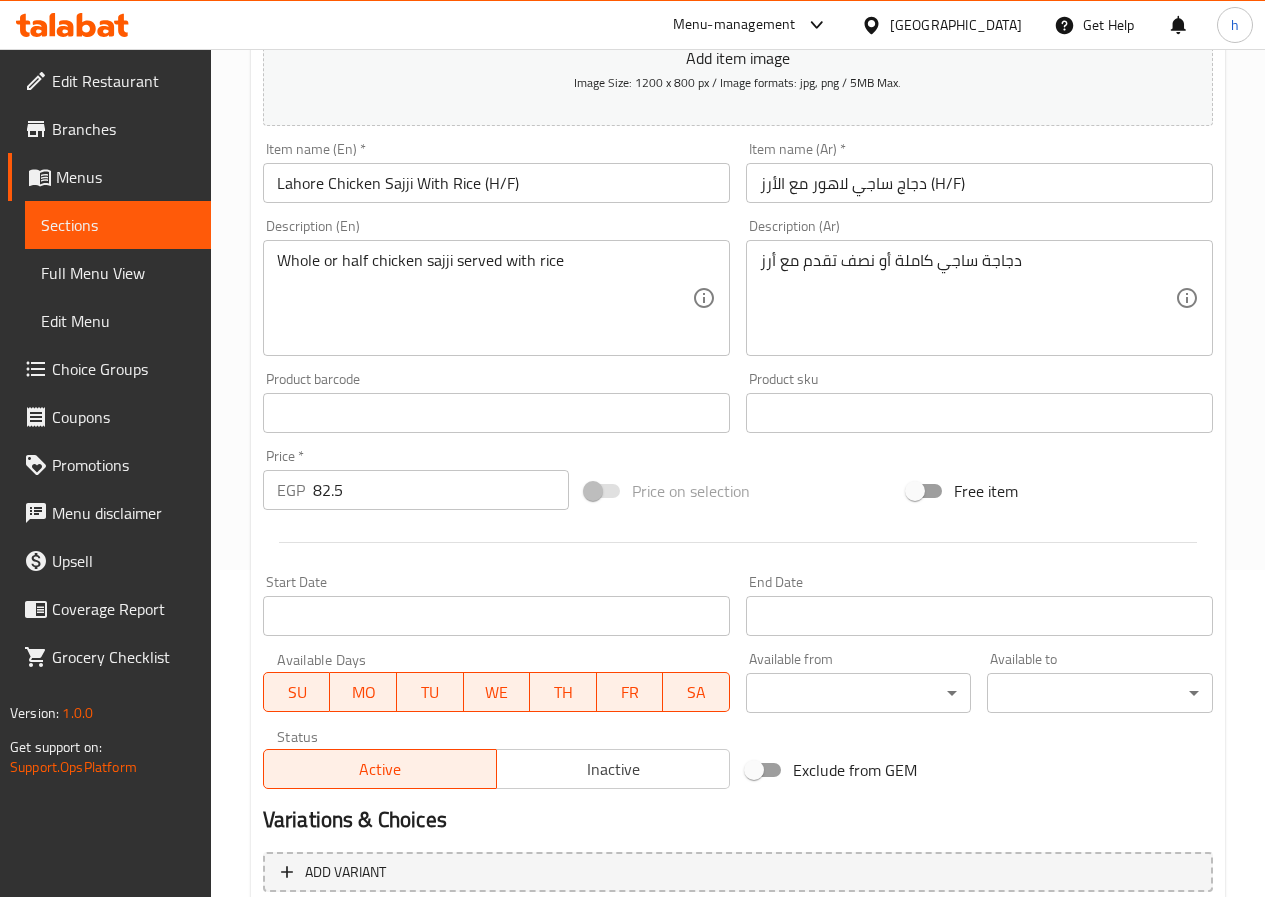 scroll, scrollTop: 726, scrollLeft: 0, axis: vertical 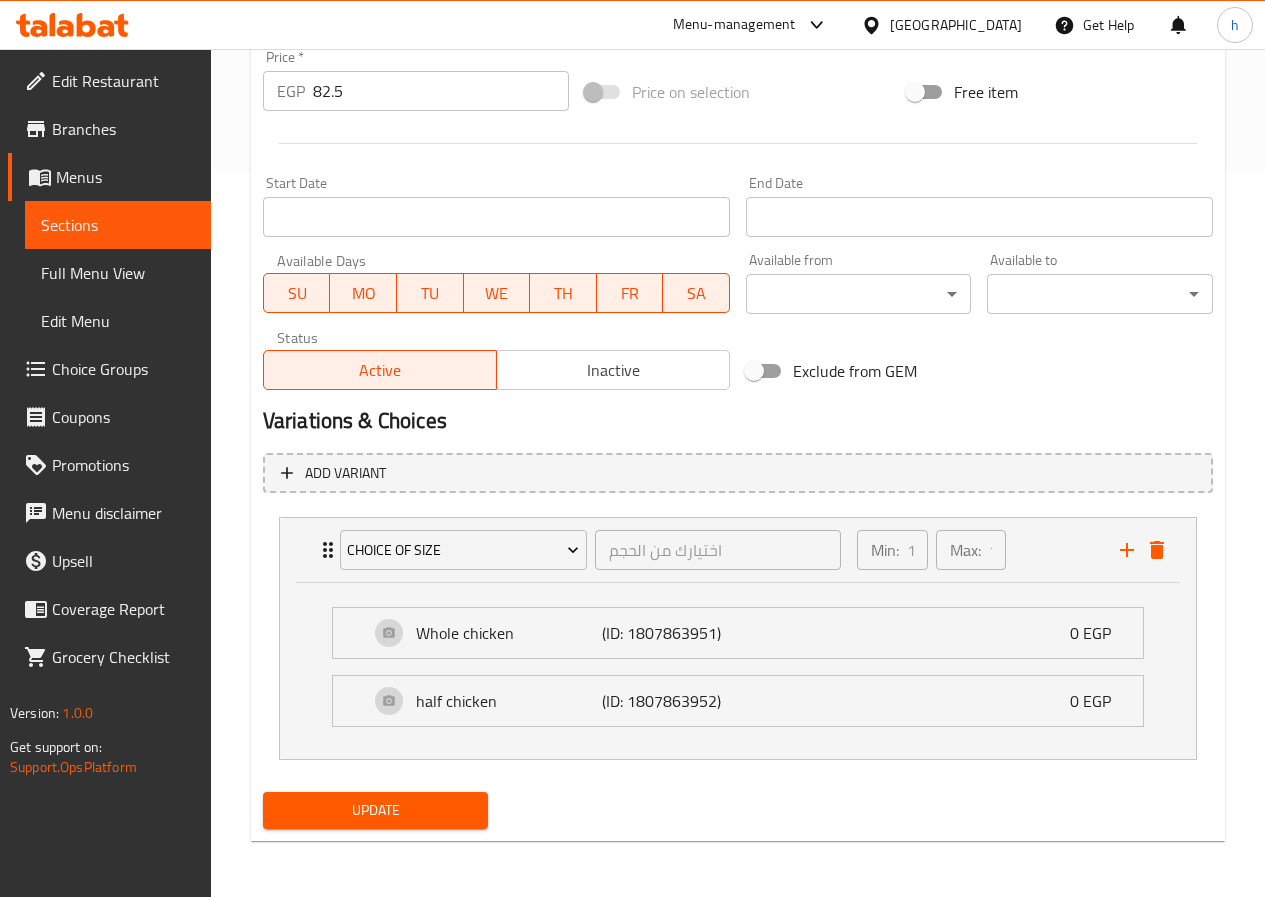 click on "Update" at bounding box center (376, 810) 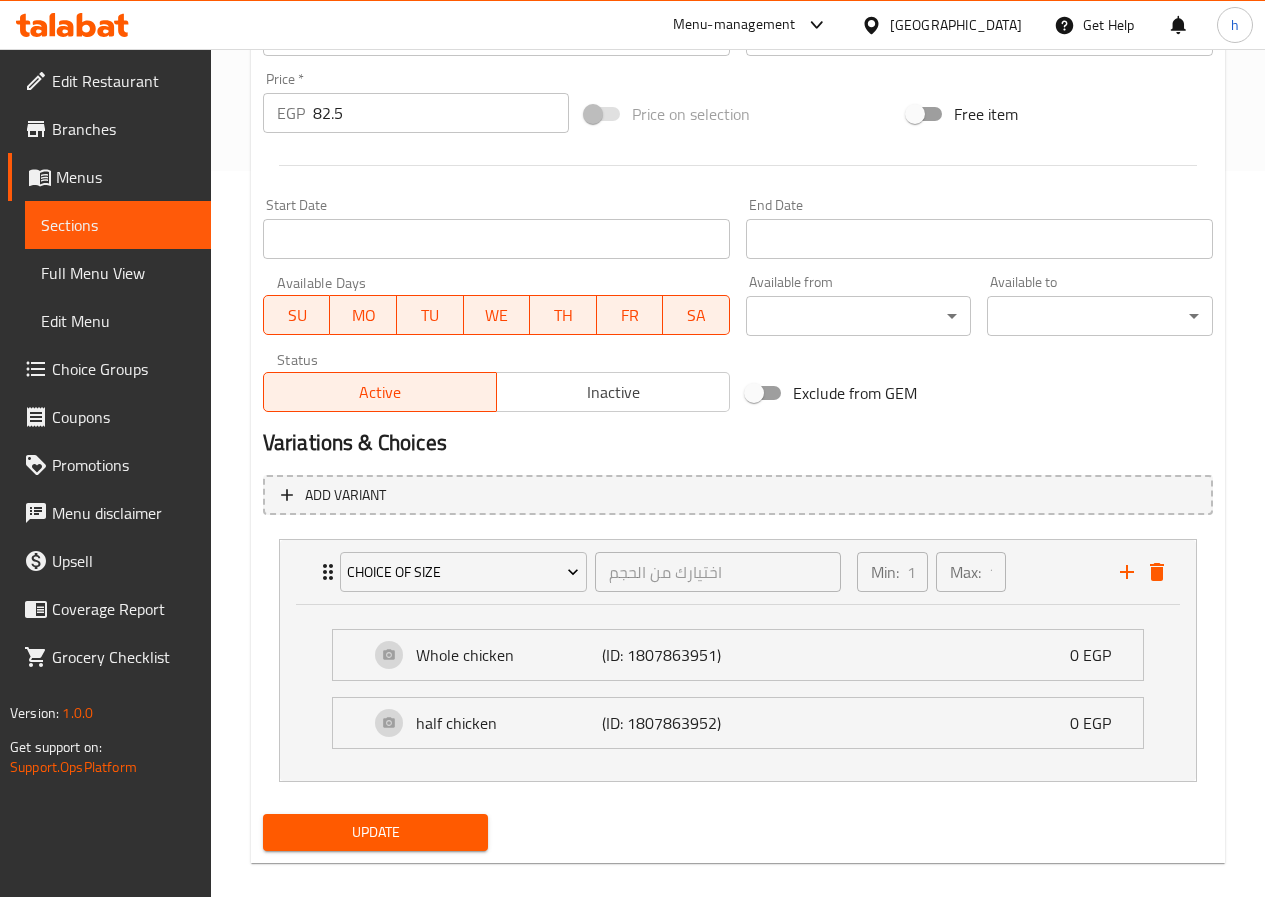 scroll, scrollTop: 62, scrollLeft: 0, axis: vertical 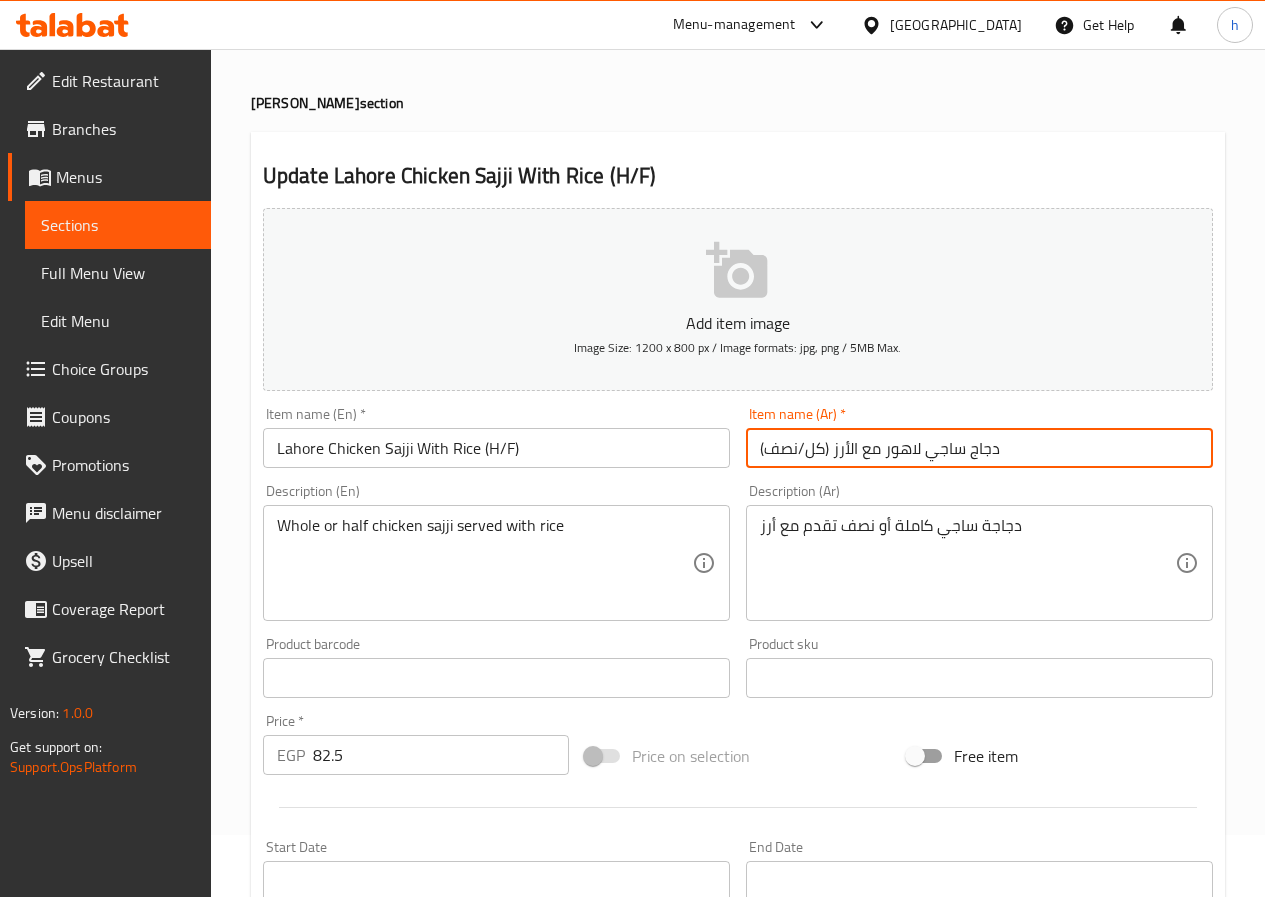 click on "دجاج ساجي لاهور مع الأرز (كل/نصف)" at bounding box center [979, 448] 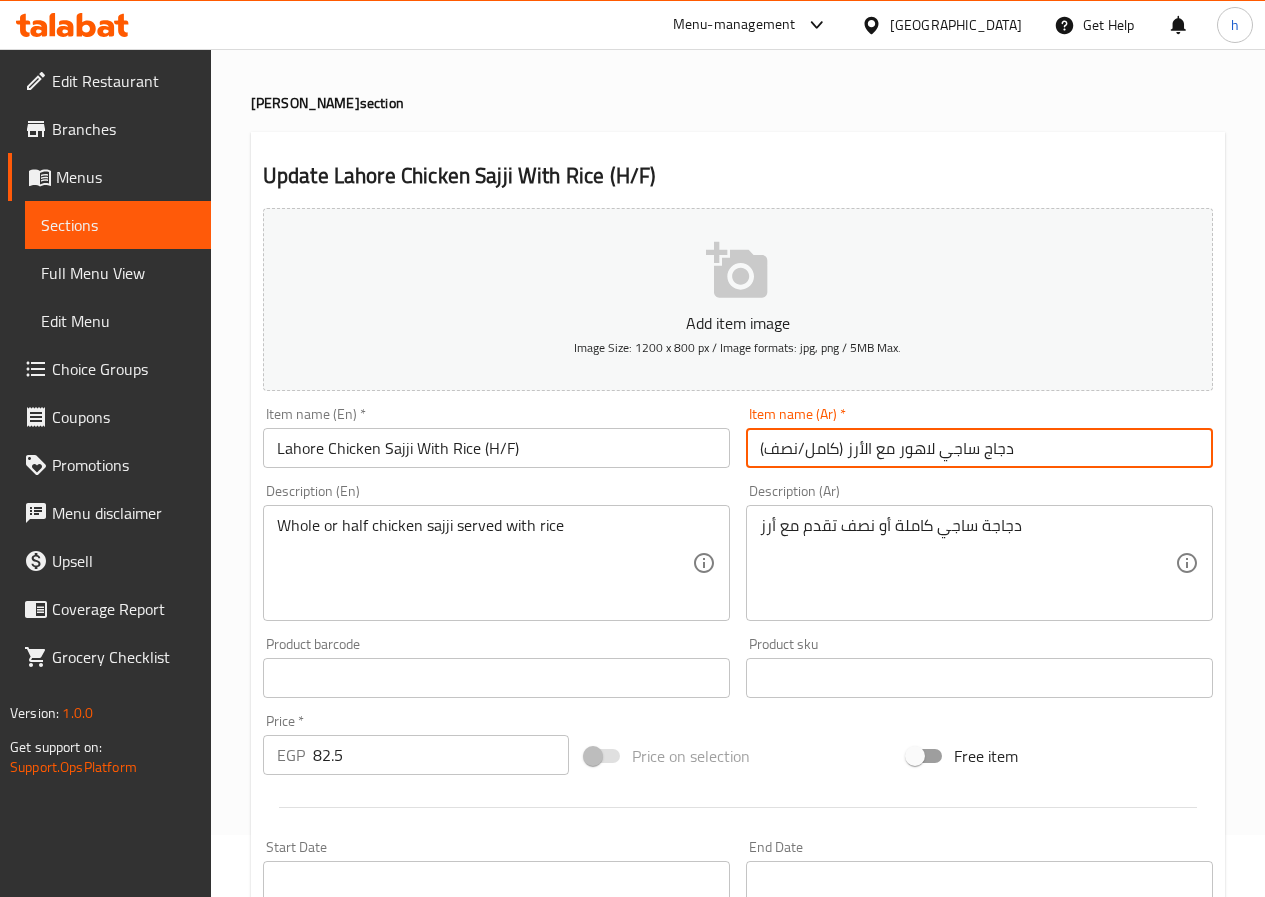 type on "دجاج ساجي لاهور مع الأرز (كامل/نصف)" 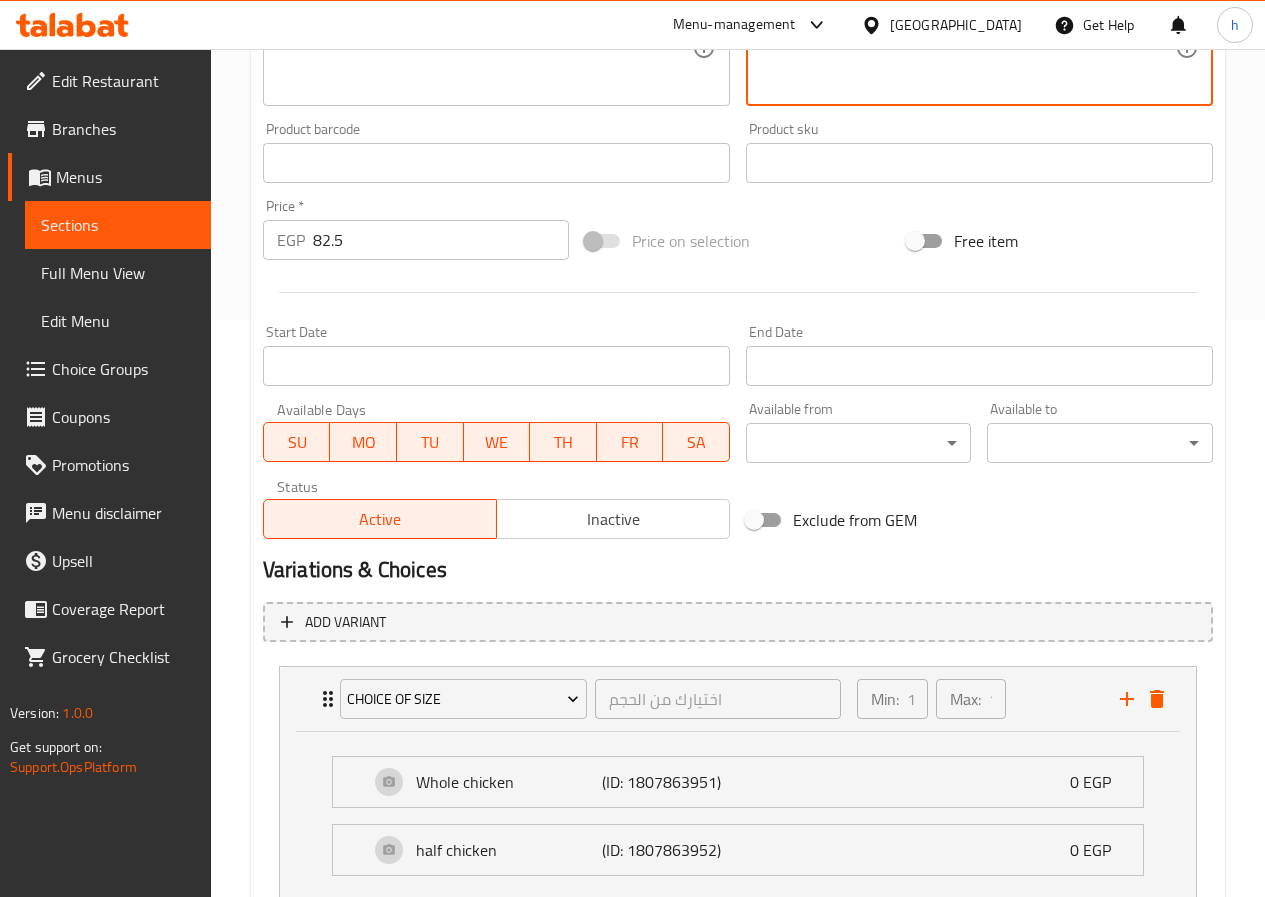 scroll, scrollTop: 726, scrollLeft: 0, axis: vertical 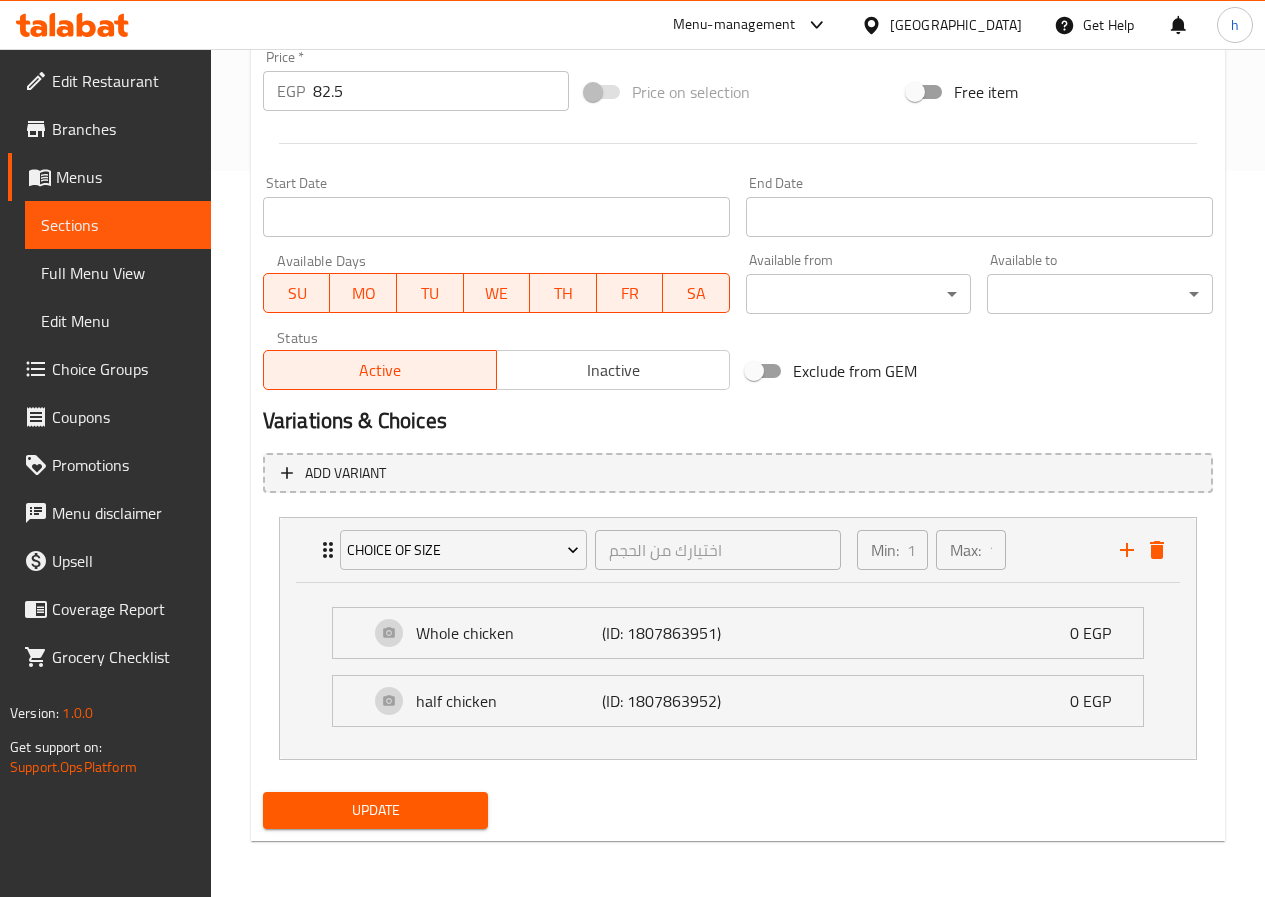 click on "Update" at bounding box center (376, 810) 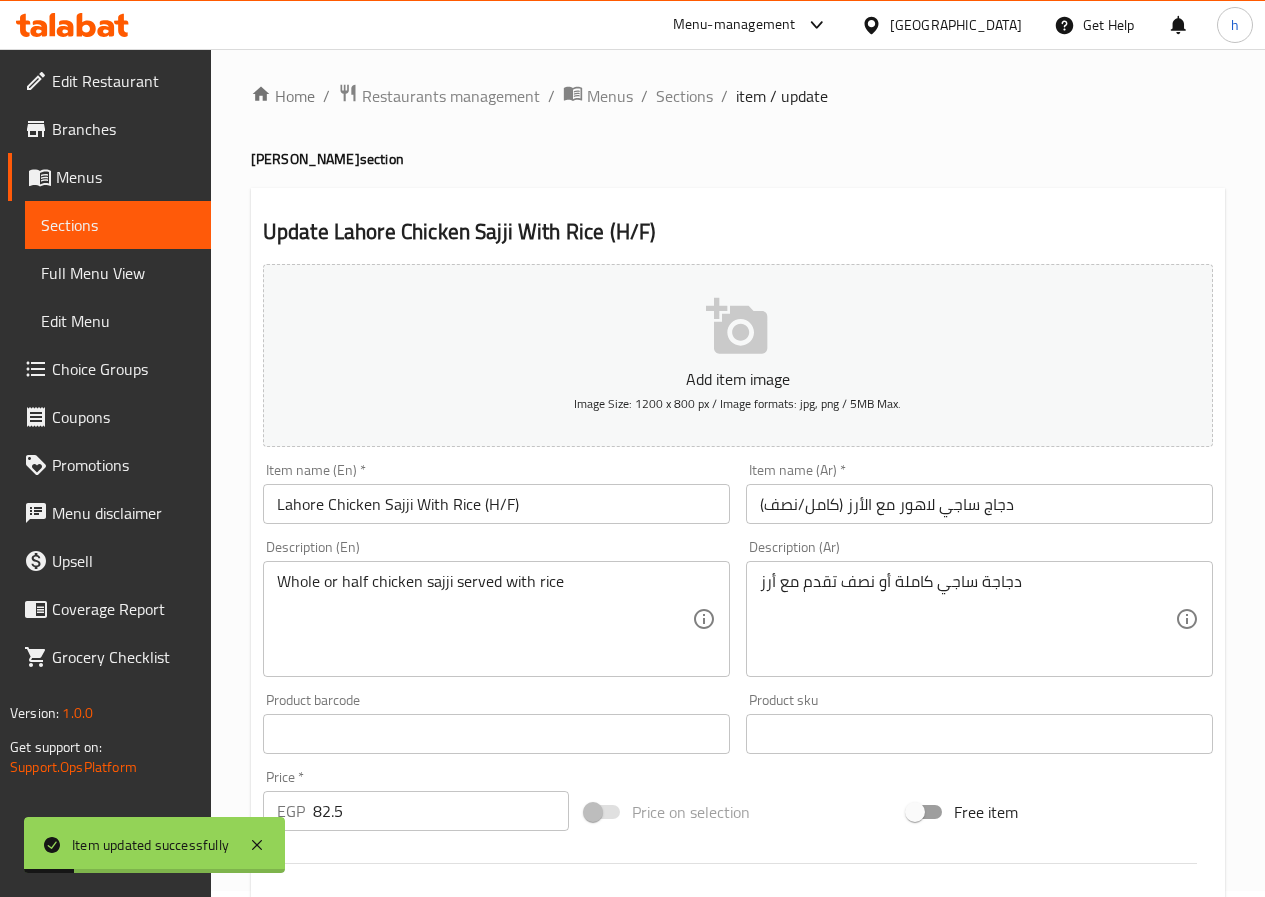 scroll, scrollTop: 0, scrollLeft: 0, axis: both 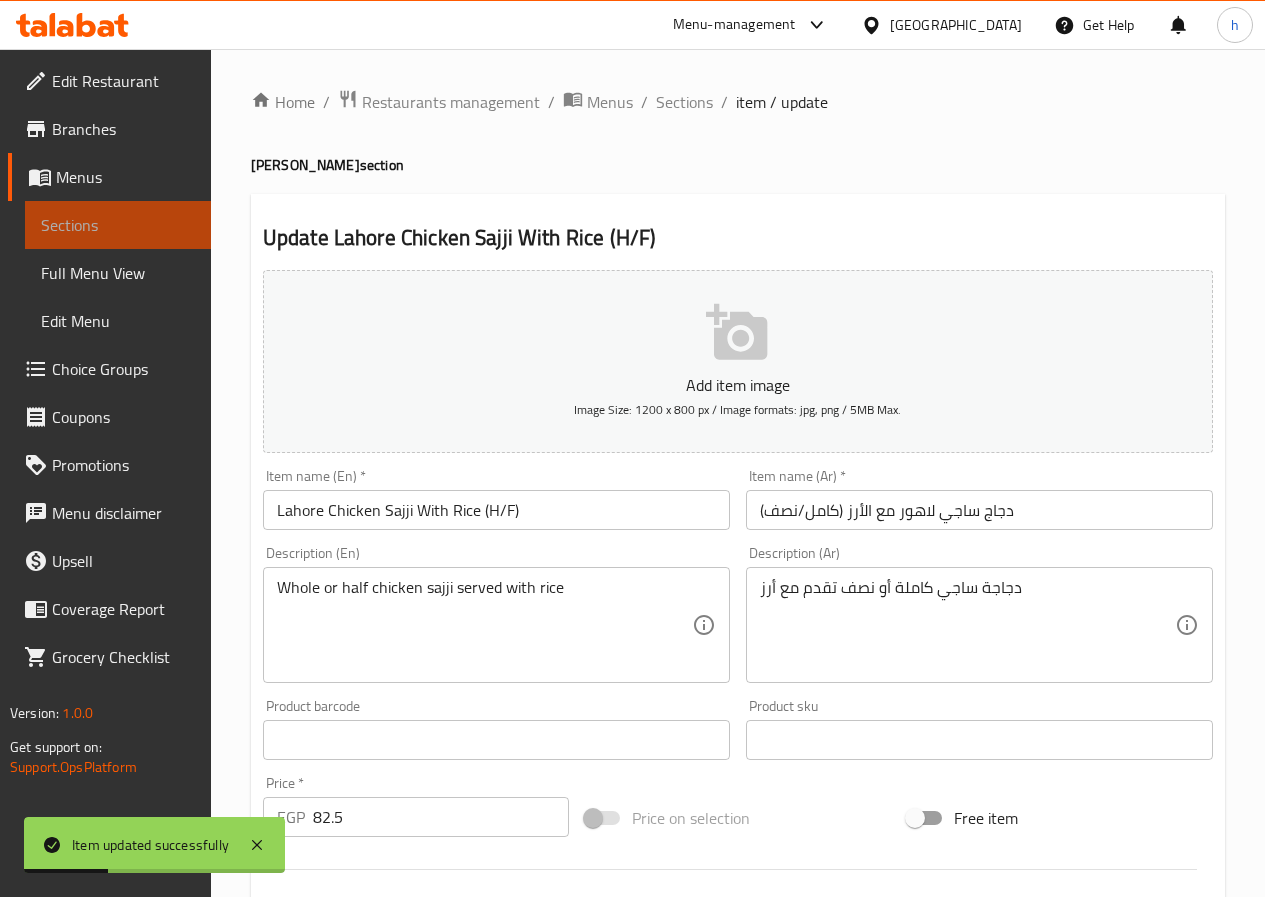 click on "Sections" at bounding box center [118, 225] 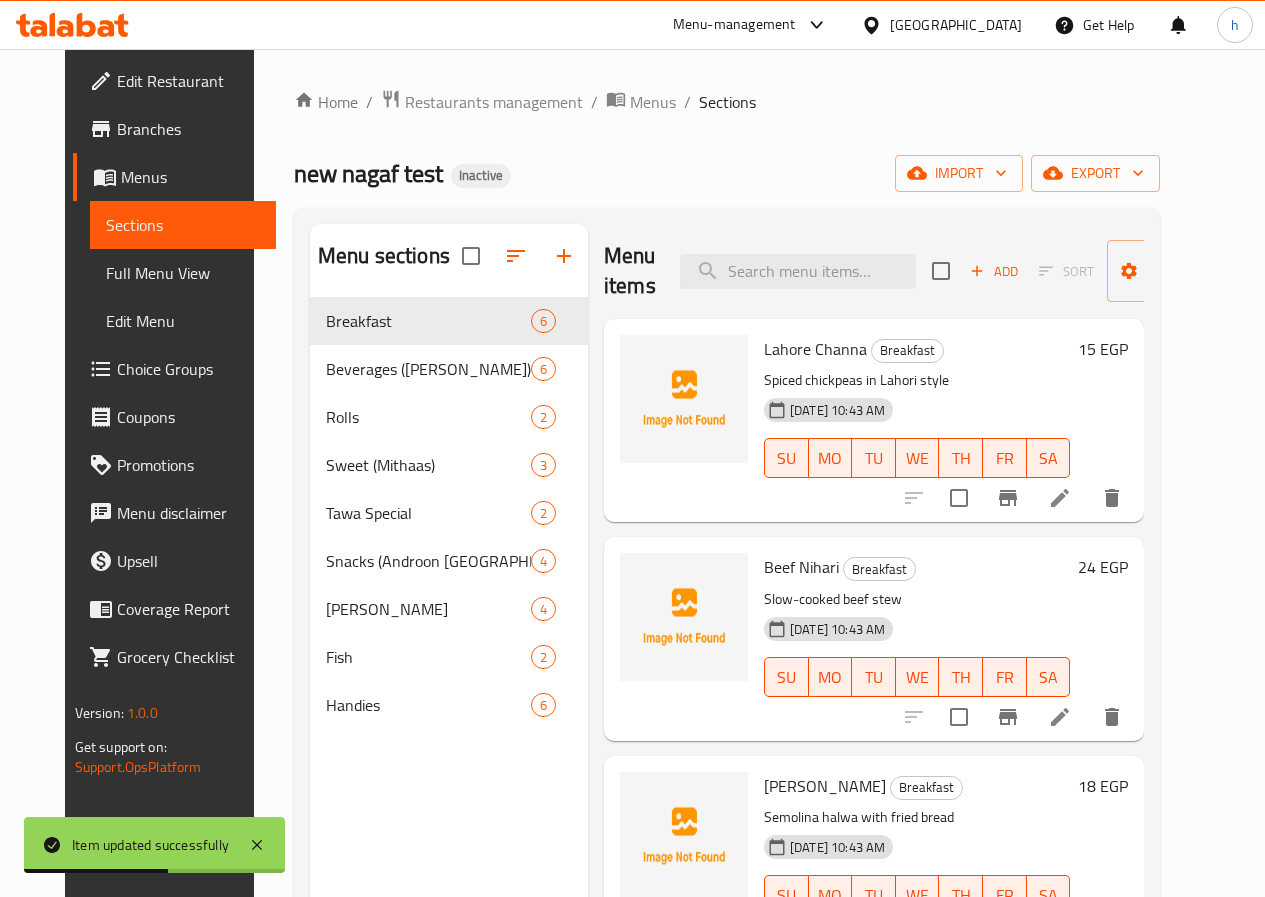 click on "Full Menu View" at bounding box center [183, 273] 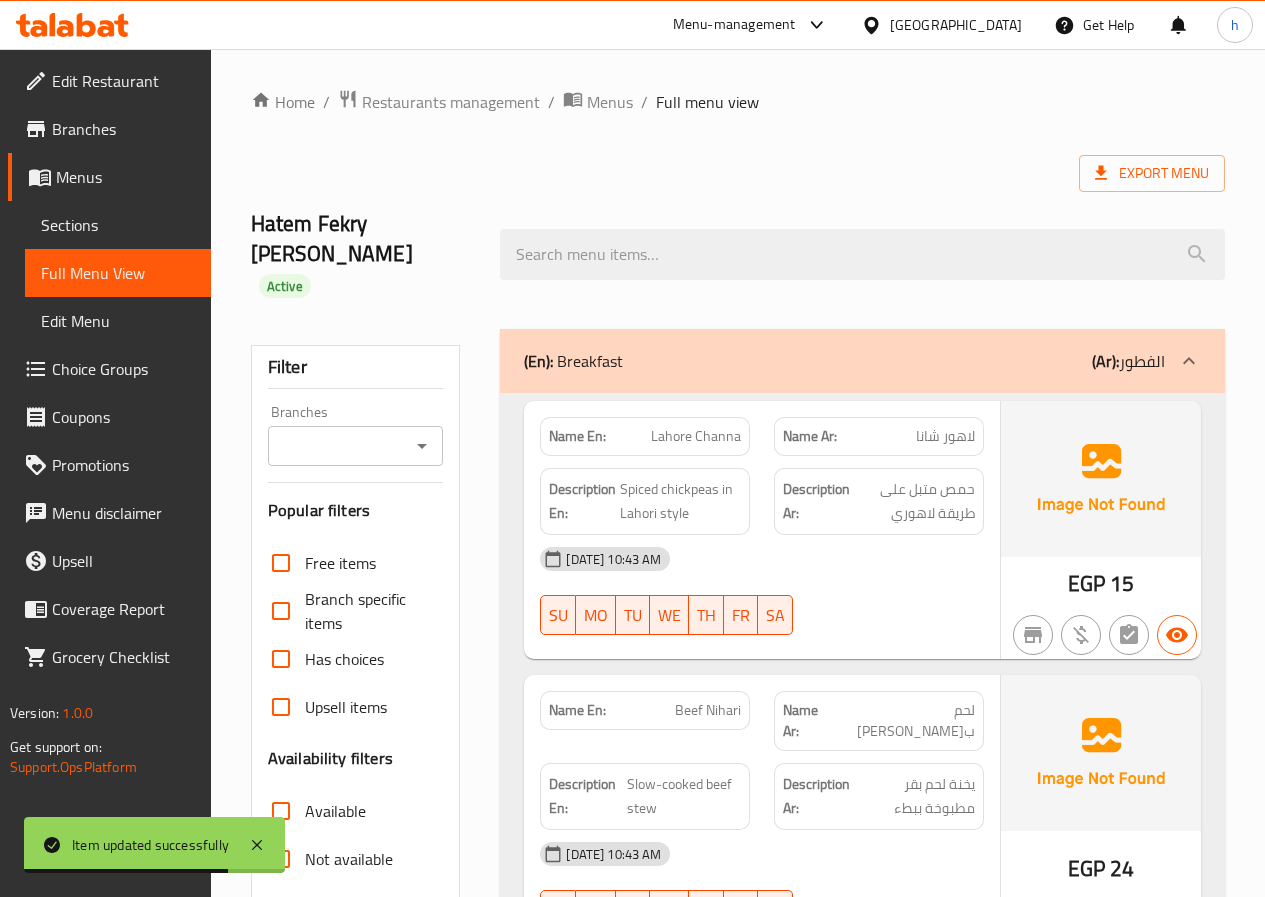 type 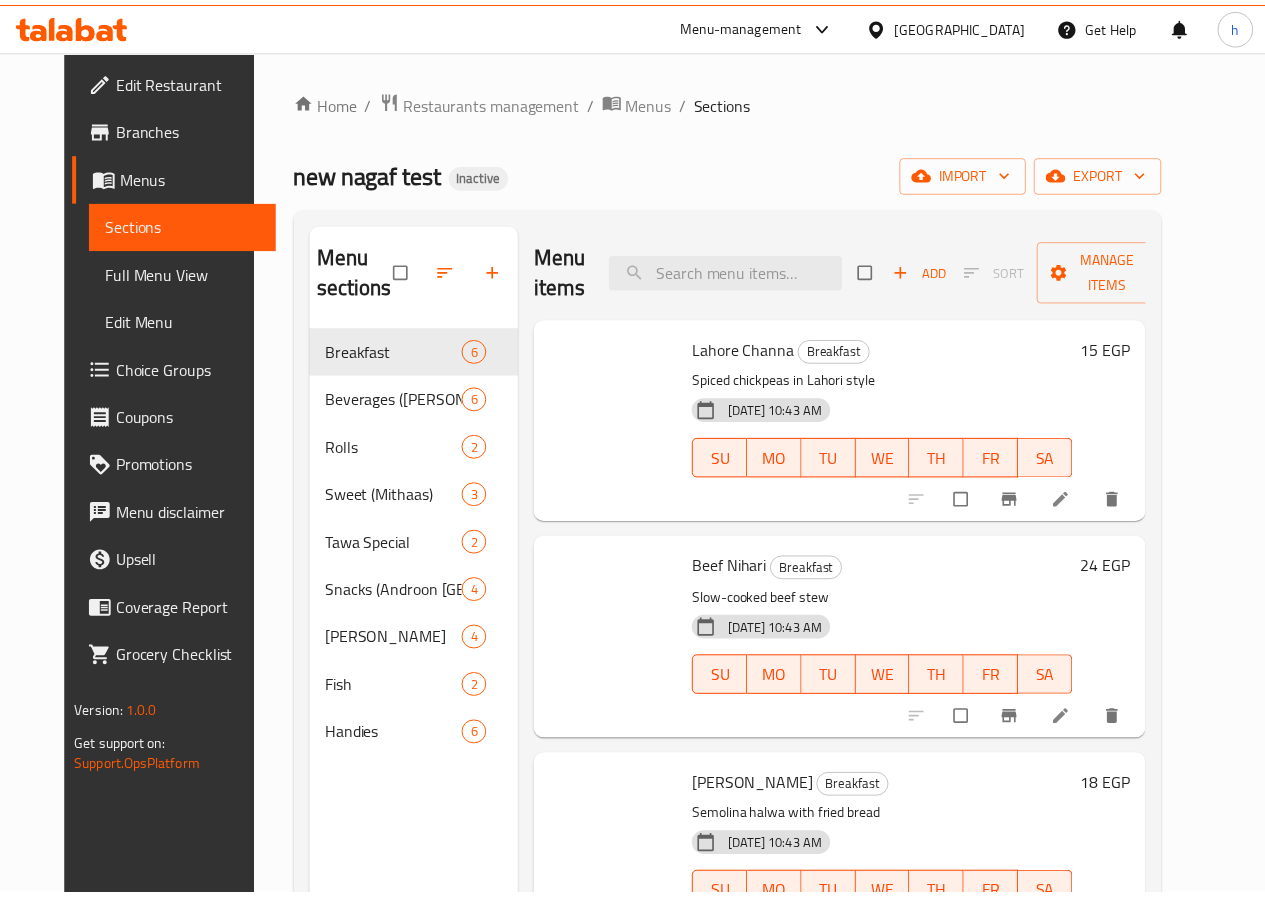 scroll, scrollTop: 0, scrollLeft: 0, axis: both 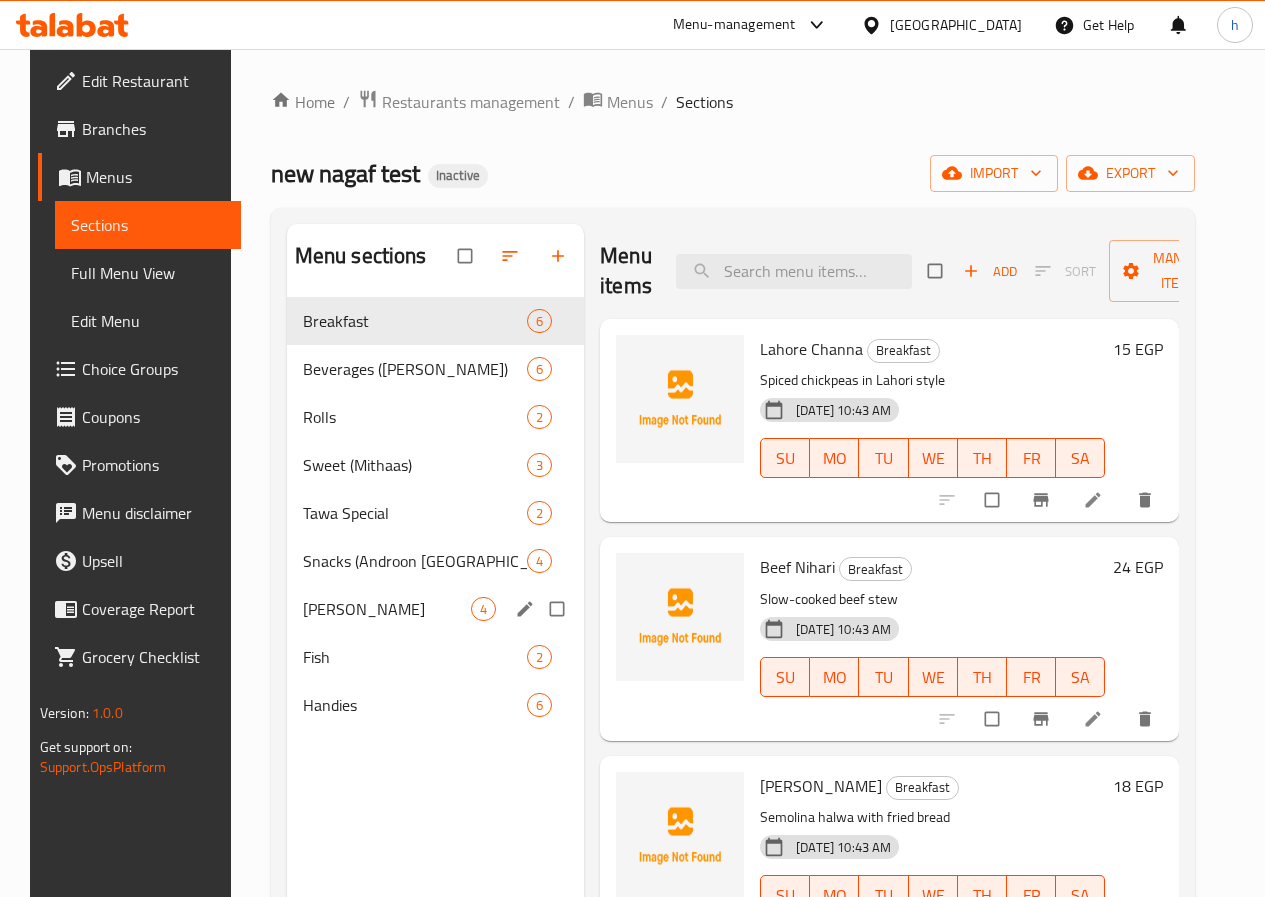 click on "[PERSON_NAME]" at bounding box center [387, 609] 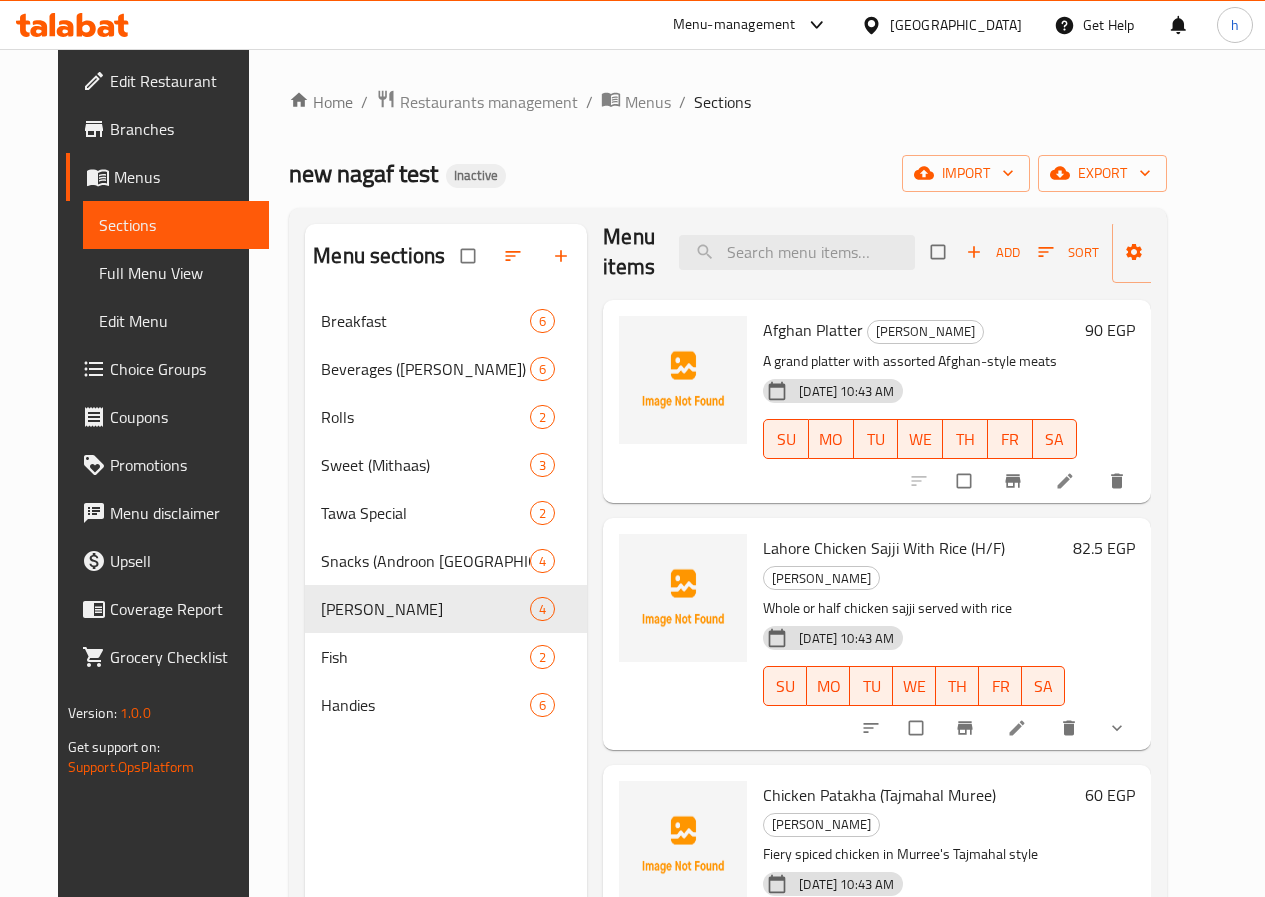 scroll, scrollTop: 57, scrollLeft: 0, axis: vertical 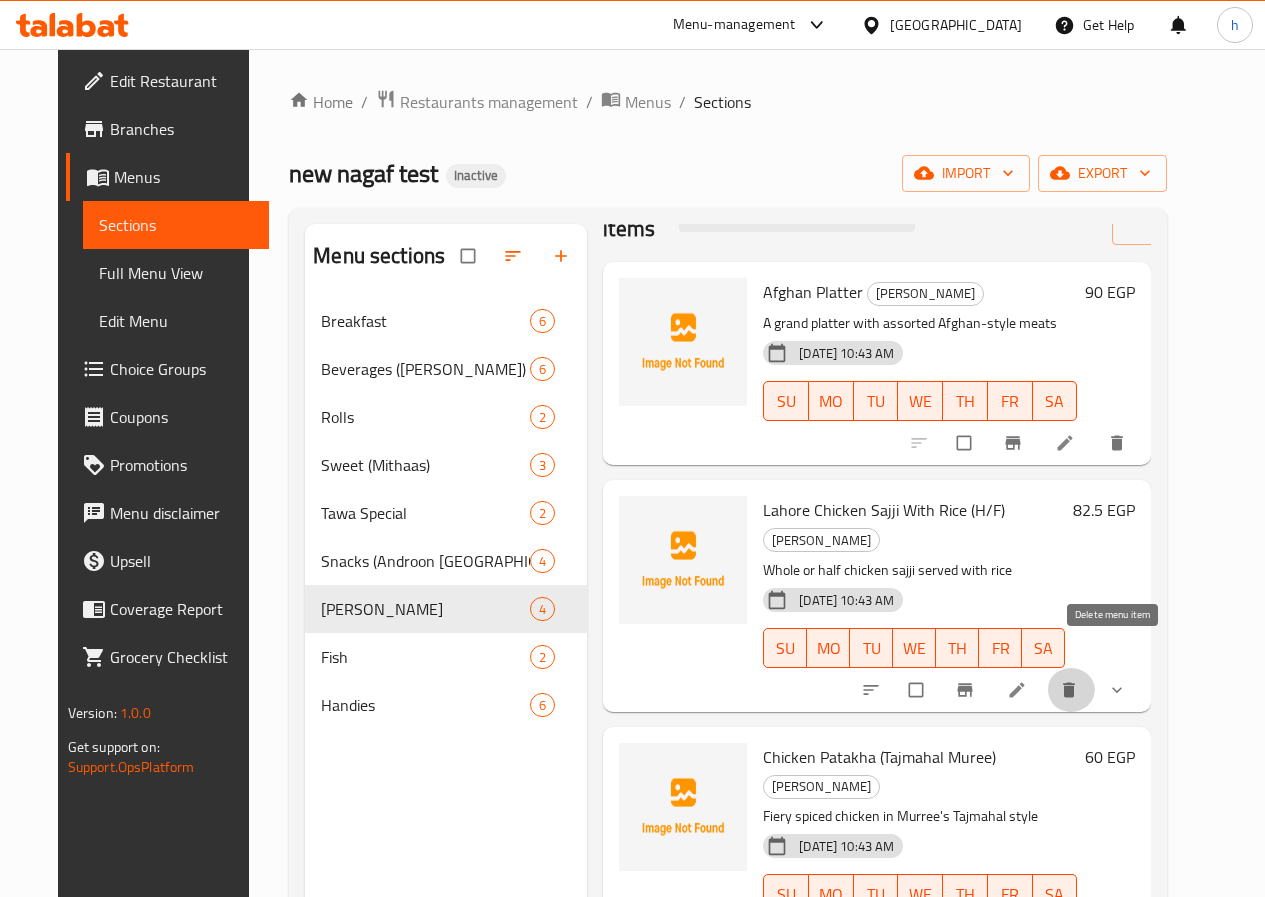 click 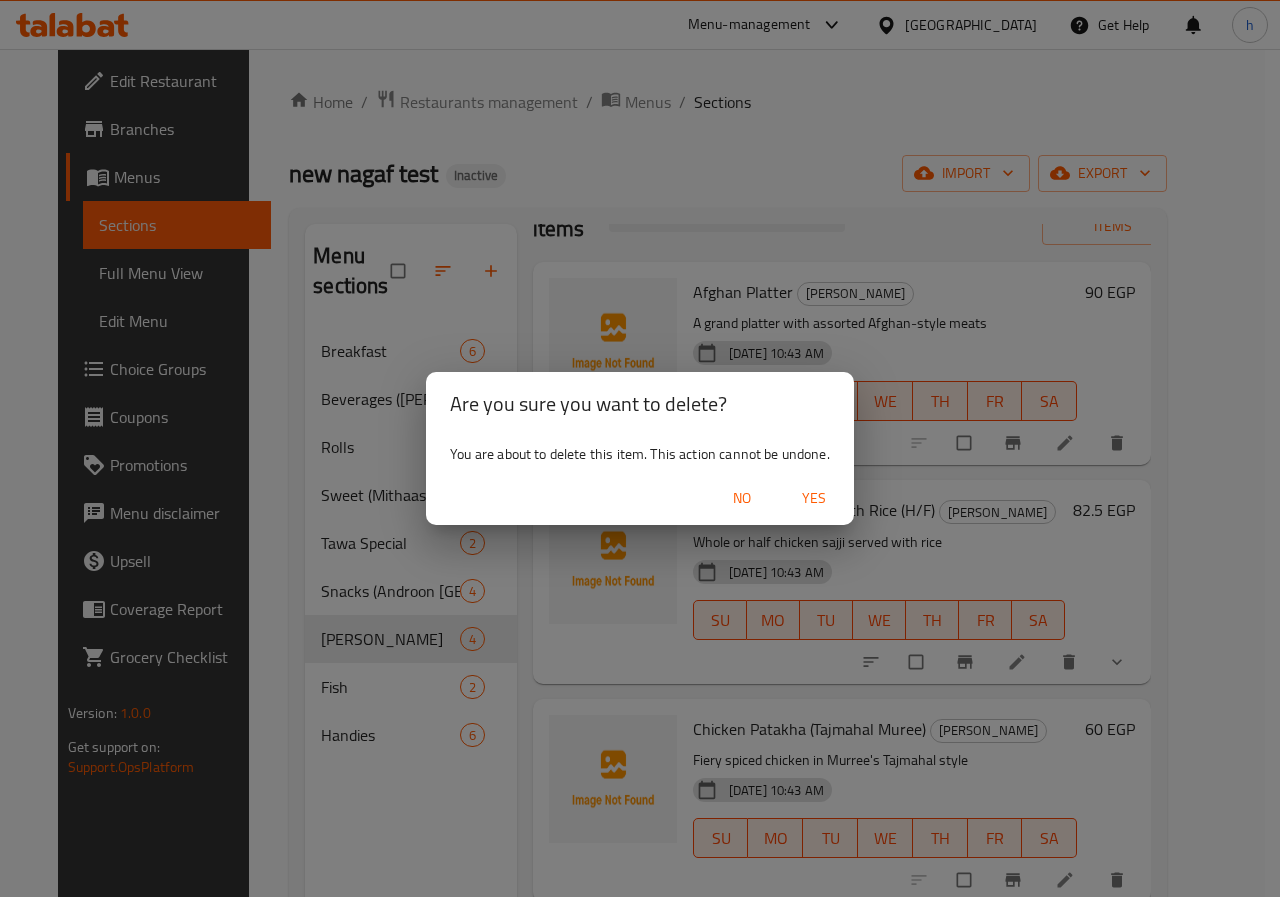 click on "No Yes" at bounding box center [640, 498] 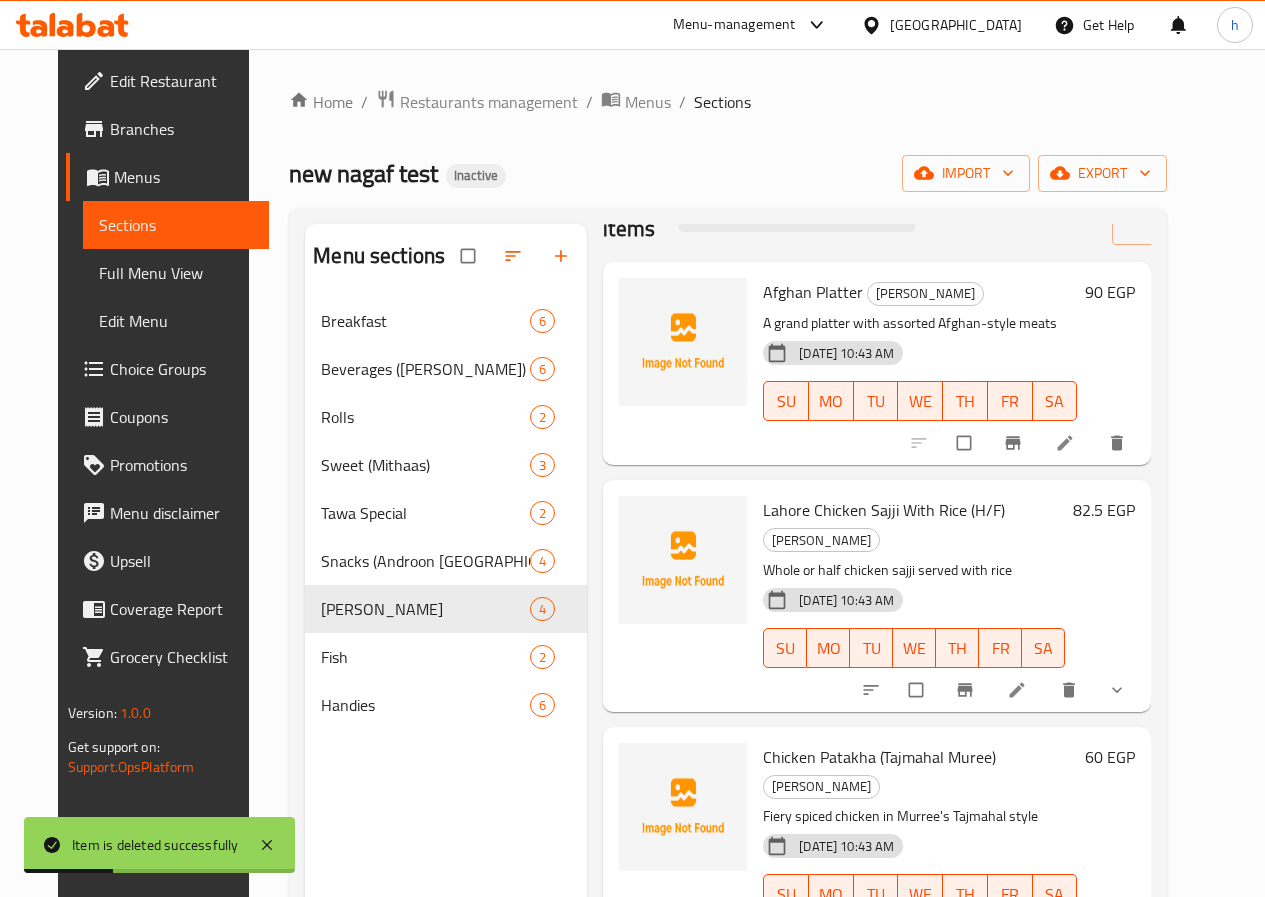 type 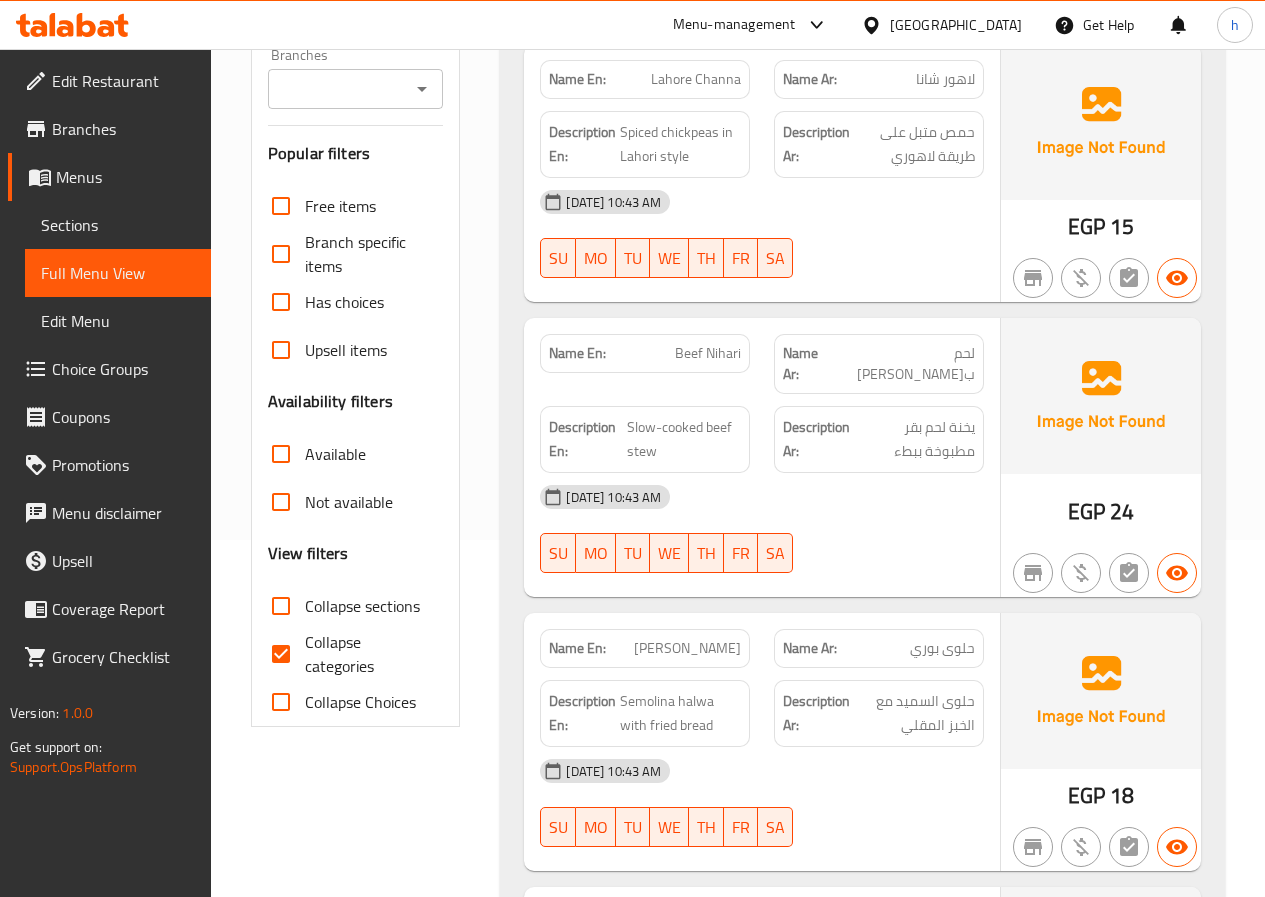 scroll, scrollTop: 400, scrollLeft: 0, axis: vertical 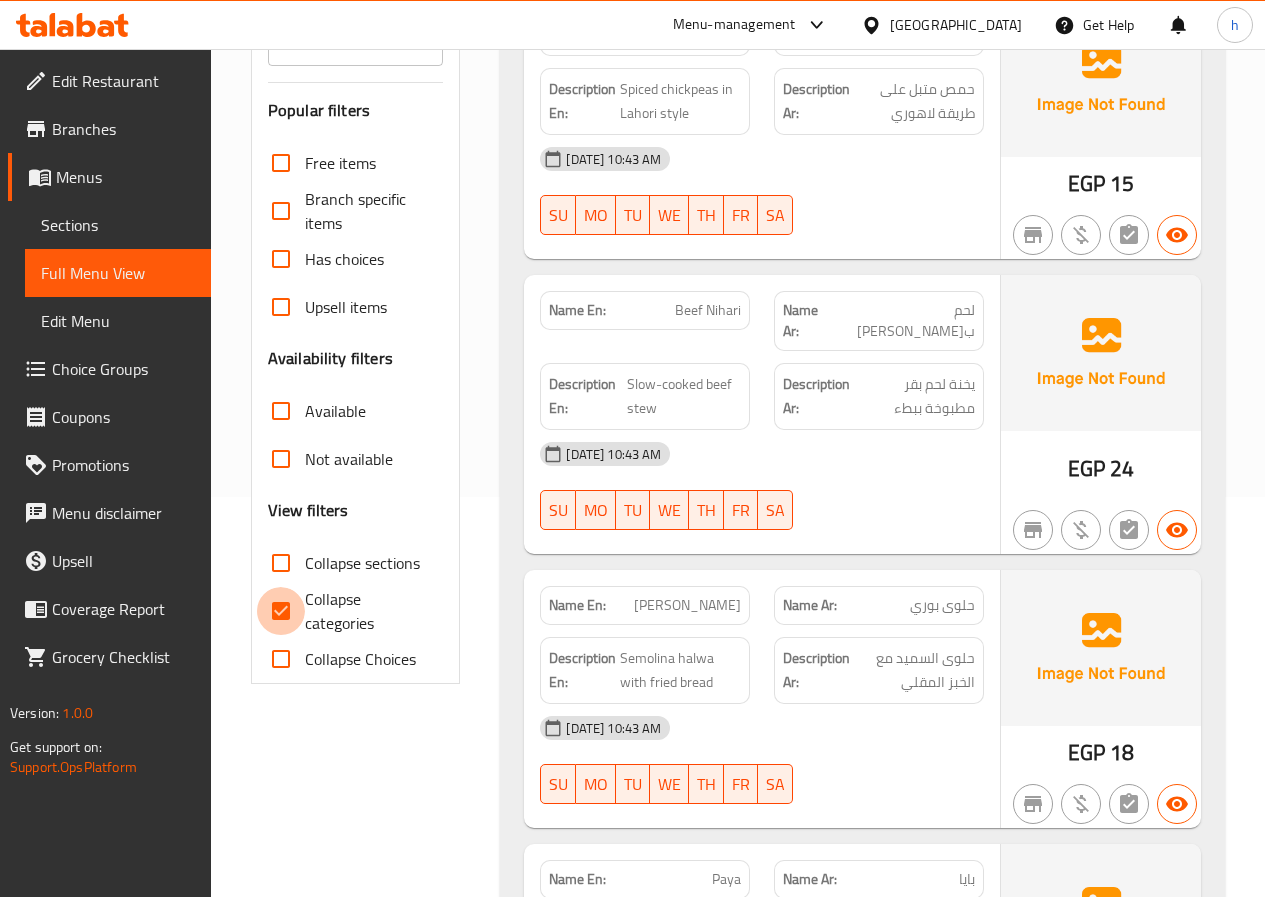 click on "Collapse categories" at bounding box center (281, 611) 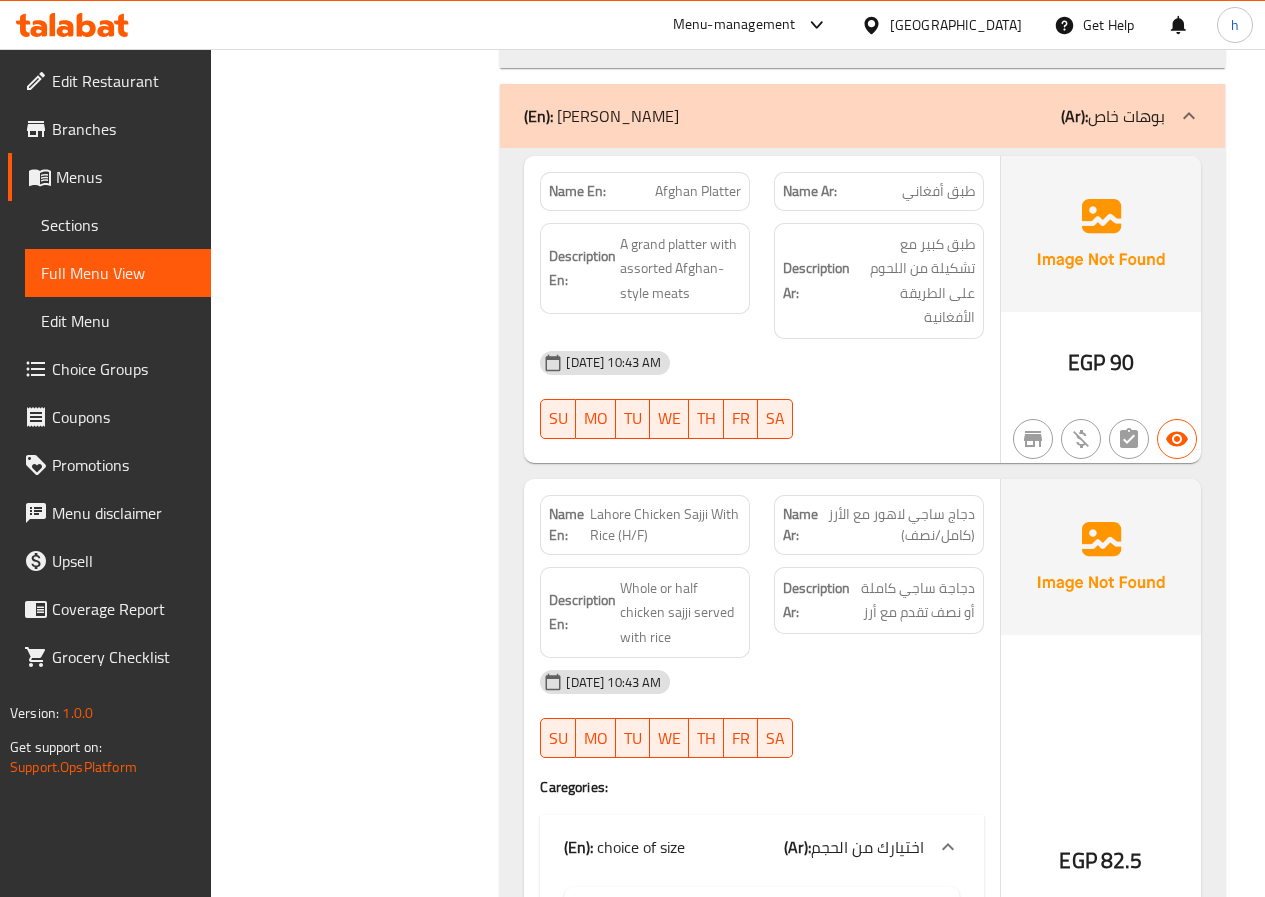 scroll, scrollTop: 8897, scrollLeft: 0, axis: vertical 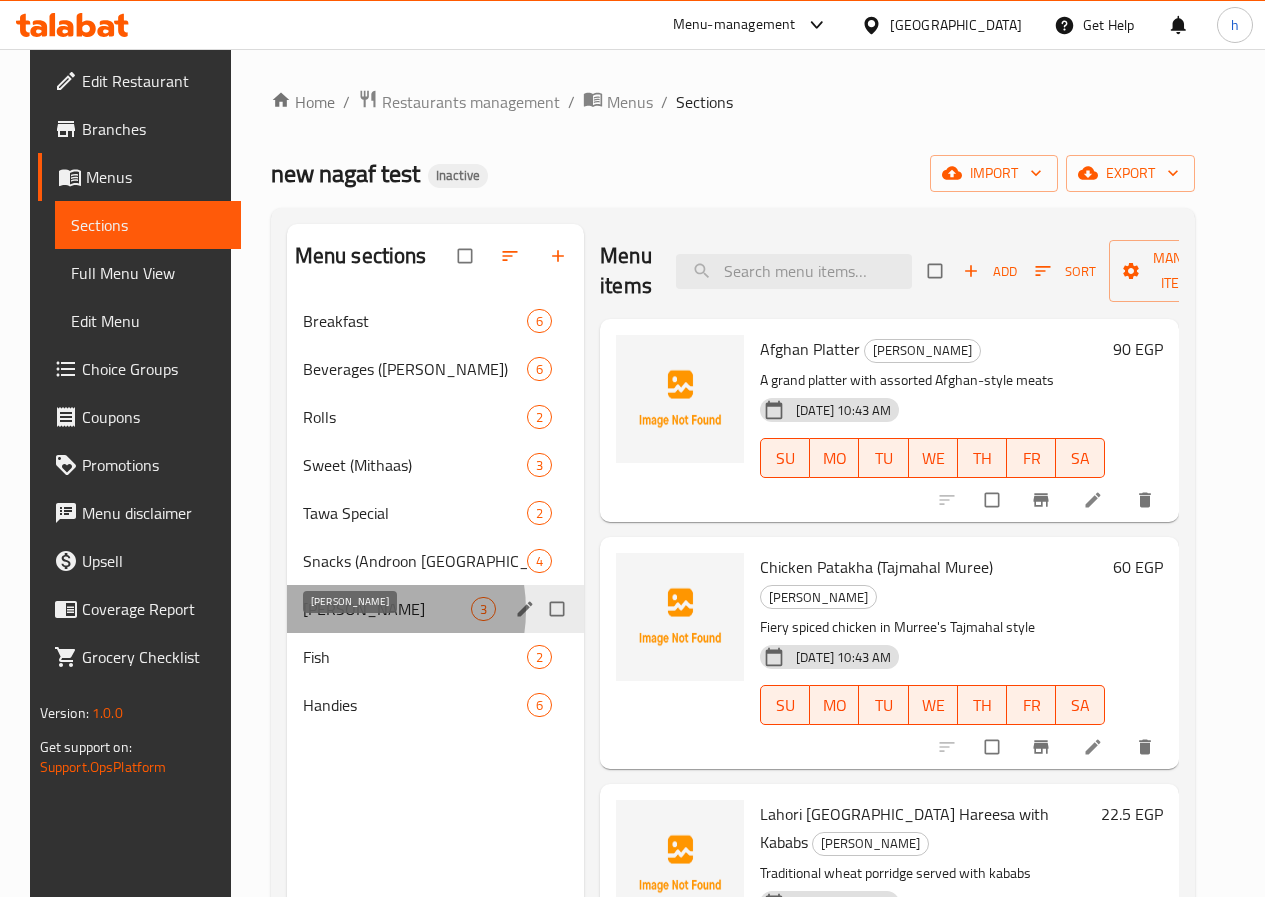 click on "[PERSON_NAME]" at bounding box center [387, 609] 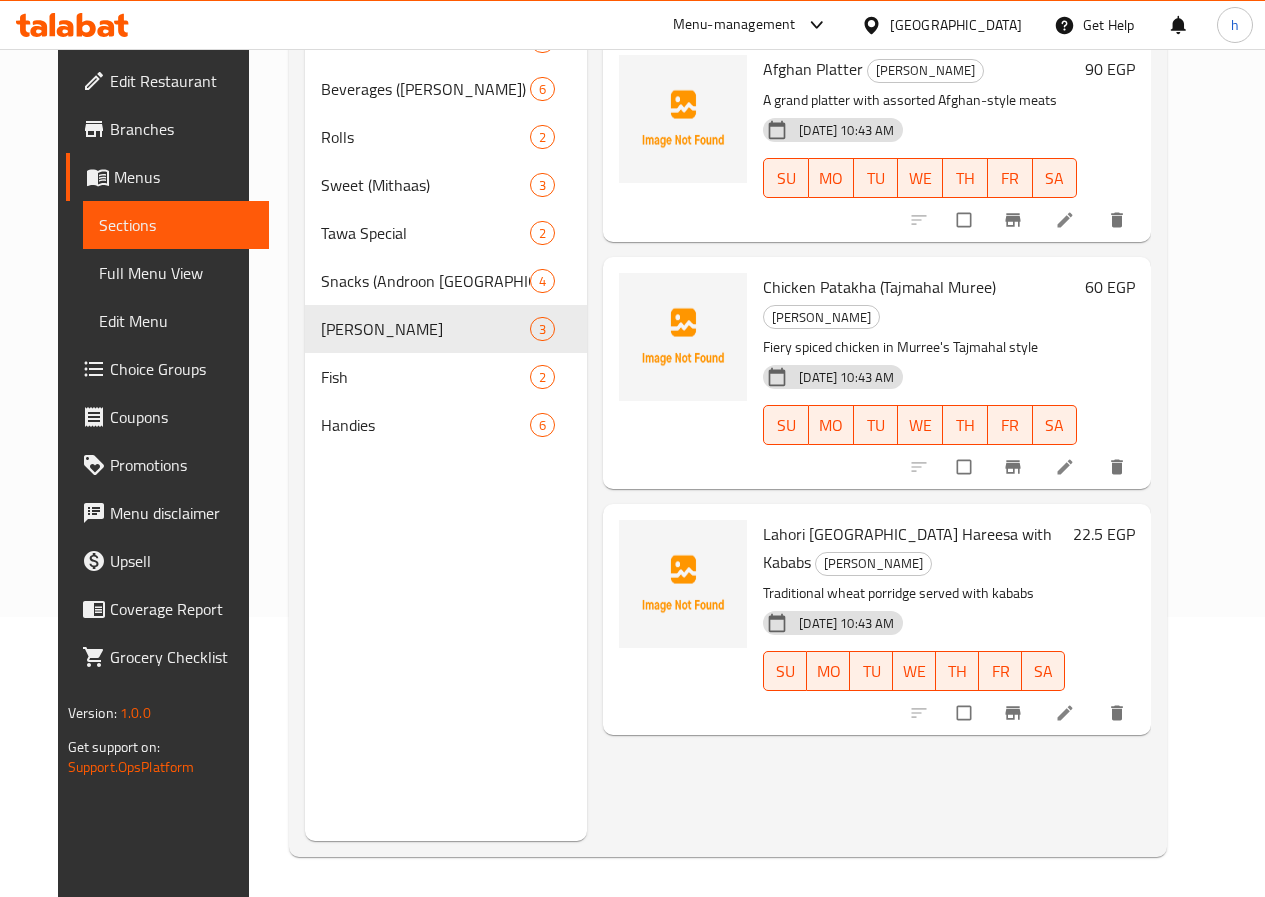 scroll, scrollTop: 180, scrollLeft: 0, axis: vertical 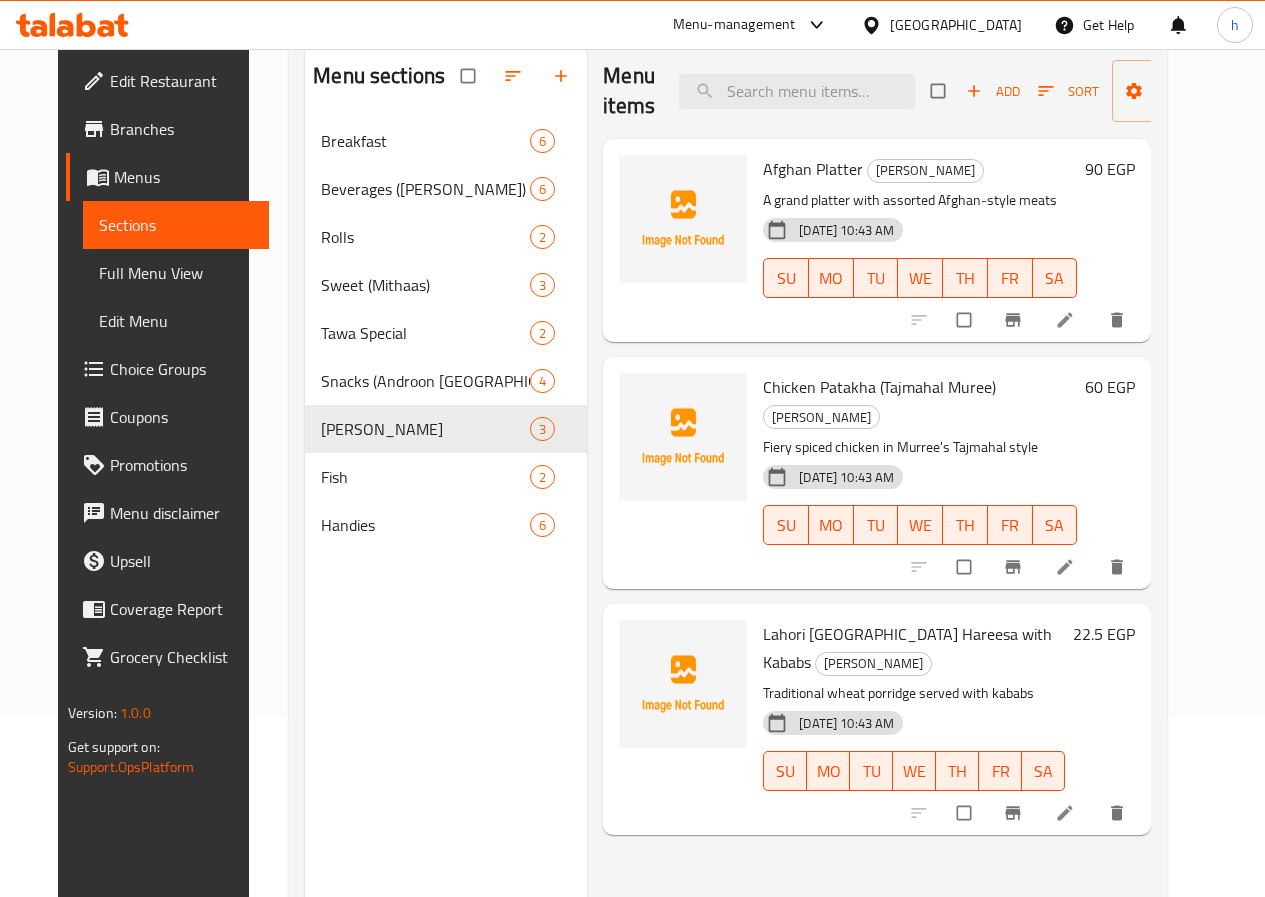 click at bounding box center (1067, 567) 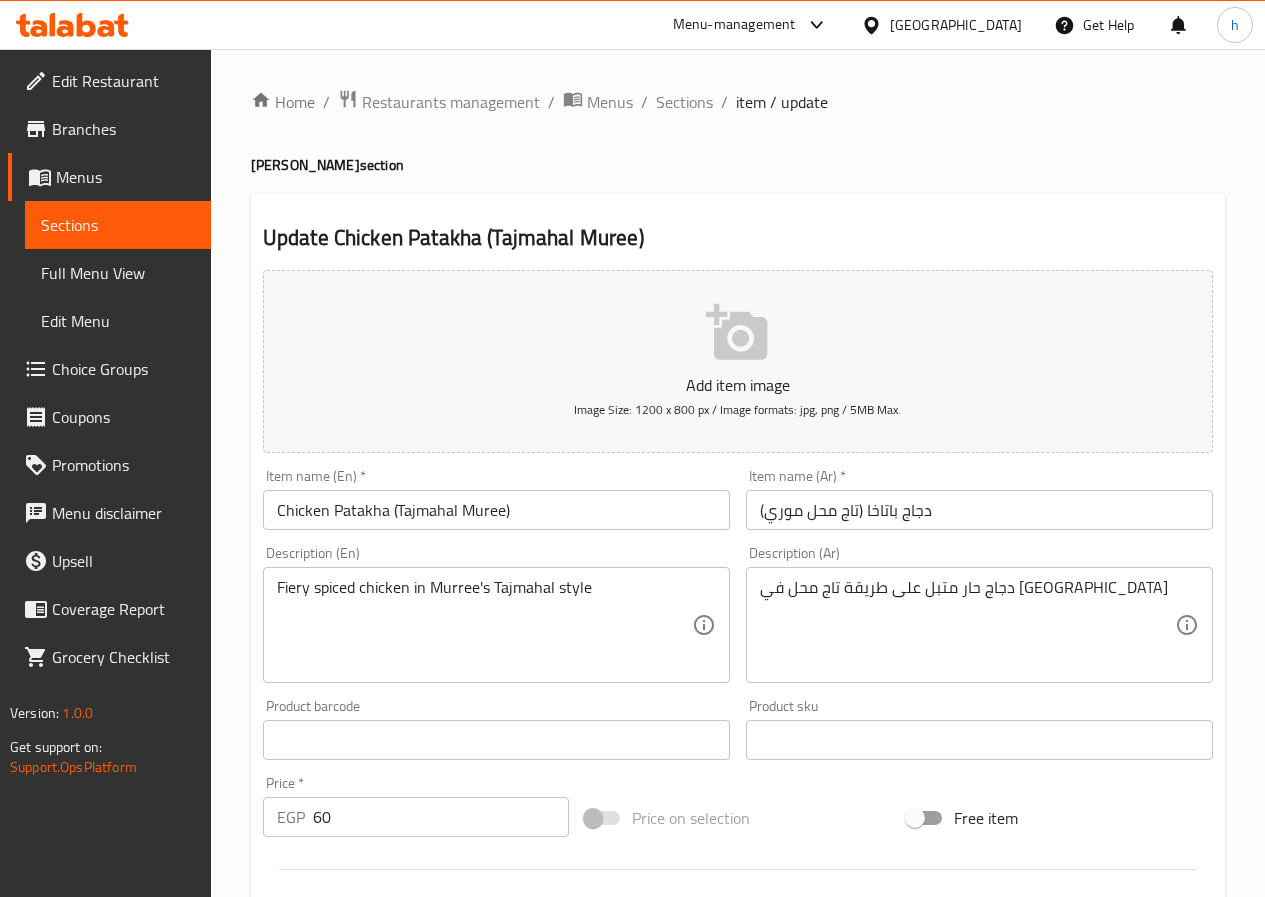 click on "دجاج حار متبل على طريقة تاج محل في [GEOGRAPHIC_DATA] Description (Ar)" at bounding box center [979, 625] 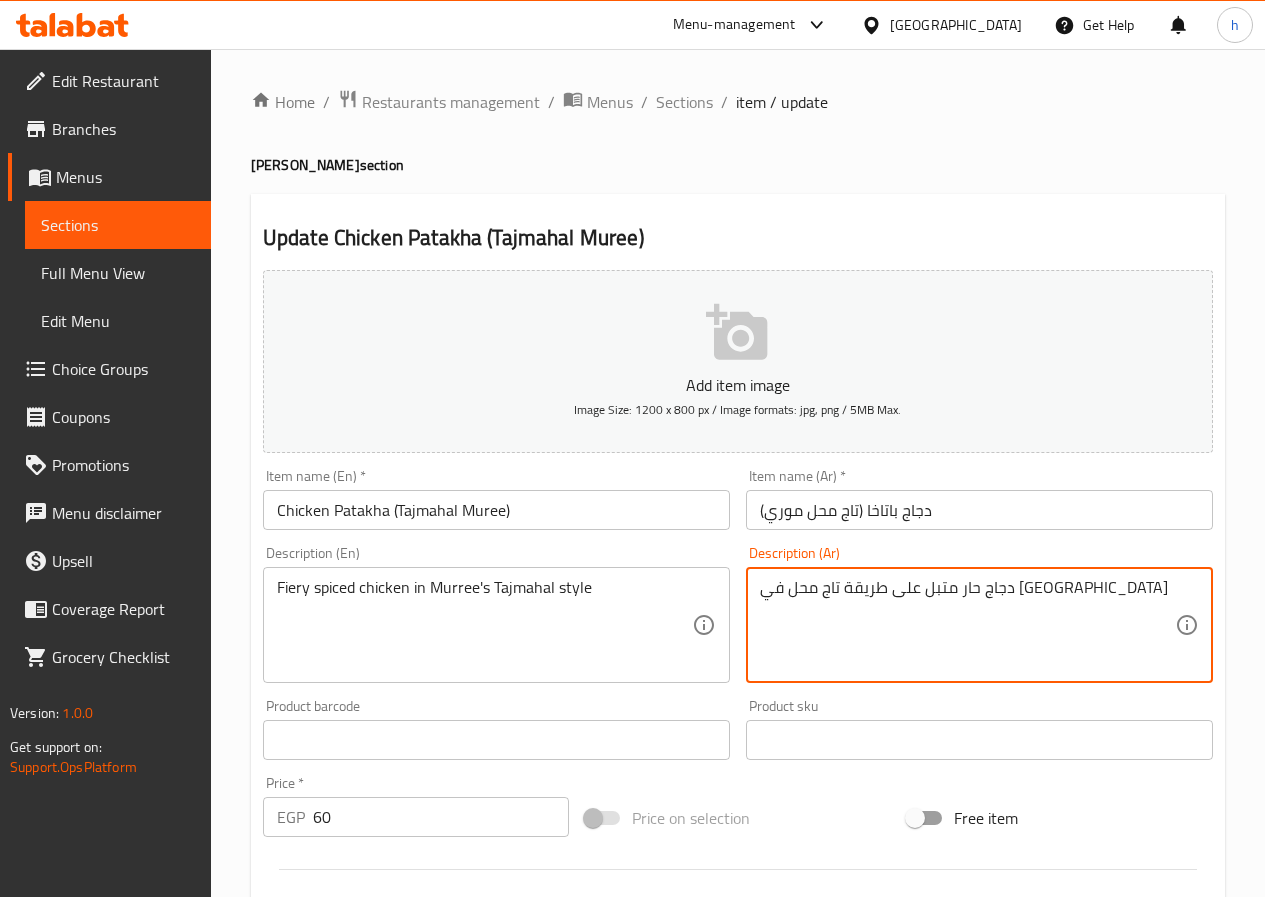 click on "دجاج حار متبل على طريقة تاج محل في [GEOGRAPHIC_DATA]" at bounding box center [967, 625] 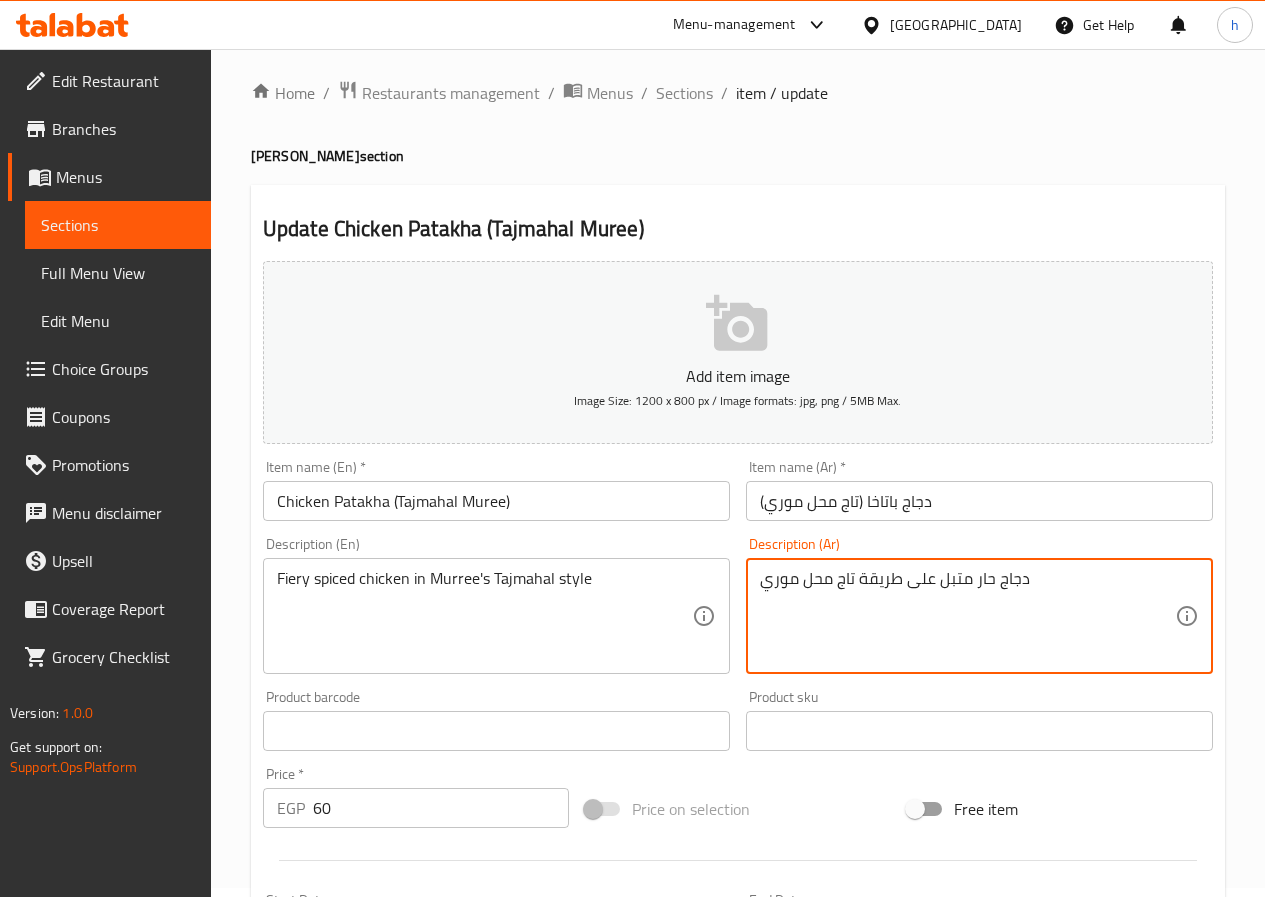 scroll, scrollTop: 516, scrollLeft: 0, axis: vertical 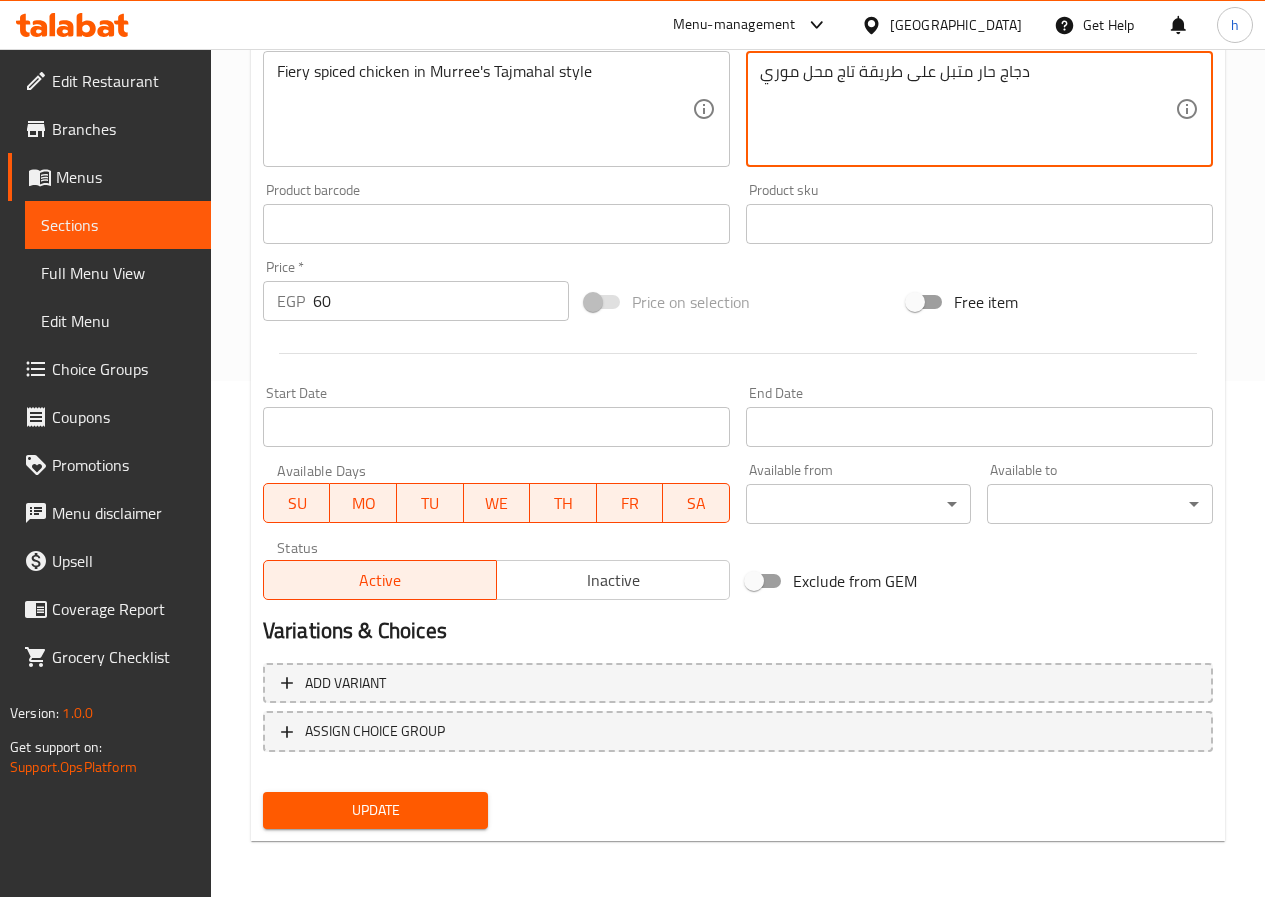type on "دجاج حار متبل على طريقة تاج محل موري" 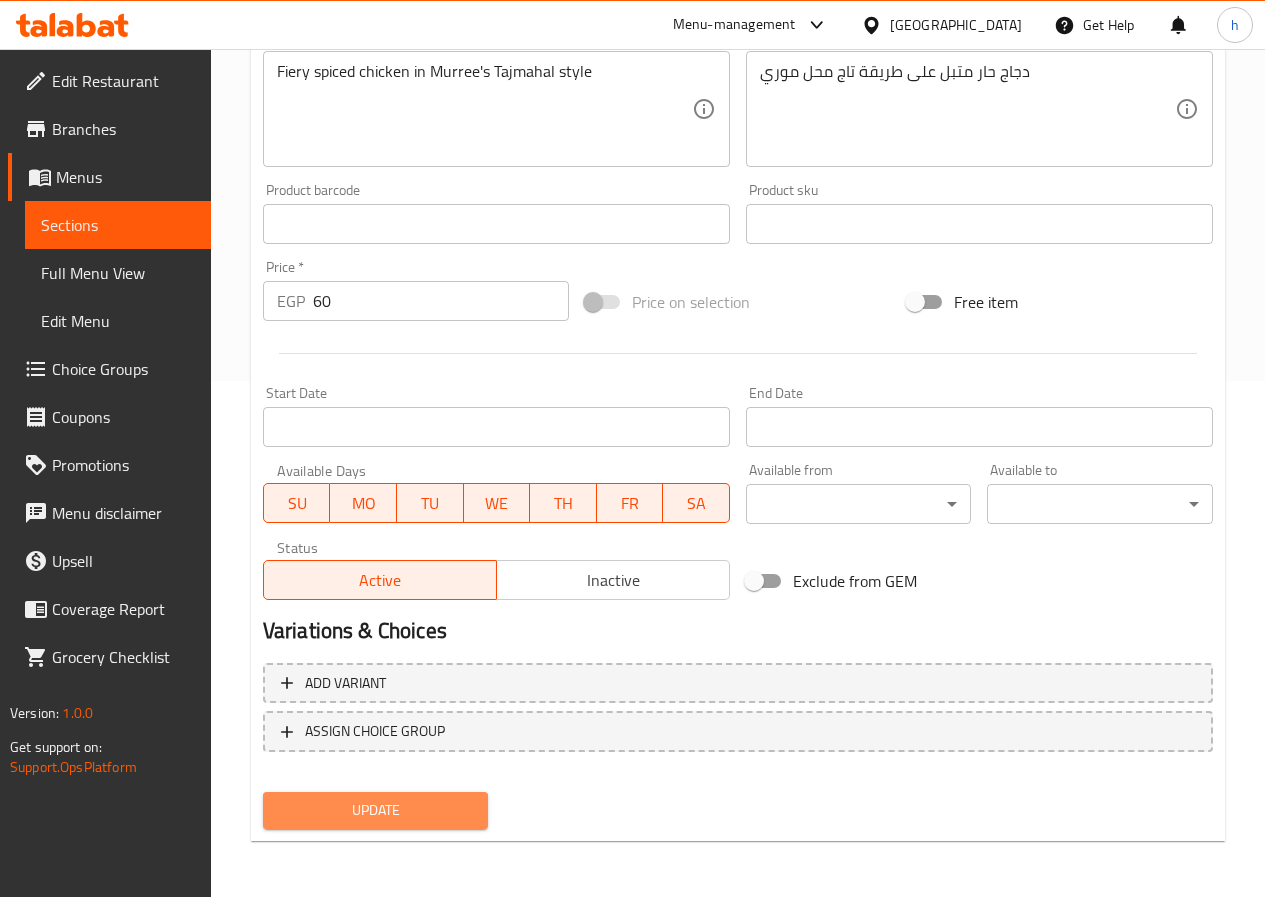click on "Update" at bounding box center (376, 810) 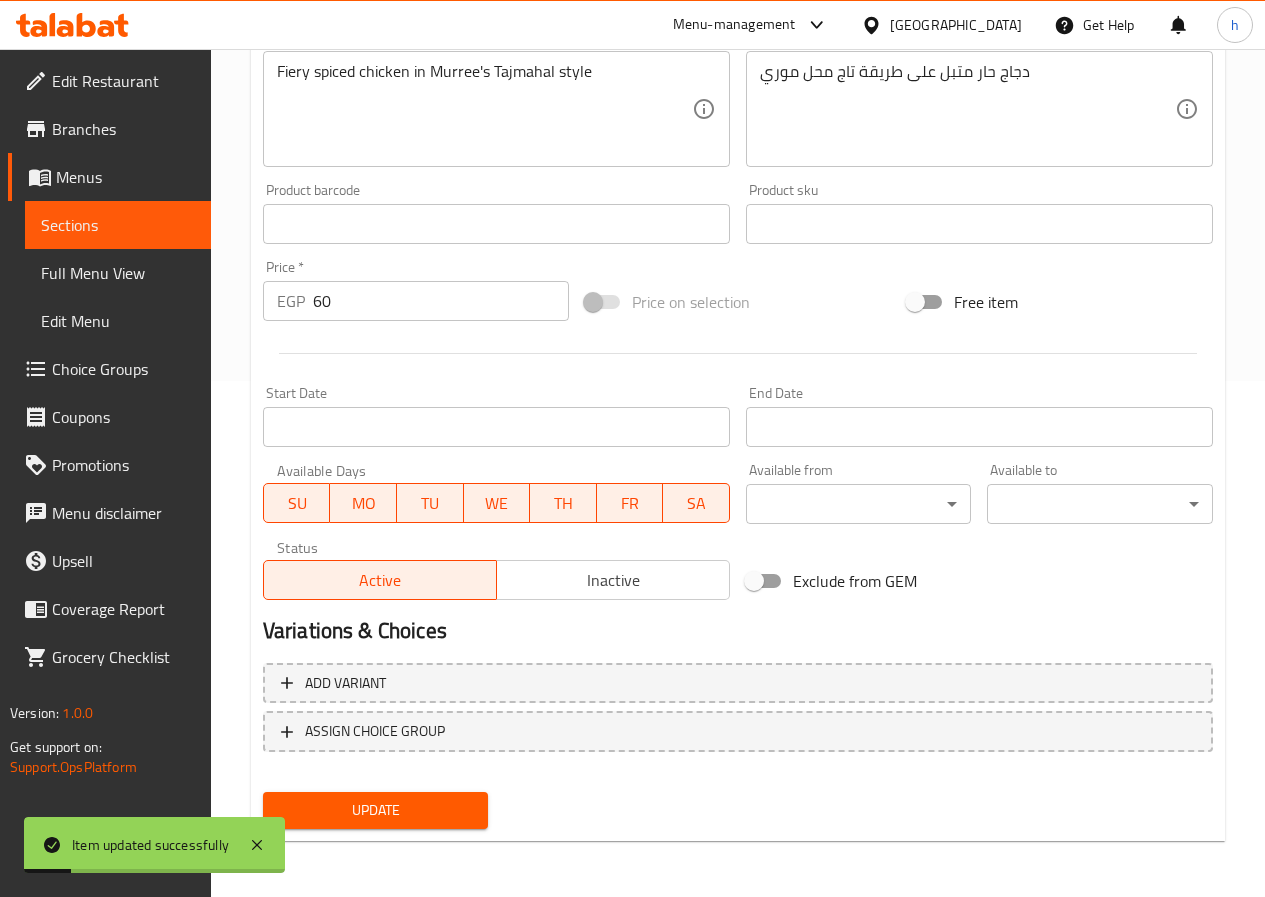 click on "Sections" at bounding box center (118, 225) 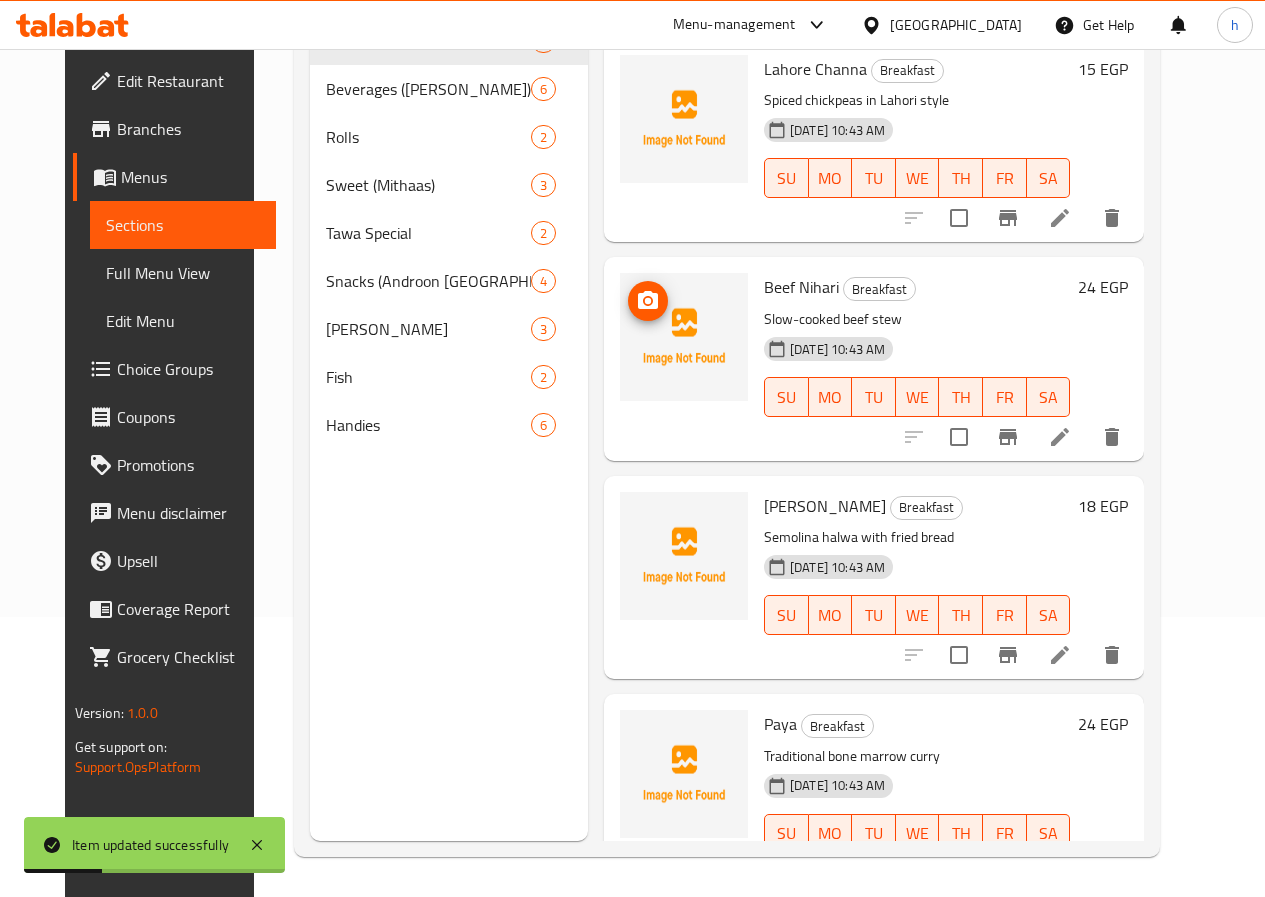 scroll, scrollTop: 0, scrollLeft: 0, axis: both 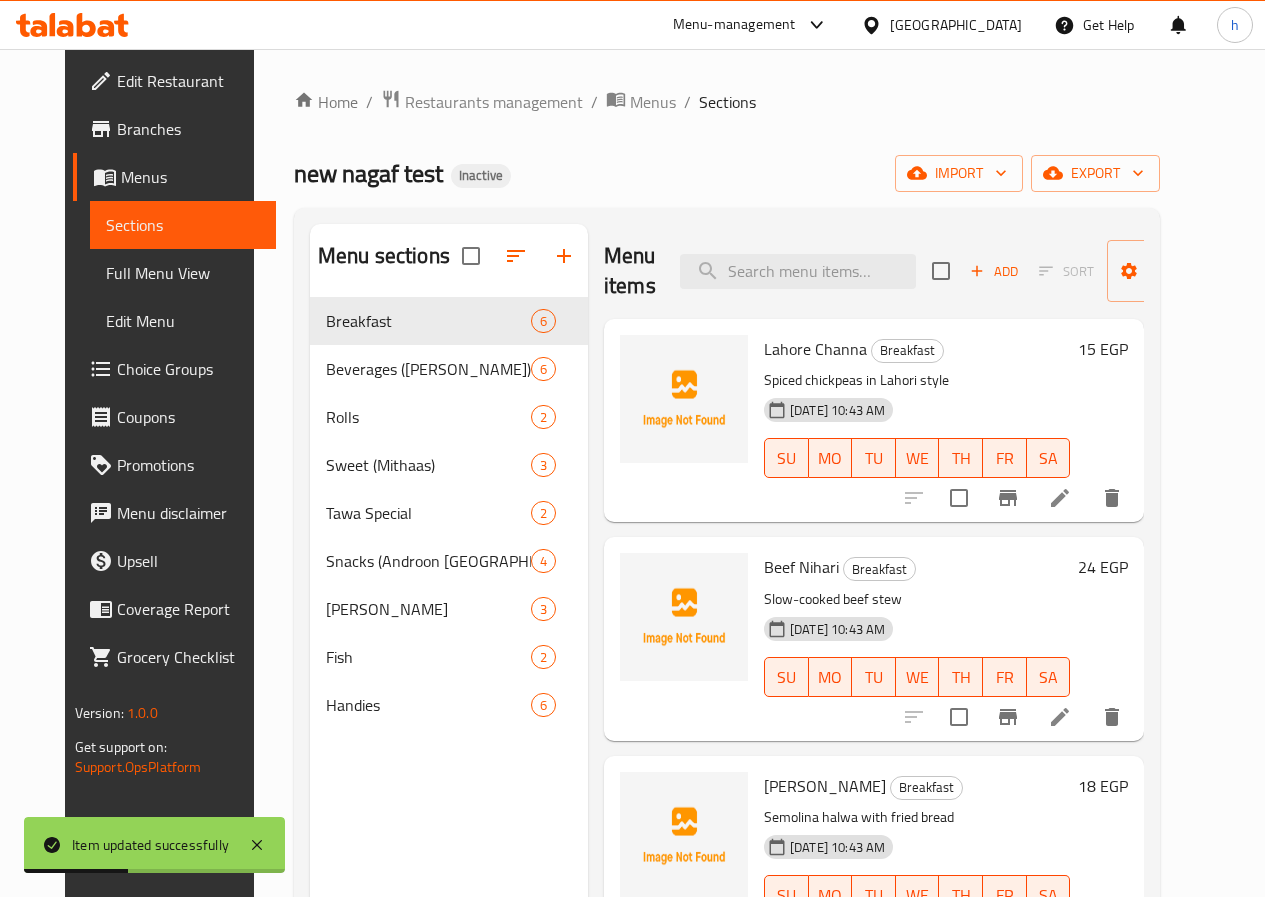 type 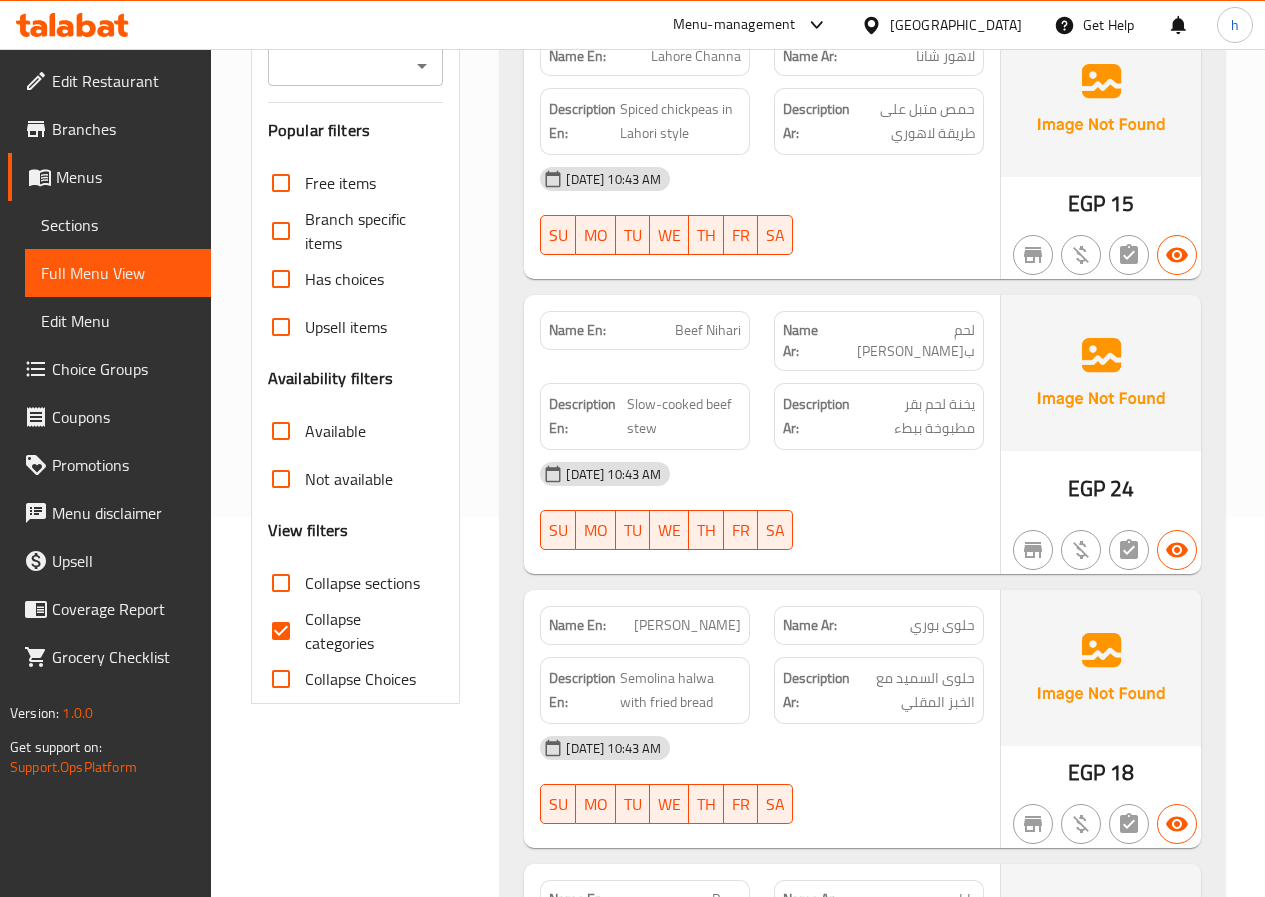 scroll, scrollTop: 400, scrollLeft: 0, axis: vertical 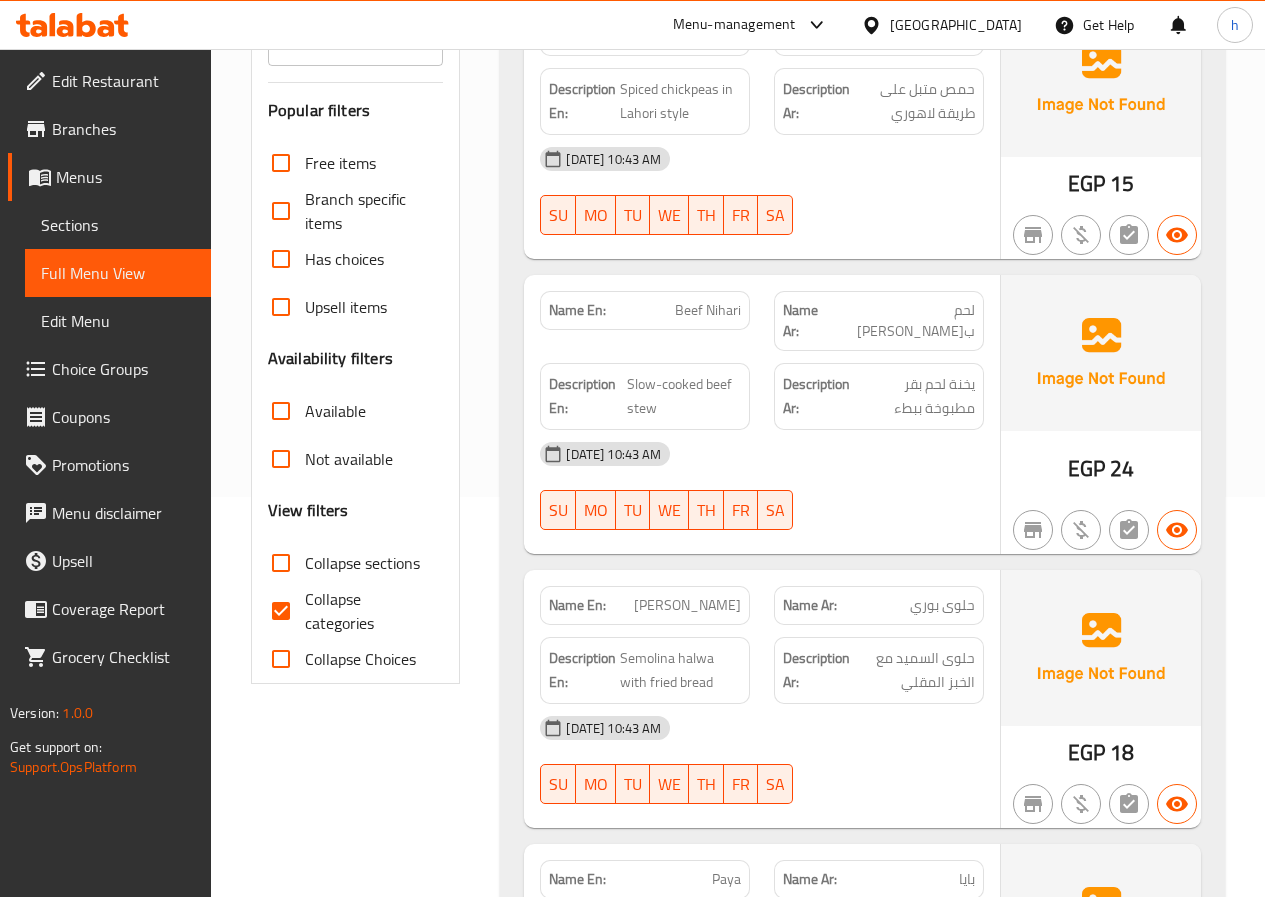 click on "Collapse categories" at bounding box center [281, 611] 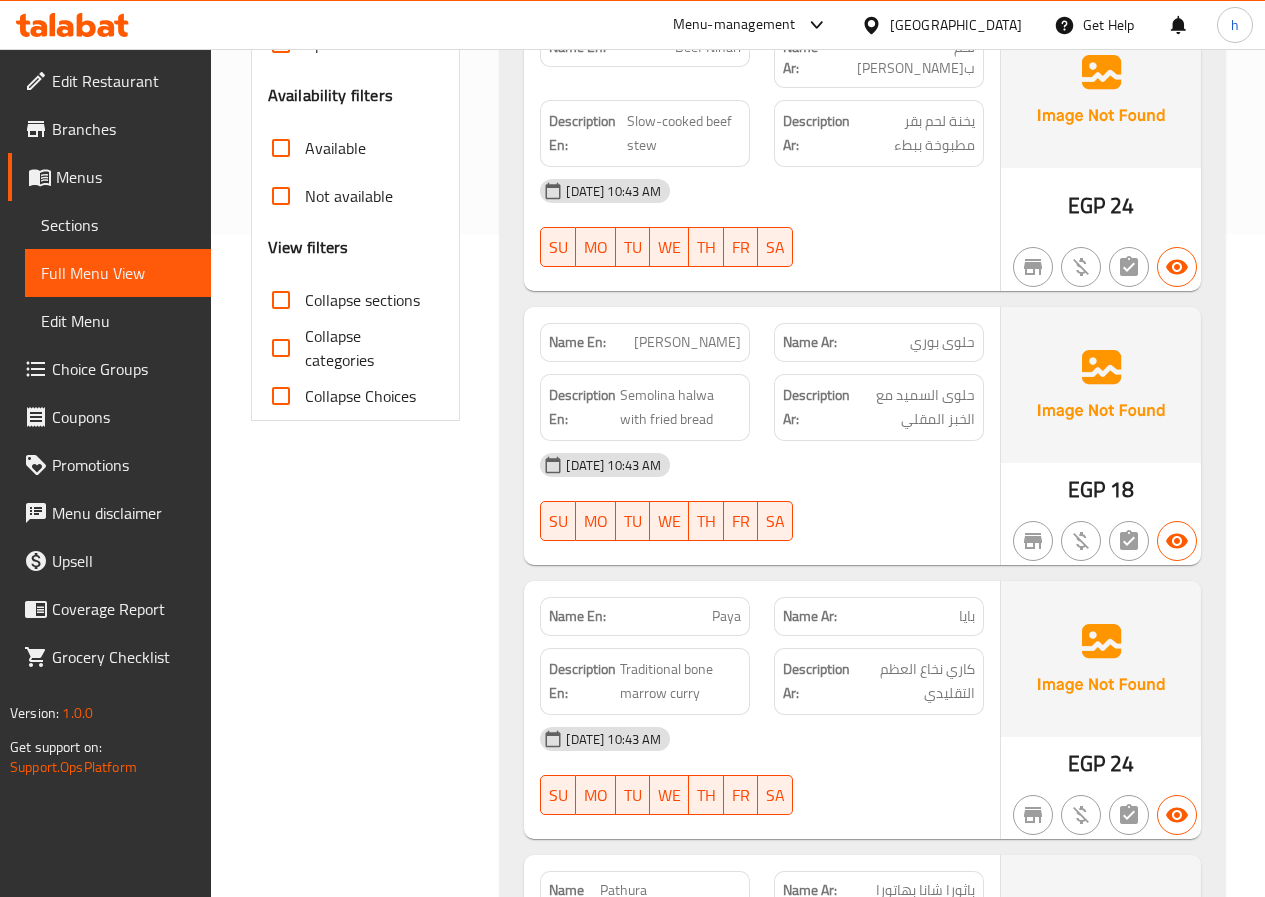 scroll, scrollTop: 700, scrollLeft: 0, axis: vertical 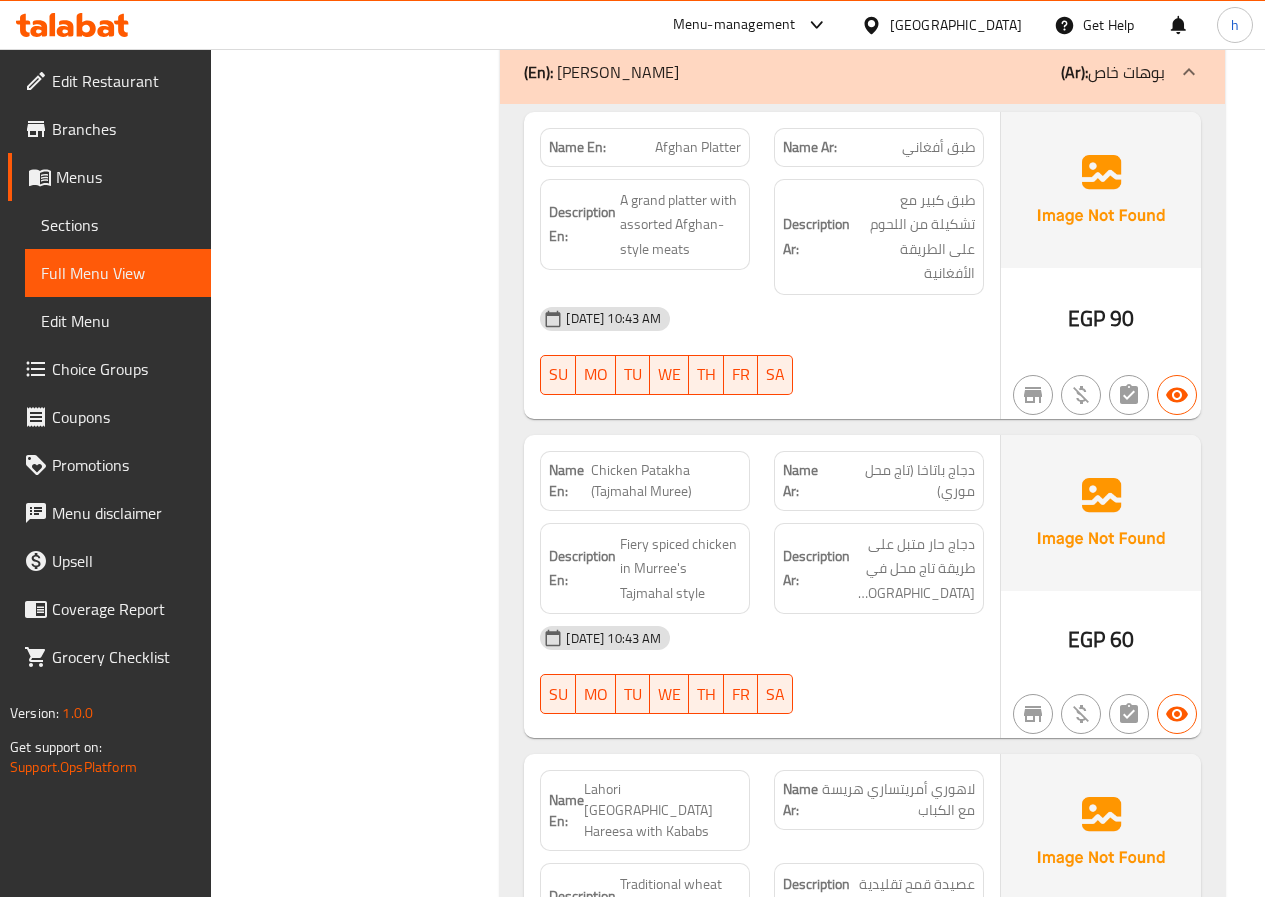 click on "Chicken Patakha (Tajmahal Muree)" at bounding box center (708, -7975) 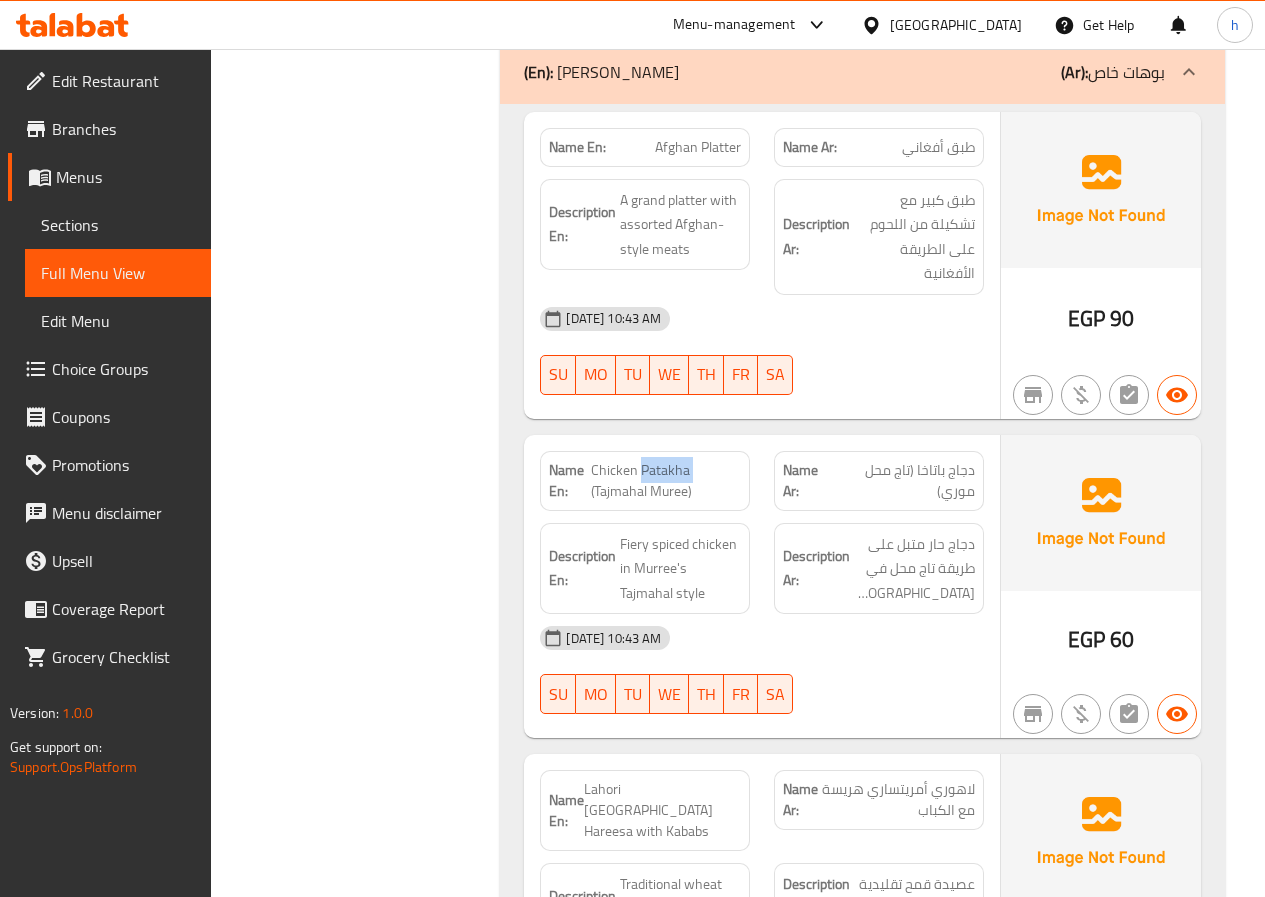 click on "Chicken Patakha (Tajmahal Muree)" at bounding box center (708, -7975) 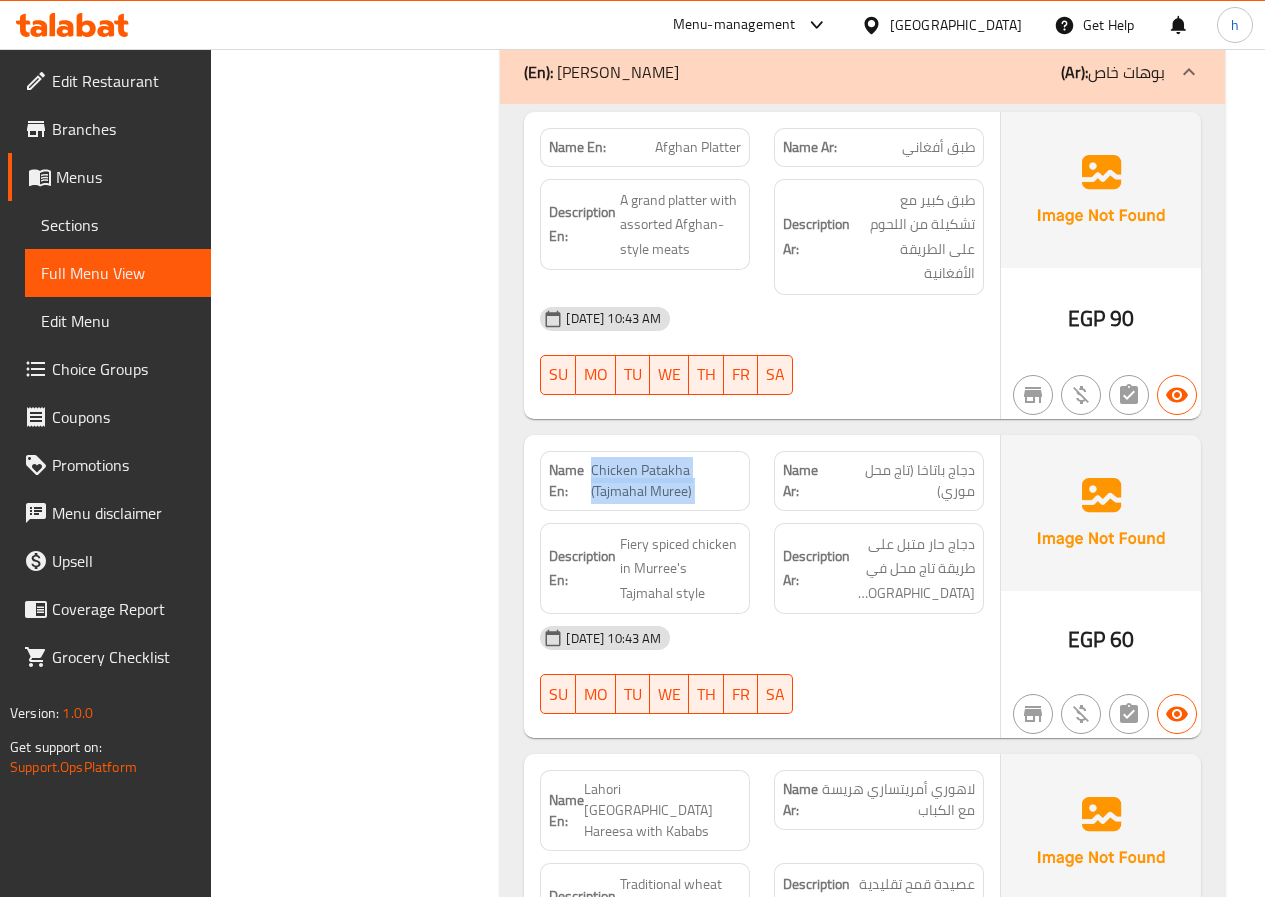 click on "Chicken Patakha (Tajmahal Muree)" at bounding box center (708, -7975) 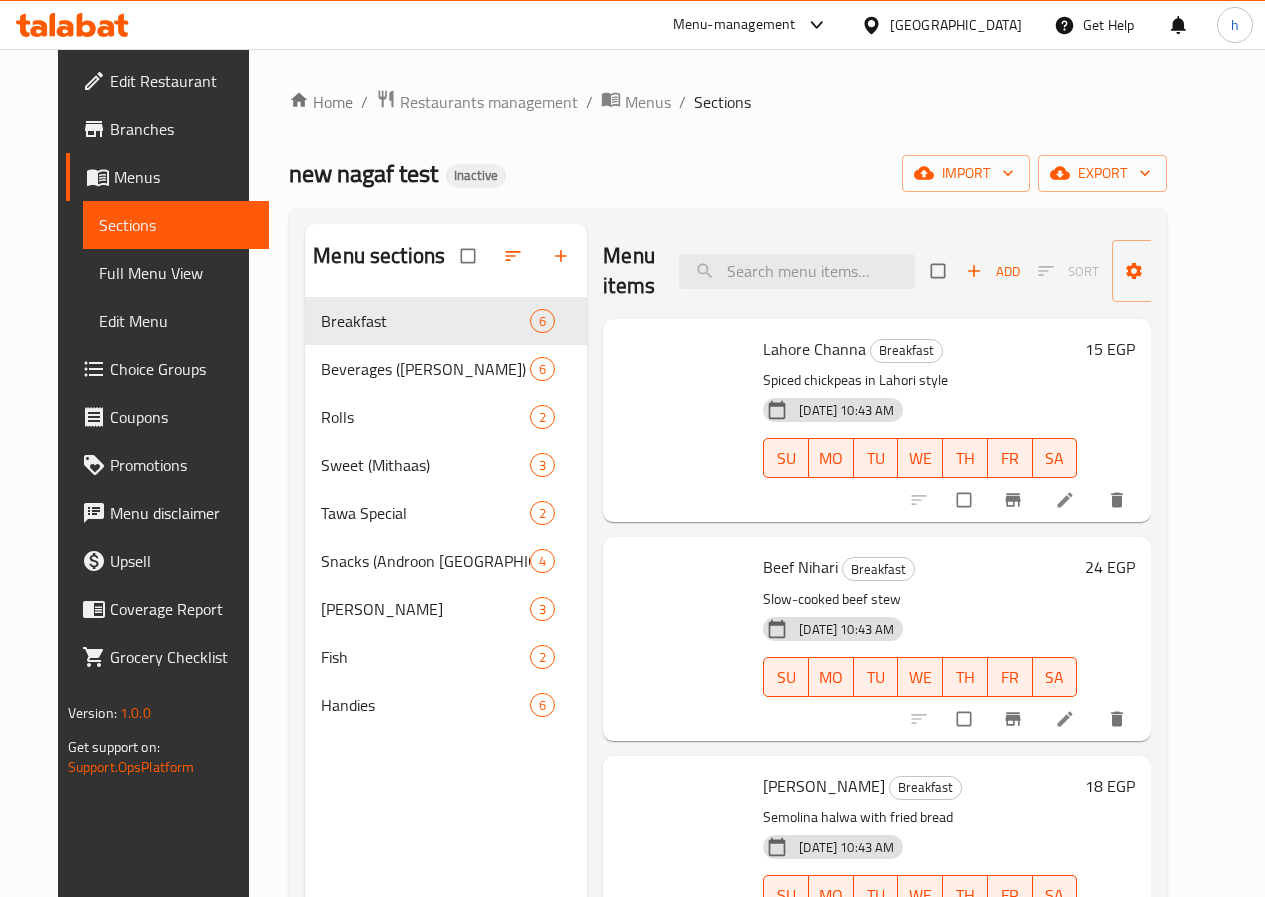 scroll, scrollTop: 0, scrollLeft: 0, axis: both 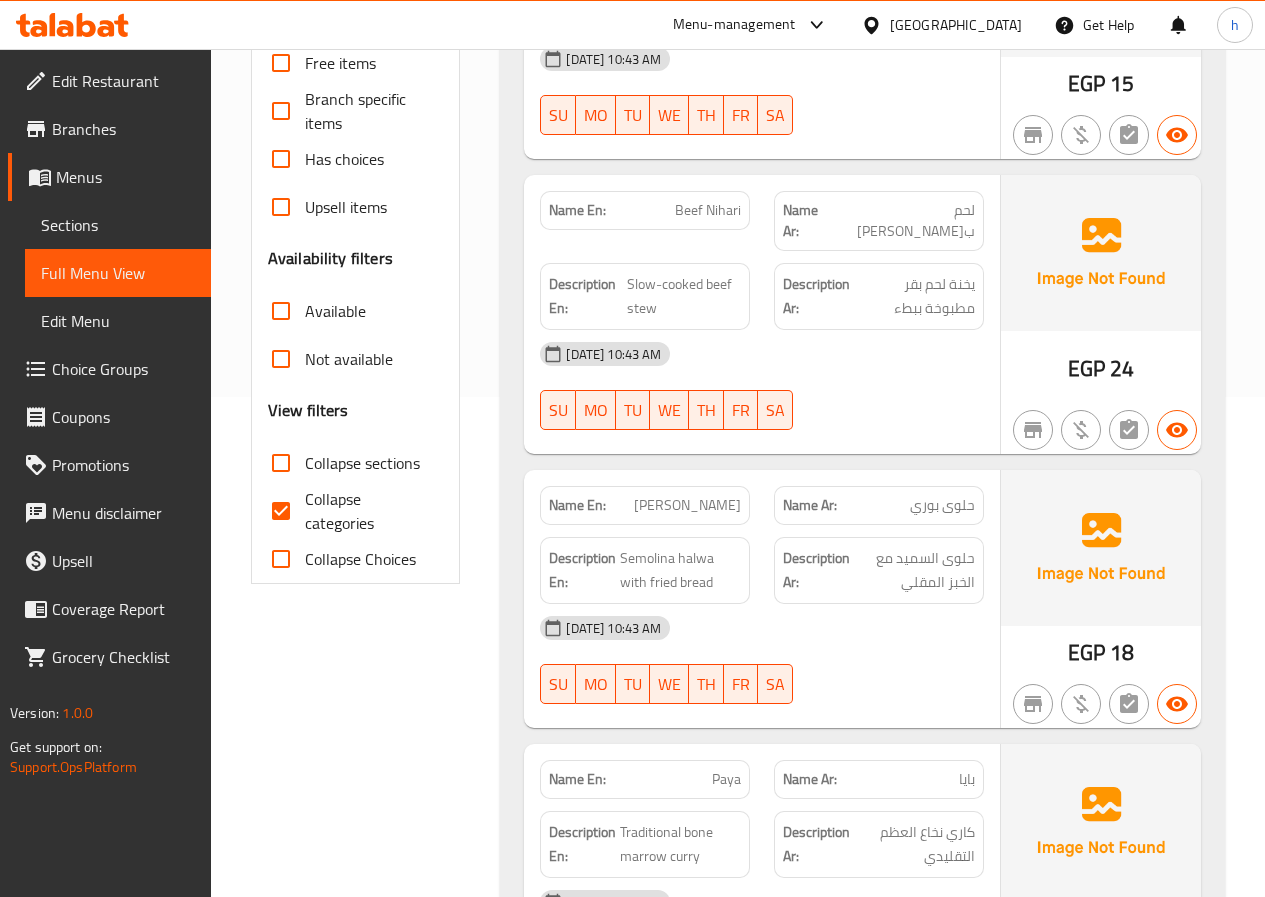 click on "Collapse categories" at bounding box center [281, 511] 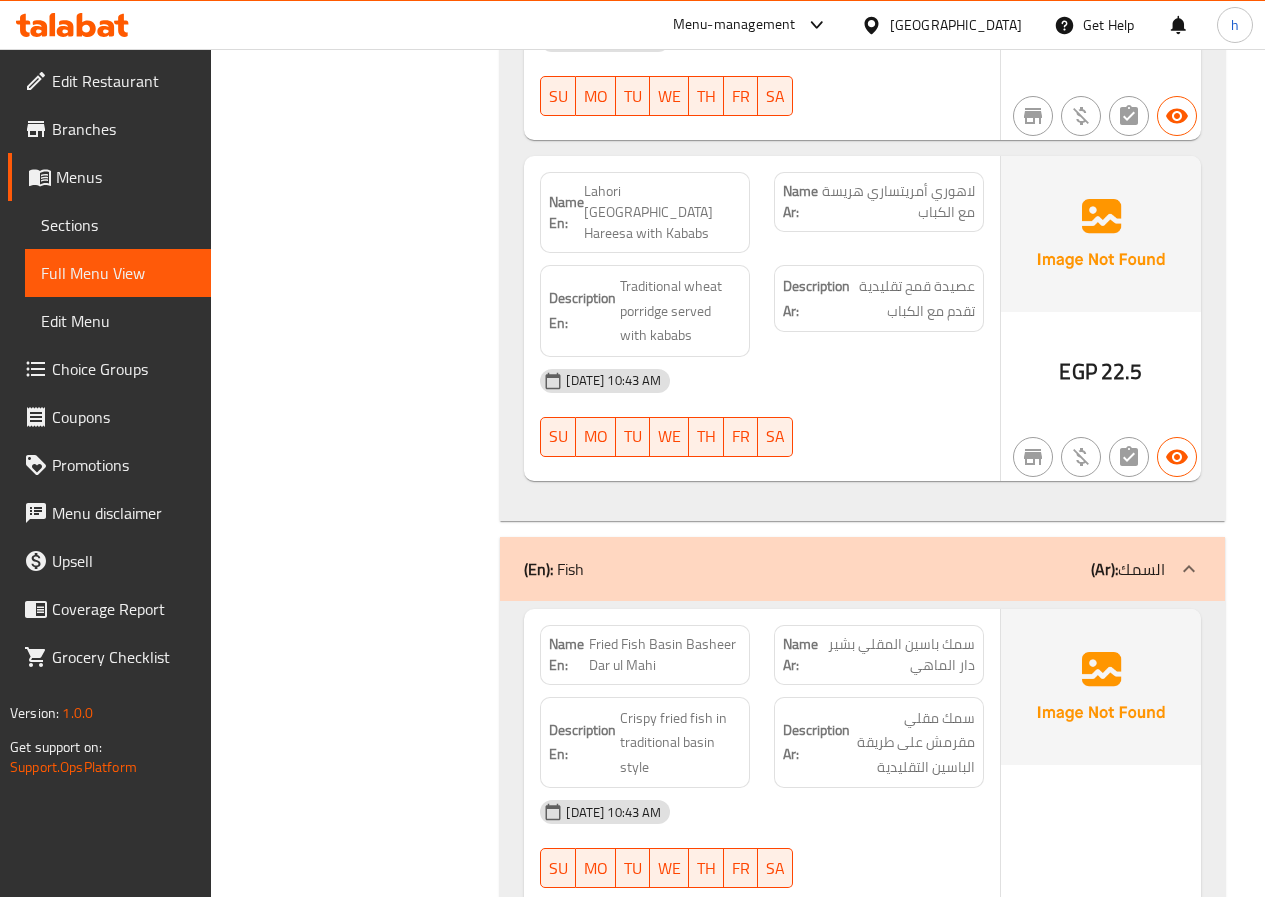 scroll, scrollTop: 9208, scrollLeft: 0, axis: vertical 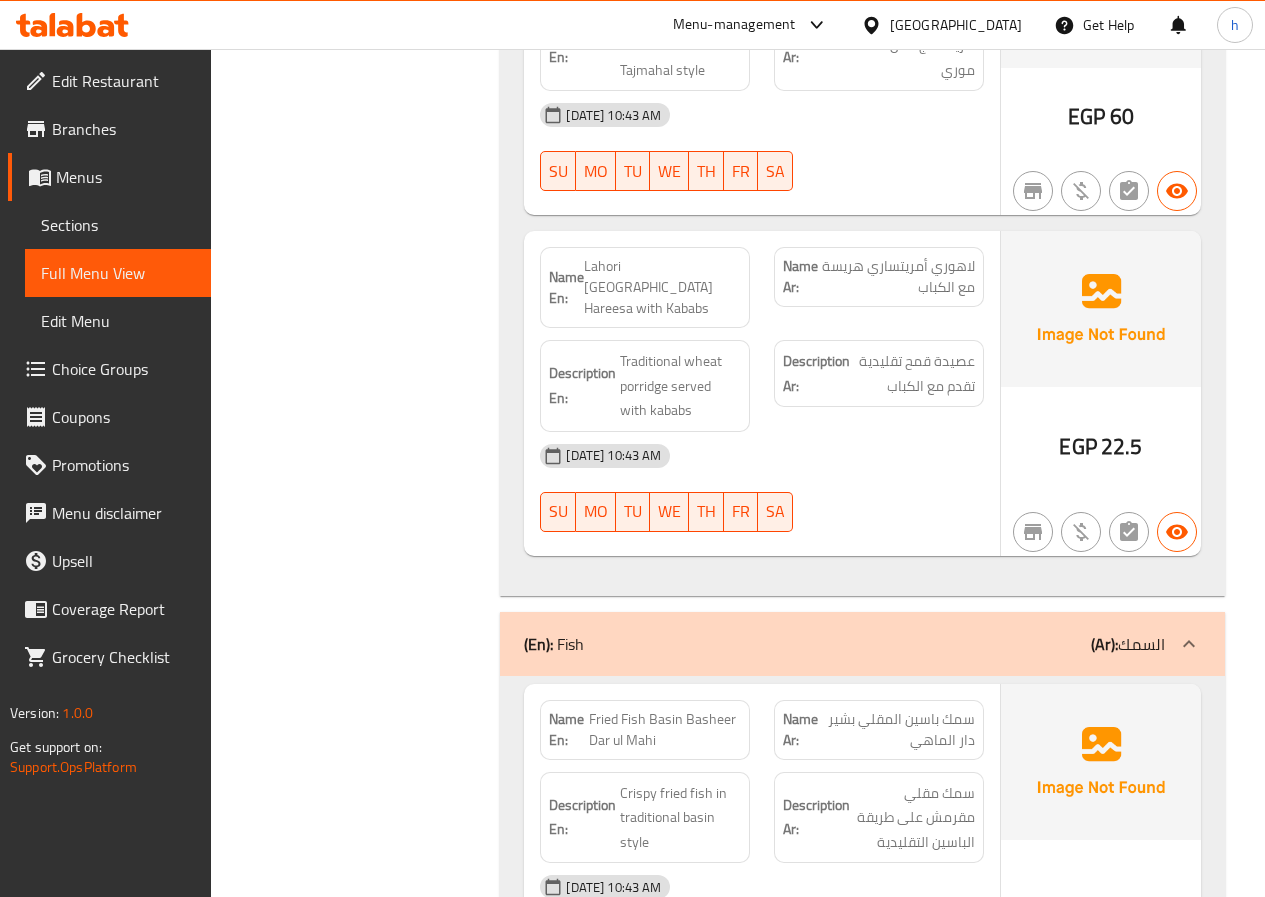 click on "Full Menu View" at bounding box center (118, 273) 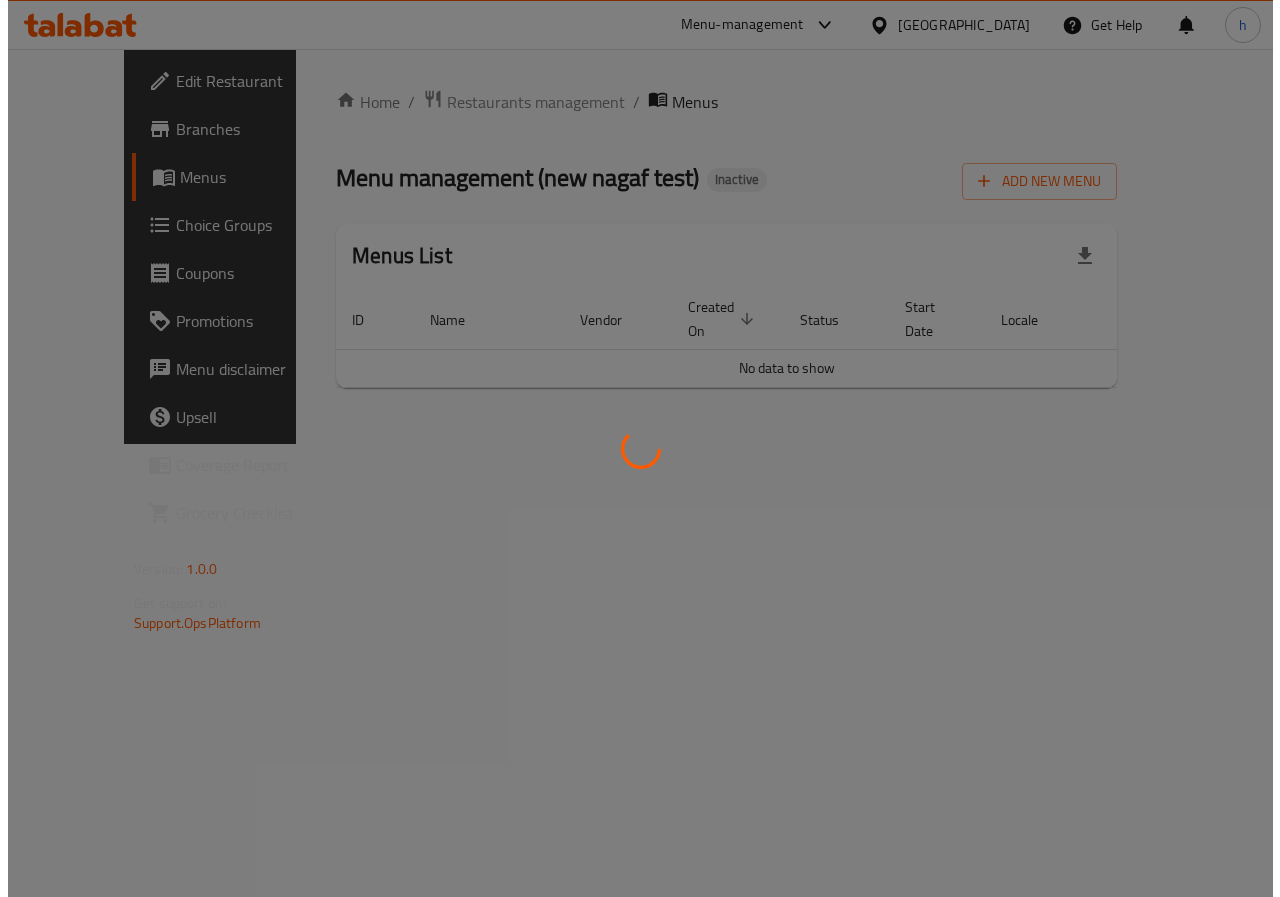 scroll, scrollTop: 0, scrollLeft: 0, axis: both 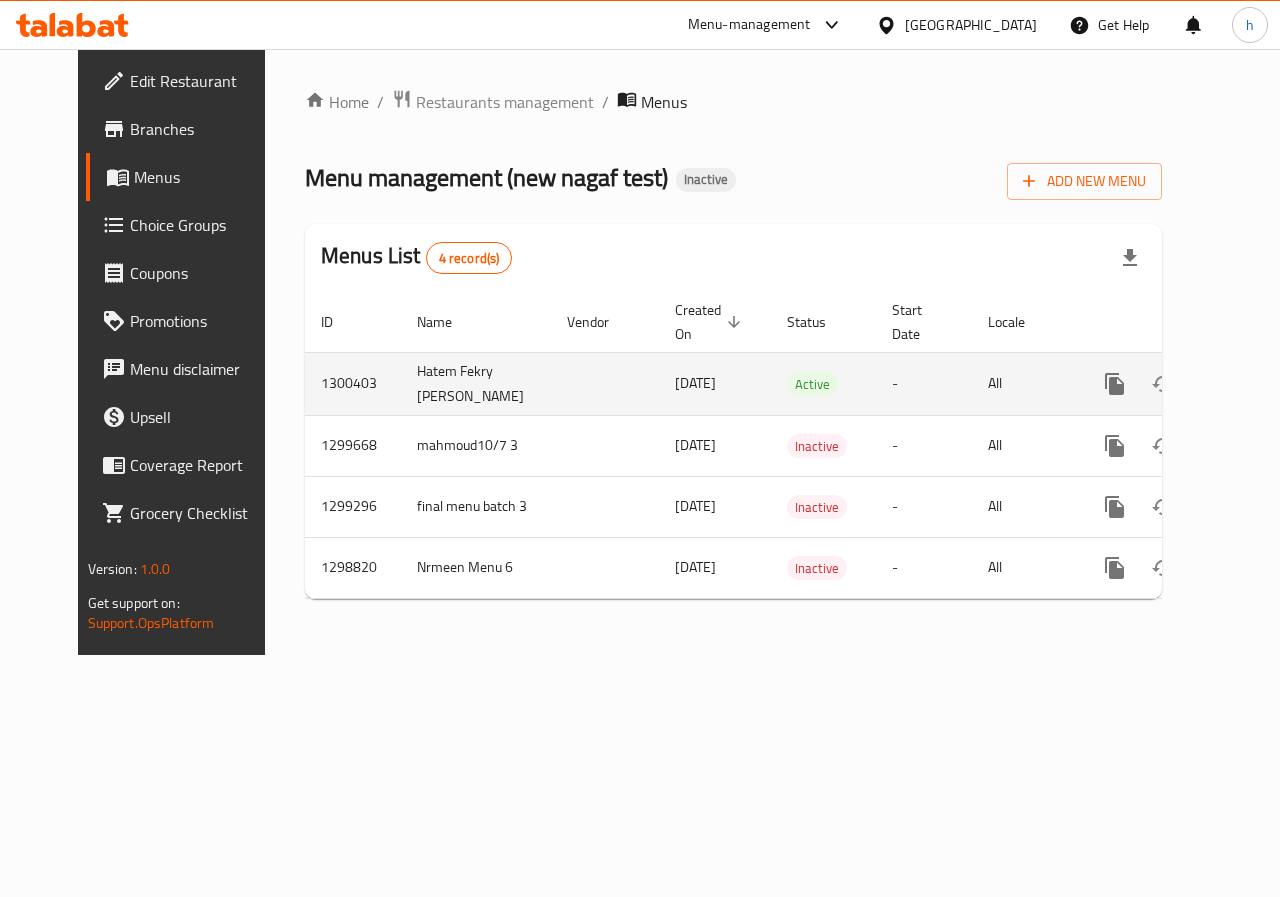 click on "1300403" at bounding box center (353, 383) 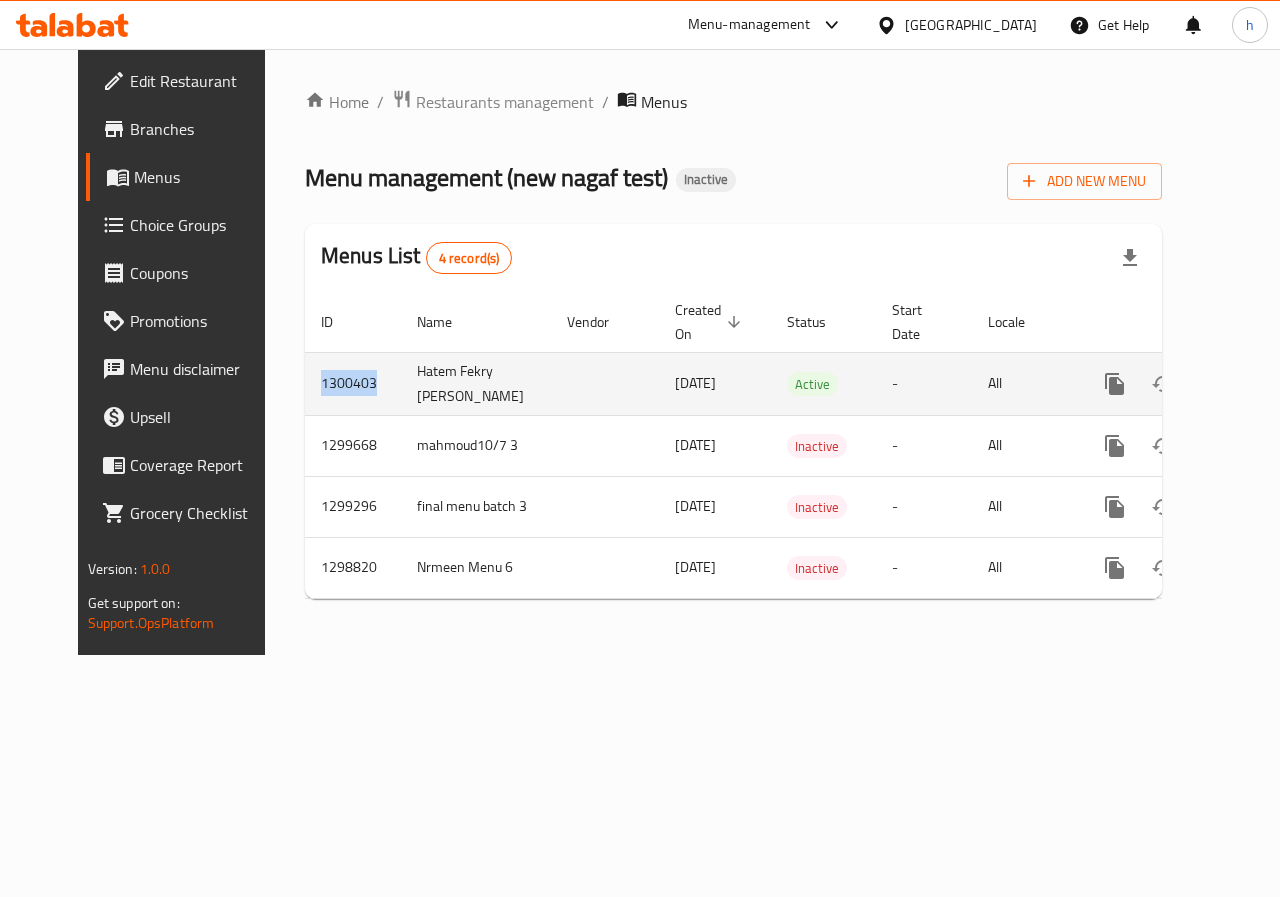 click on "1300403" at bounding box center (353, 383) 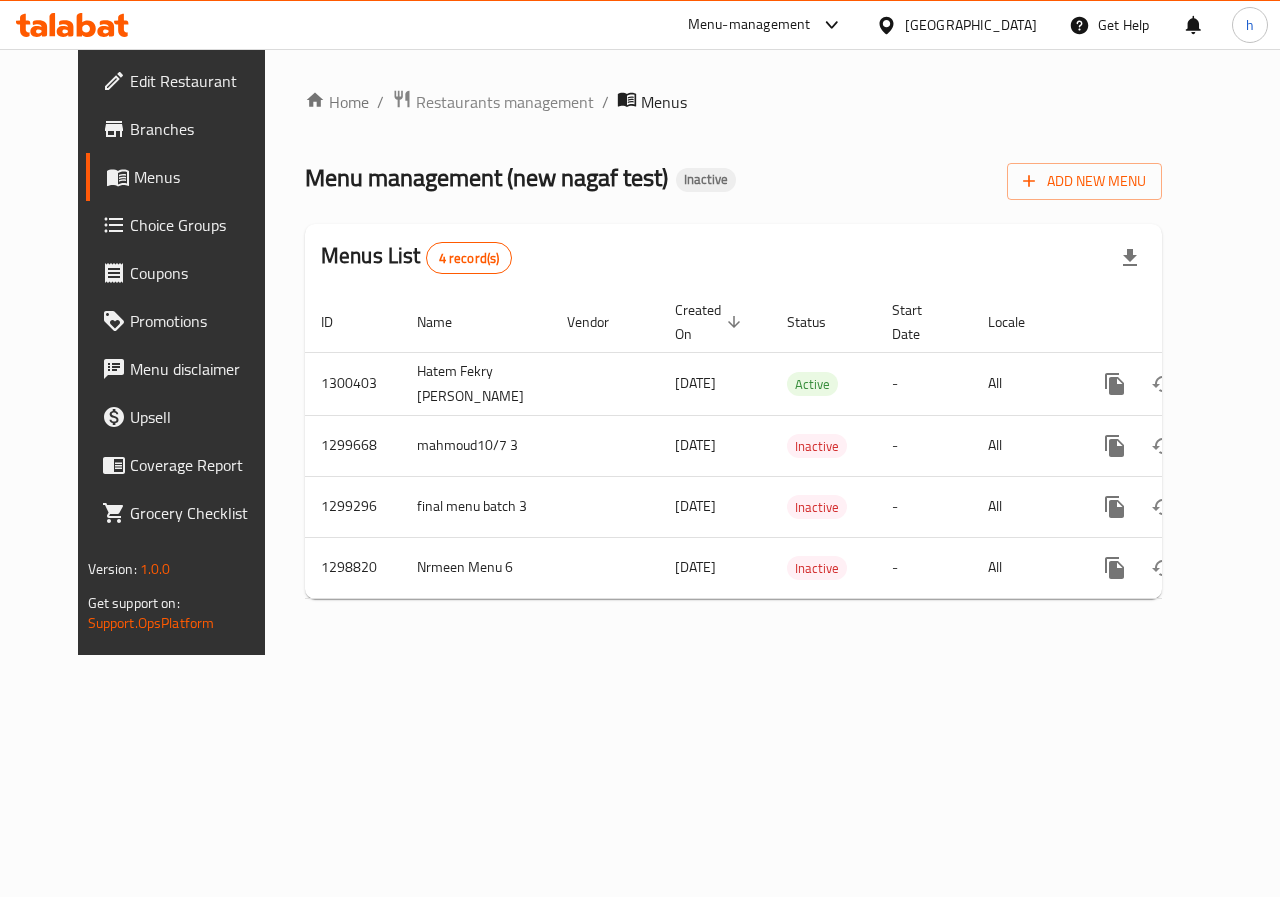 click on "Menu management ( new nagaf test )  Inactive Add New Menu" at bounding box center (733, 177) 